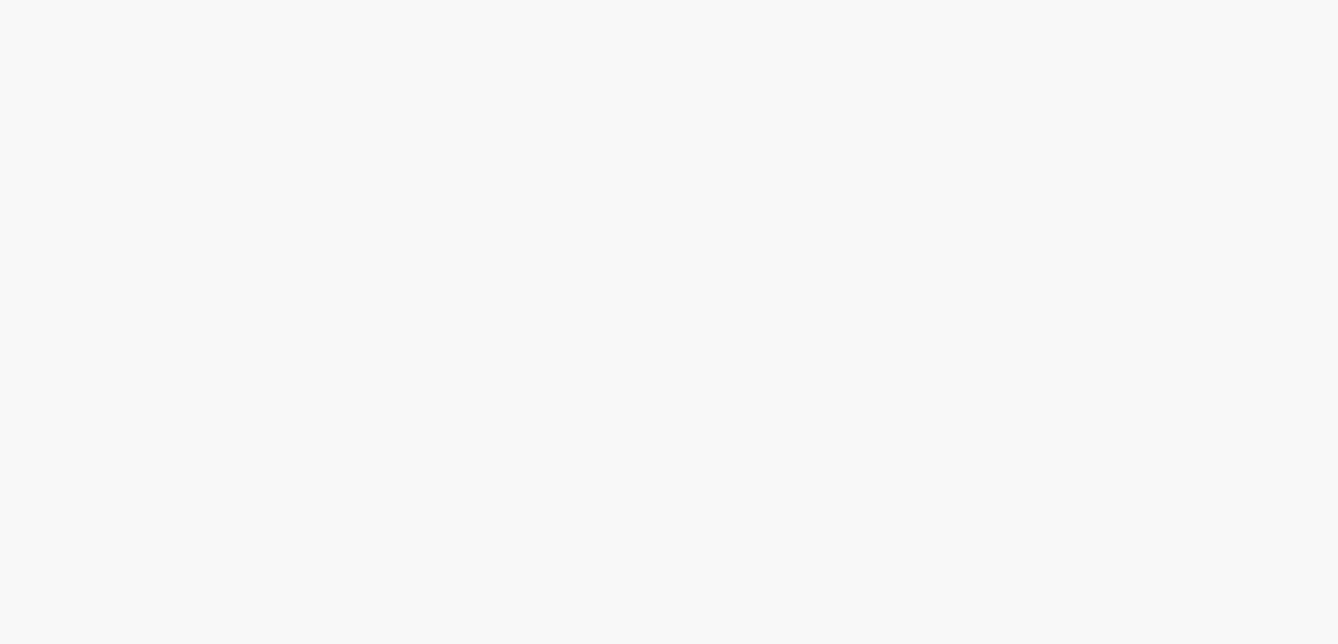scroll, scrollTop: 0, scrollLeft: 0, axis: both 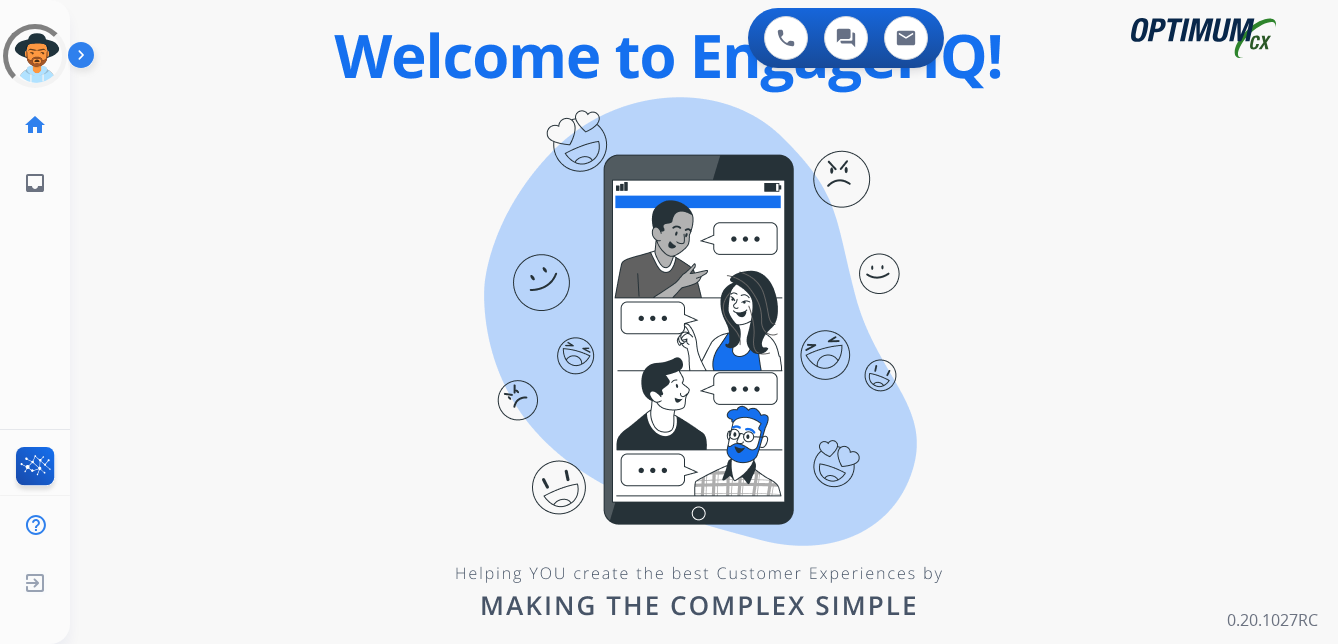 drag, startPoint x: 1253, startPoint y: 280, endPoint x: 1210, endPoint y: 273, distance: 43.56604 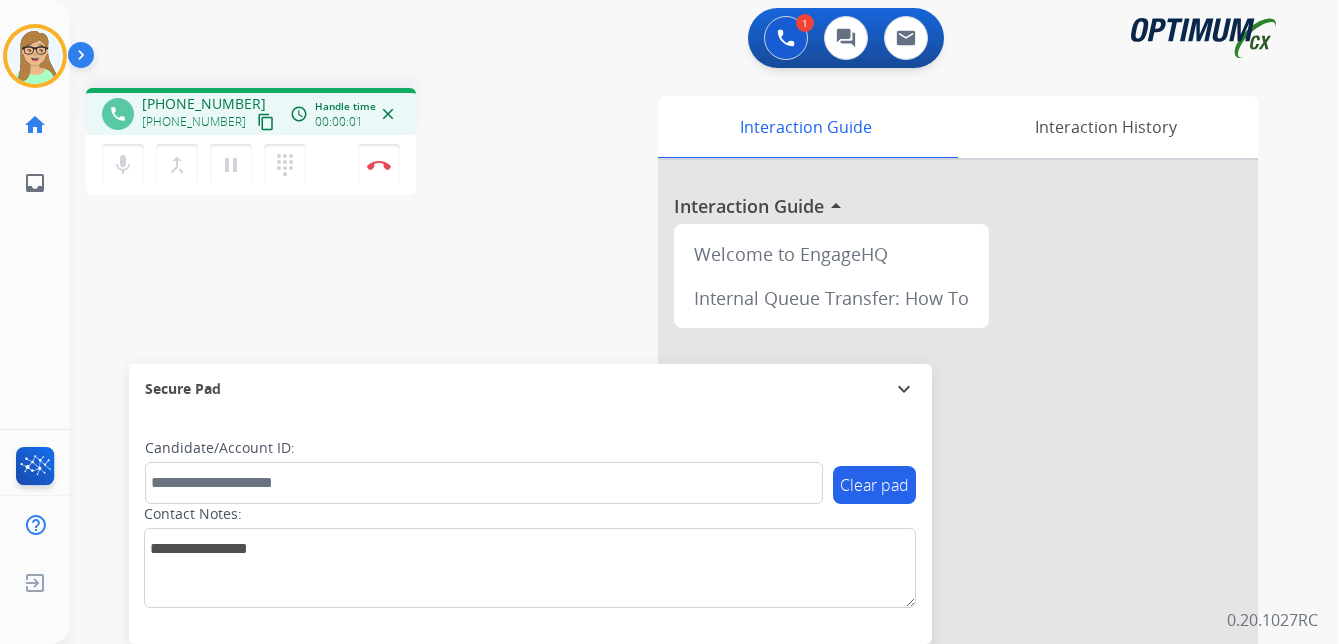 drag, startPoint x: 248, startPoint y: 125, endPoint x: 225, endPoint y: 126, distance: 23.021729 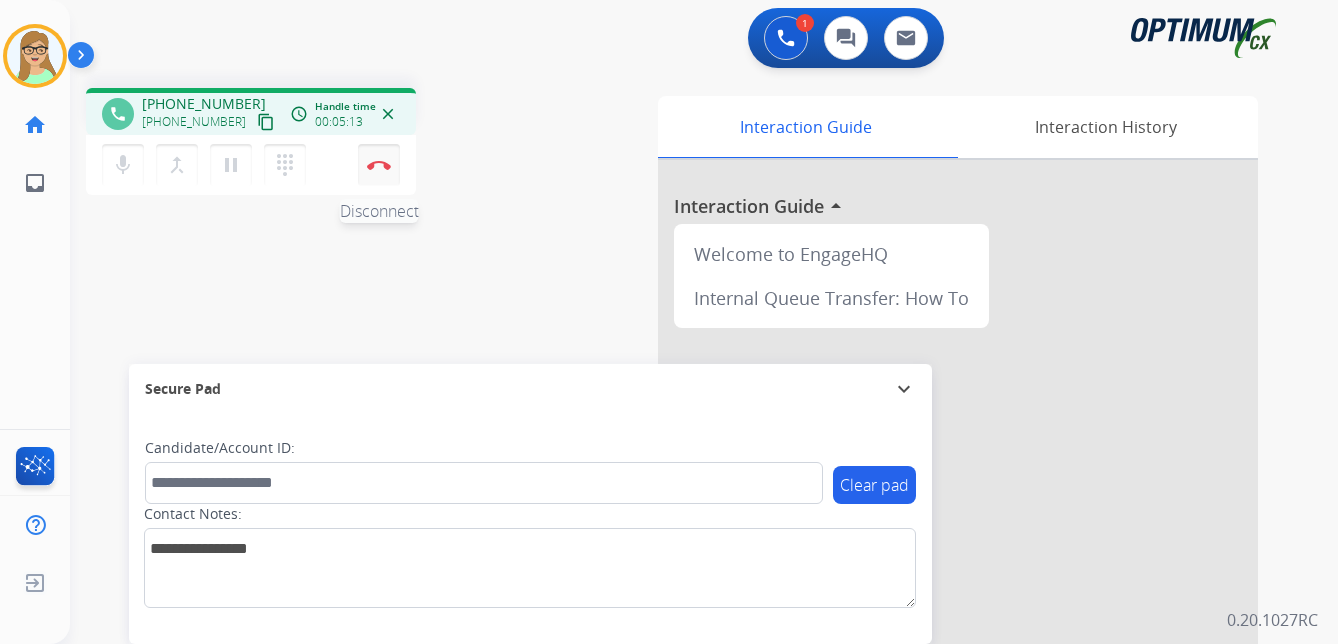 click on "Disconnect" at bounding box center (379, 165) 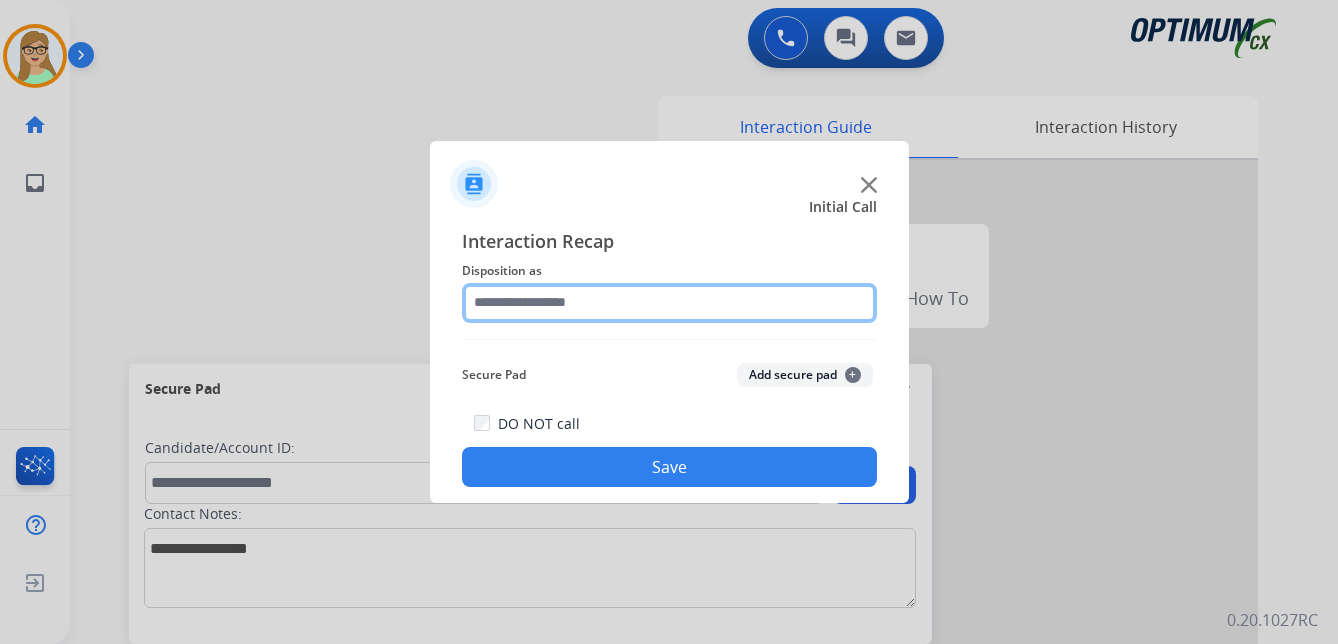 click 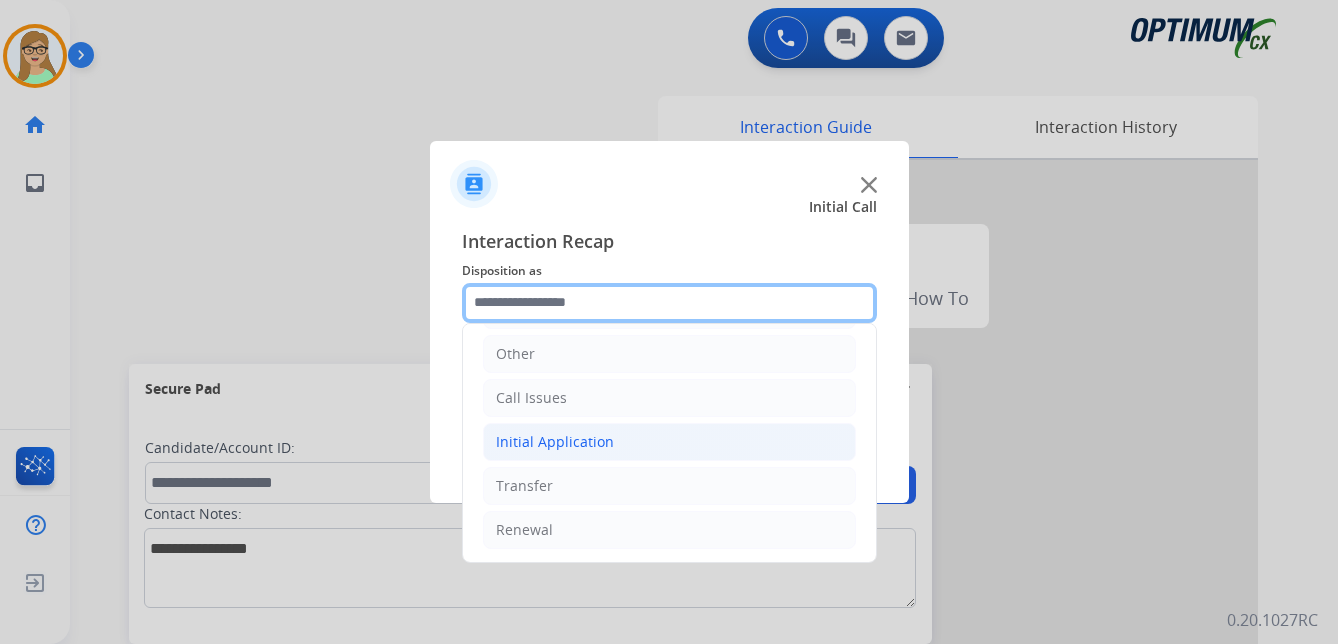 scroll, scrollTop: 136, scrollLeft: 0, axis: vertical 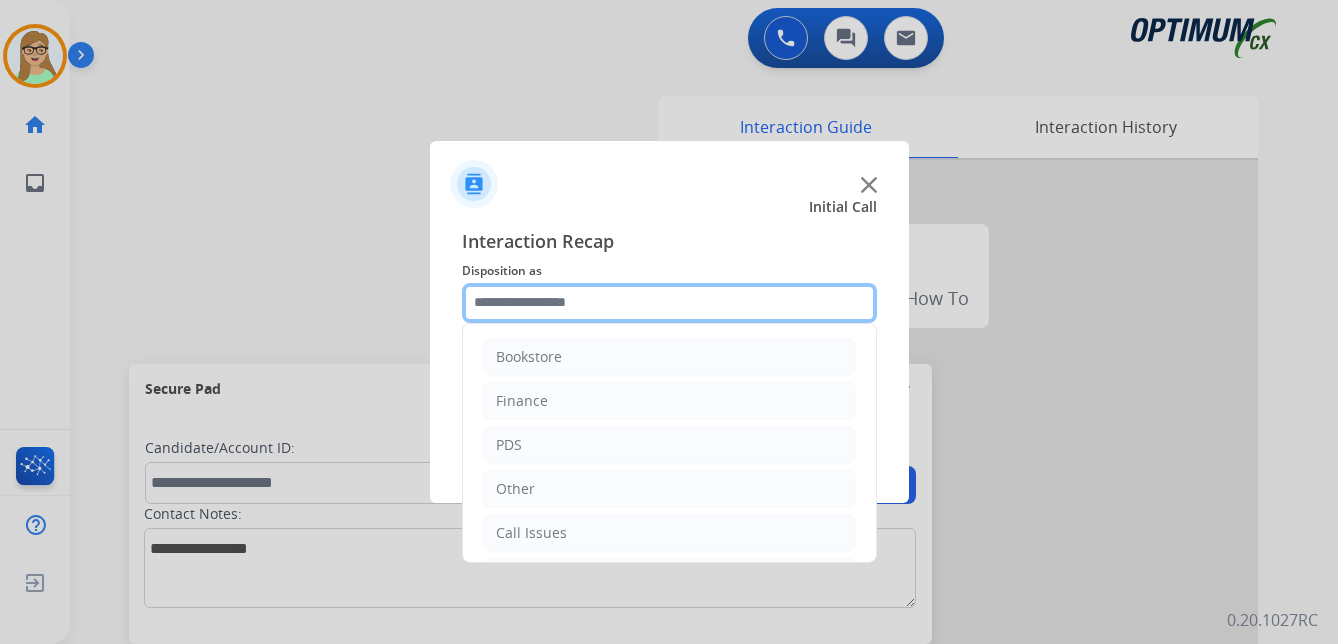 click 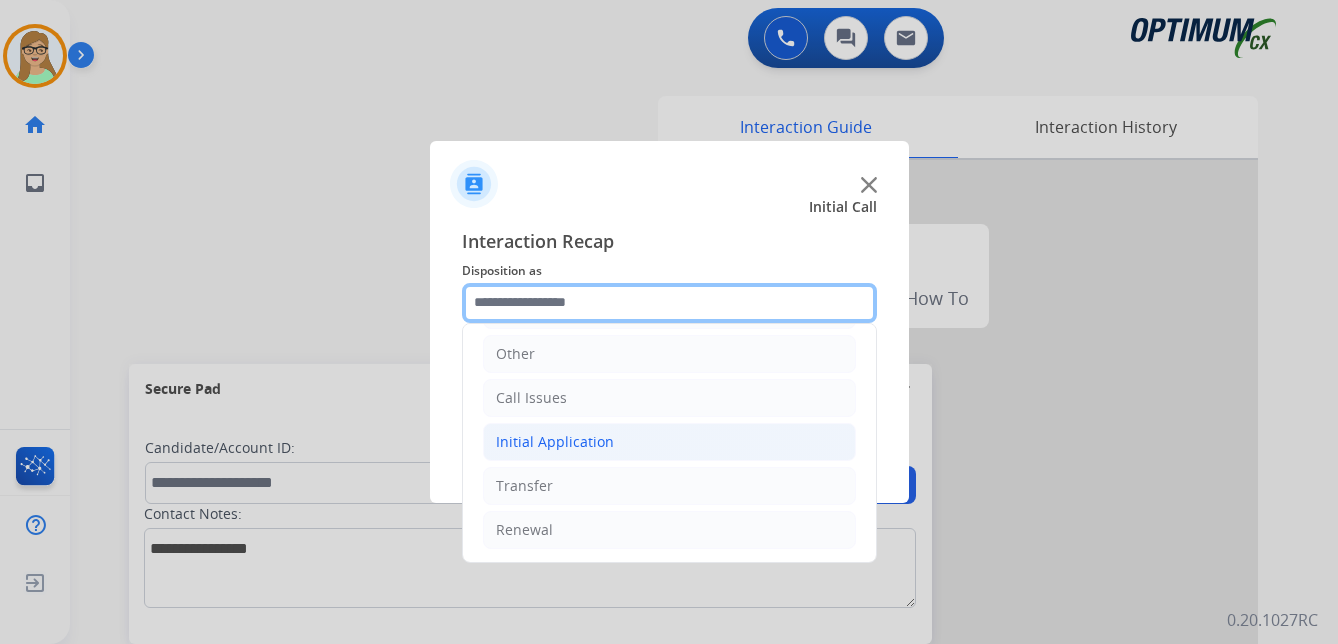scroll, scrollTop: 136, scrollLeft: 0, axis: vertical 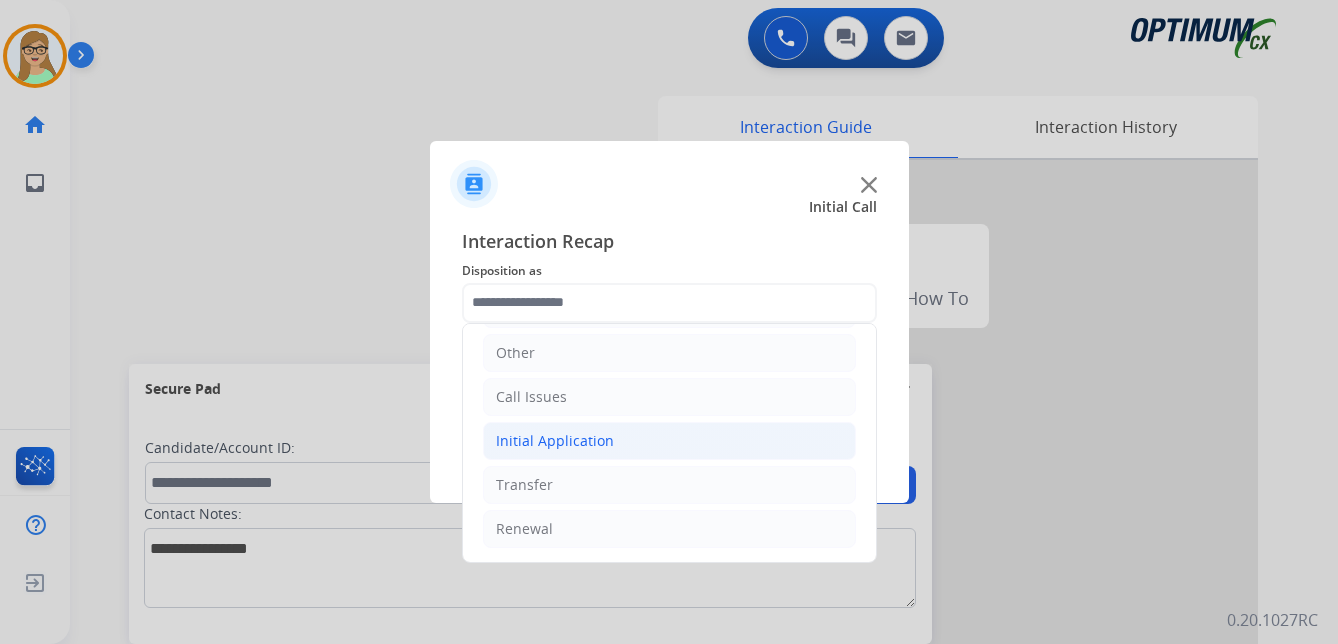 click on "Initial Application" 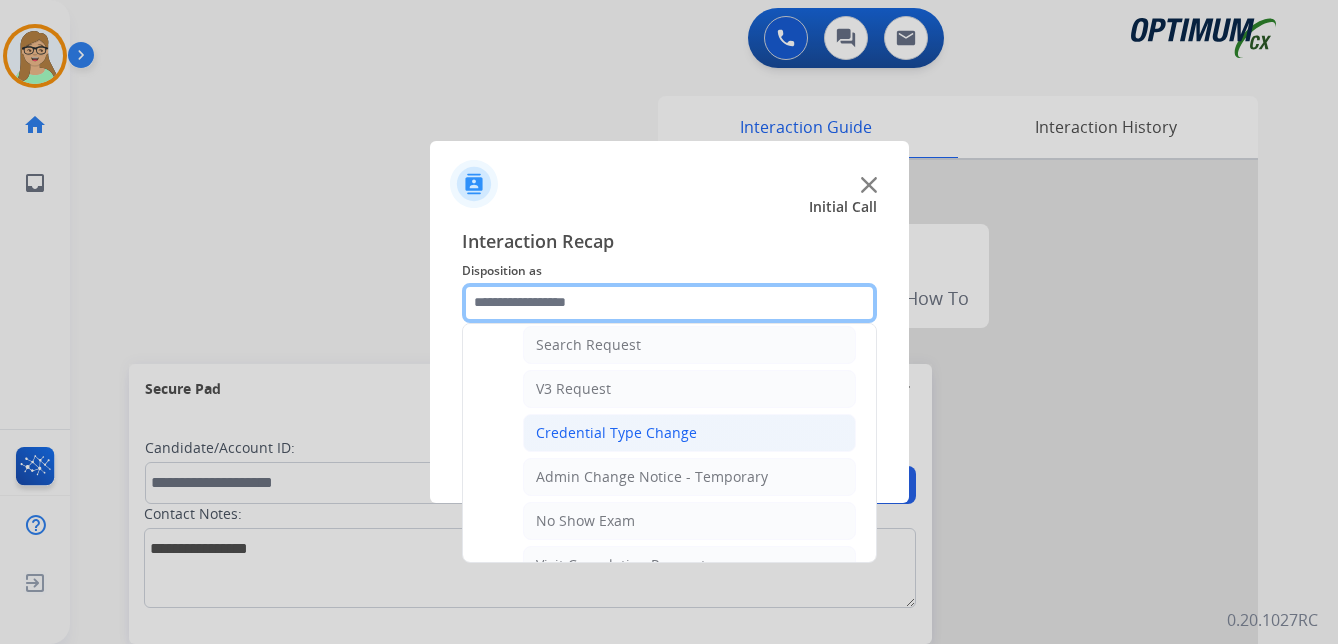 scroll, scrollTop: 836, scrollLeft: 0, axis: vertical 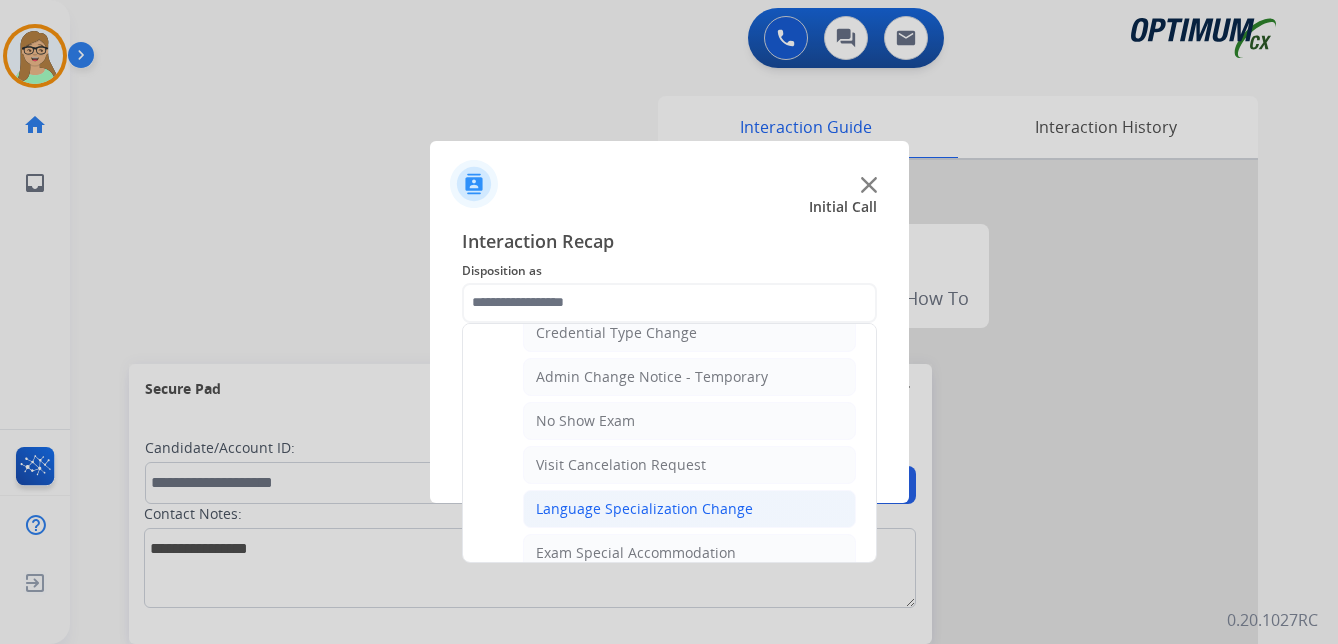 click on "Language Specialization Change" 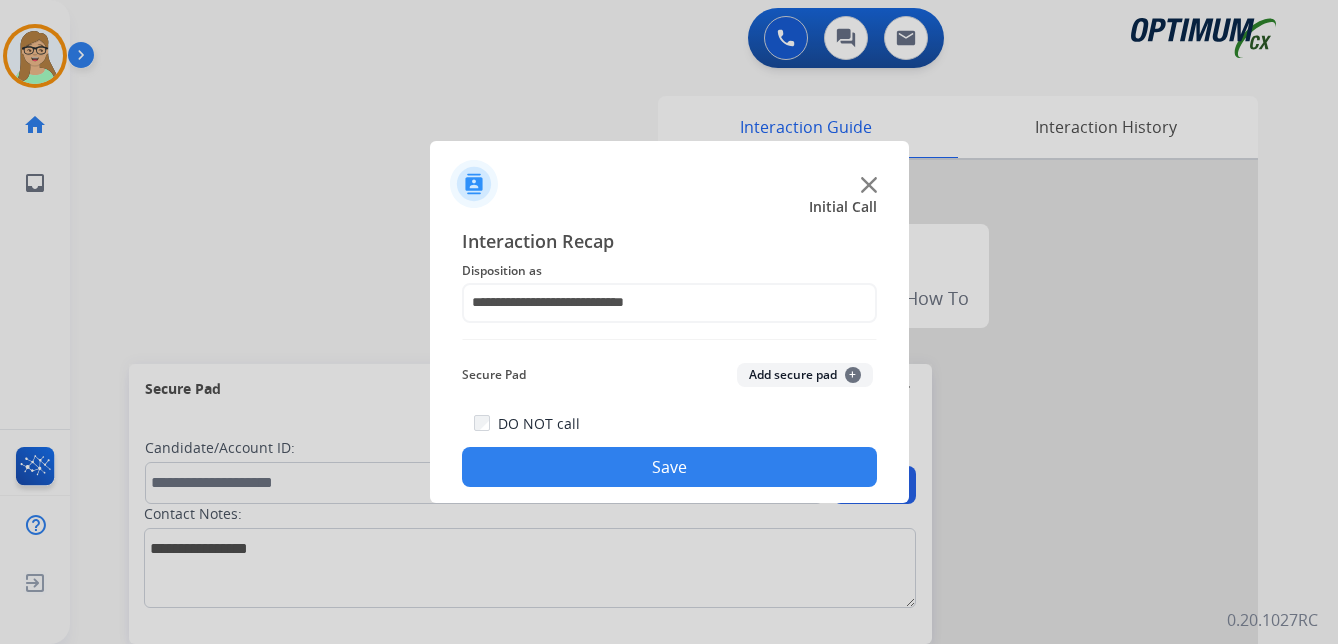 drag, startPoint x: 623, startPoint y: 472, endPoint x: 311, endPoint y: 483, distance: 312.19385 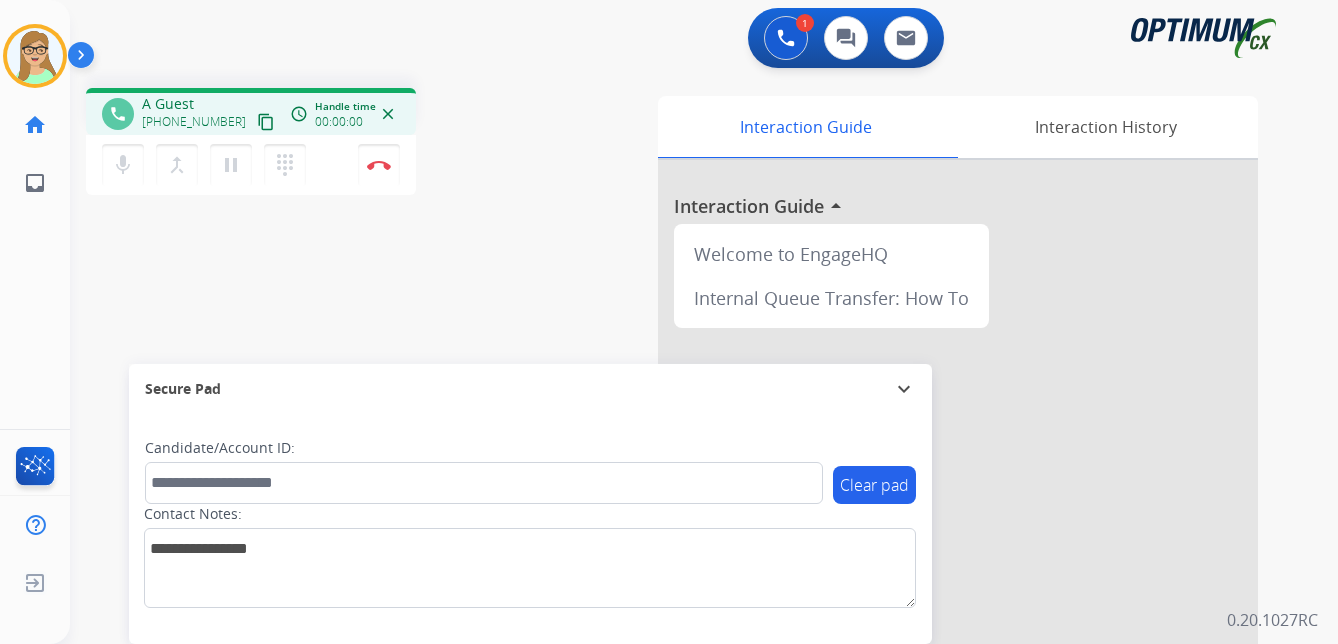 click on "content_copy" at bounding box center (266, 122) 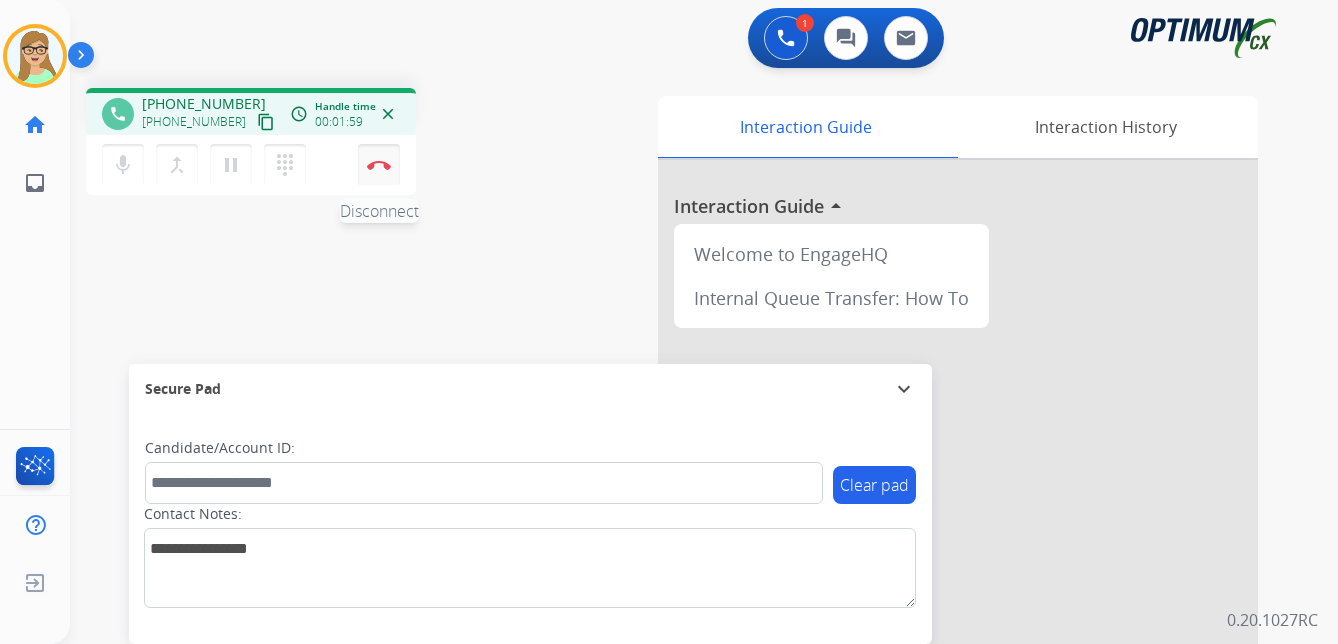 click at bounding box center [379, 165] 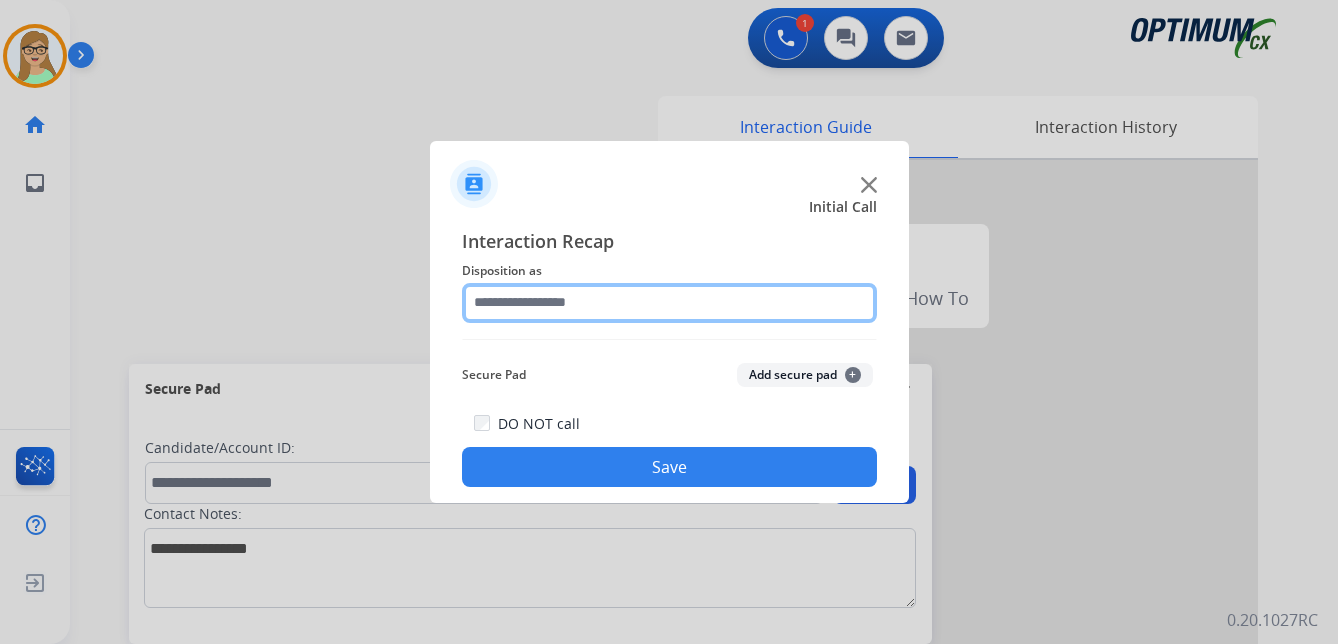 click 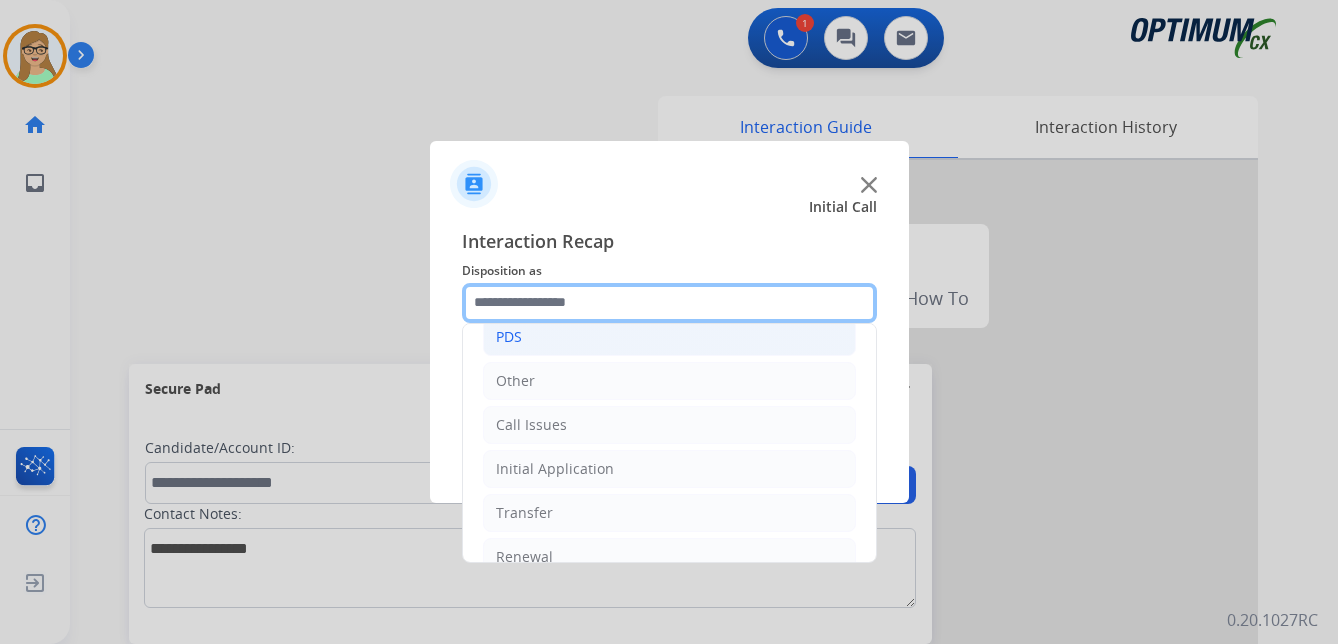 scroll, scrollTop: 136, scrollLeft: 0, axis: vertical 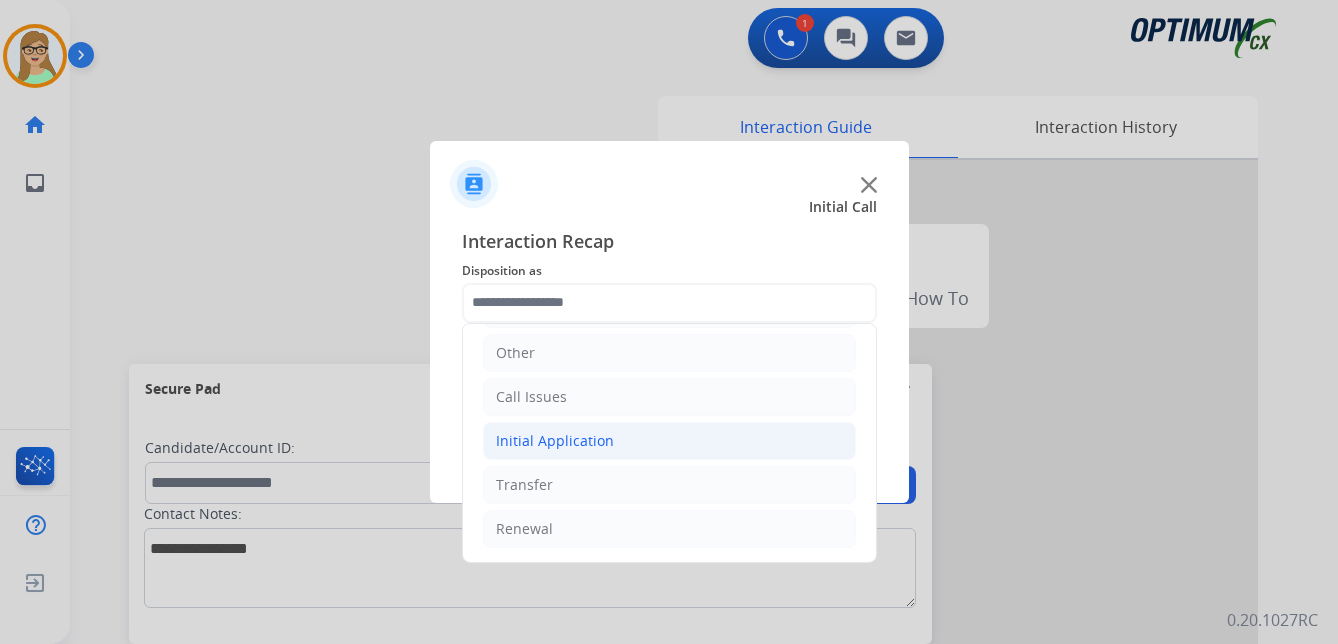 click on "Initial Application" 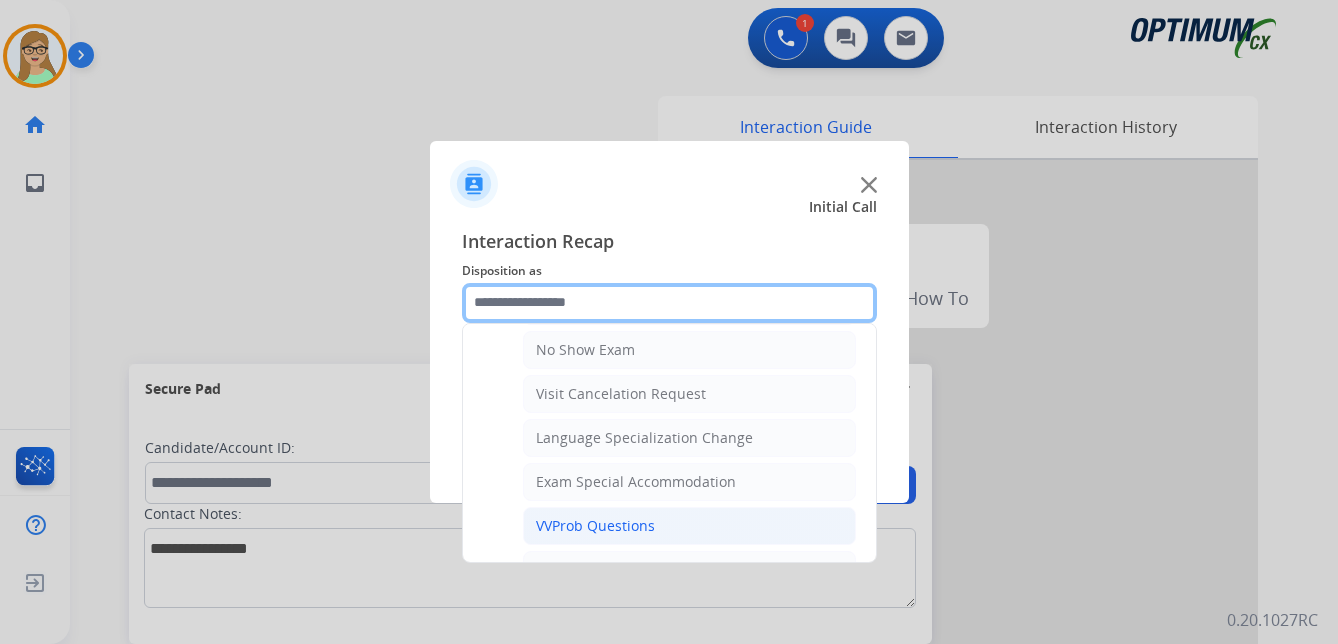 scroll, scrollTop: 1036, scrollLeft: 0, axis: vertical 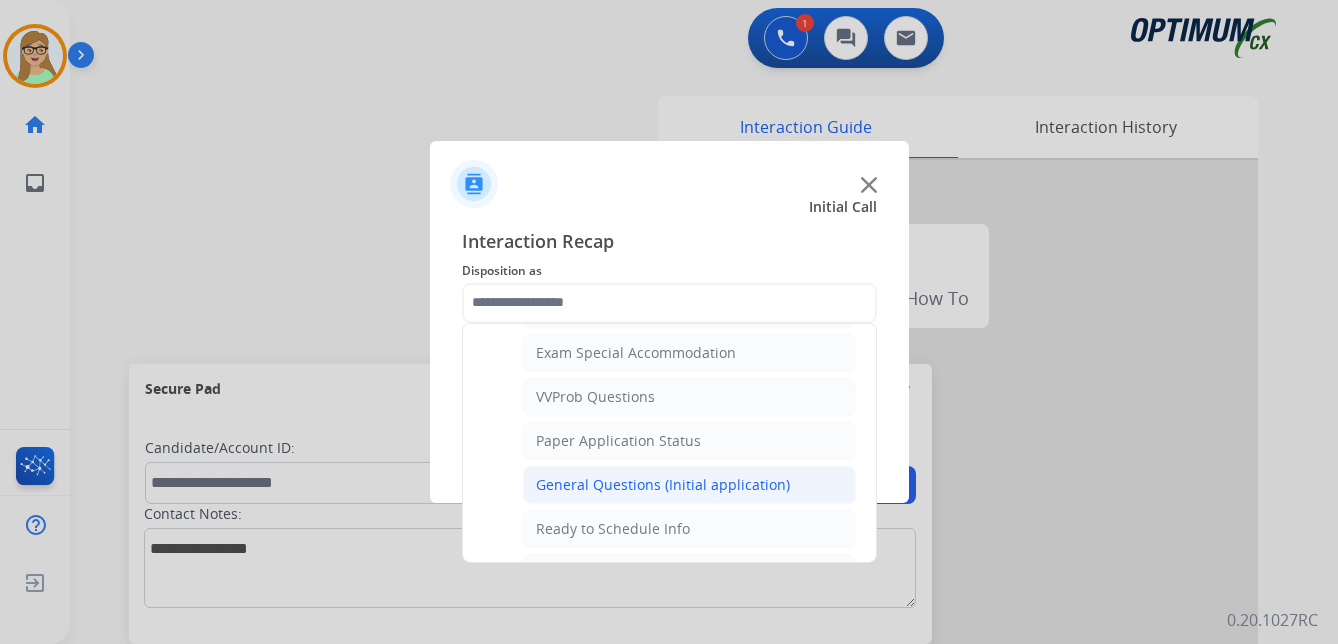click on "General Questions (Initial application)" 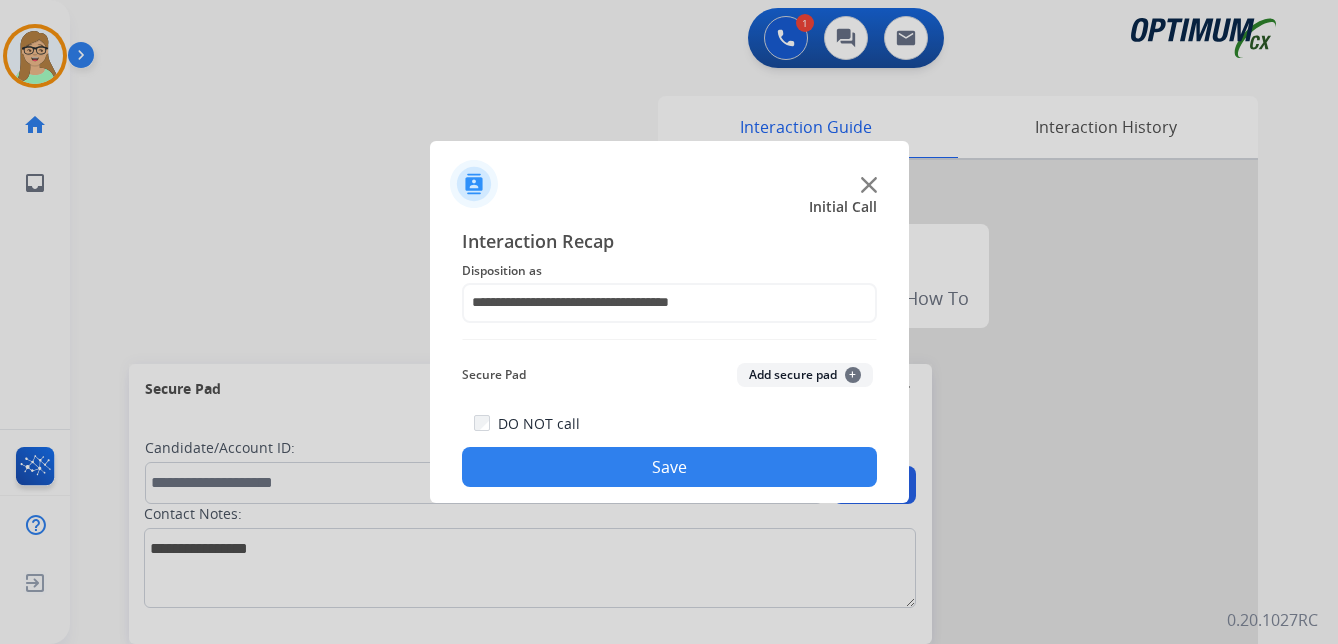 click on "Save" 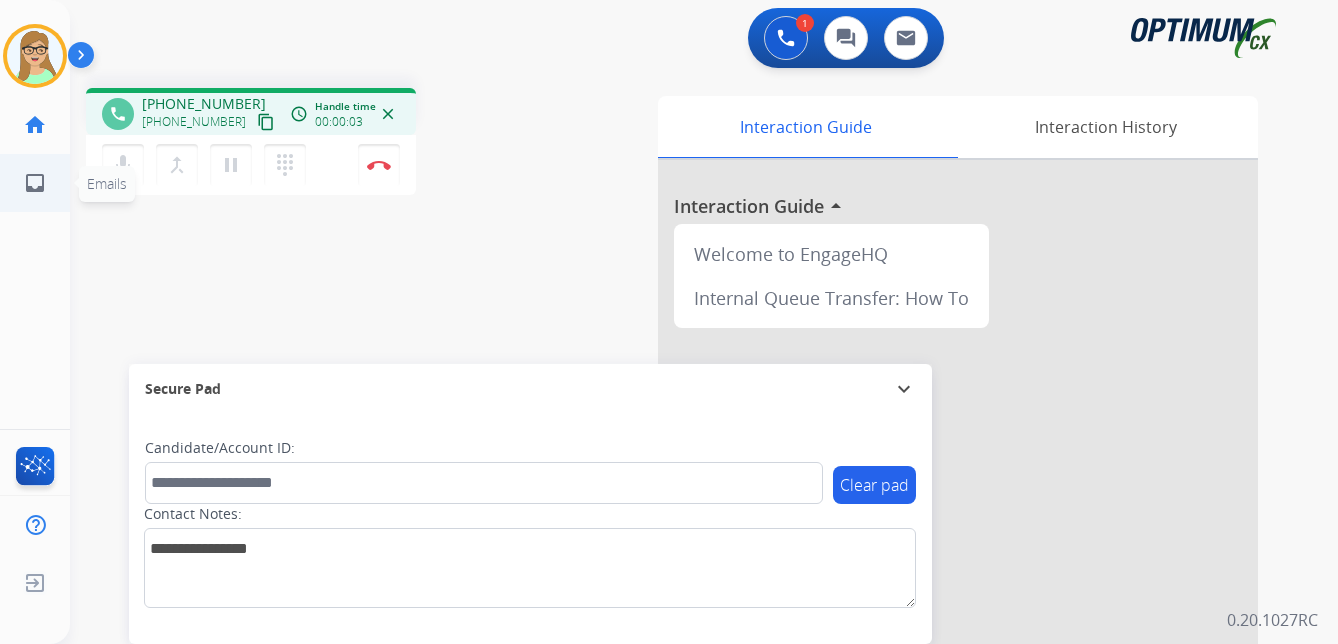 drag, startPoint x: 247, startPoint y: 122, endPoint x: 0, endPoint y: 173, distance: 252.21024 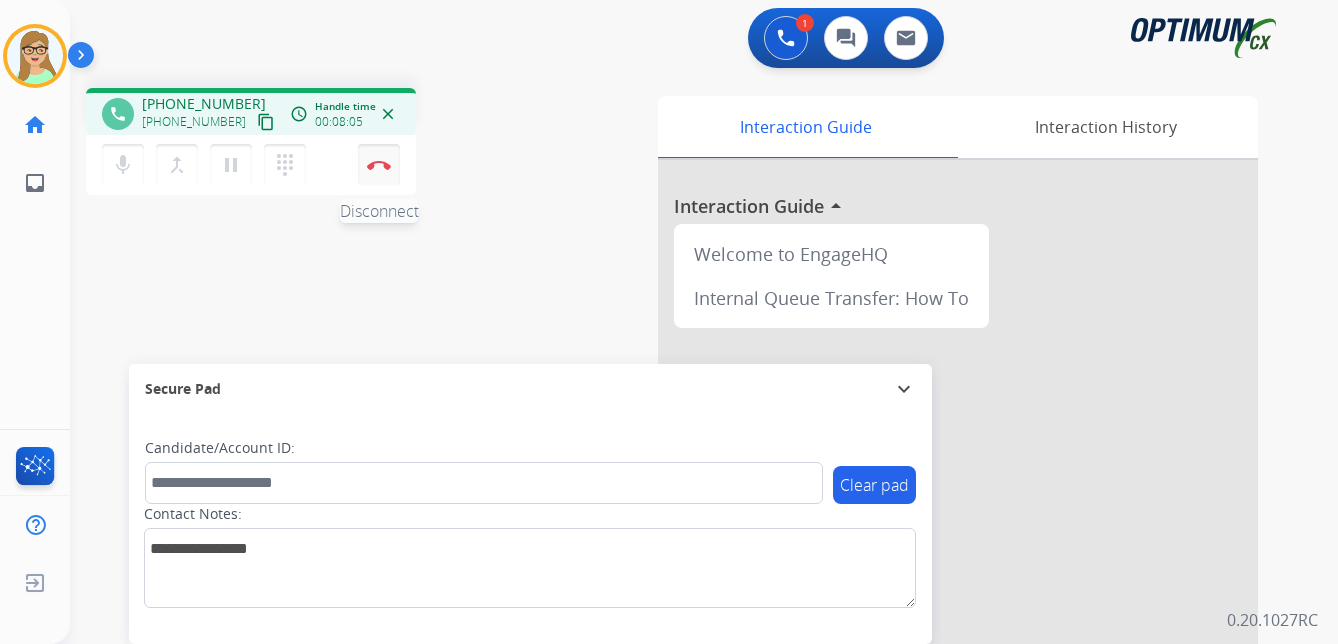 click at bounding box center [379, 165] 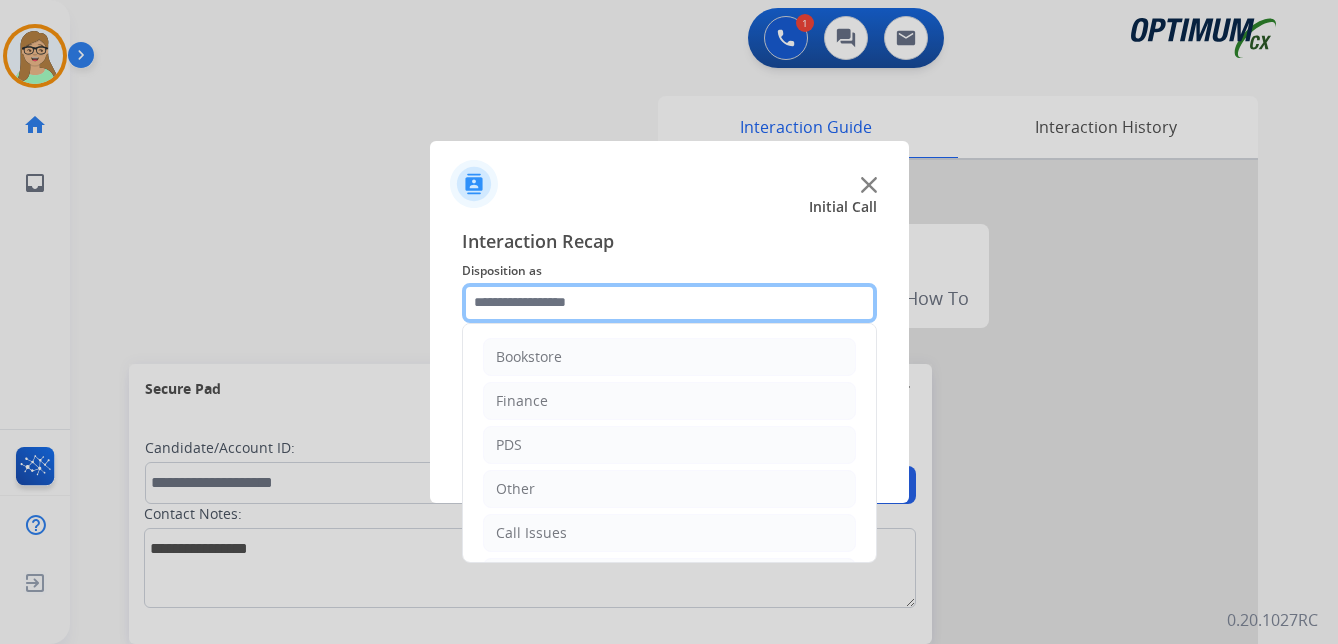 click 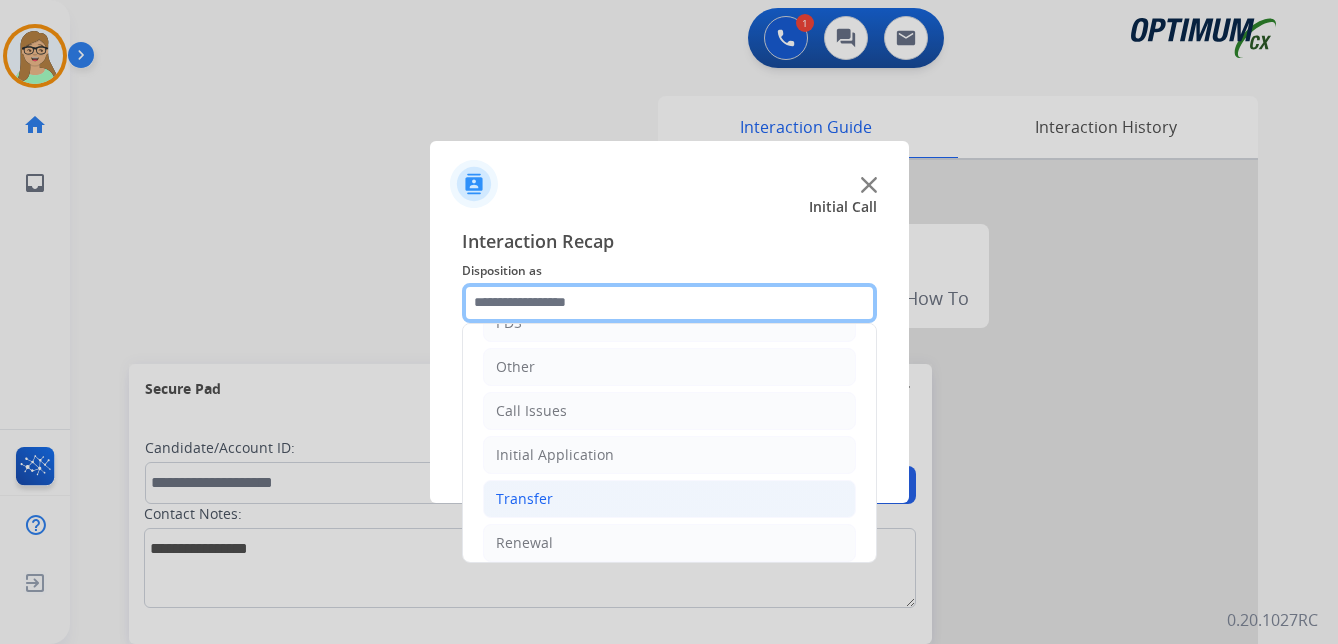 scroll, scrollTop: 136, scrollLeft: 0, axis: vertical 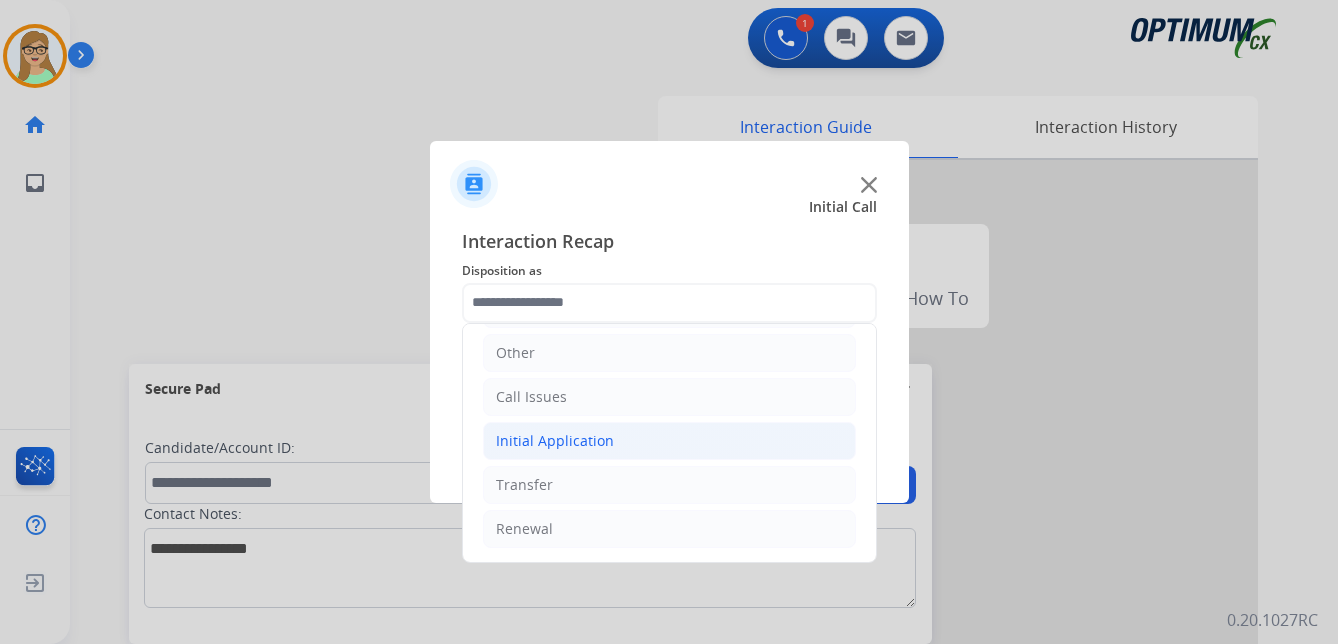 click on "Initial Application" 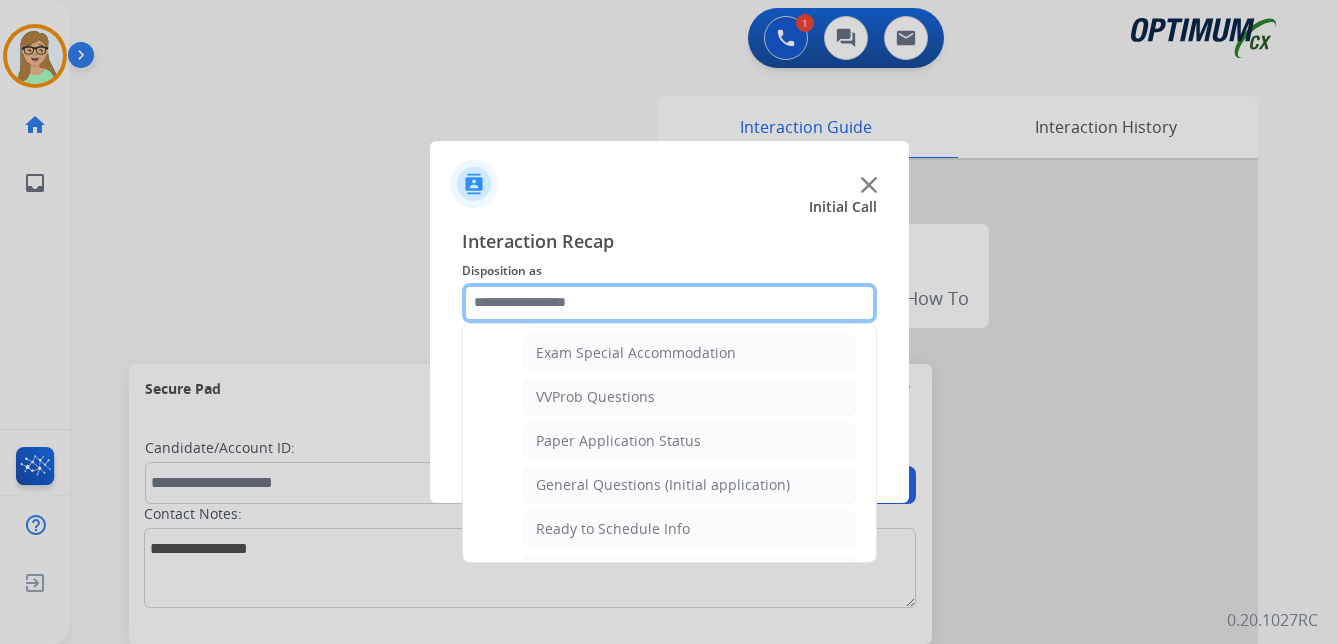 scroll, scrollTop: 1136, scrollLeft: 0, axis: vertical 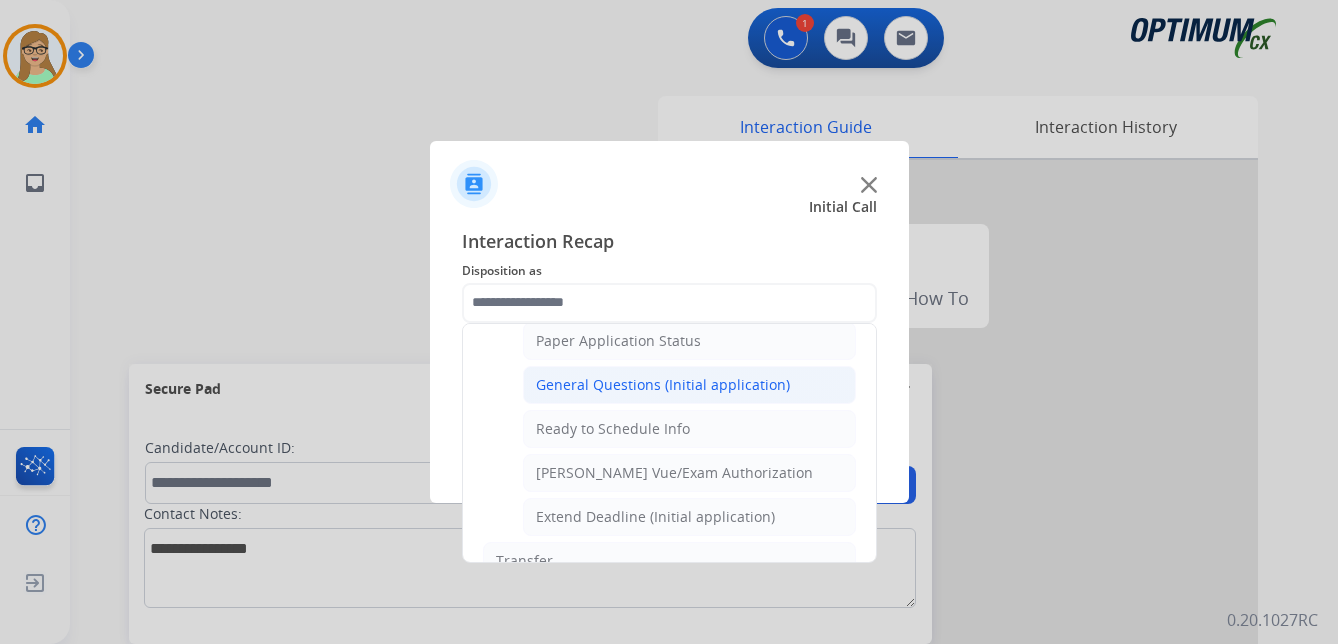 click on "General Questions (Initial application)" 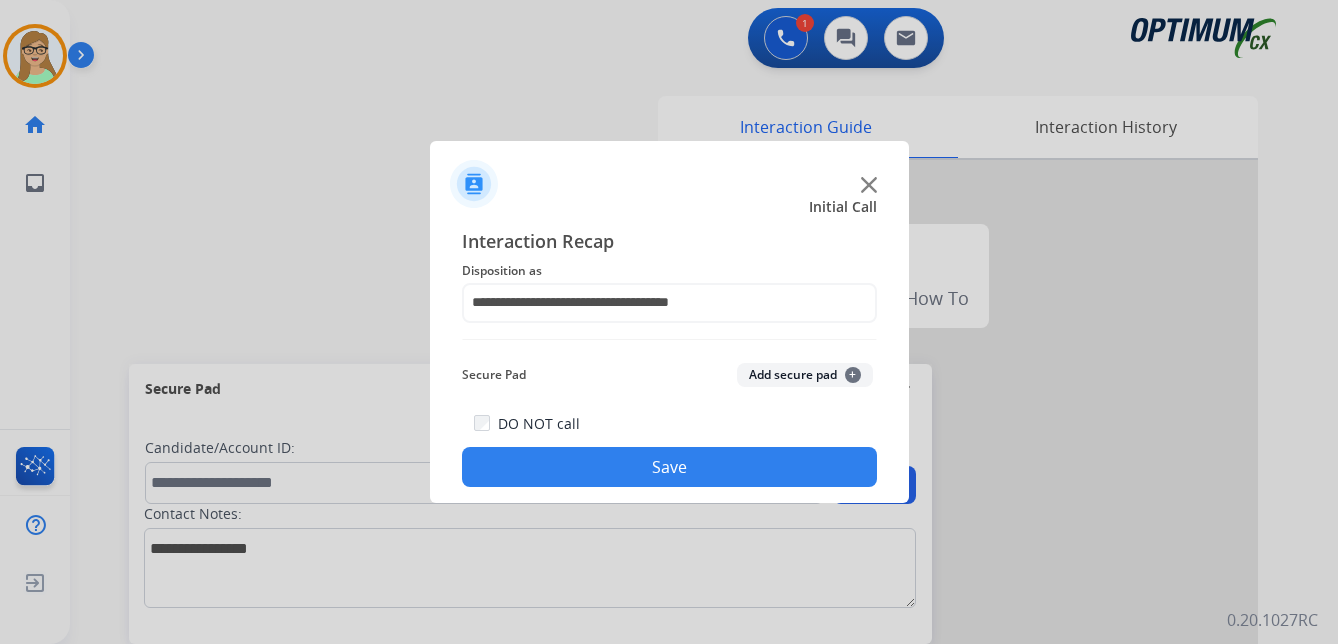 drag, startPoint x: 655, startPoint y: 462, endPoint x: 649, endPoint y: 473, distance: 12.529964 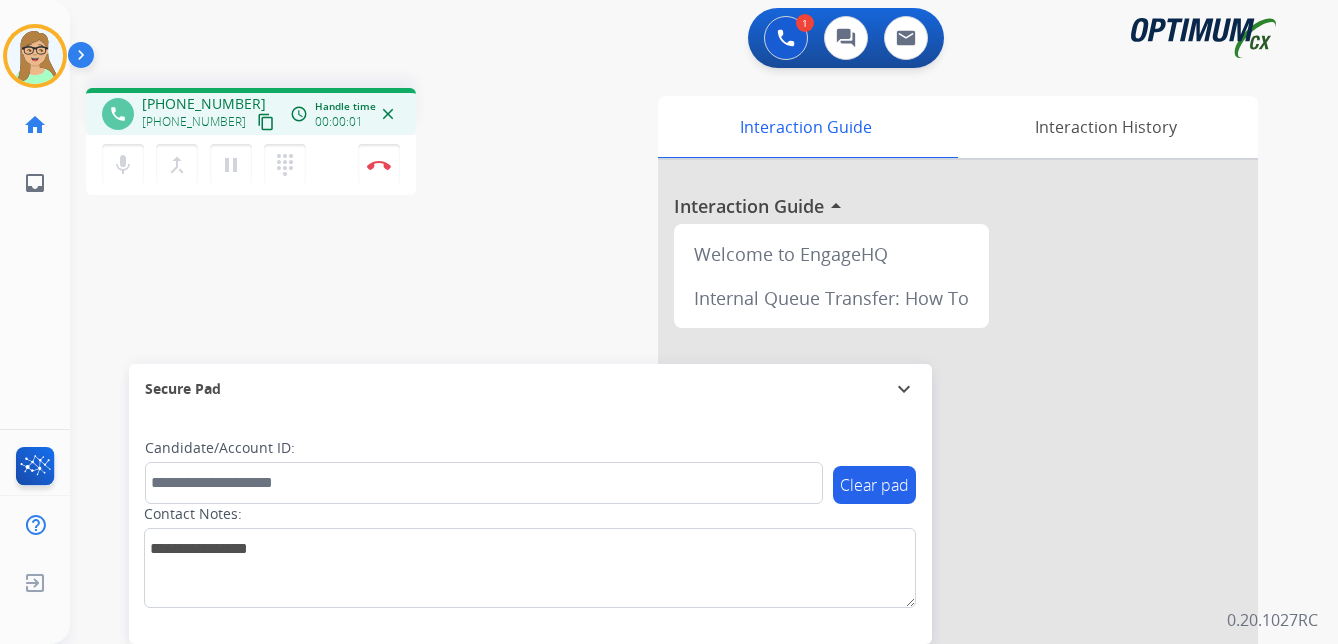 click on "content_copy" at bounding box center [266, 122] 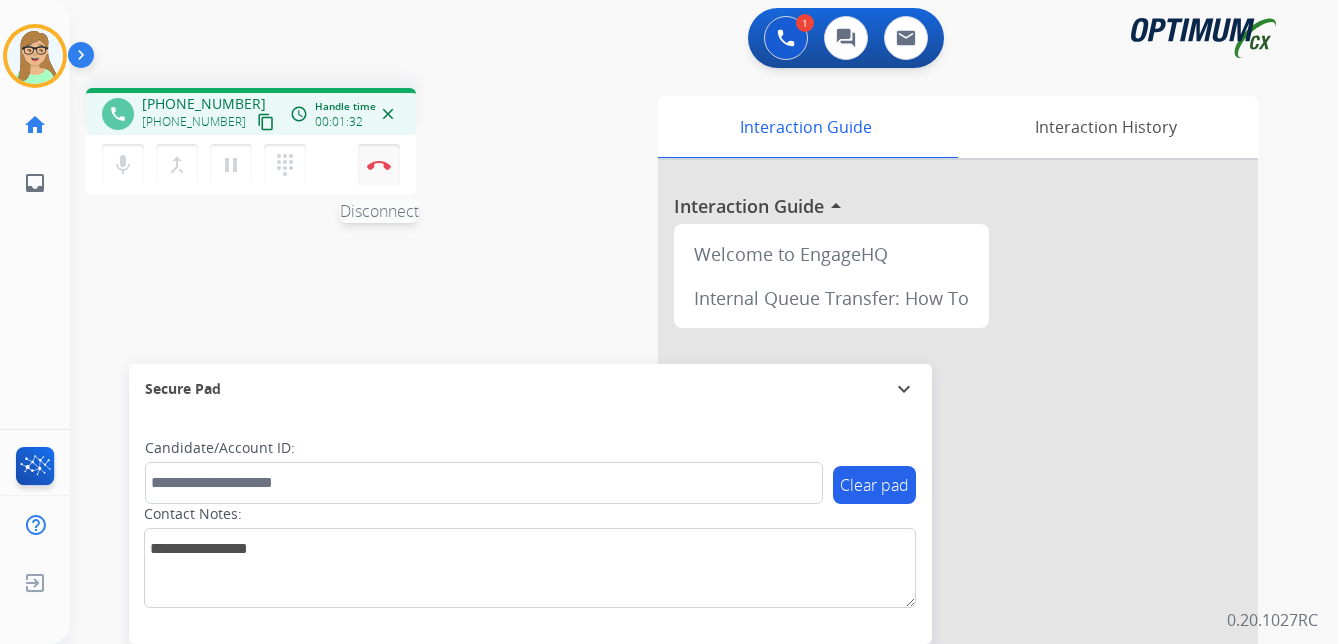 click at bounding box center (379, 165) 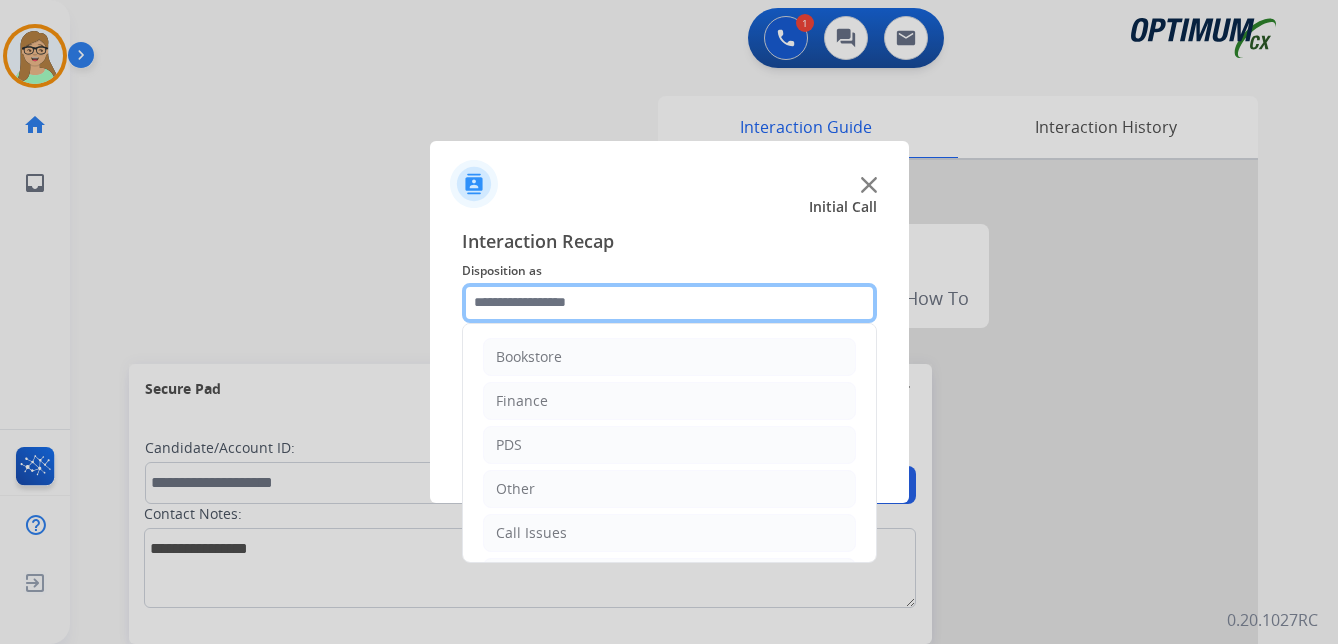 click 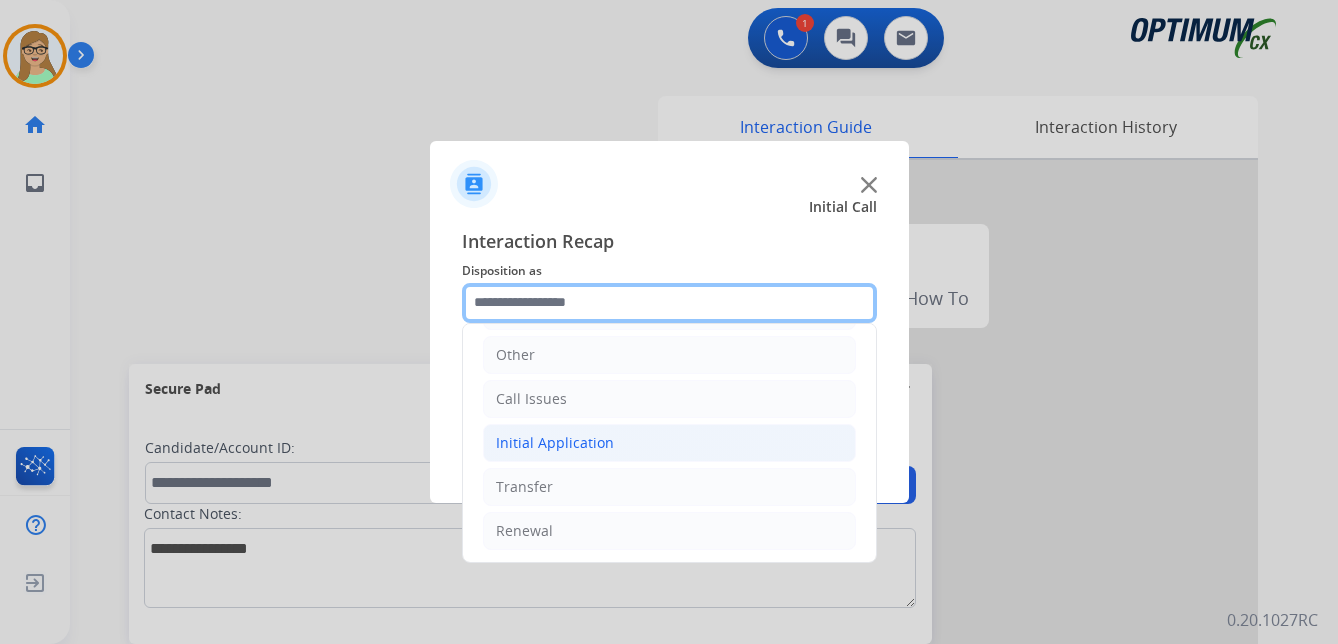 scroll, scrollTop: 136, scrollLeft: 0, axis: vertical 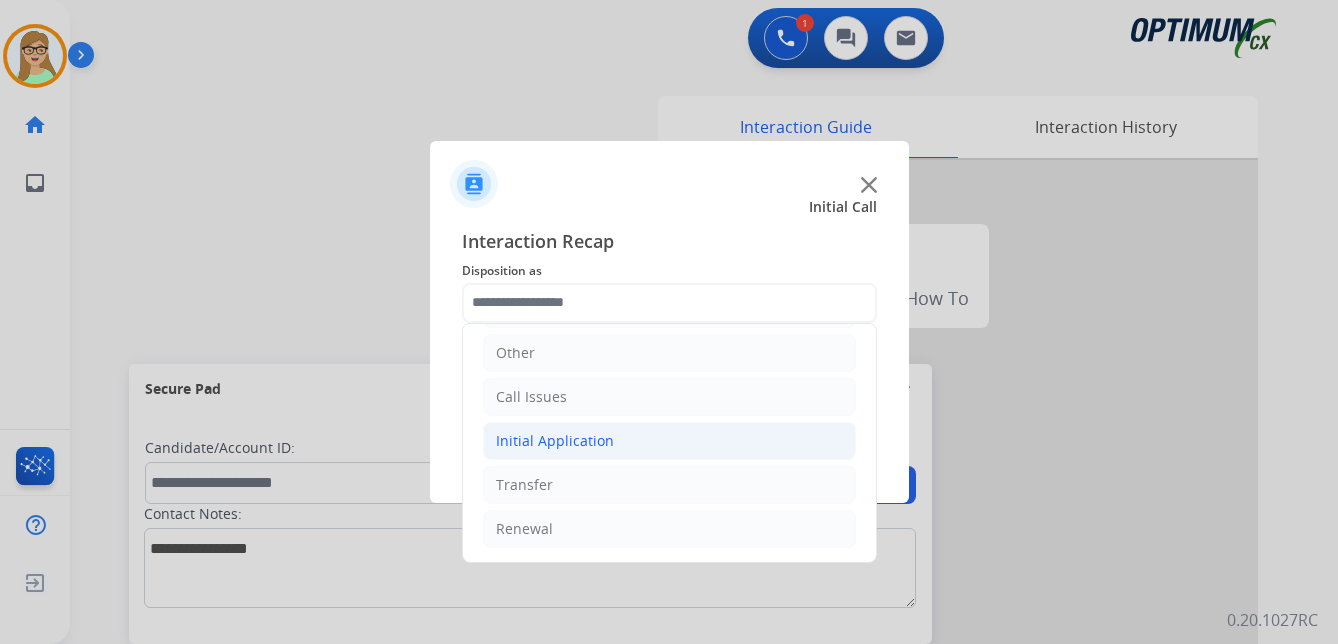 click on "Initial Application" 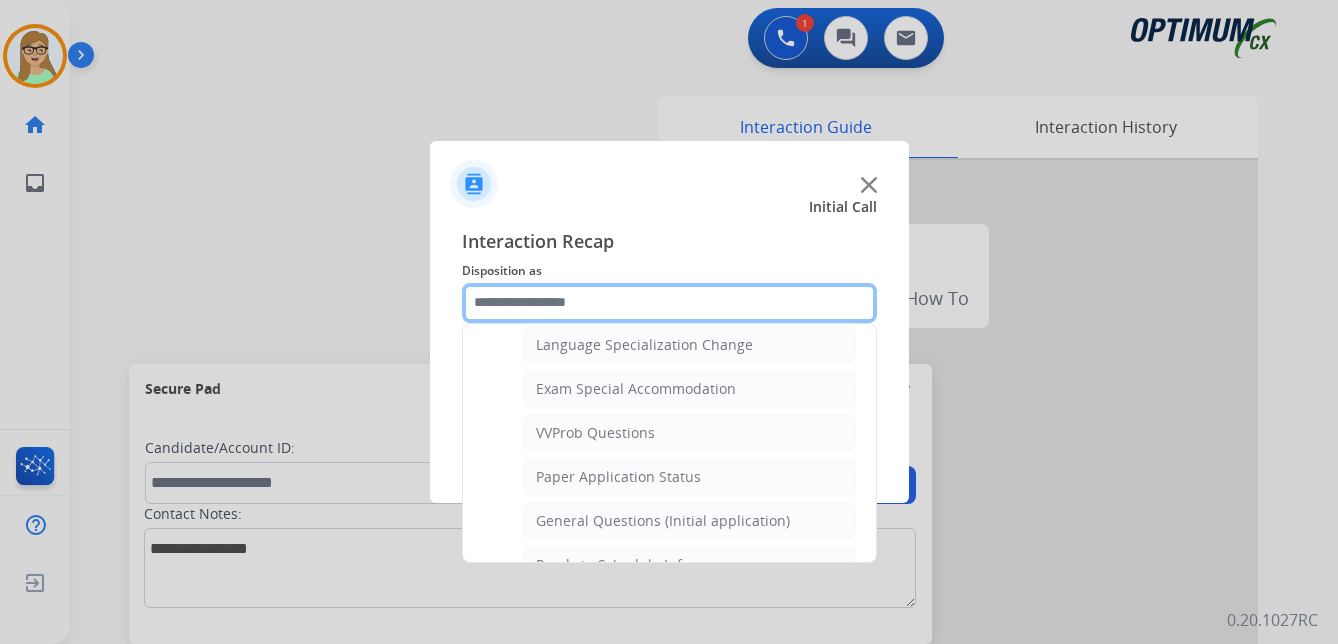 scroll, scrollTop: 1036, scrollLeft: 0, axis: vertical 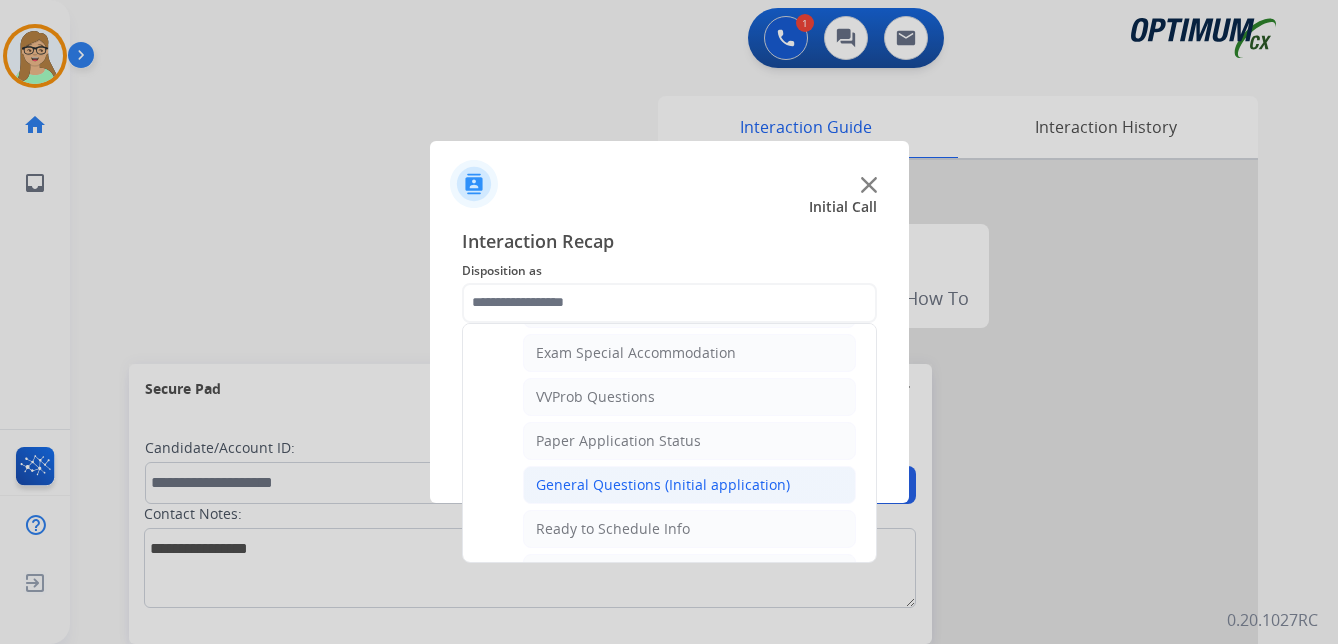 click on "General Questions (Initial application)" 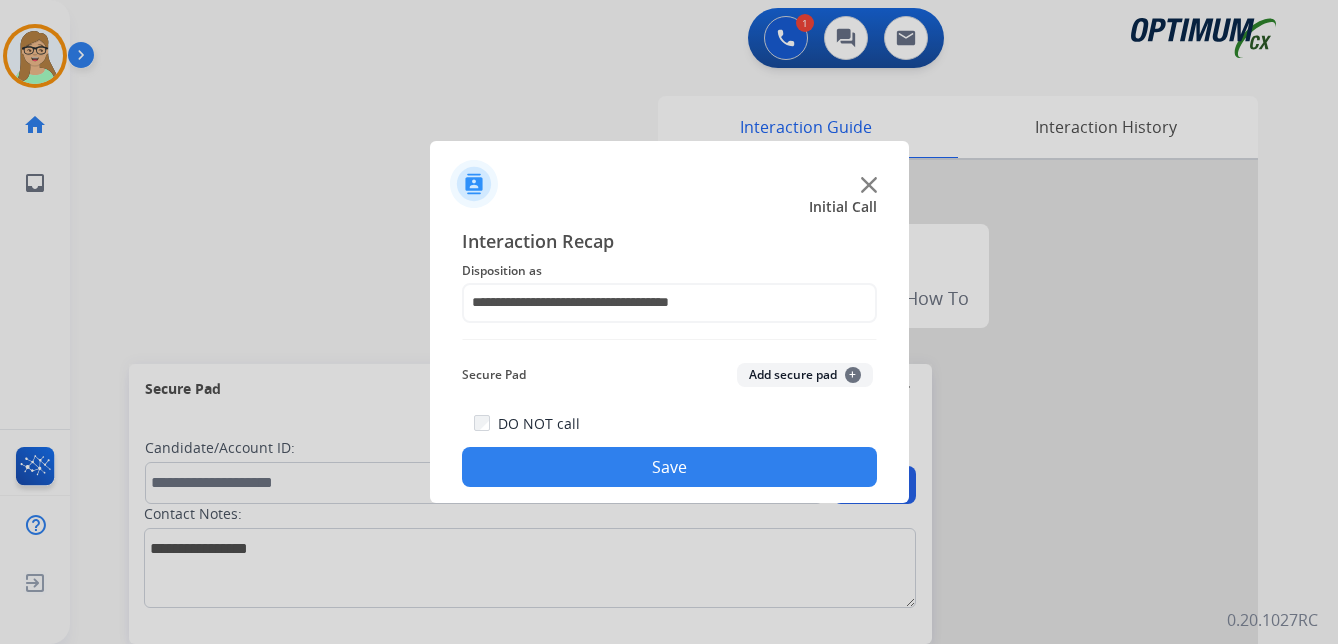 drag, startPoint x: 632, startPoint y: 467, endPoint x: 219, endPoint y: 310, distance: 441.8348 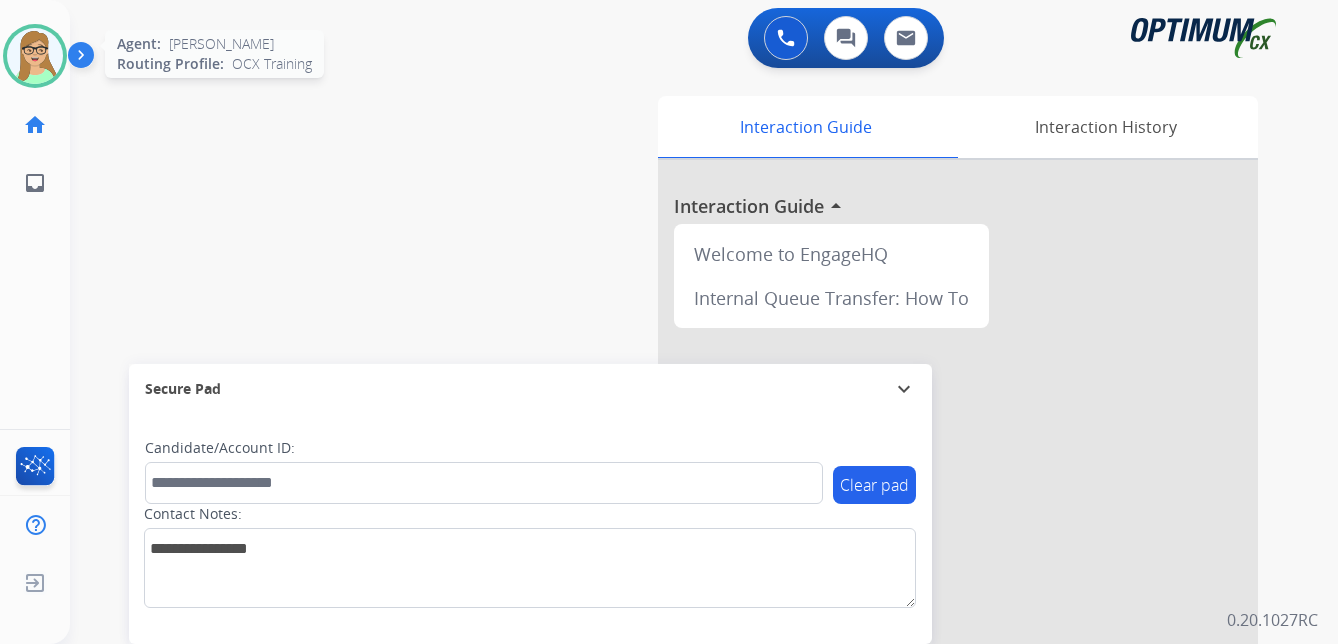 click at bounding box center [35, 56] 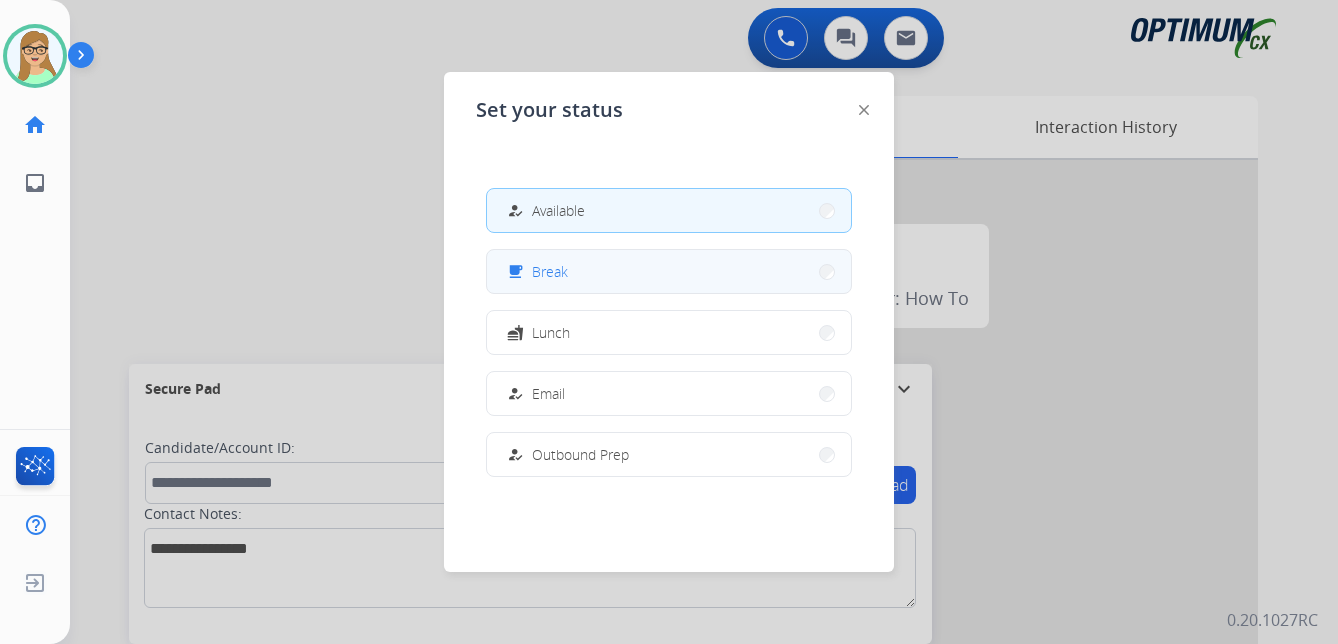 click on "Break" at bounding box center (550, 271) 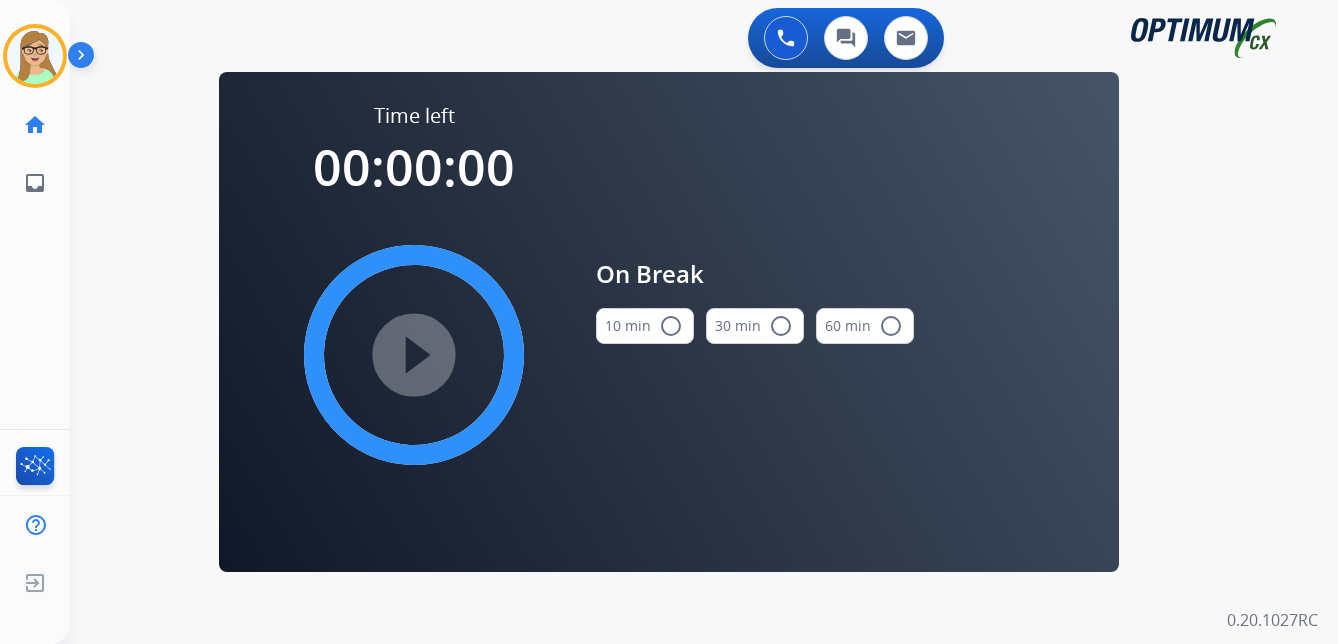 click on "radio_button_unchecked" at bounding box center (671, 326) 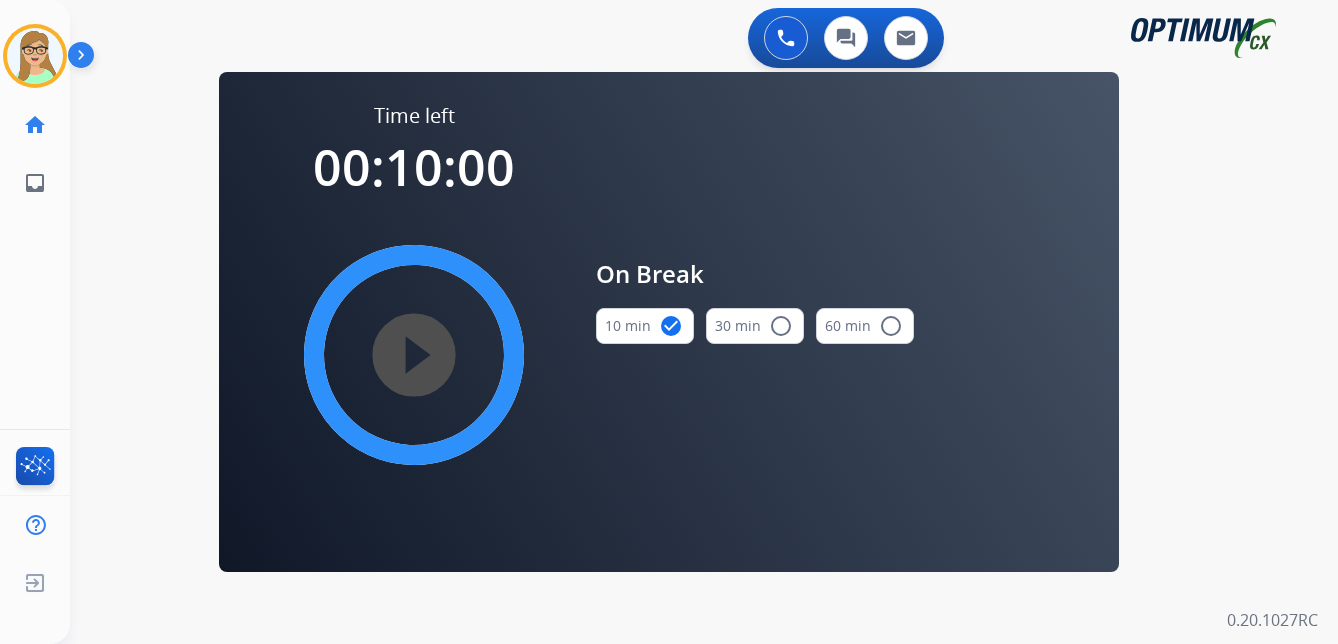 click on "play_circle_filled" at bounding box center [414, 355] 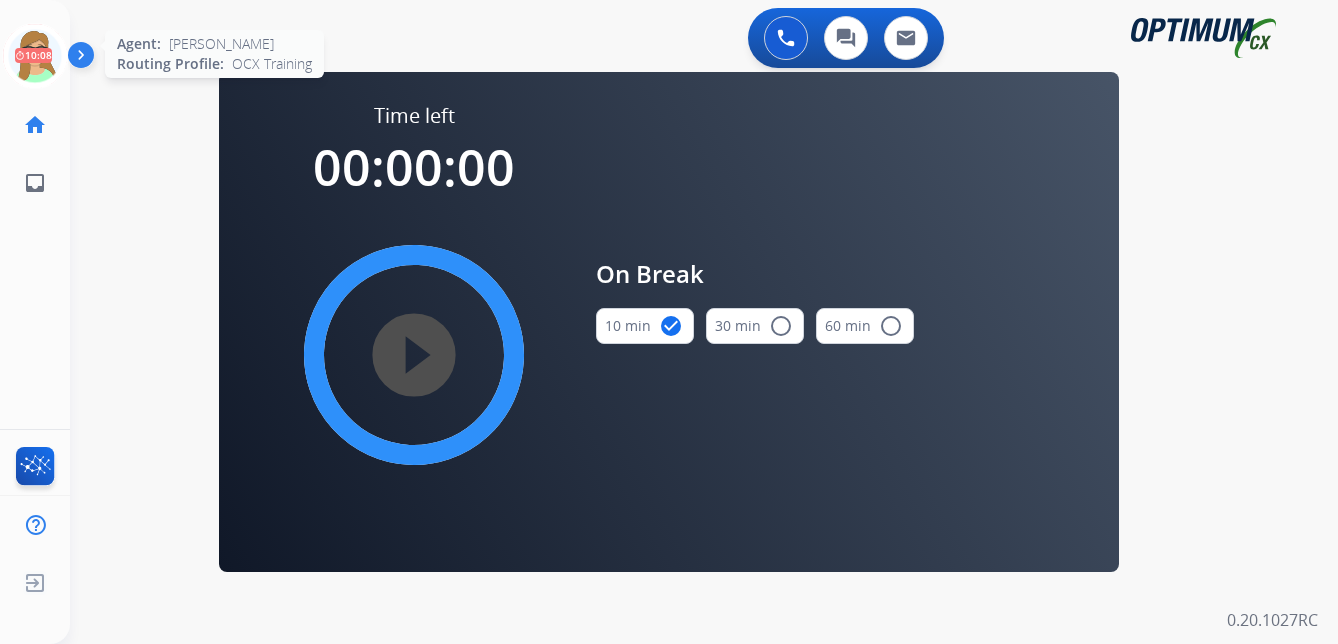 click 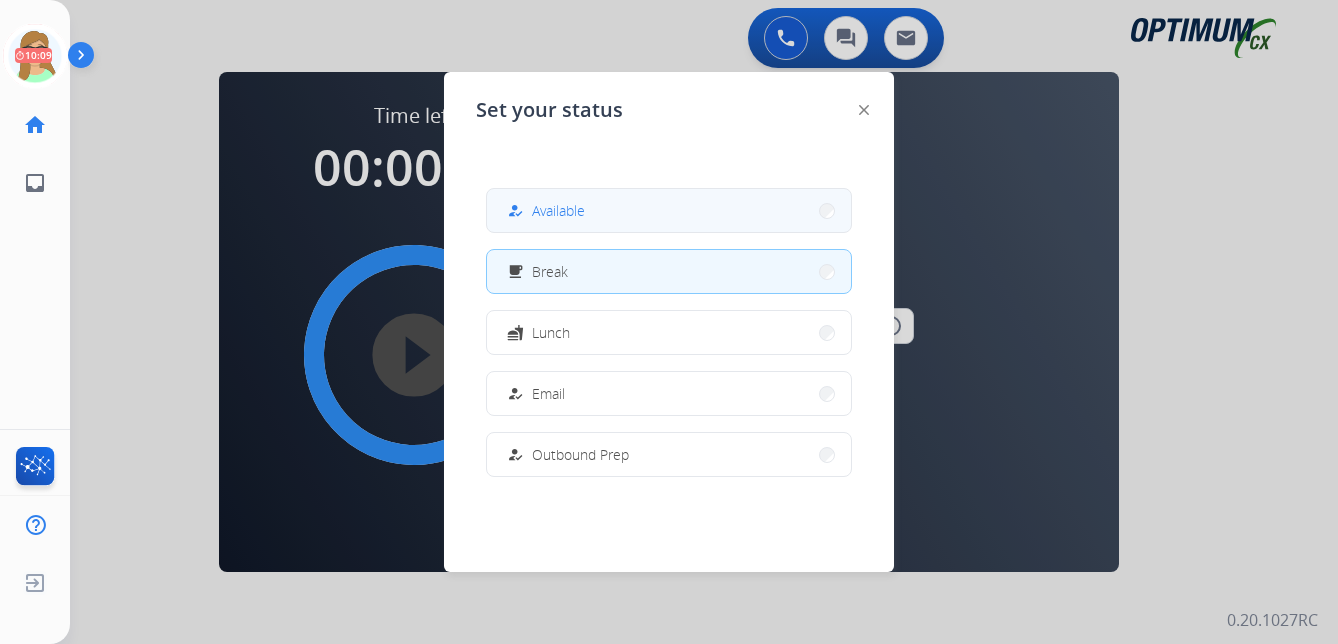 click on "Available" at bounding box center [558, 210] 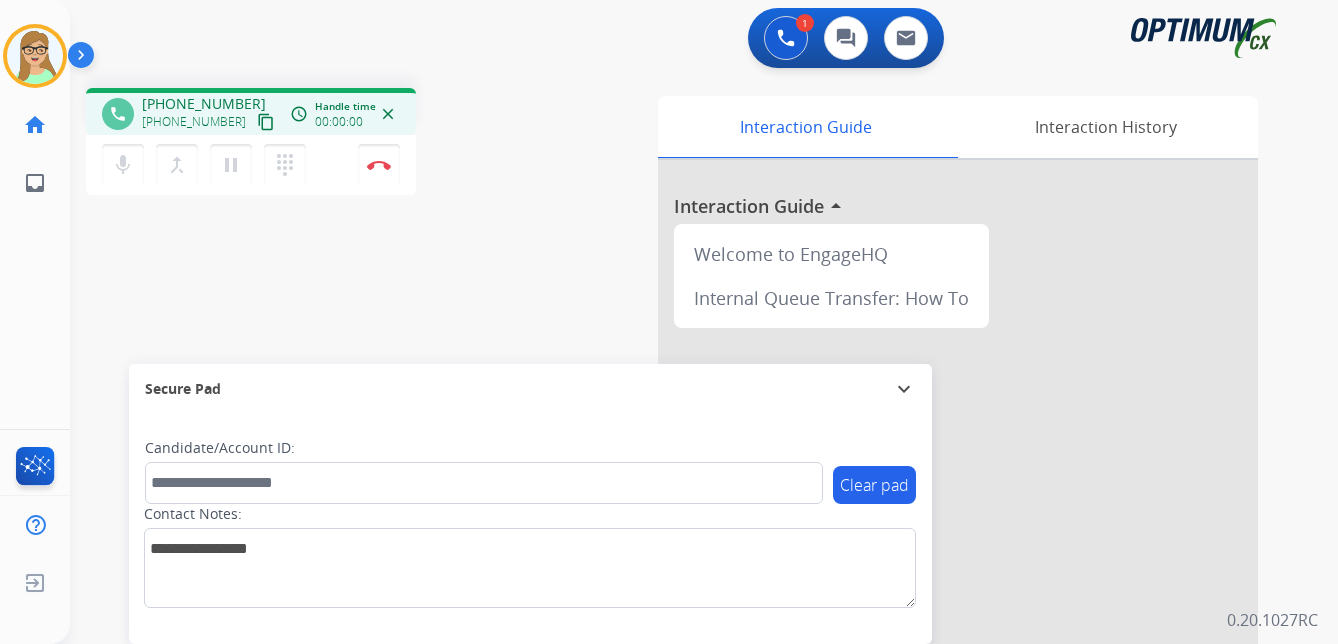 drag, startPoint x: 249, startPoint y: 121, endPoint x: 97, endPoint y: 128, distance: 152.1611 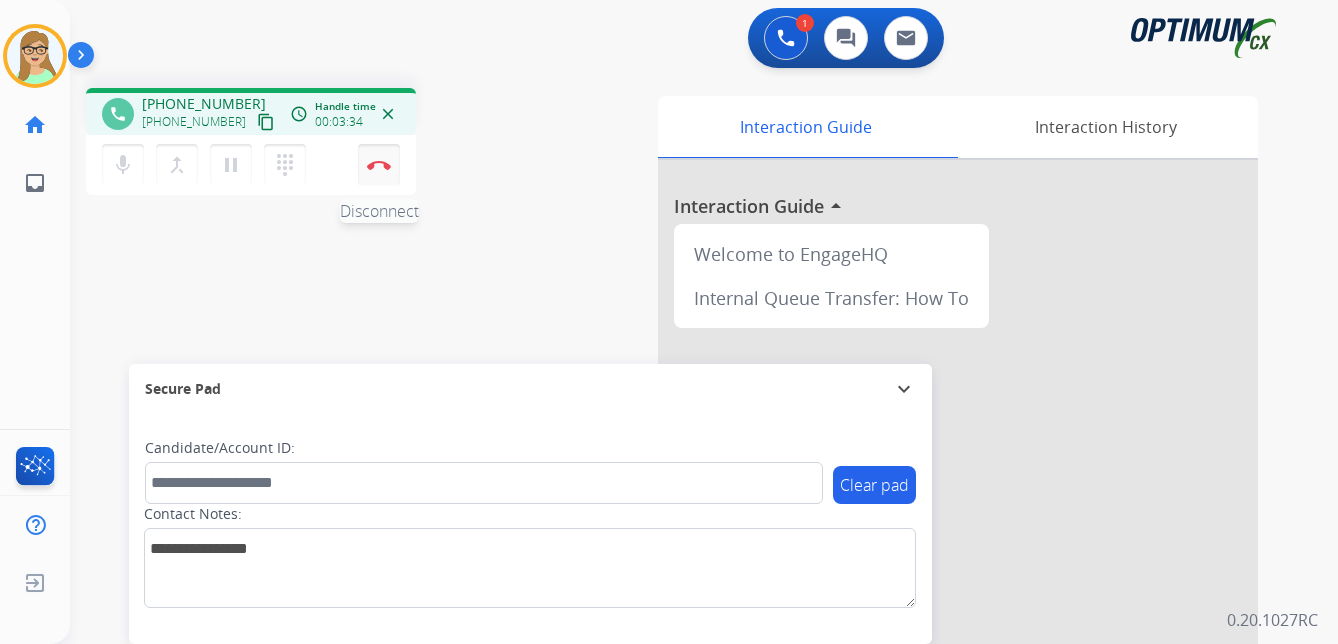 click at bounding box center (379, 165) 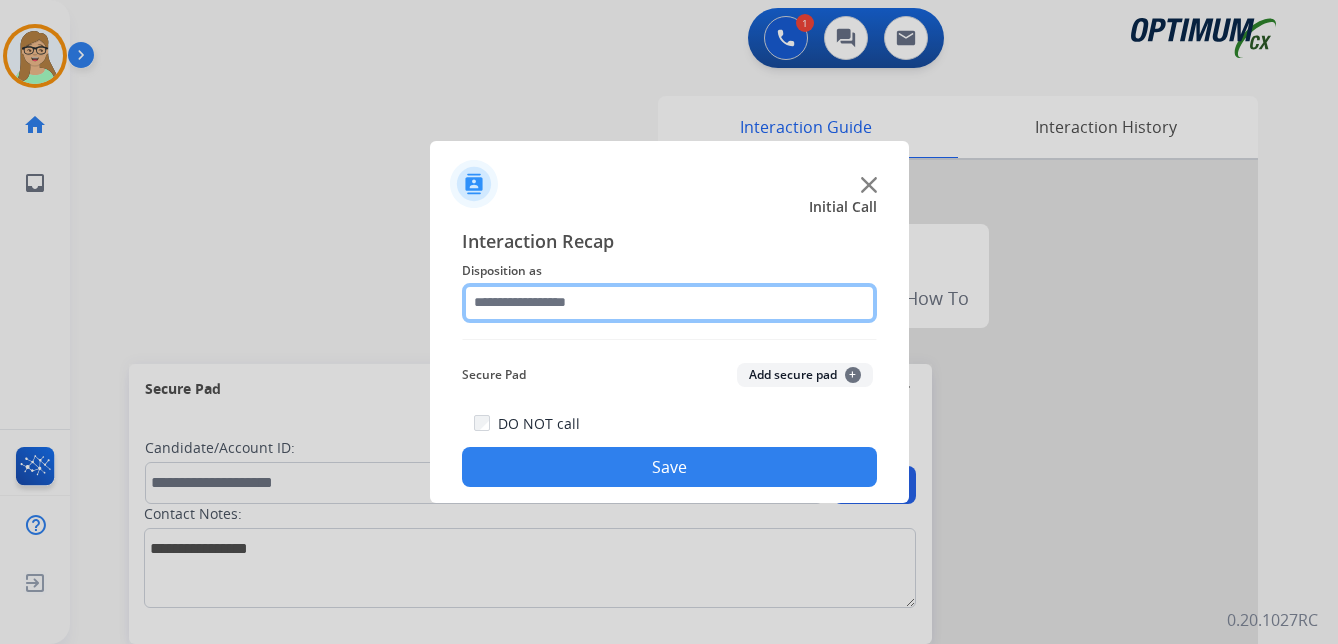 click 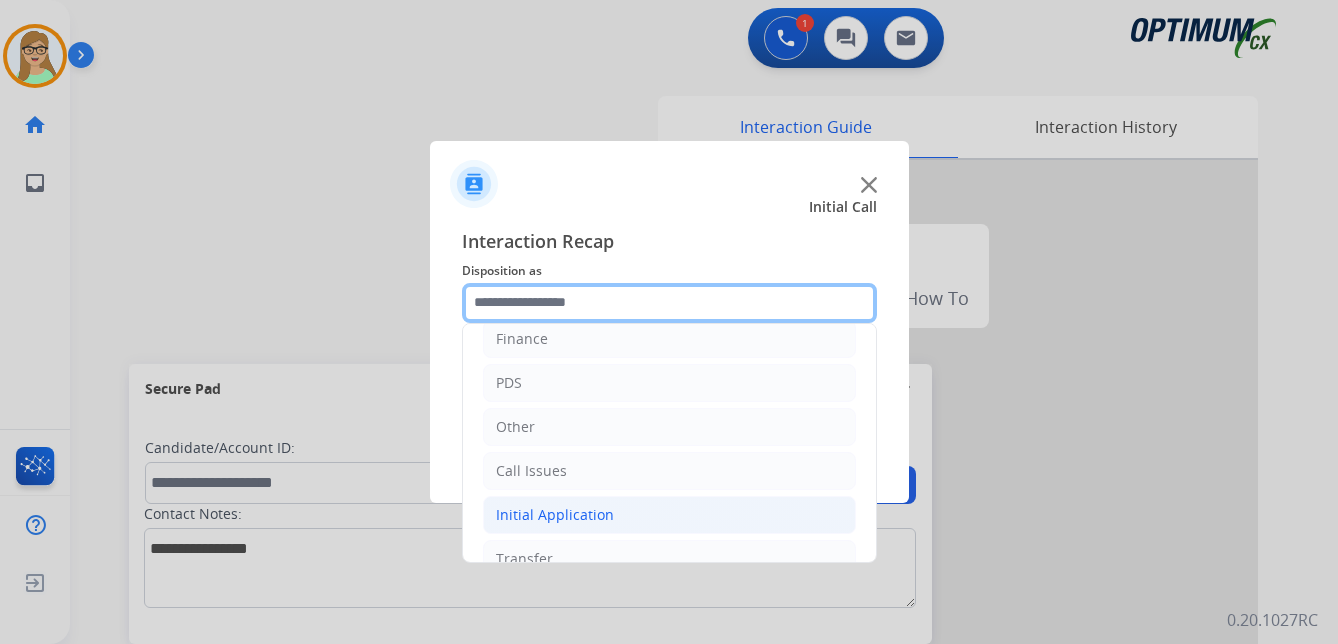 scroll, scrollTop: 136, scrollLeft: 0, axis: vertical 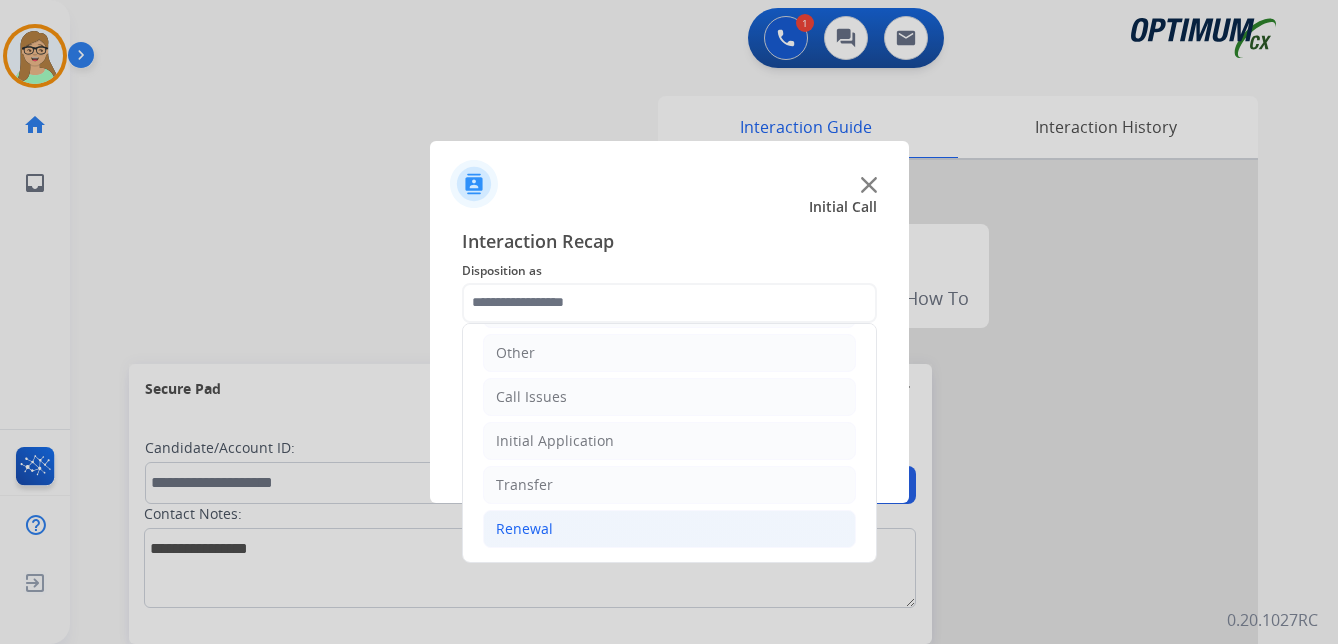 click on "Renewal" 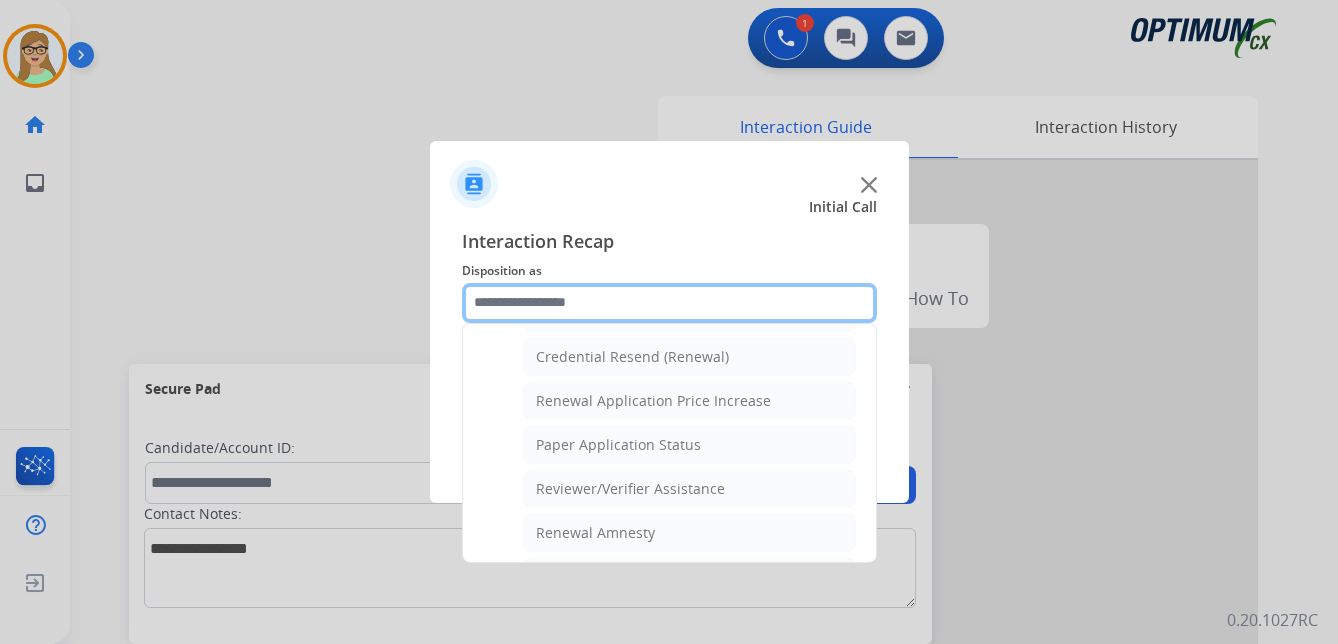 scroll, scrollTop: 736, scrollLeft: 0, axis: vertical 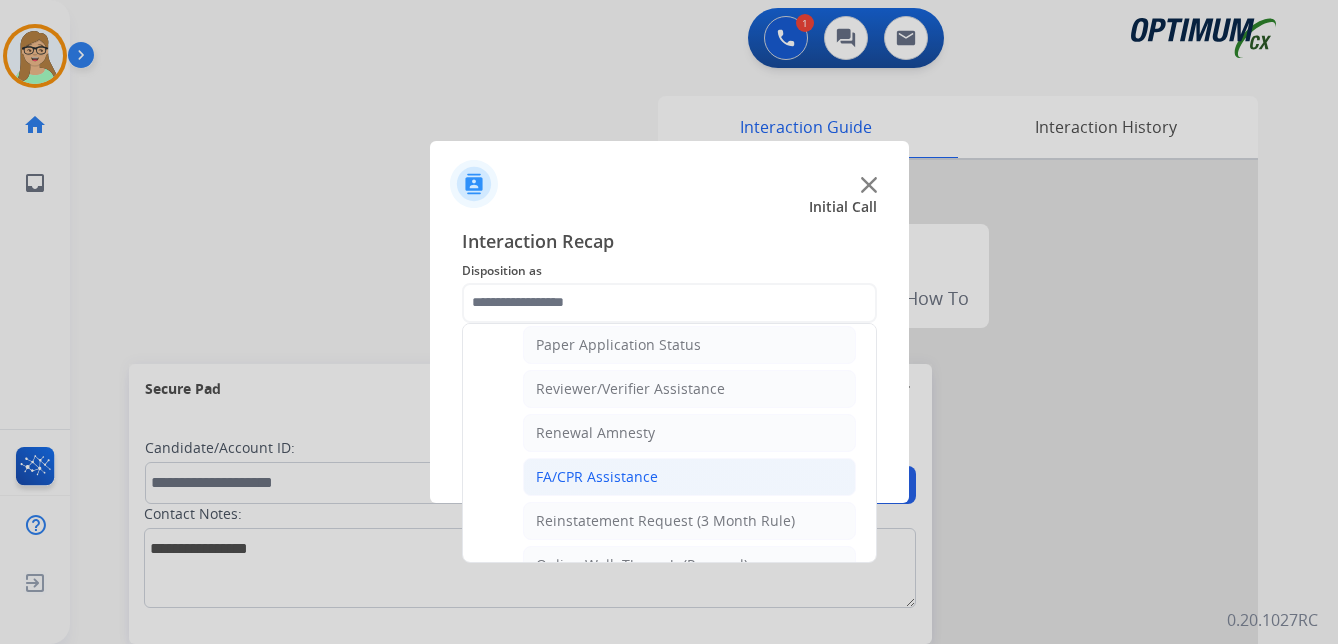 click on "FA/CPR Assistance" 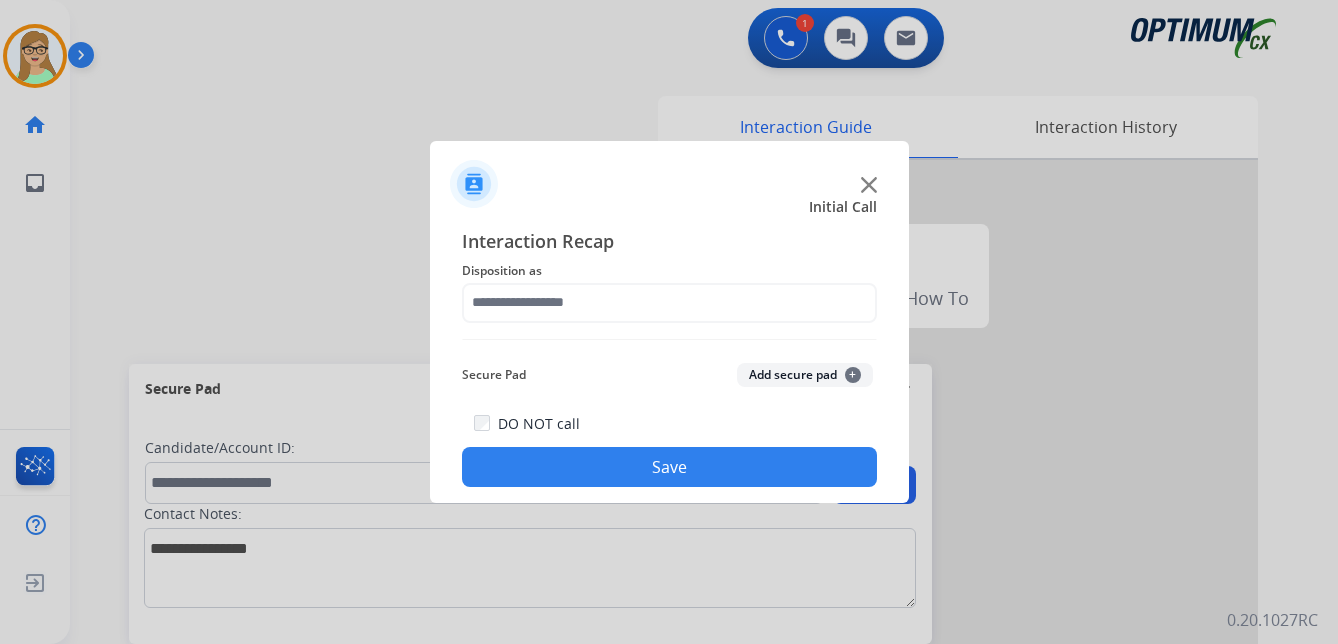type on "**********" 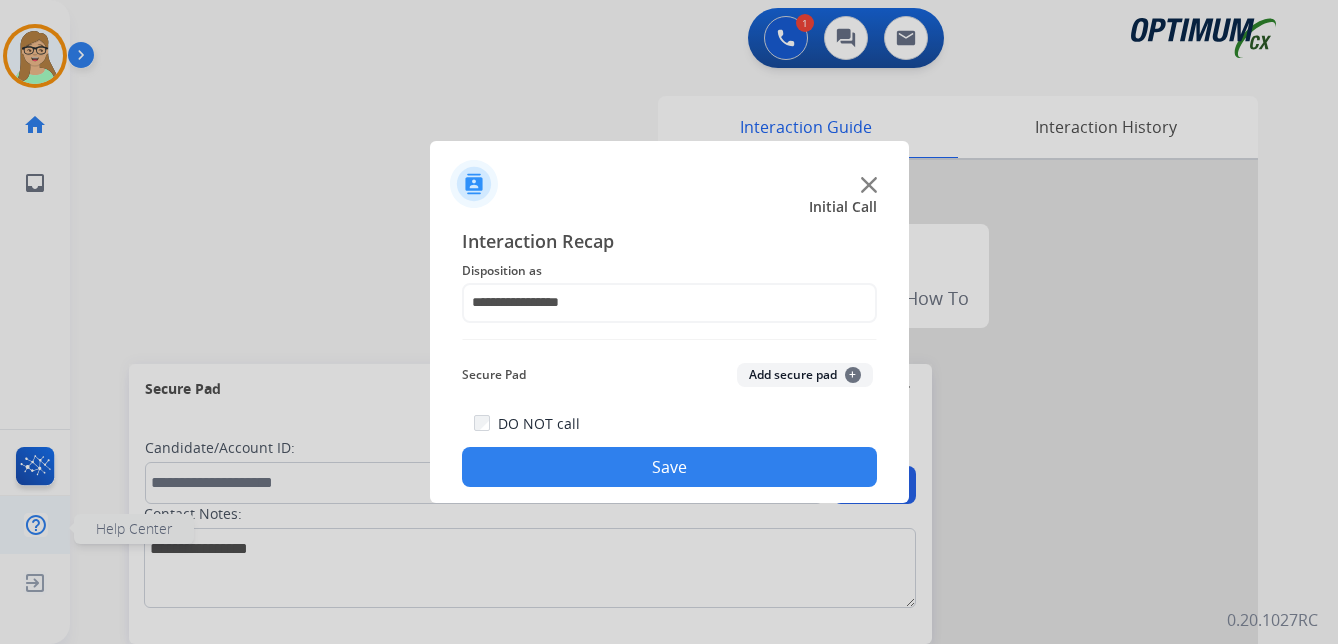 drag, startPoint x: 607, startPoint y: 475, endPoint x: 1, endPoint y: 510, distance: 607.0099 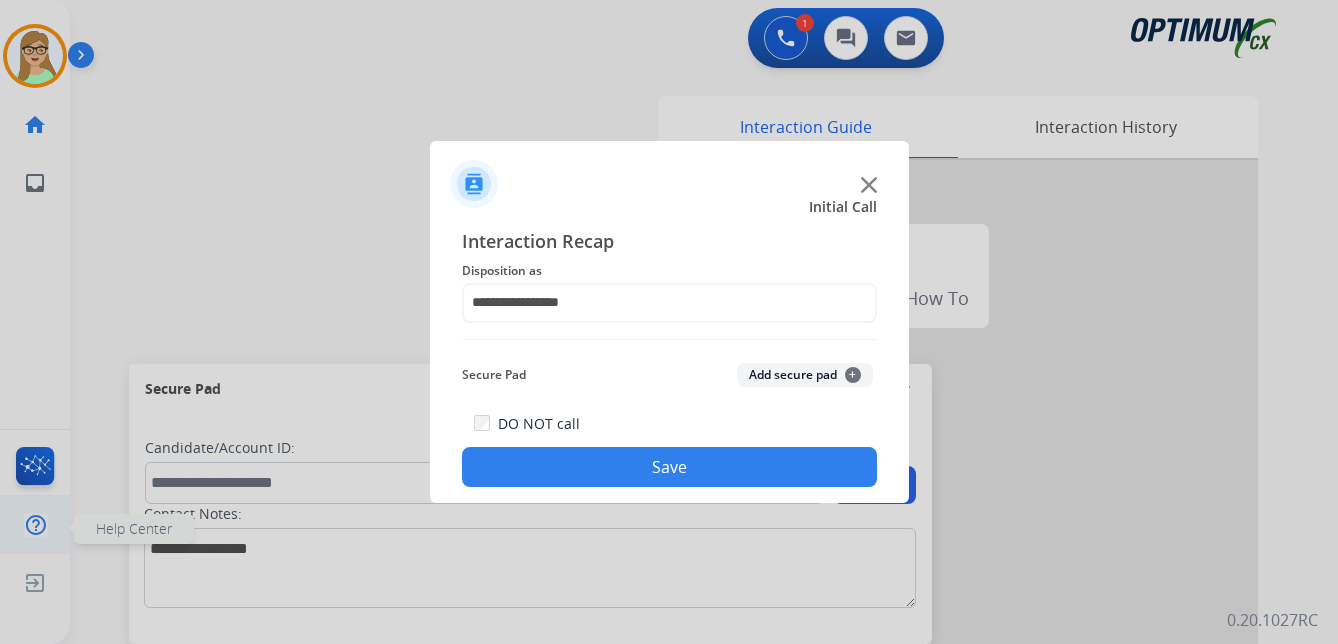 click on "Save" 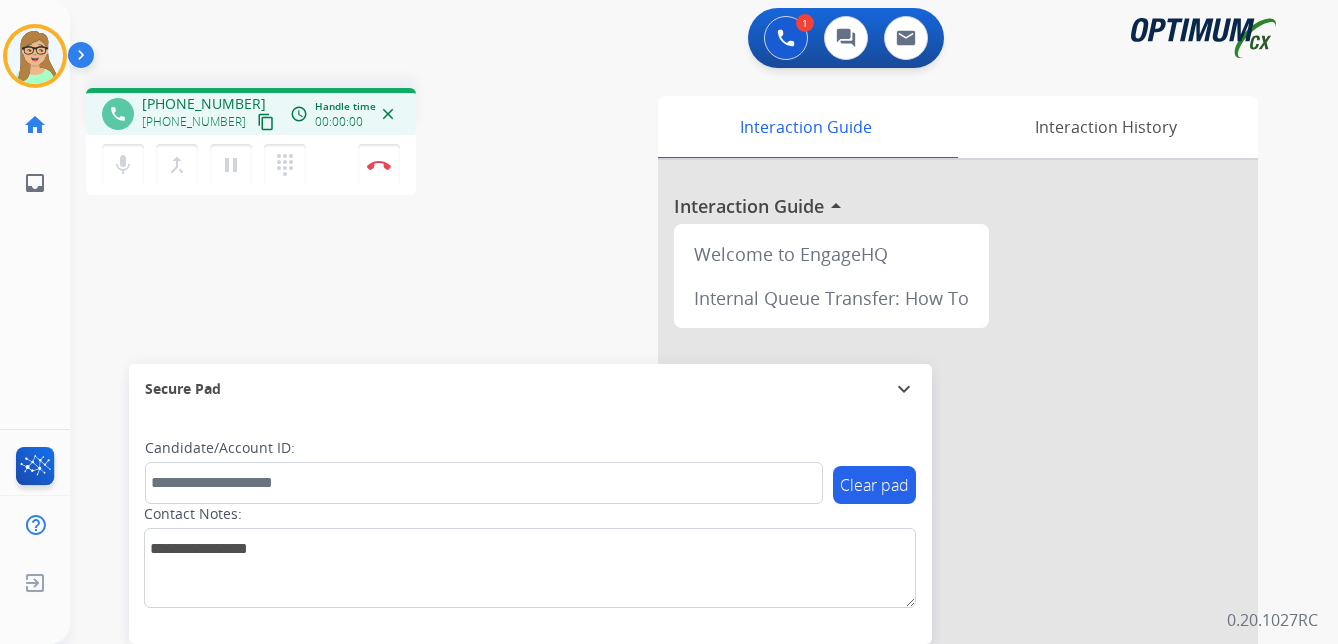 drag, startPoint x: 243, startPoint y: 127, endPoint x: 219, endPoint y: 131, distance: 24.33105 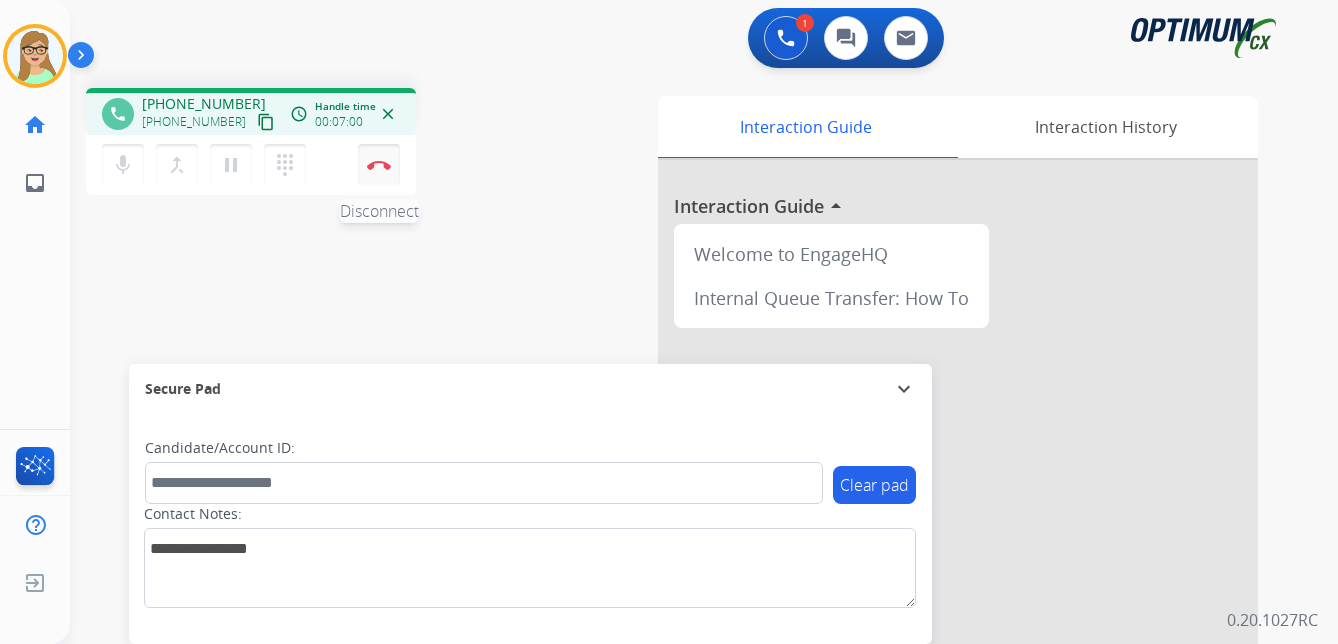 click at bounding box center (379, 165) 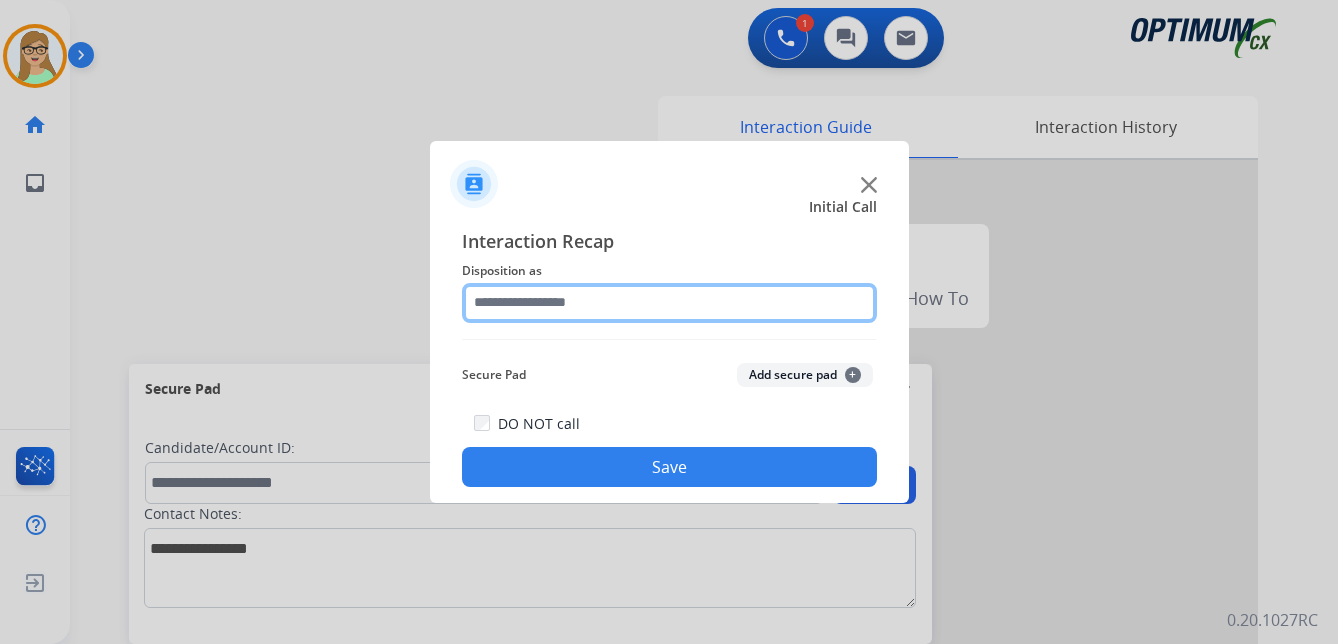 click 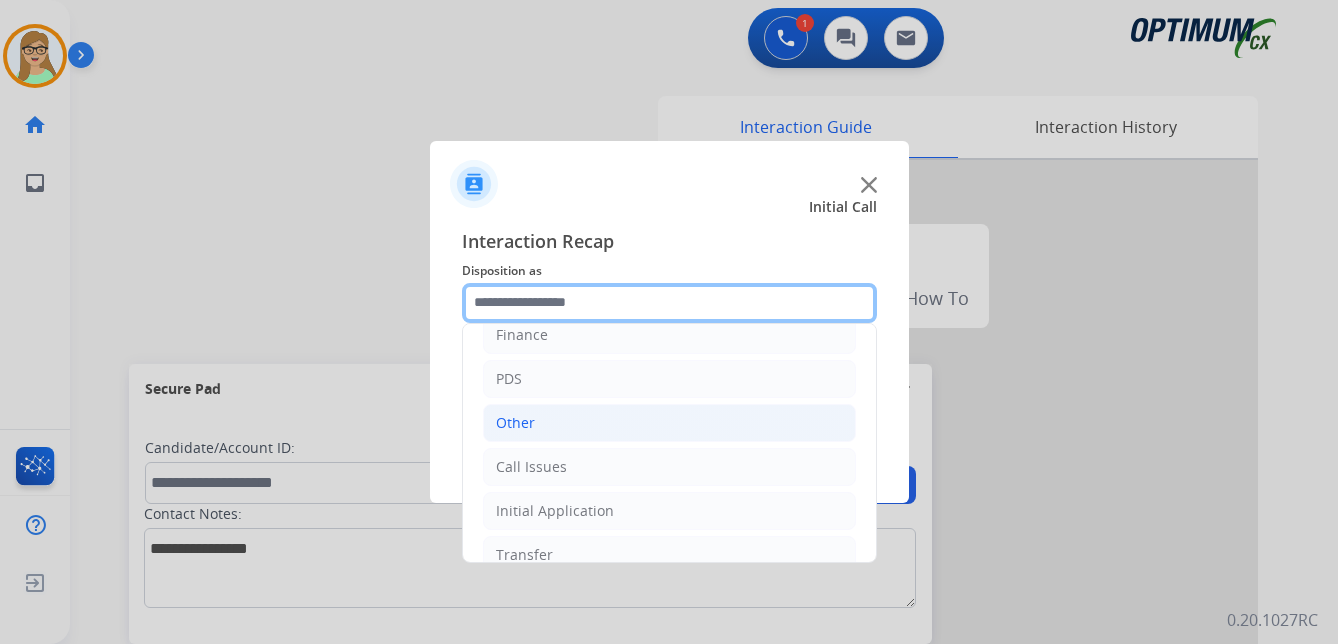 scroll, scrollTop: 136, scrollLeft: 0, axis: vertical 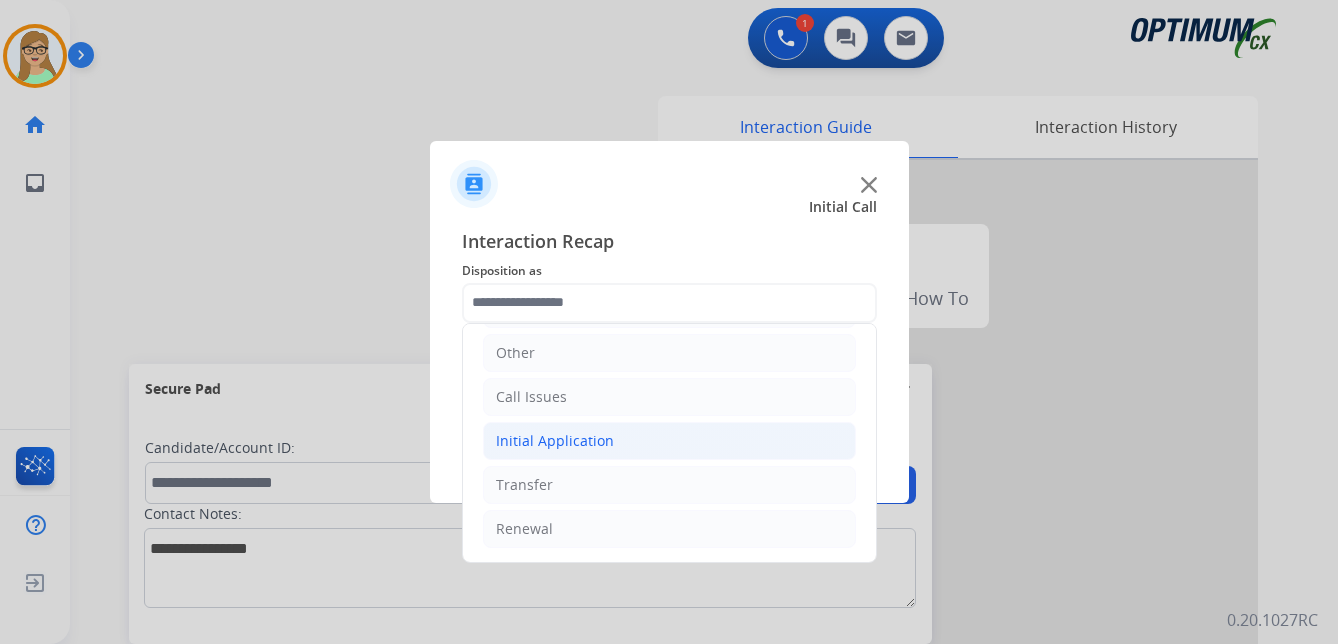 click on "Initial Application" 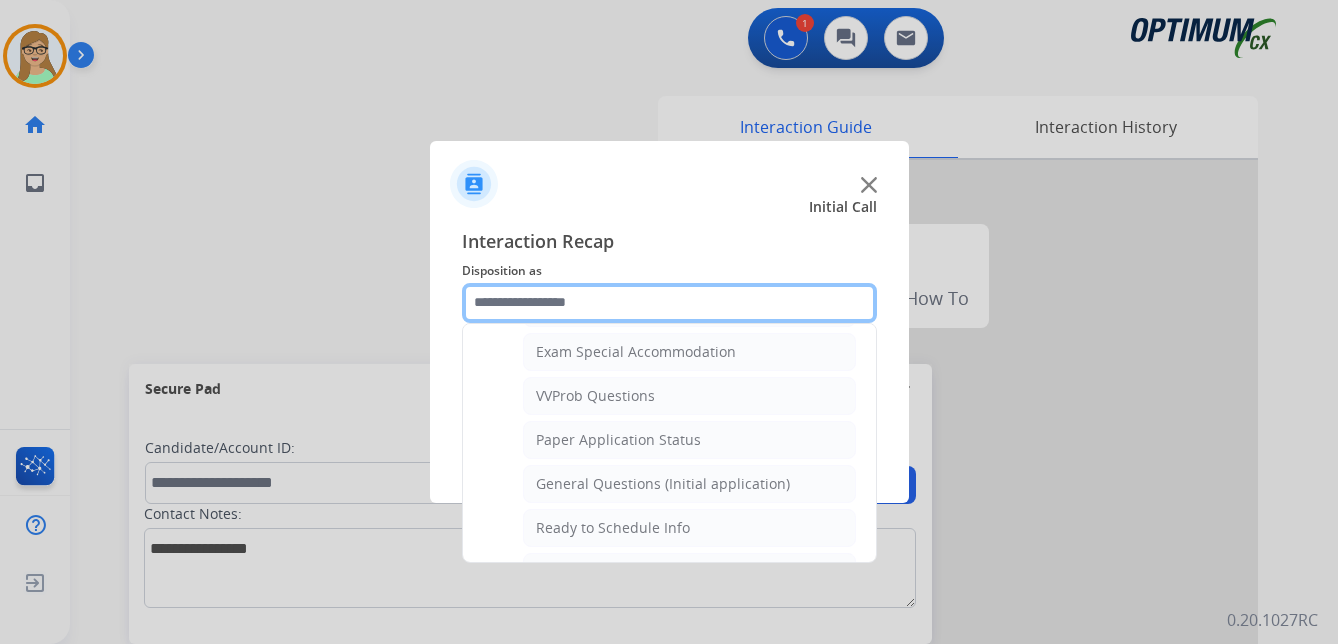 scroll, scrollTop: 1012, scrollLeft: 0, axis: vertical 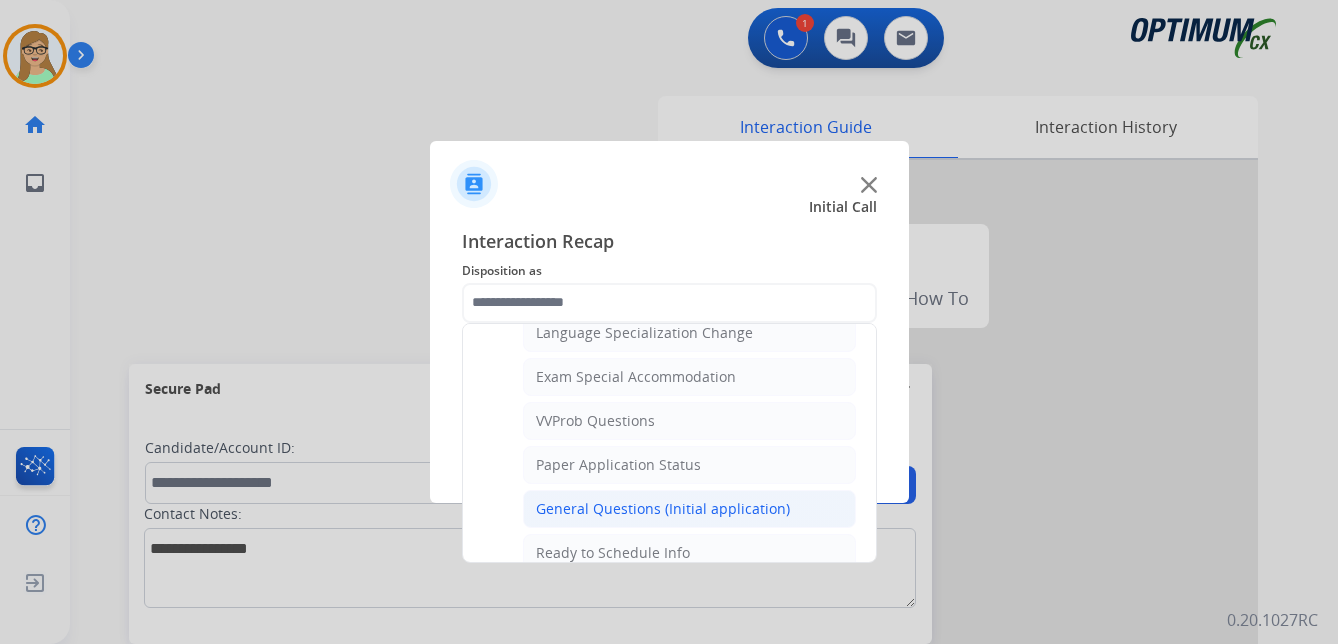 click on "General Questions (Initial application)" 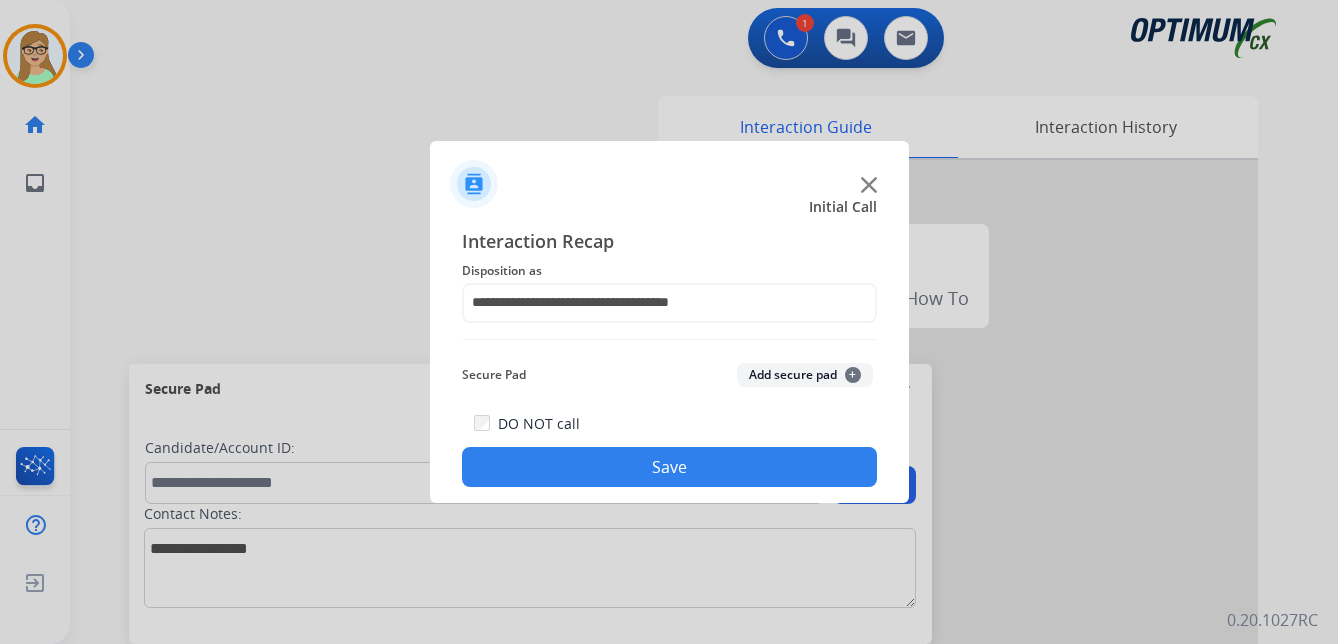 click on "Save" 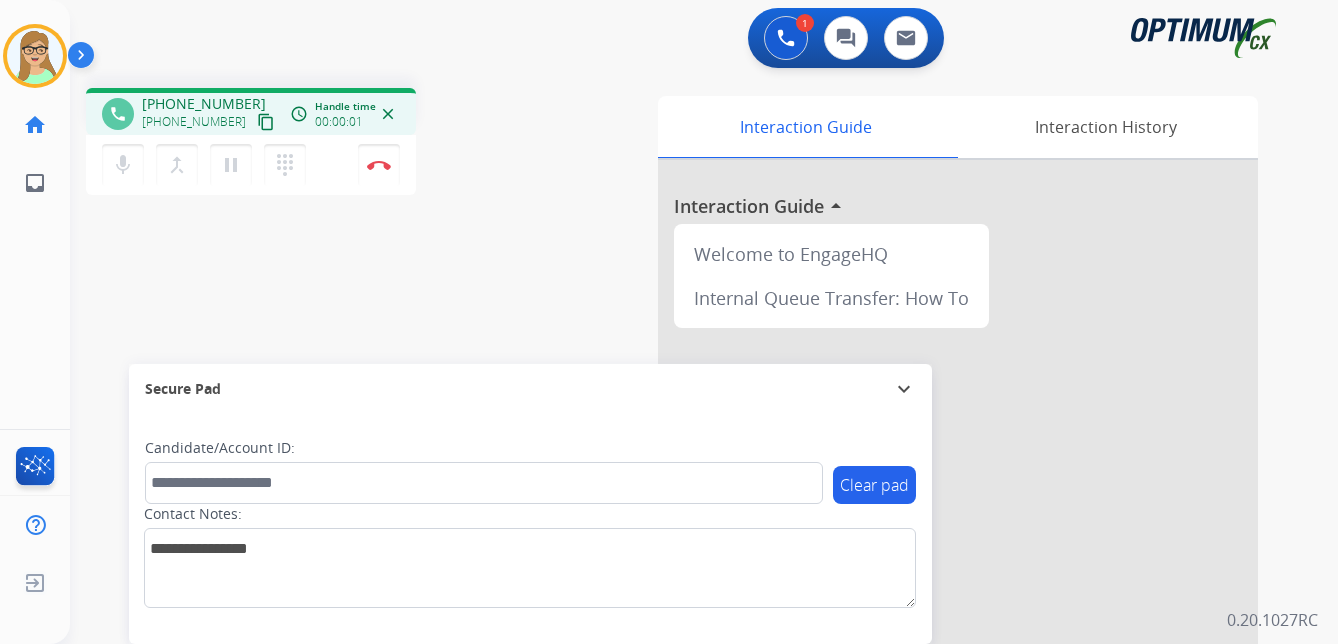 click on "content_copy" at bounding box center (266, 122) 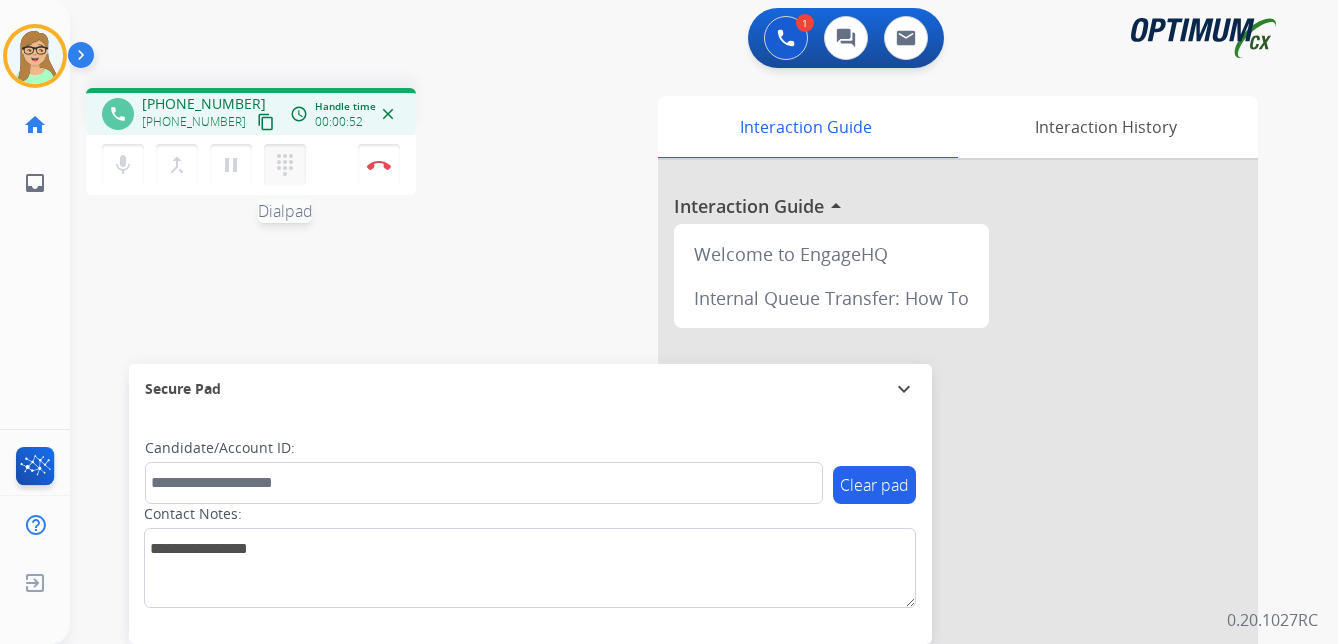 click on "dialpad" at bounding box center [285, 165] 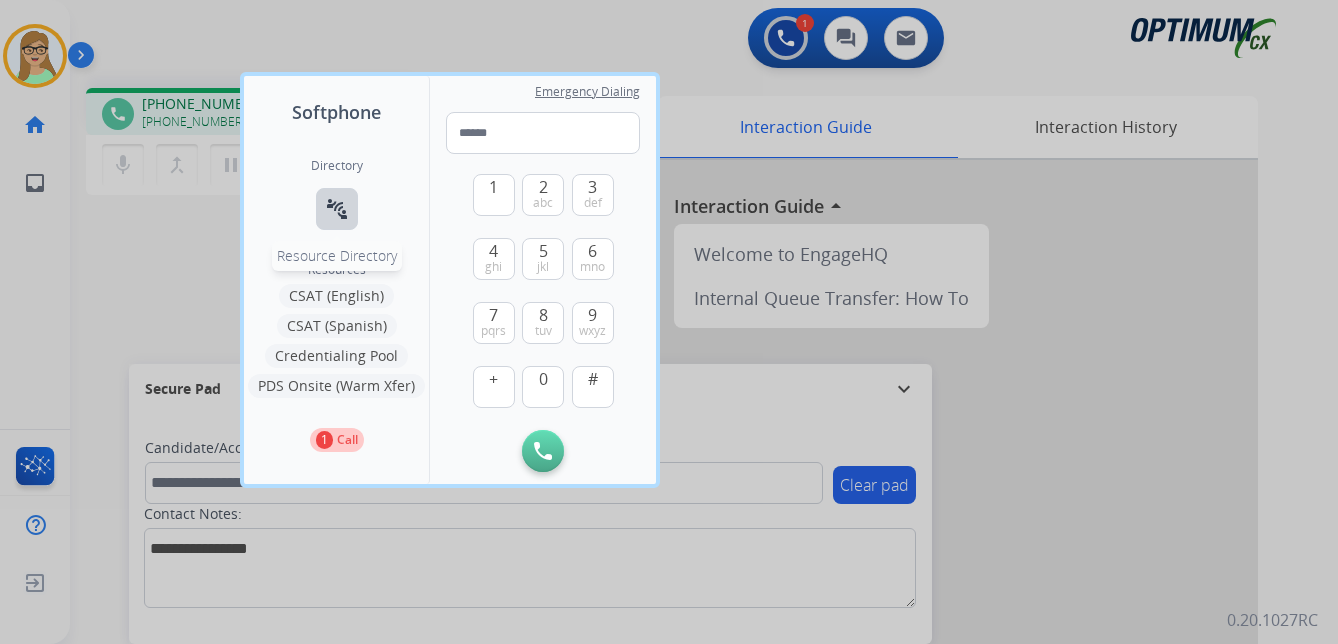 click on "connect_without_contact" at bounding box center (337, 209) 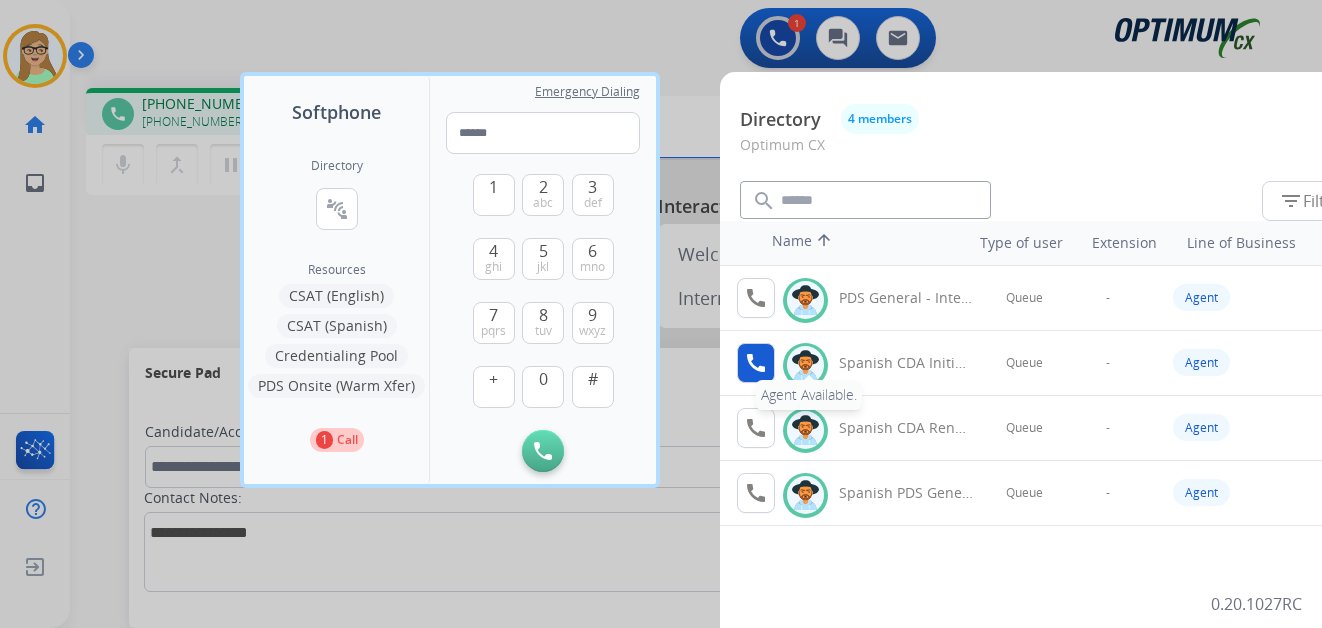 click on "call" at bounding box center (756, 363) 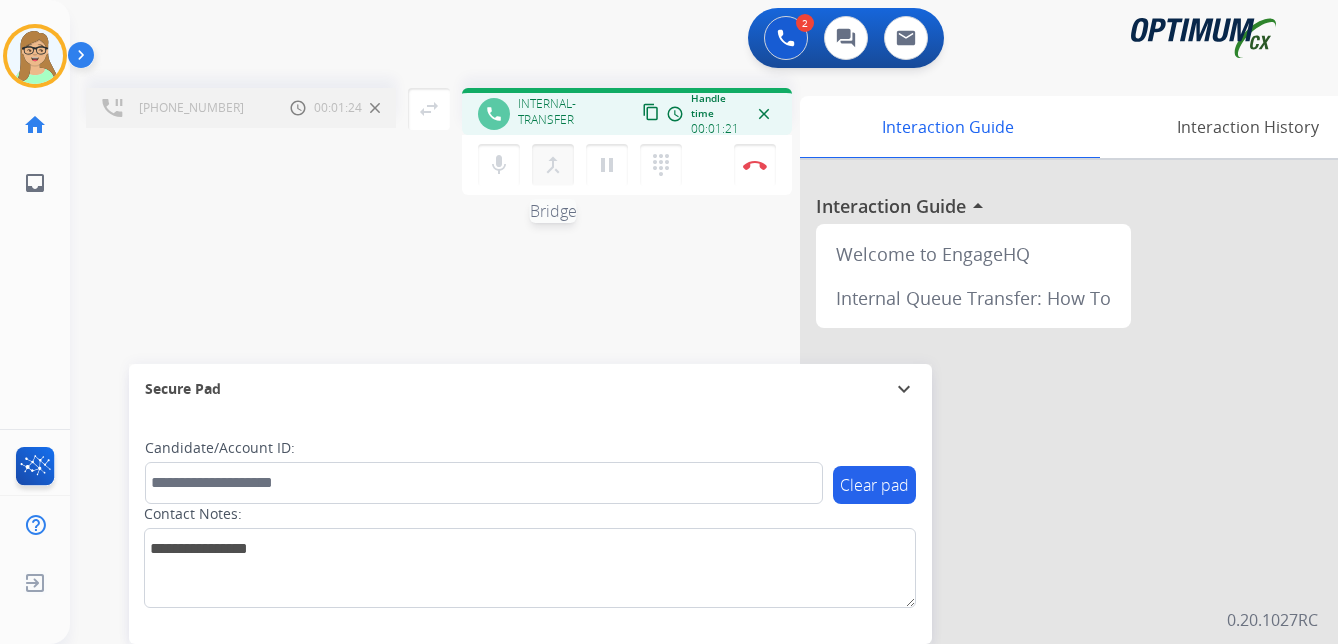 click on "merge_type" at bounding box center (553, 165) 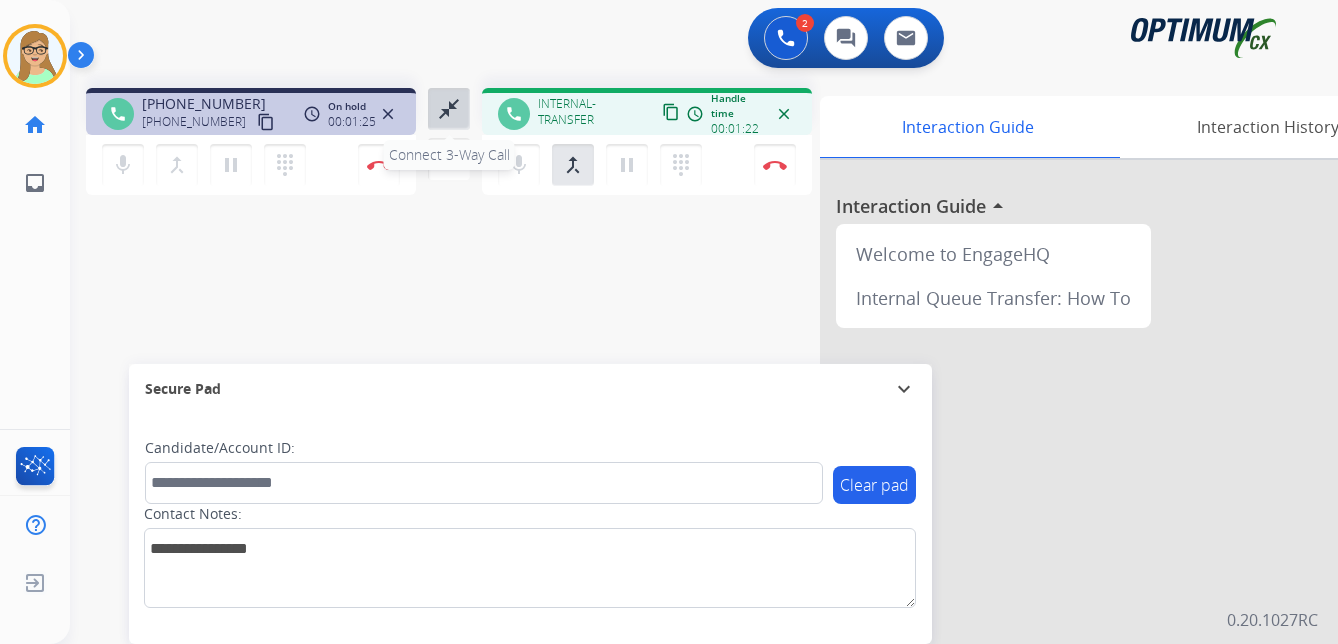 click on "close_fullscreen Connect 3-Way Call" at bounding box center (449, 109) 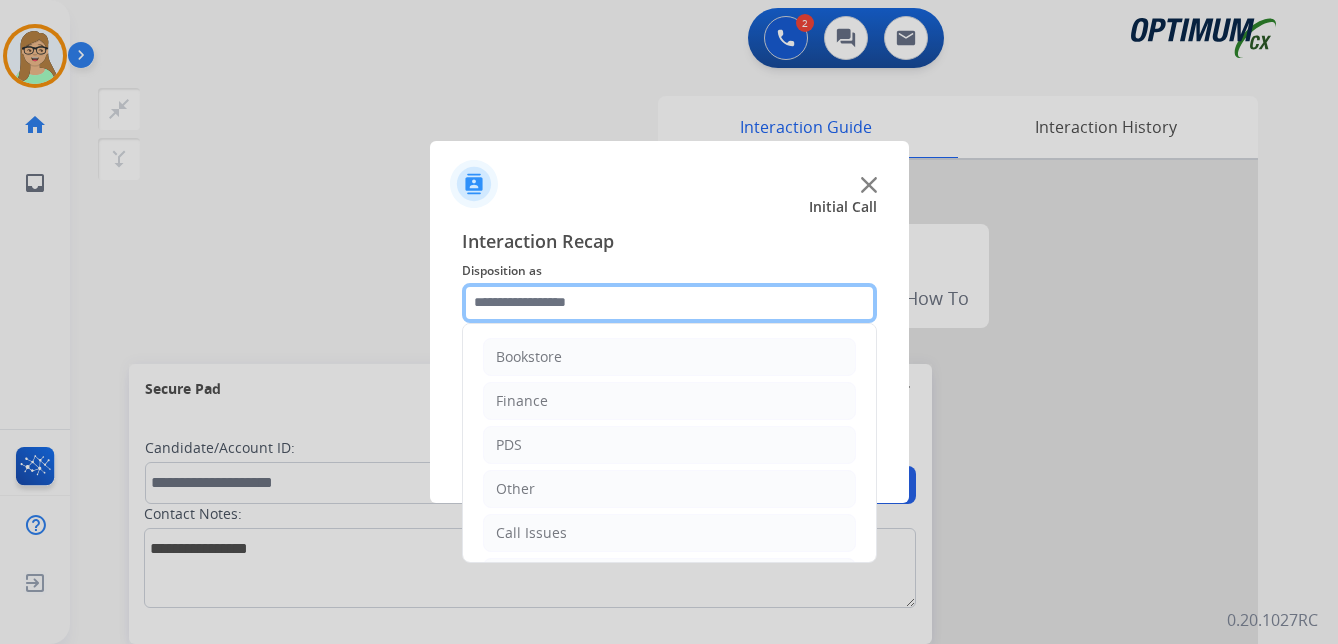 click 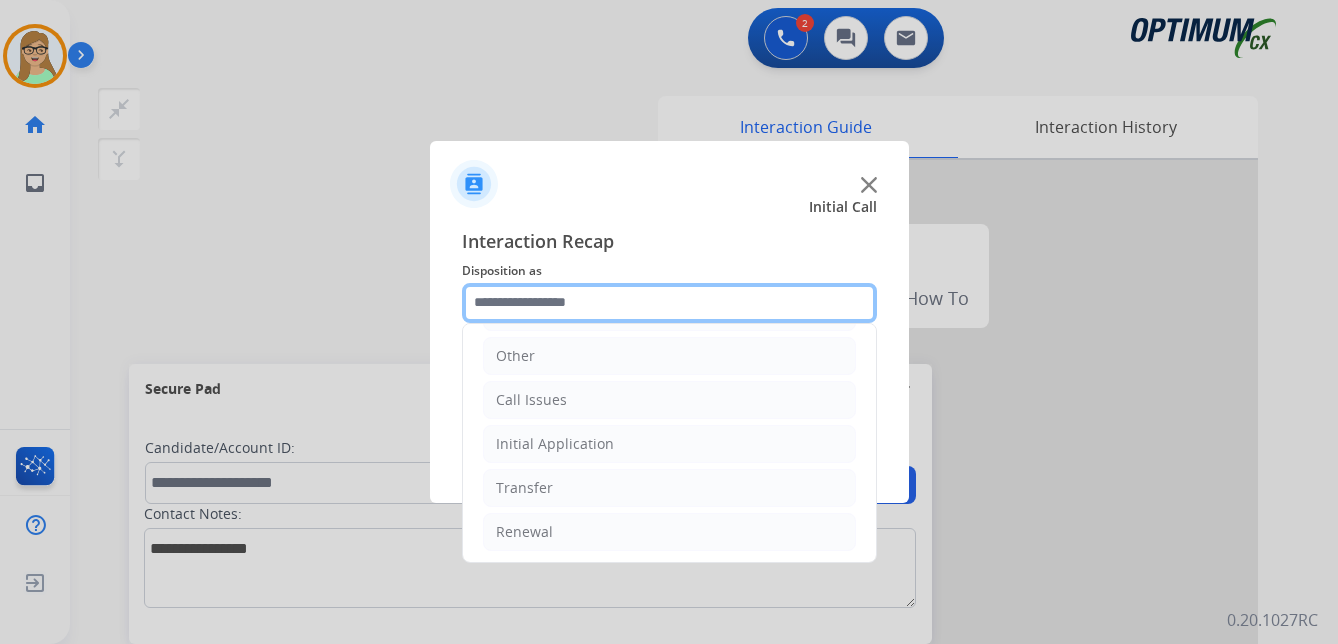 scroll, scrollTop: 136, scrollLeft: 0, axis: vertical 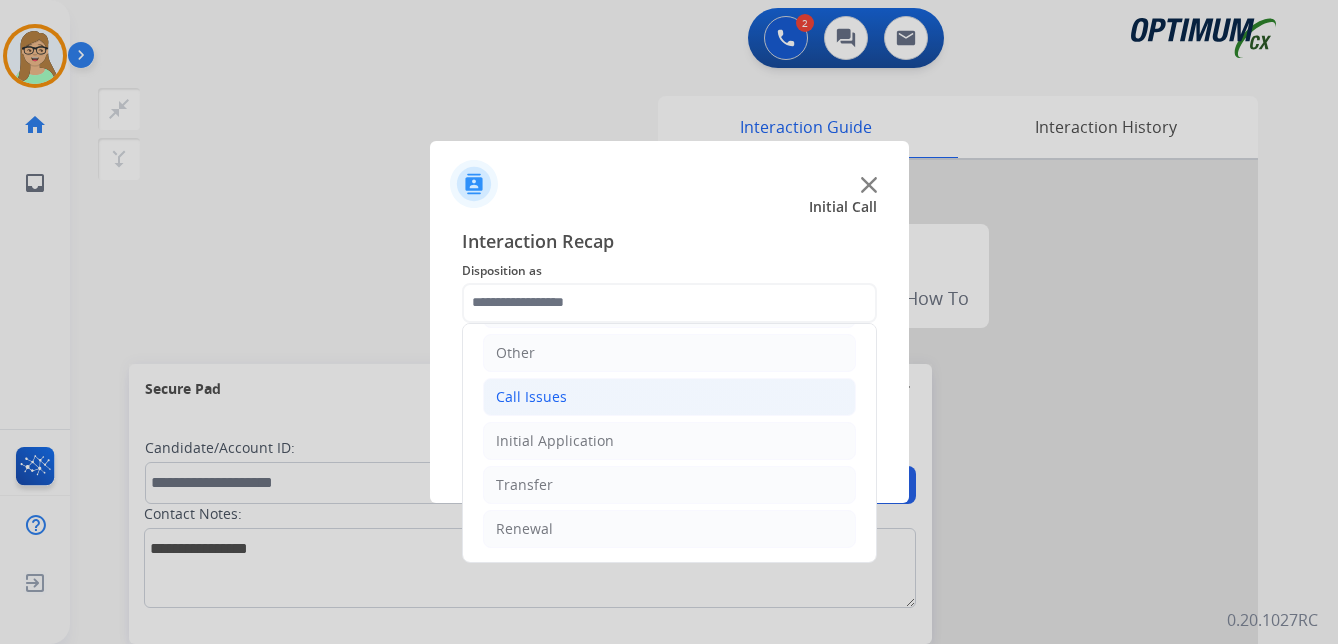 click on "Call Issues" 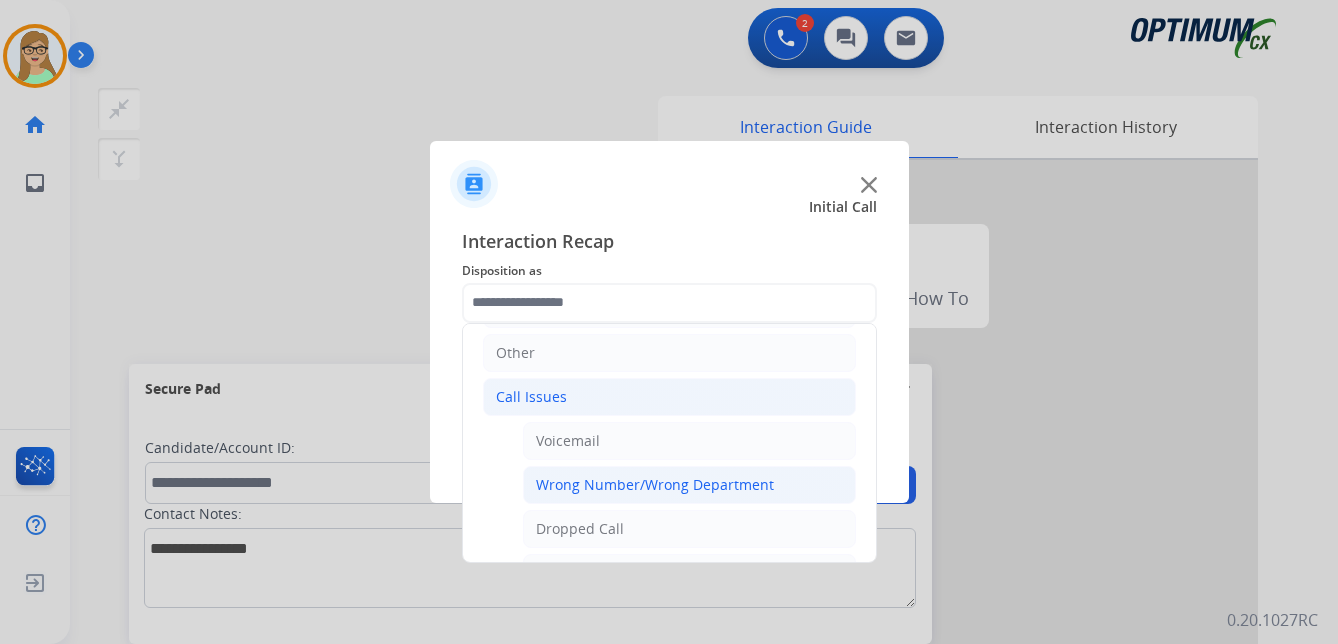 click on "Wrong Number/Wrong Department" 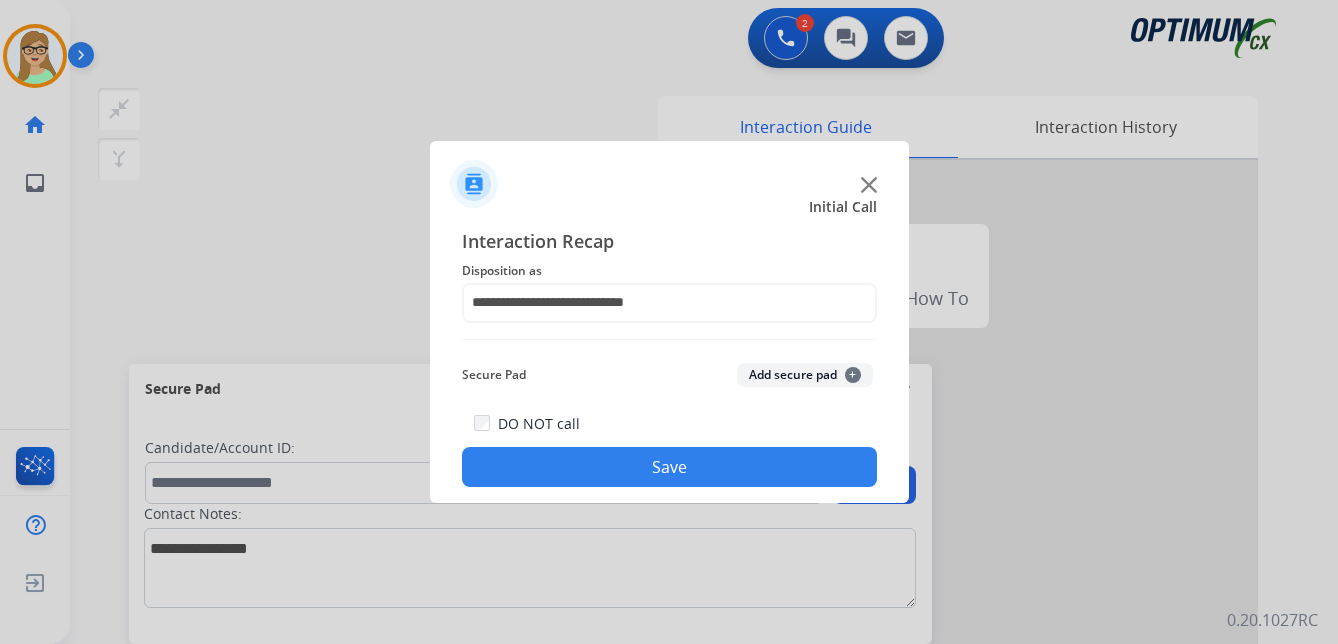 drag, startPoint x: 612, startPoint y: 473, endPoint x: 25, endPoint y: 466, distance: 587.04175 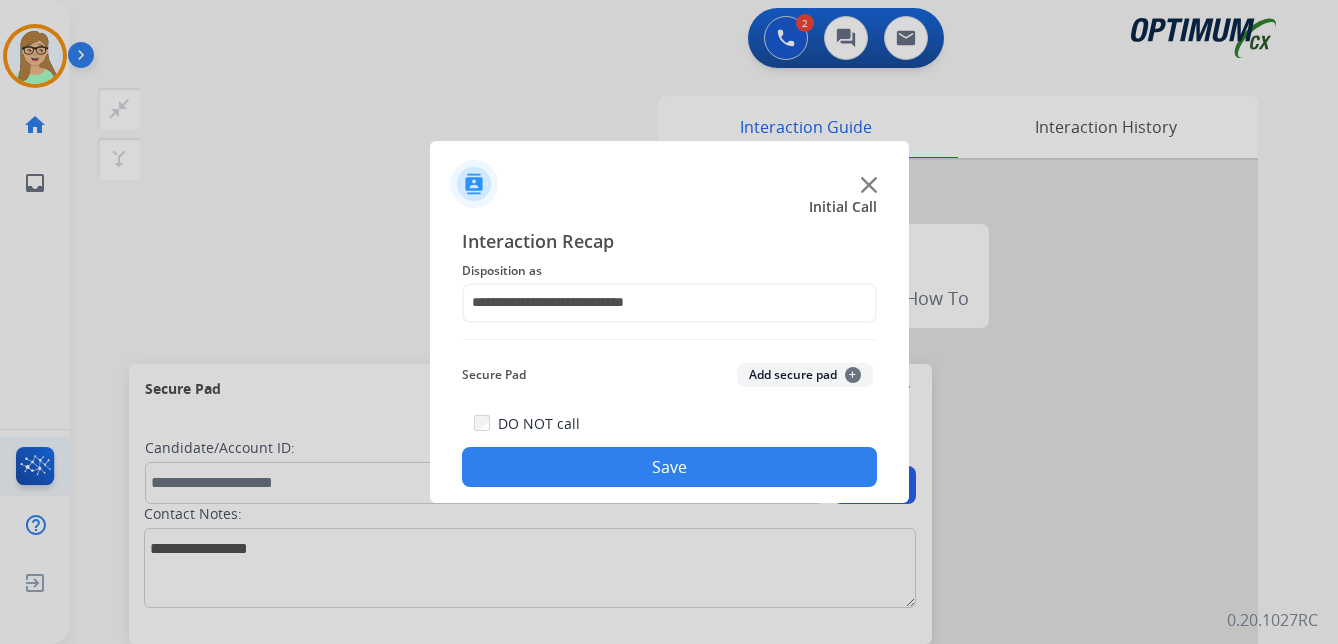 click on "Save" 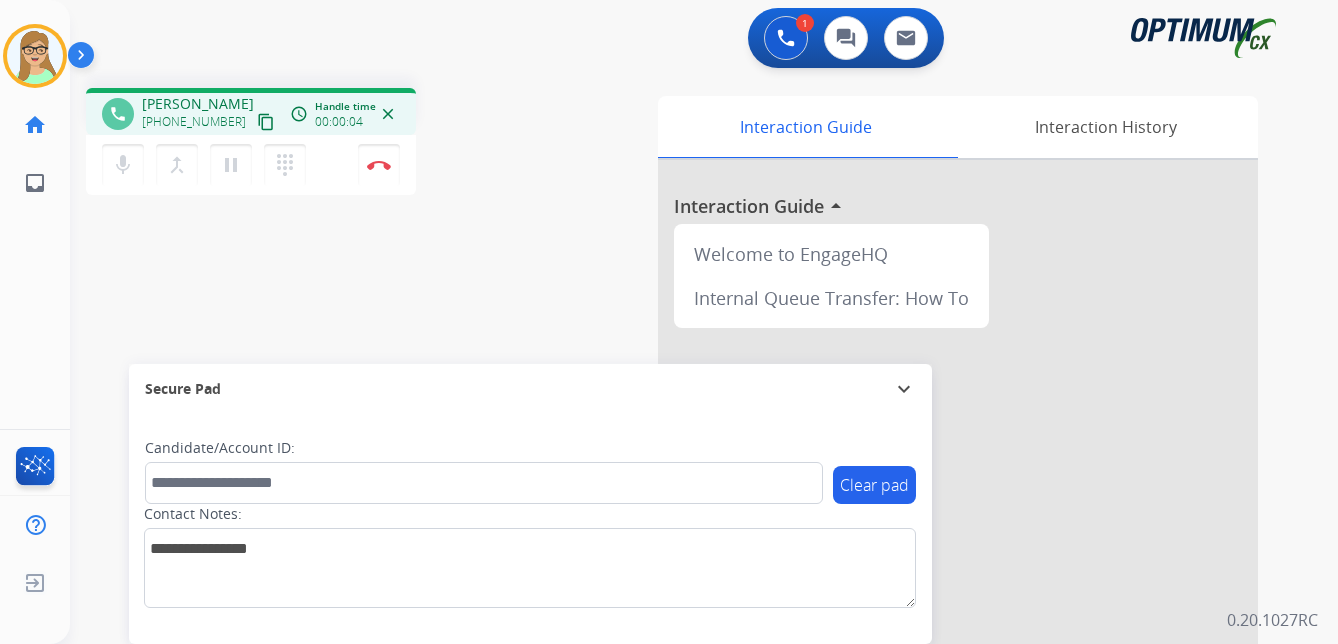 click on "content_copy" at bounding box center (266, 122) 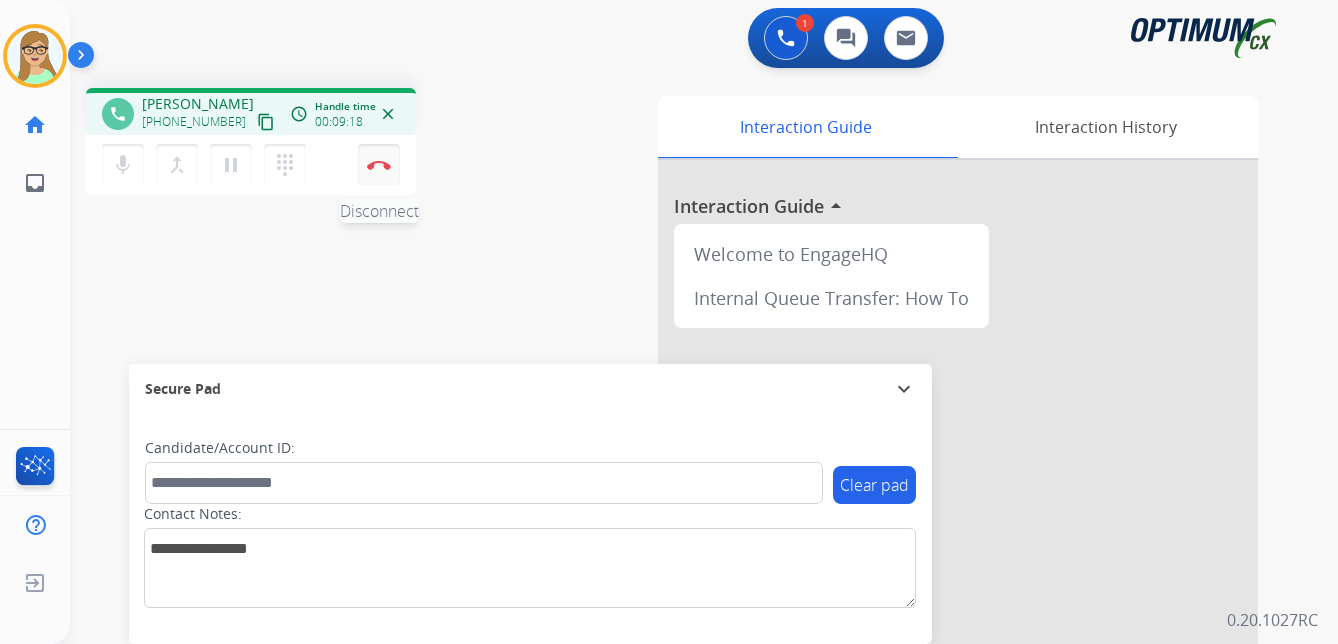 click at bounding box center (379, 165) 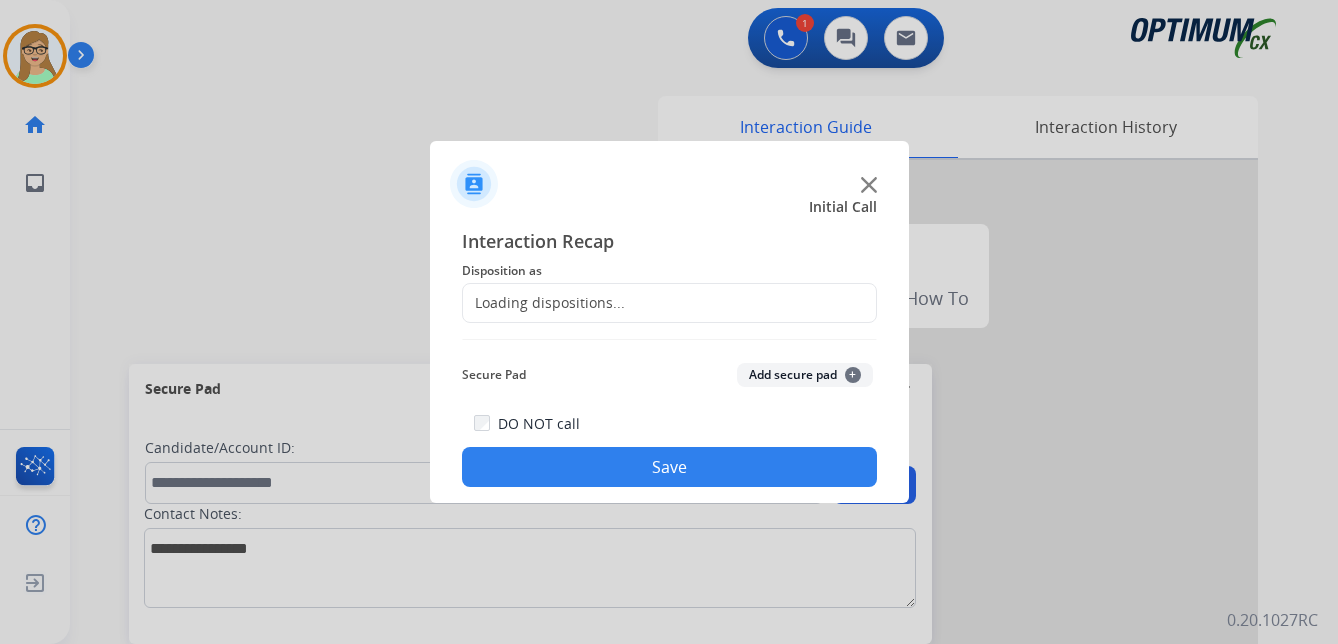 click on "Loading dispositions..." 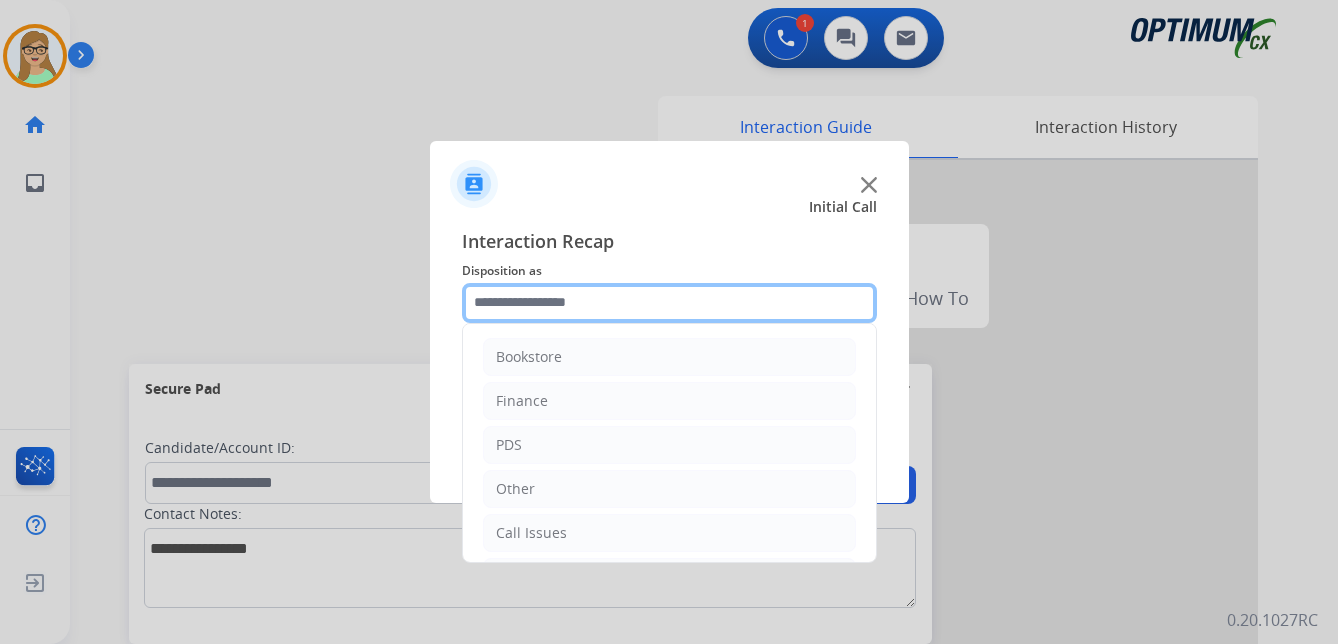 click 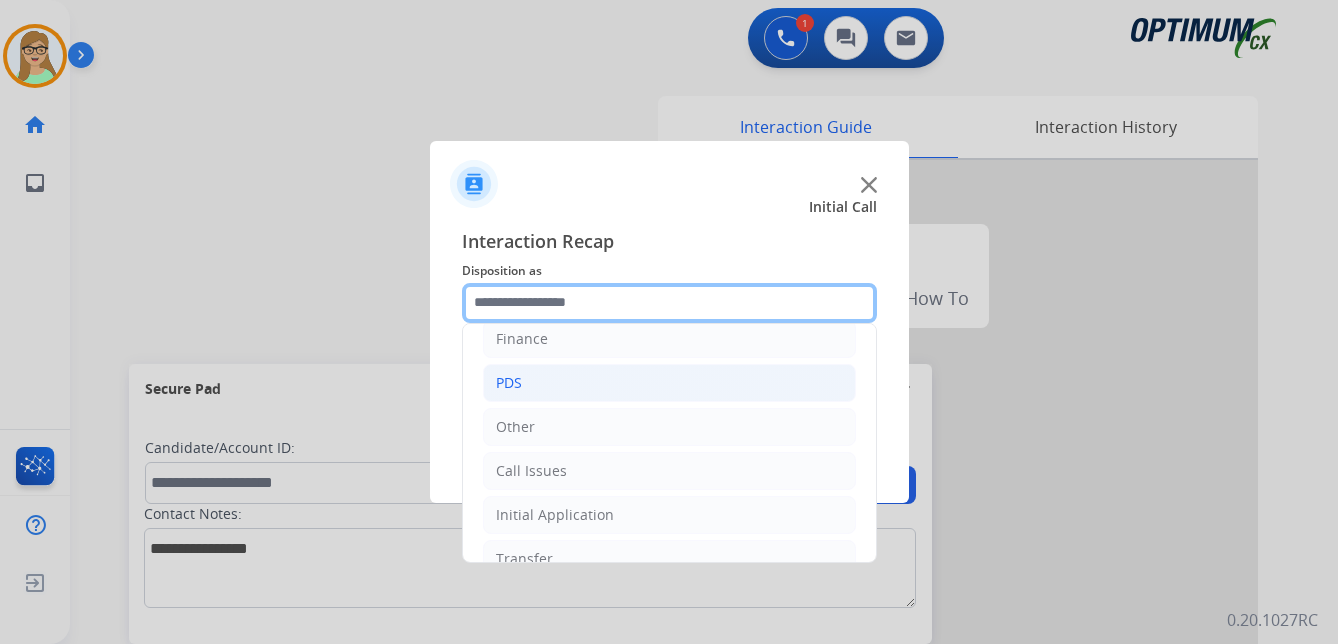 scroll, scrollTop: 136, scrollLeft: 0, axis: vertical 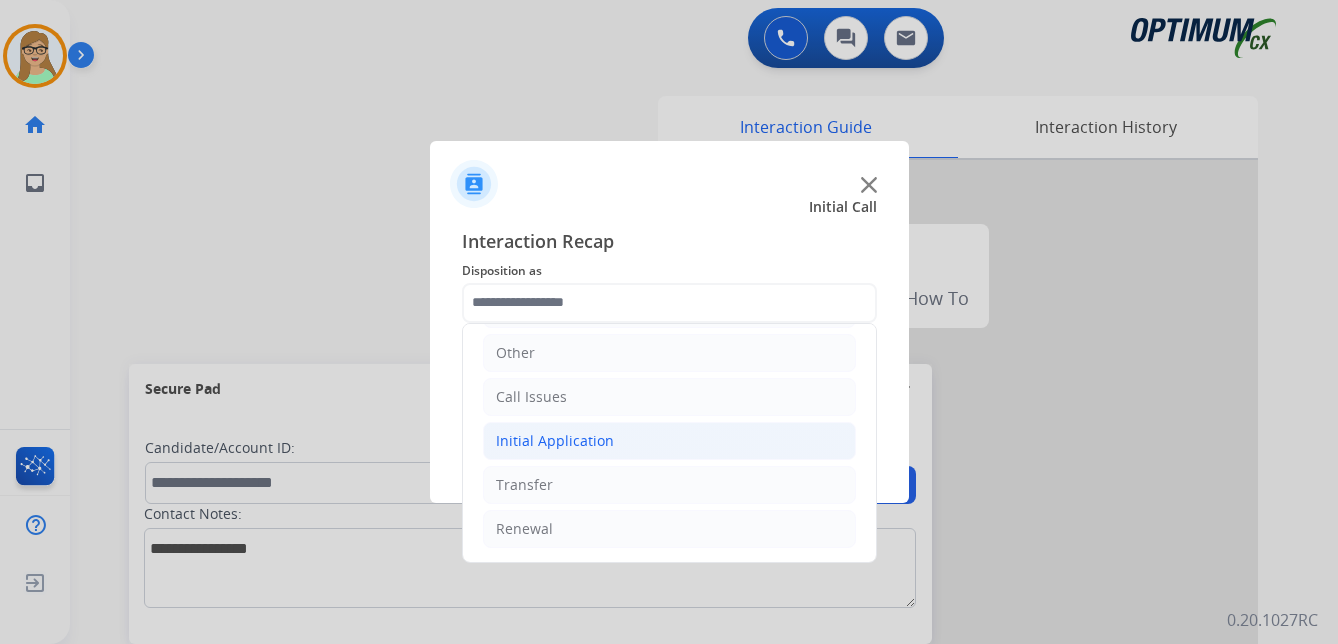 click on "Initial Application" 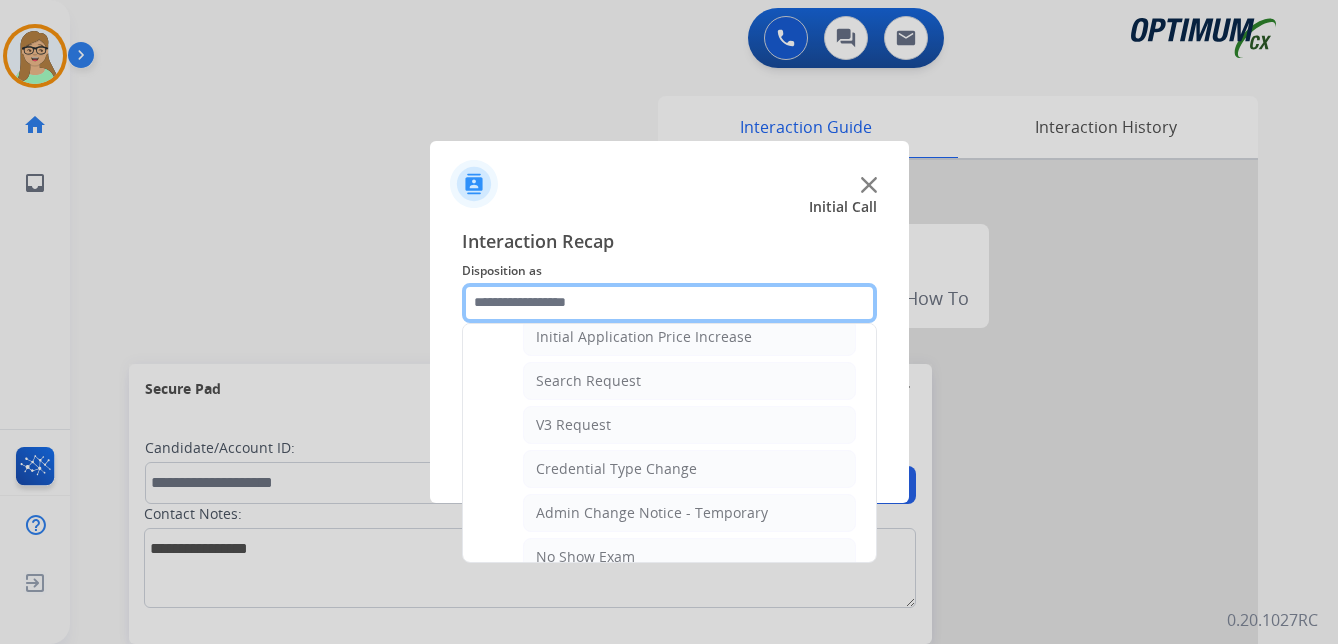 scroll, scrollTop: 736, scrollLeft: 0, axis: vertical 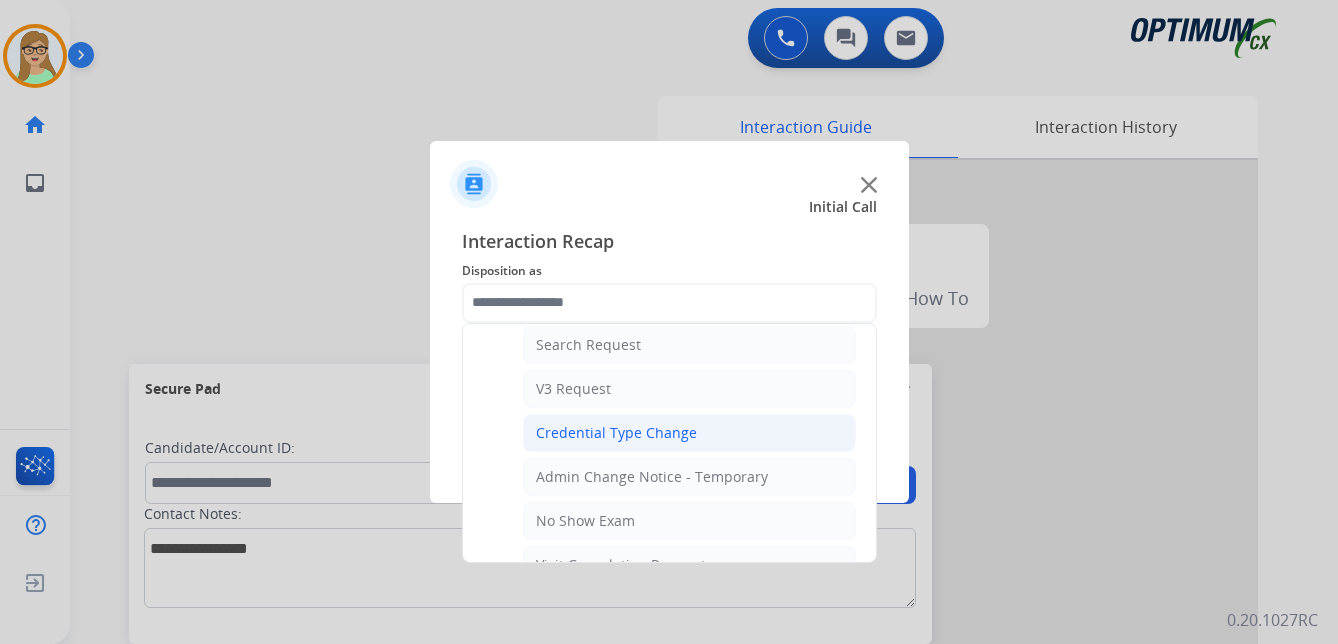 click on "Credential Type Change" 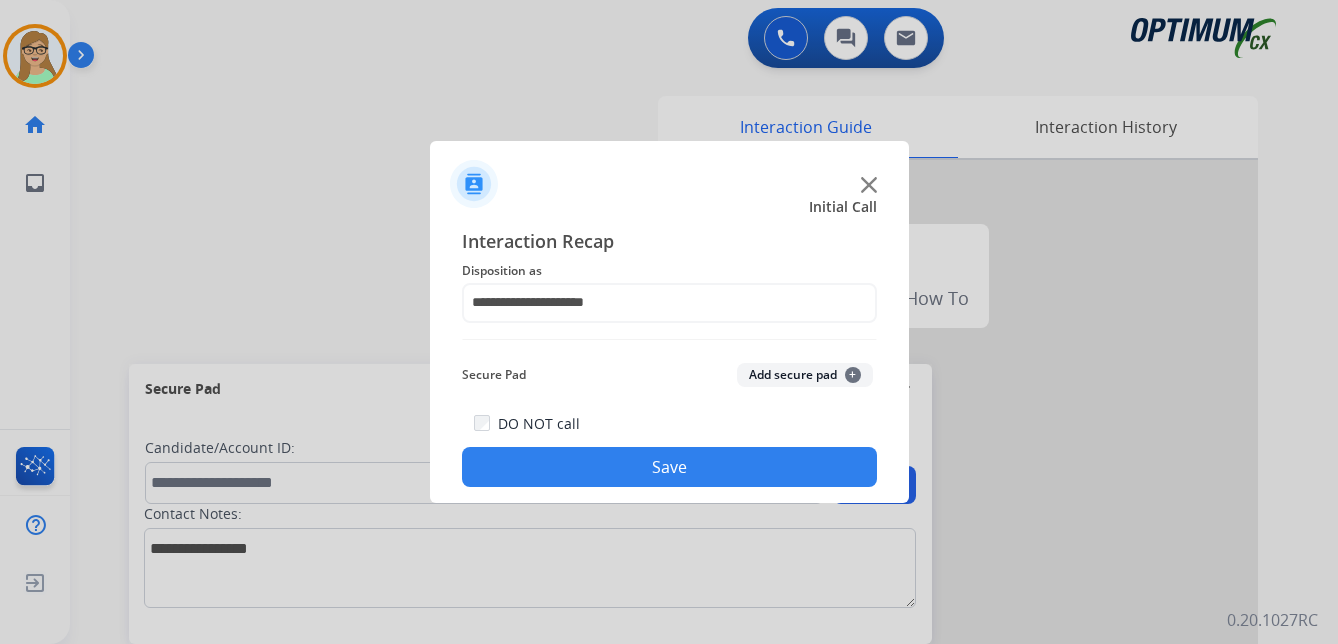 click on "Save" 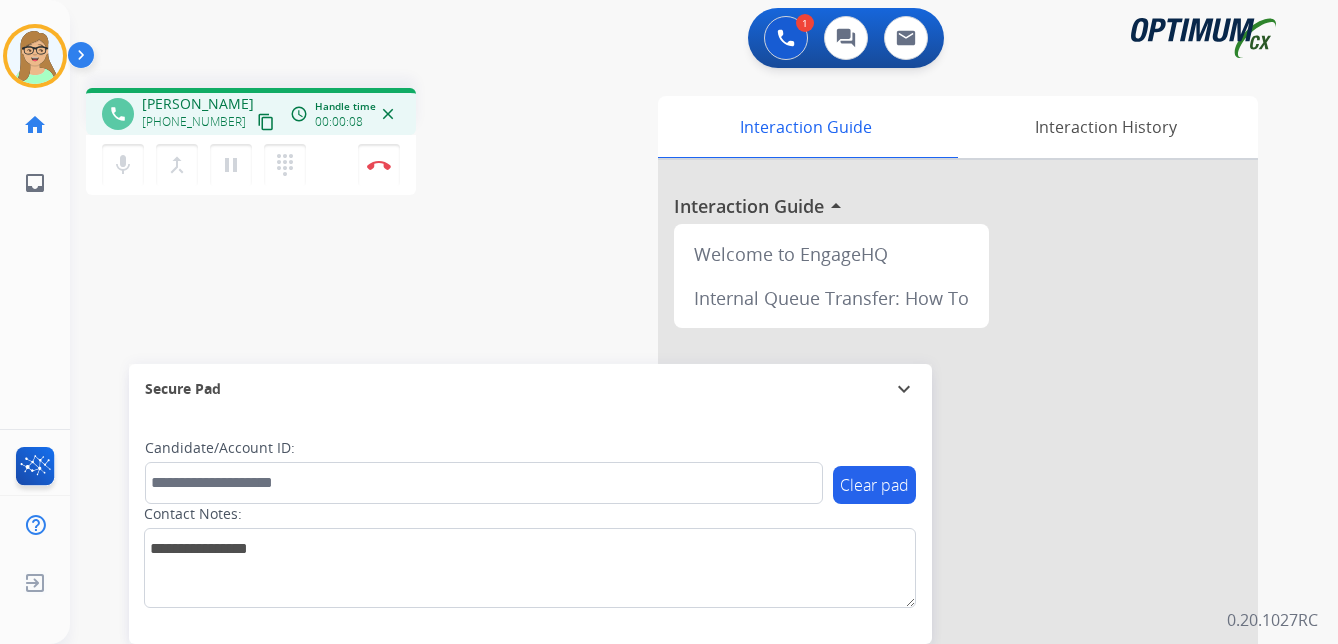 drag, startPoint x: 249, startPoint y: 119, endPoint x: 135, endPoint y: 132, distance: 114.73883 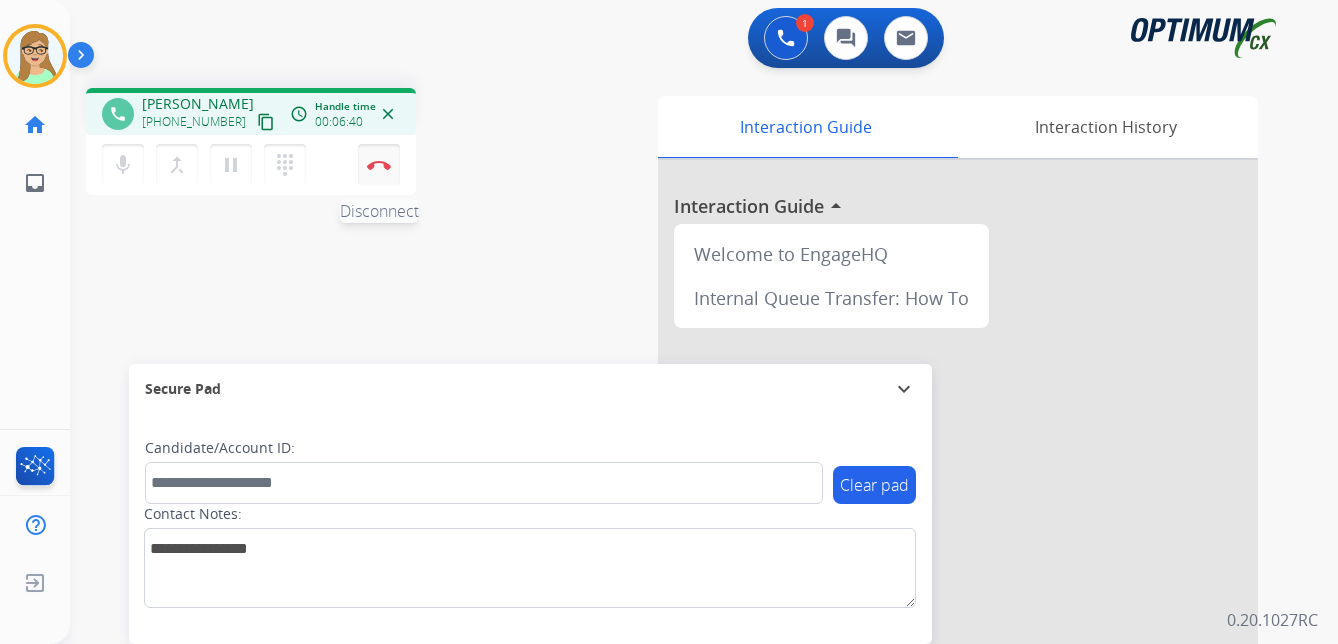 click at bounding box center [379, 165] 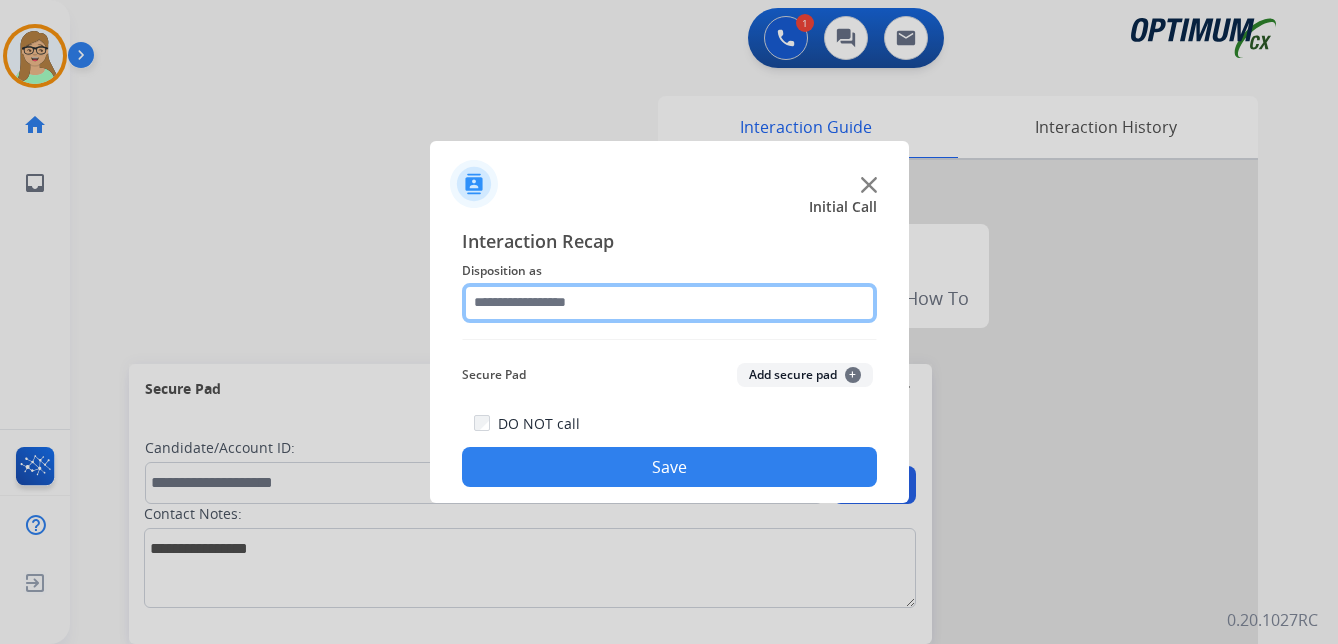 click 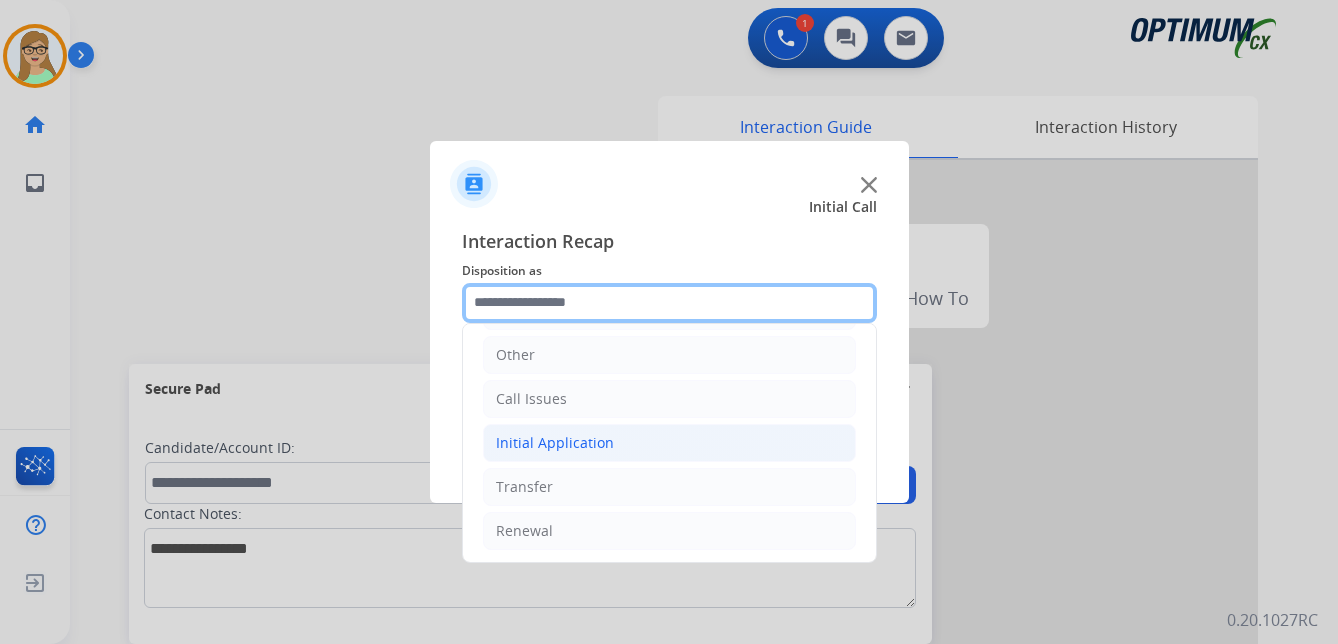 scroll, scrollTop: 136, scrollLeft: 0, axis: vertical 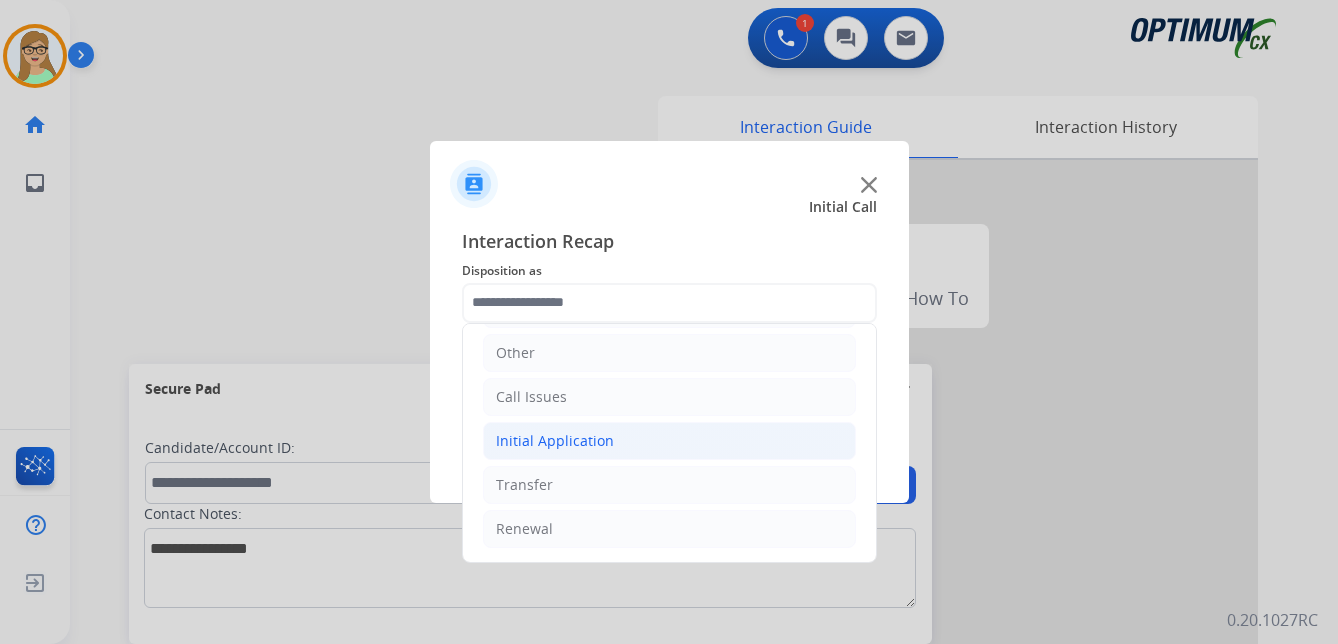 click on "Initial Application" 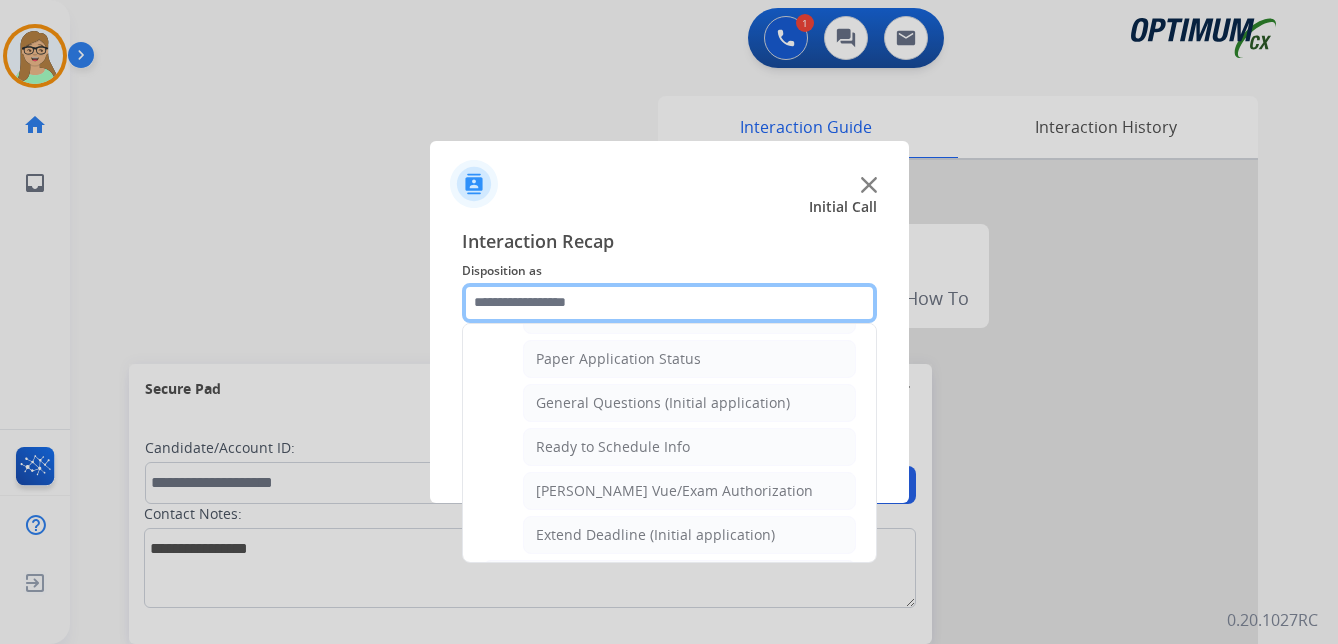 scroll, scrollTop: 1136, scrollLeft: 0, axis: vertical 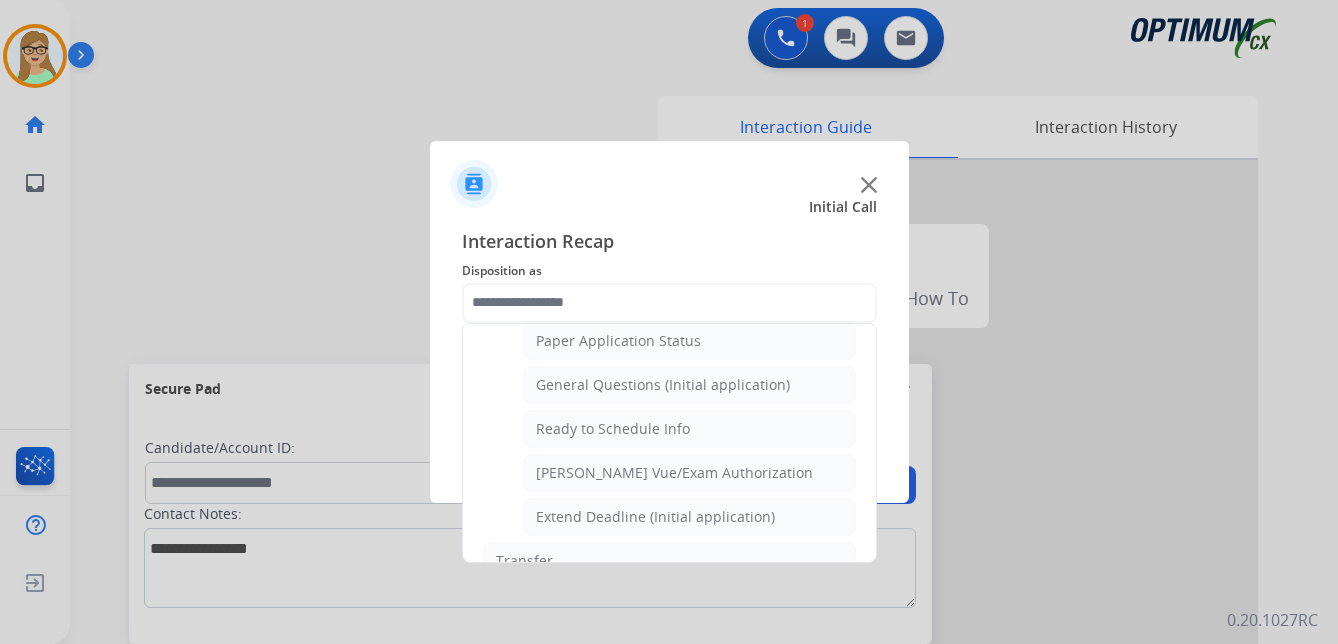click on "General Questions (Initial application)" 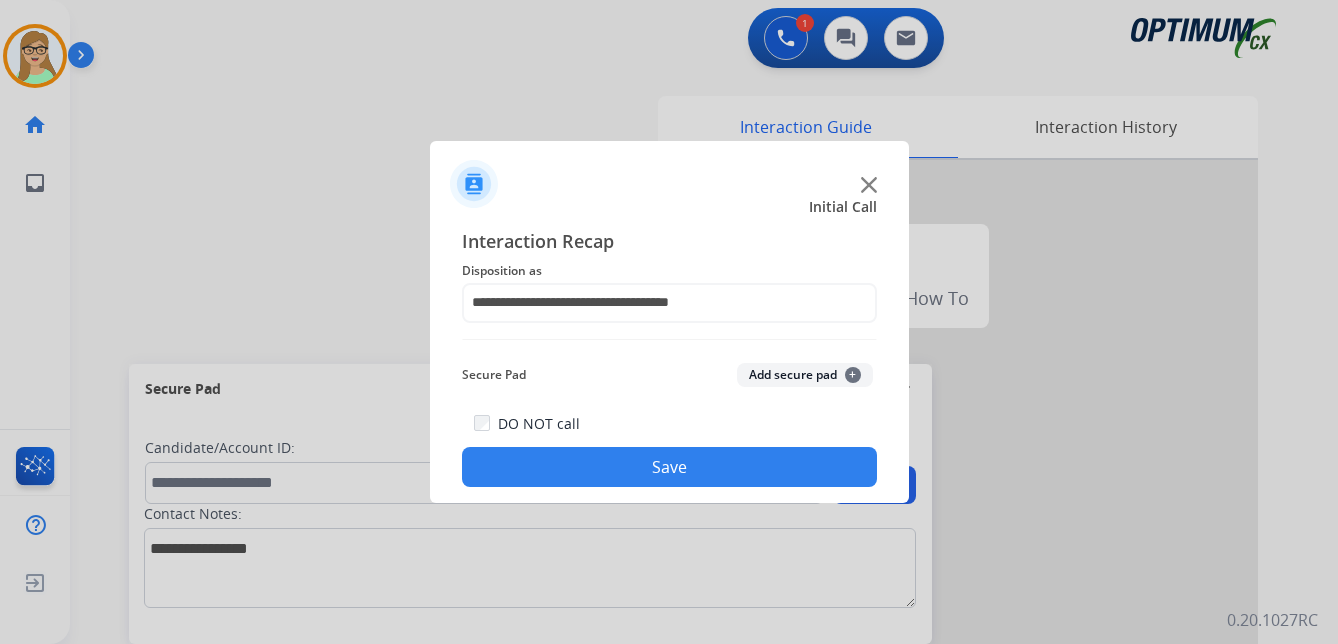 drag, startPoint x: 523, startPoint y: 469, endPoint x: 473, endPoint y: 469, distance: 50 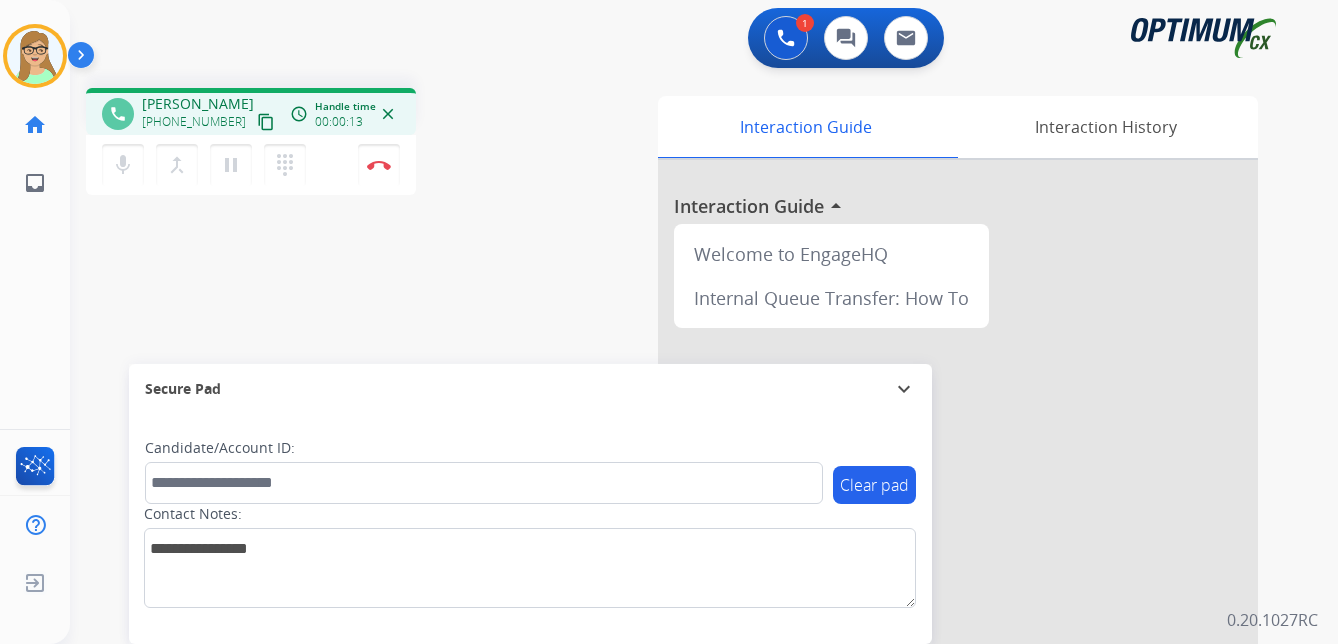 click on "content_copy" at bounding box center [266, 122] 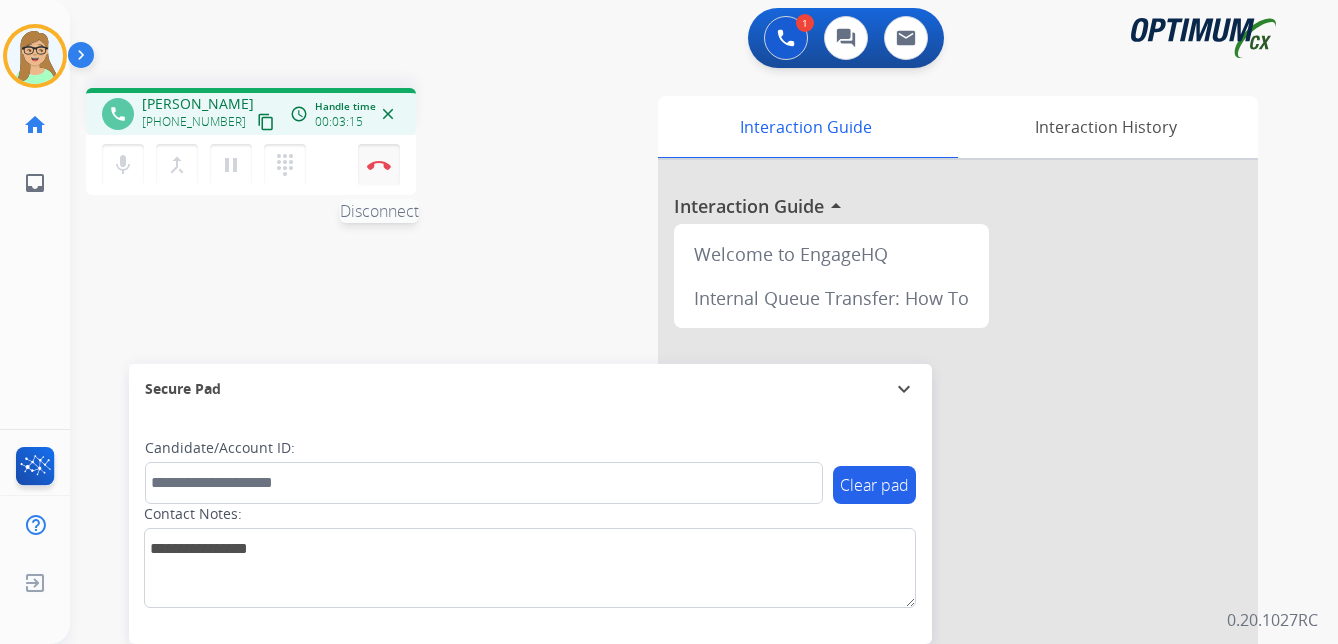 click at bounding box center (379, 165) 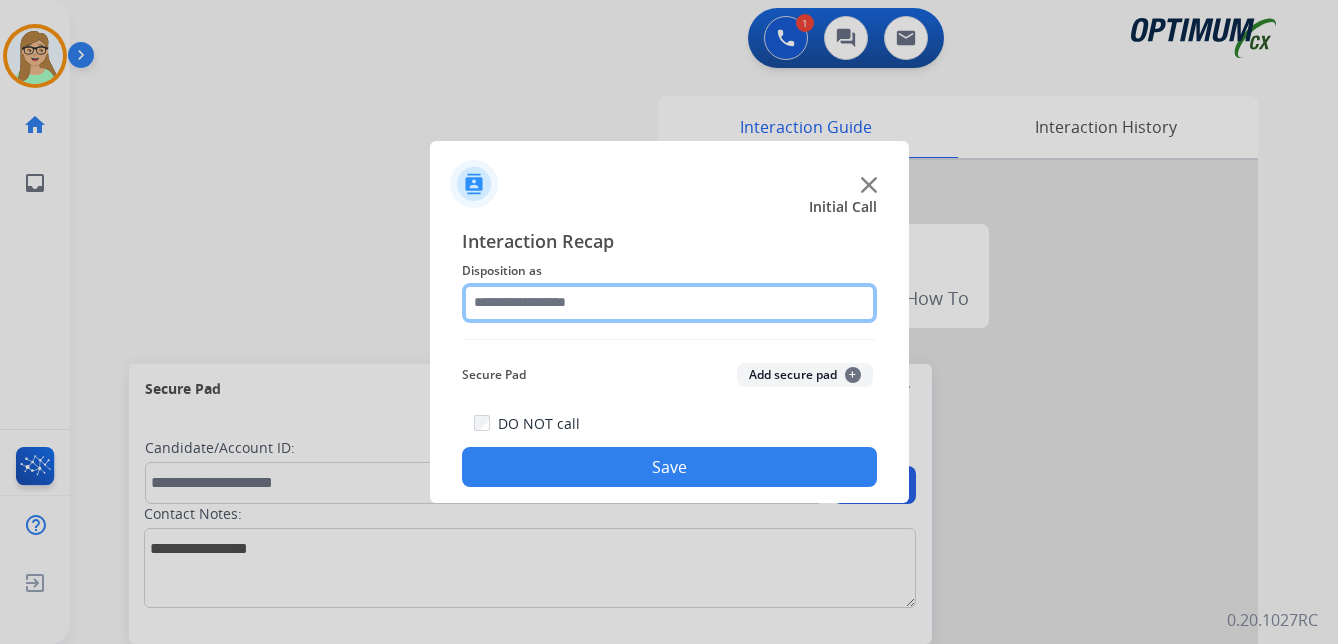 click 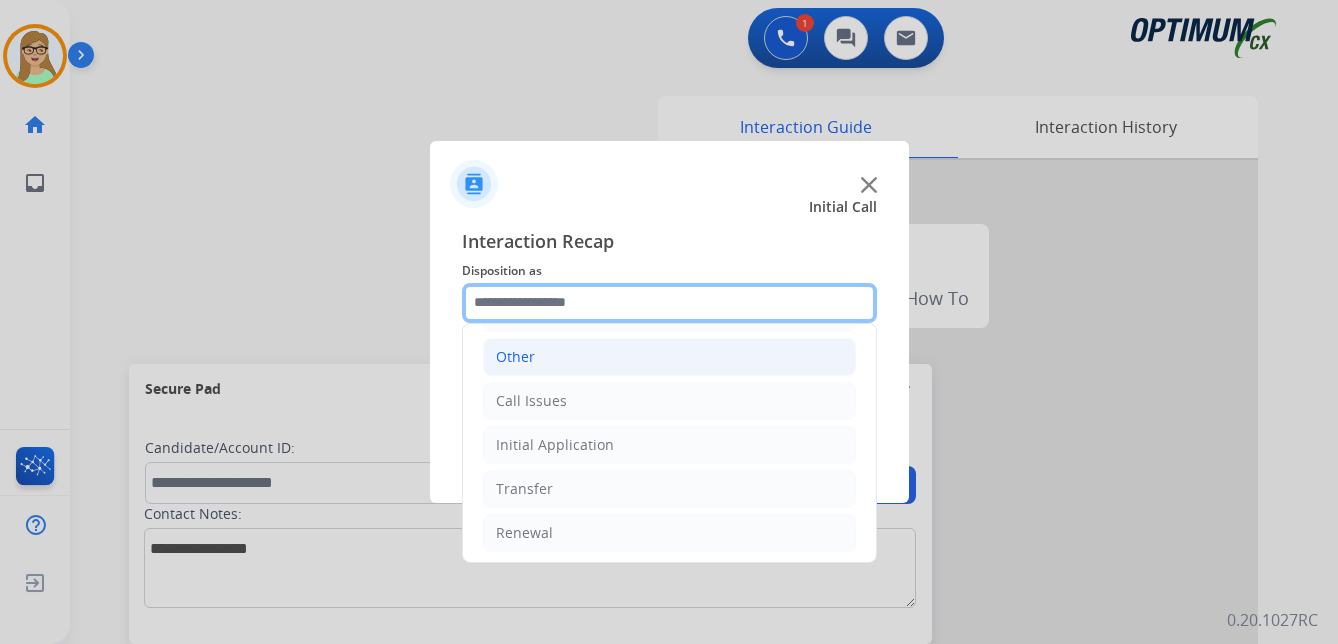 scroll, scrollTop: 136, scrollLeft: 0, axis: vertical 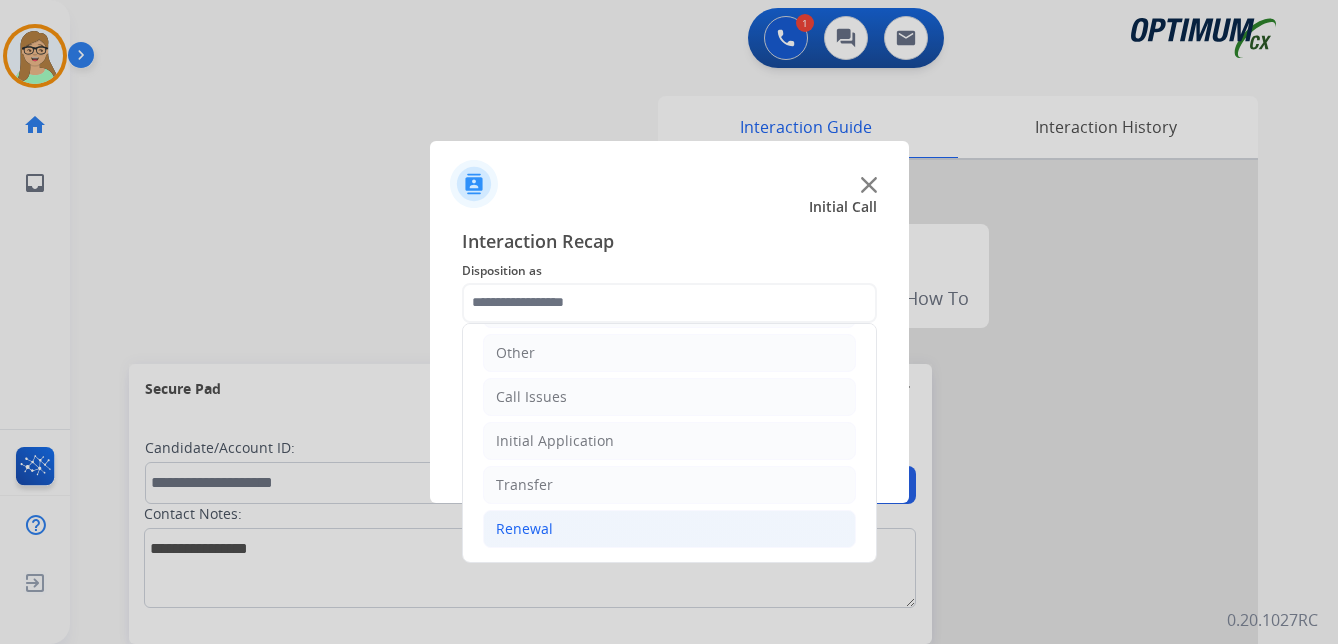 click on "Renewal" 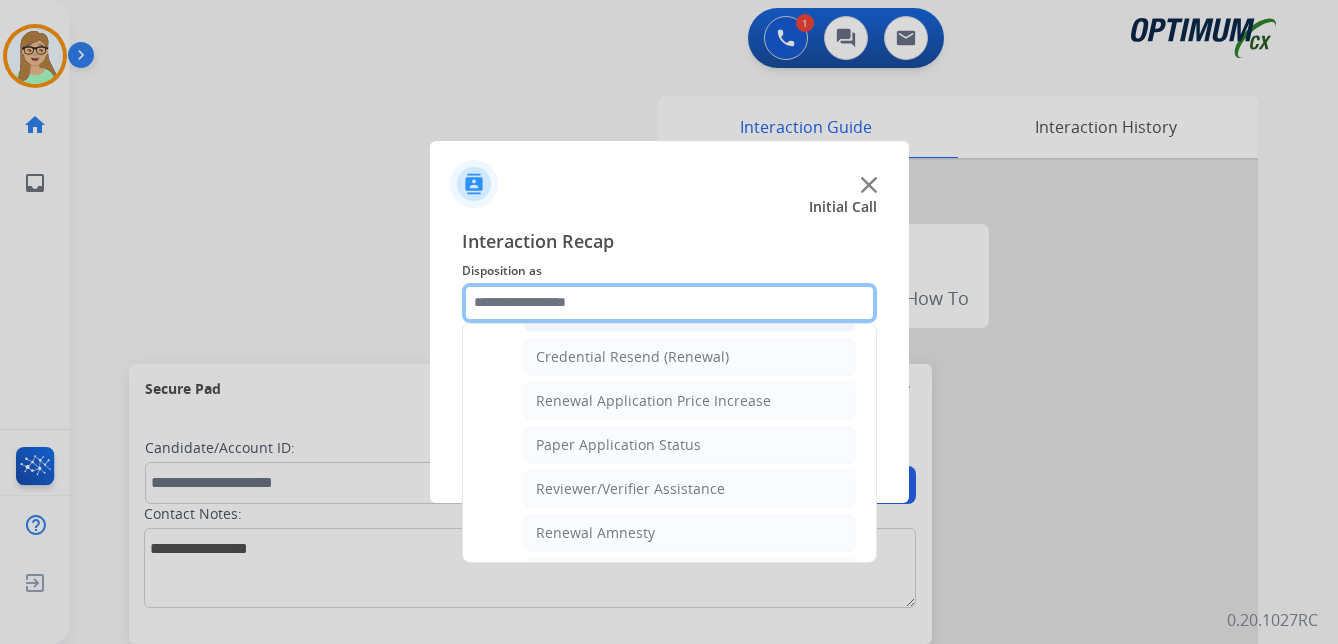 scroll, scrollTop: 772, scrollLeft: 0, axis: vertical 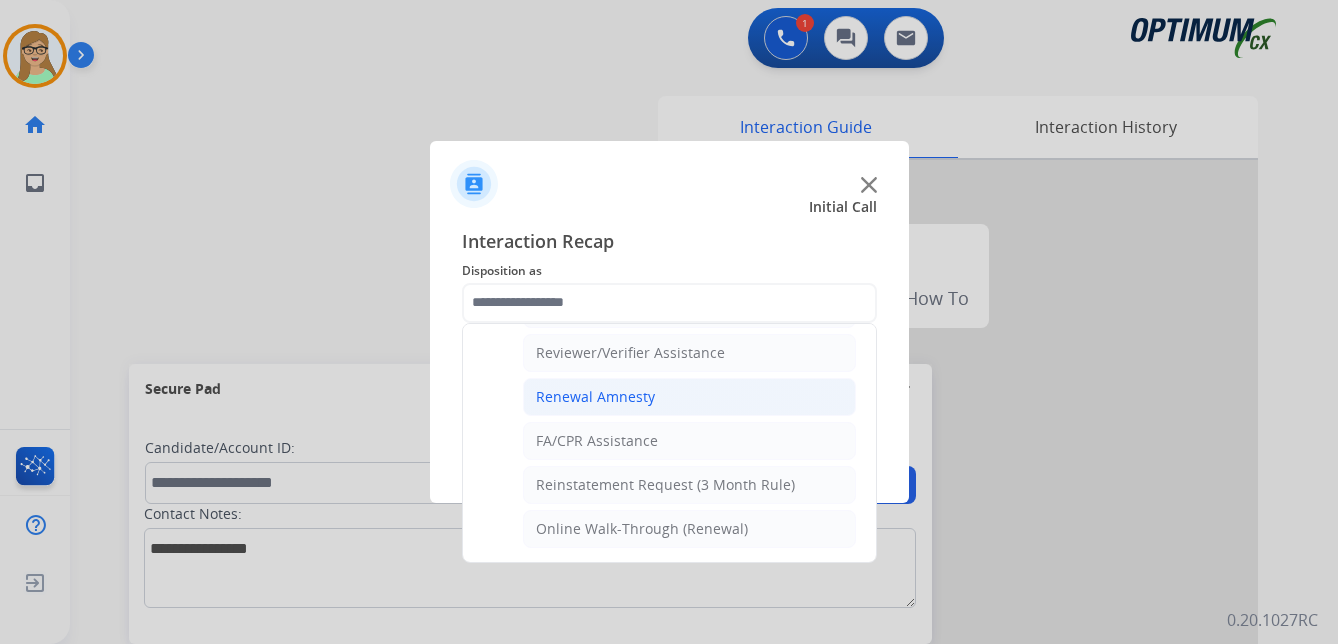 click on "Renewal Amnesty" 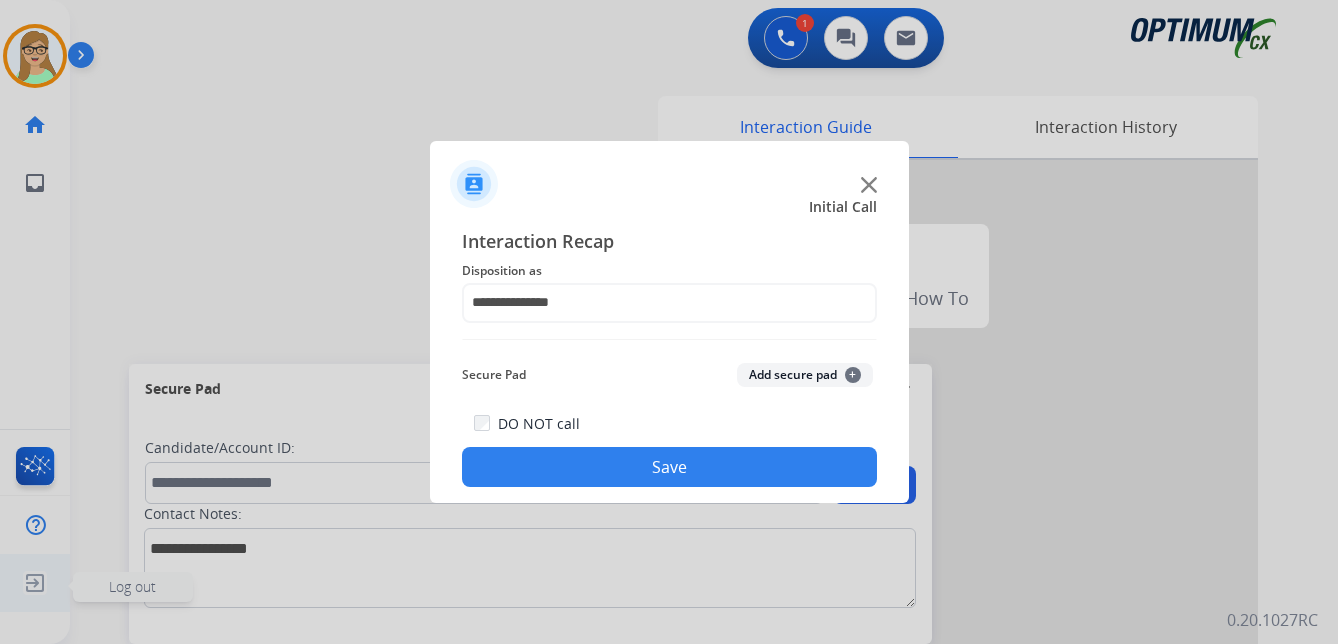 drag, startPoint x: 613, startPoint y: 460, endPoint x: 7, endPoint y: 598, distance: 621.5143 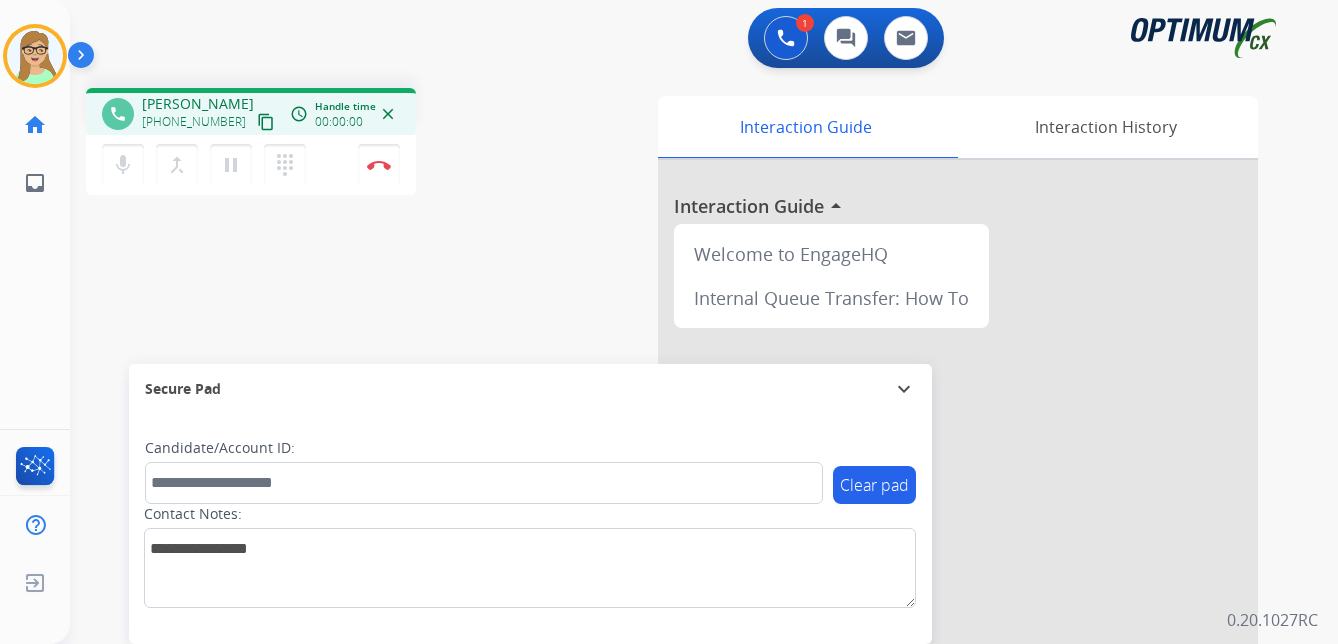 drag, startPoint x: 243, startPoint y: 126, endPoint x: 2, endPoint y: 218, distance: 257.96317 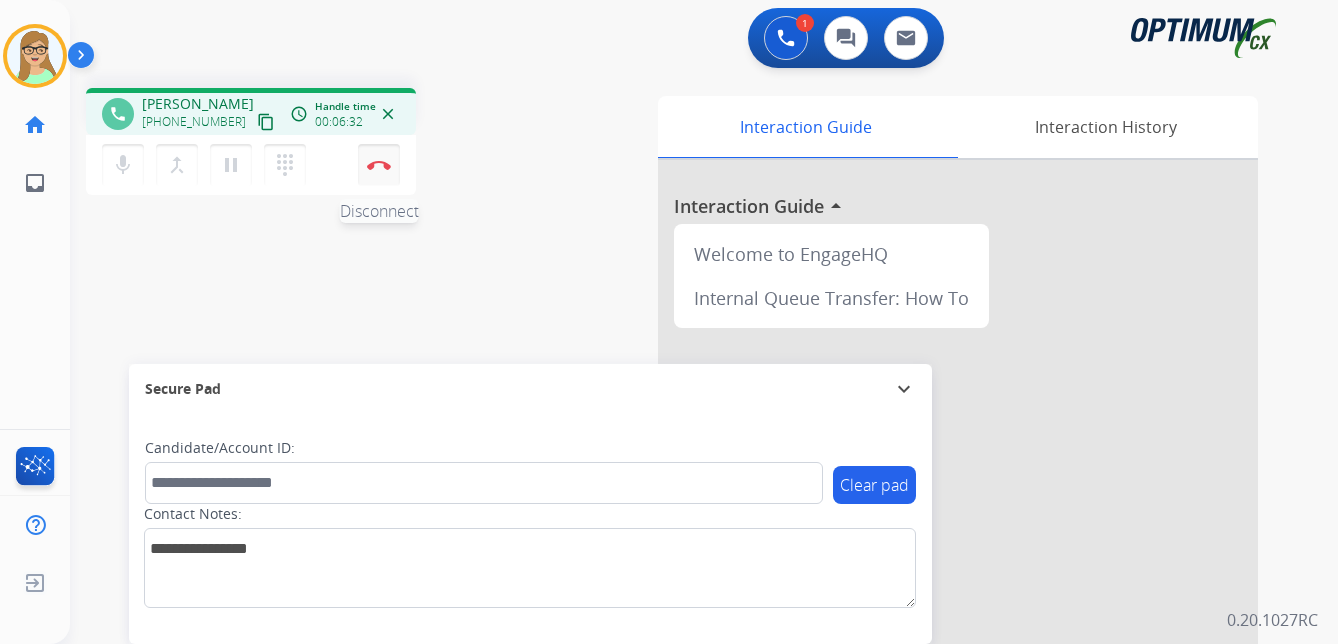 click at bounding box center (379, 165) 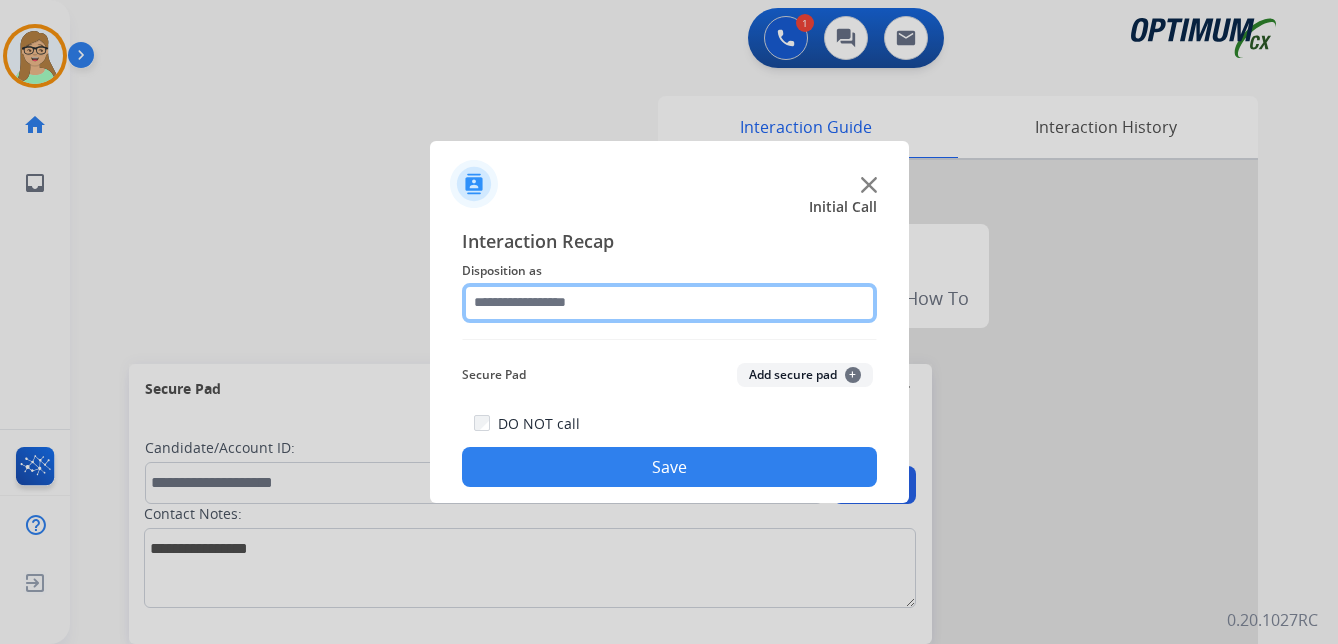 click 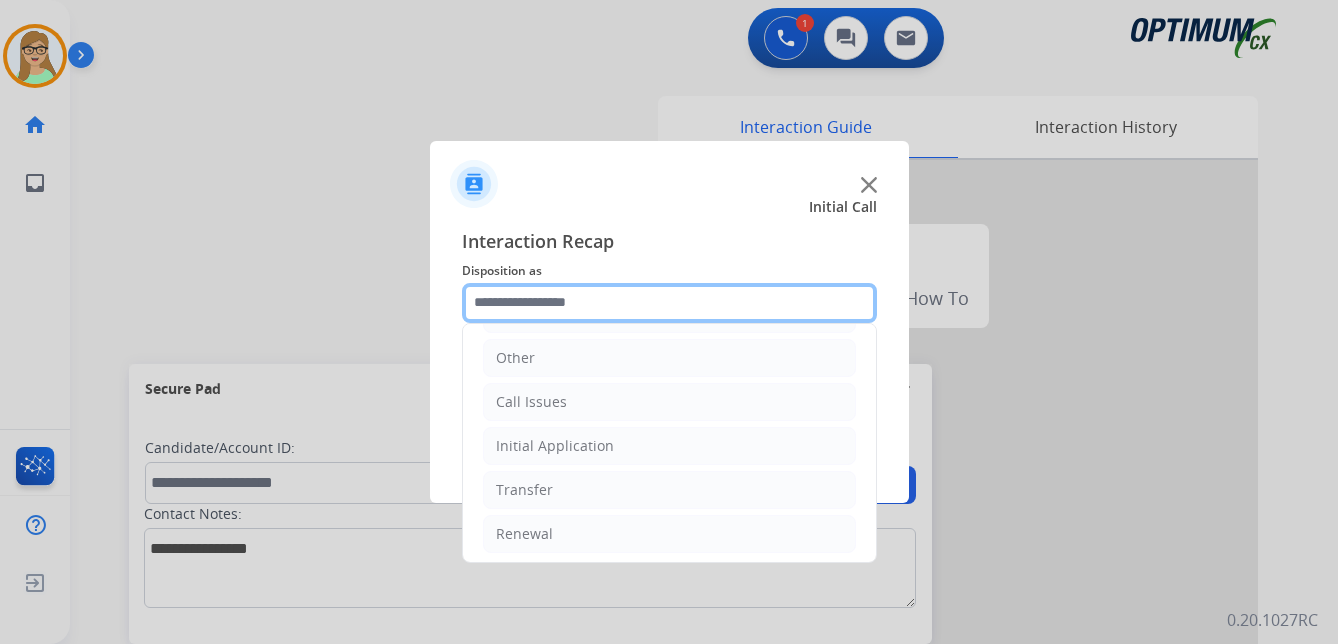 scroll, scrollTop: 136, scrollLeft: 0, axis: vertical 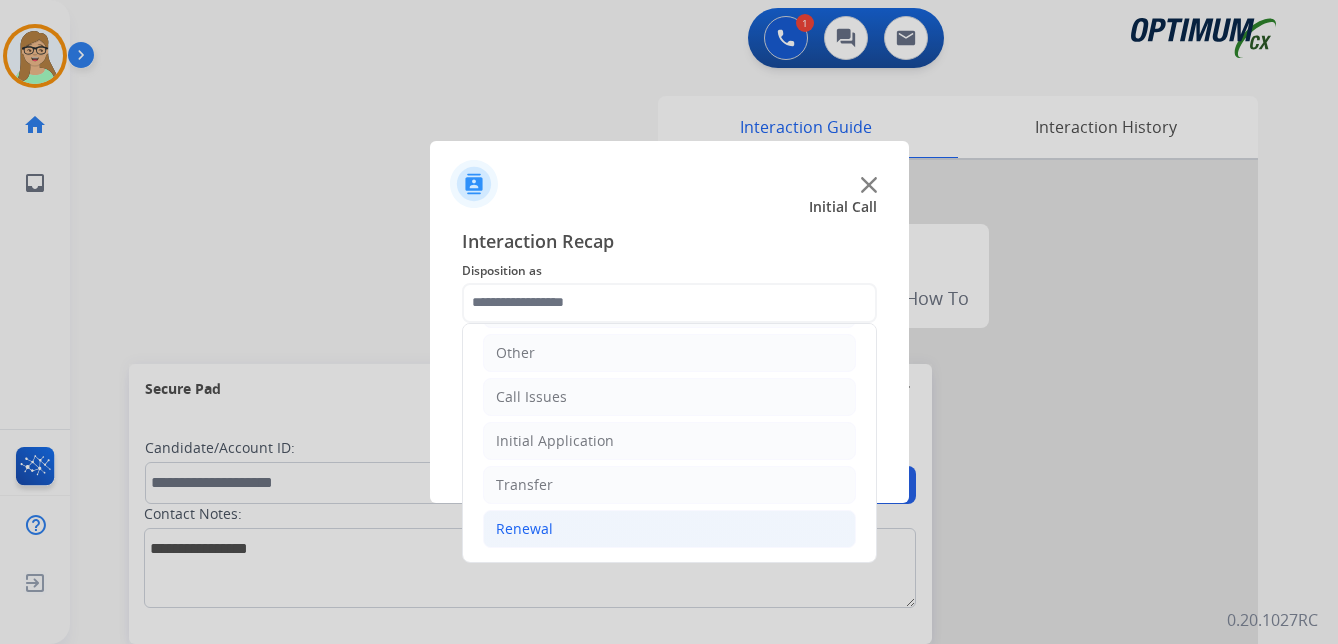 click on "Renewal" 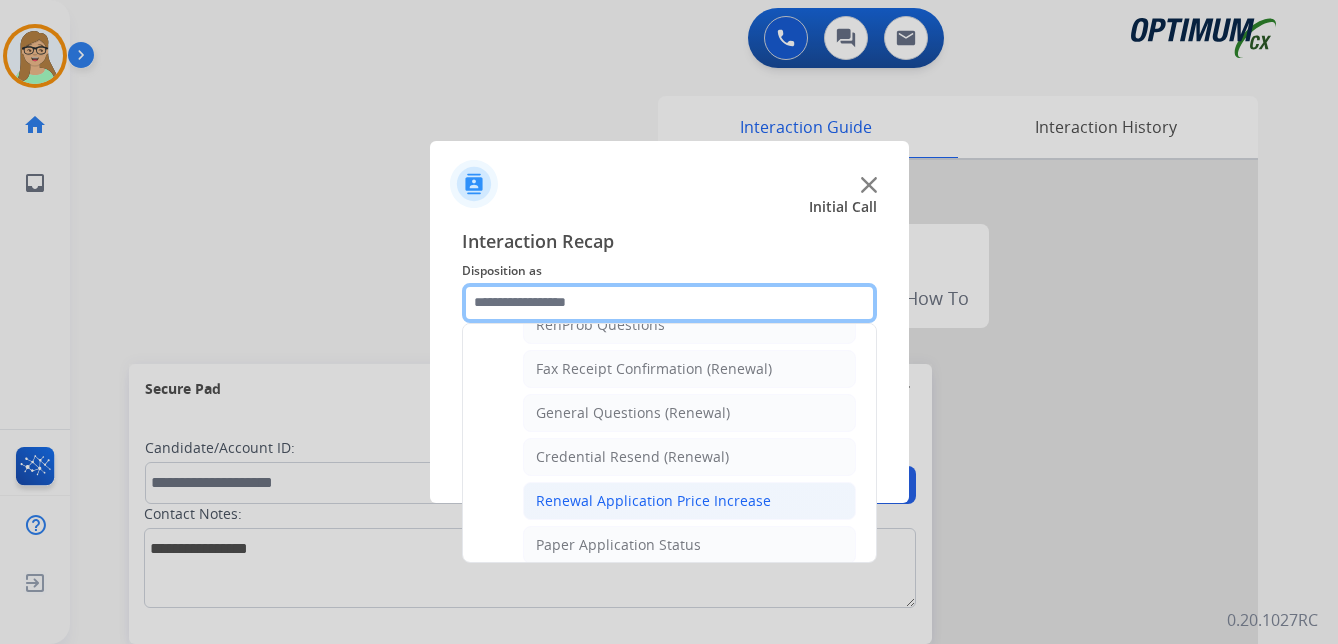 scroll, scrollTop: 436, scrollLeft: 0, axis: vertical 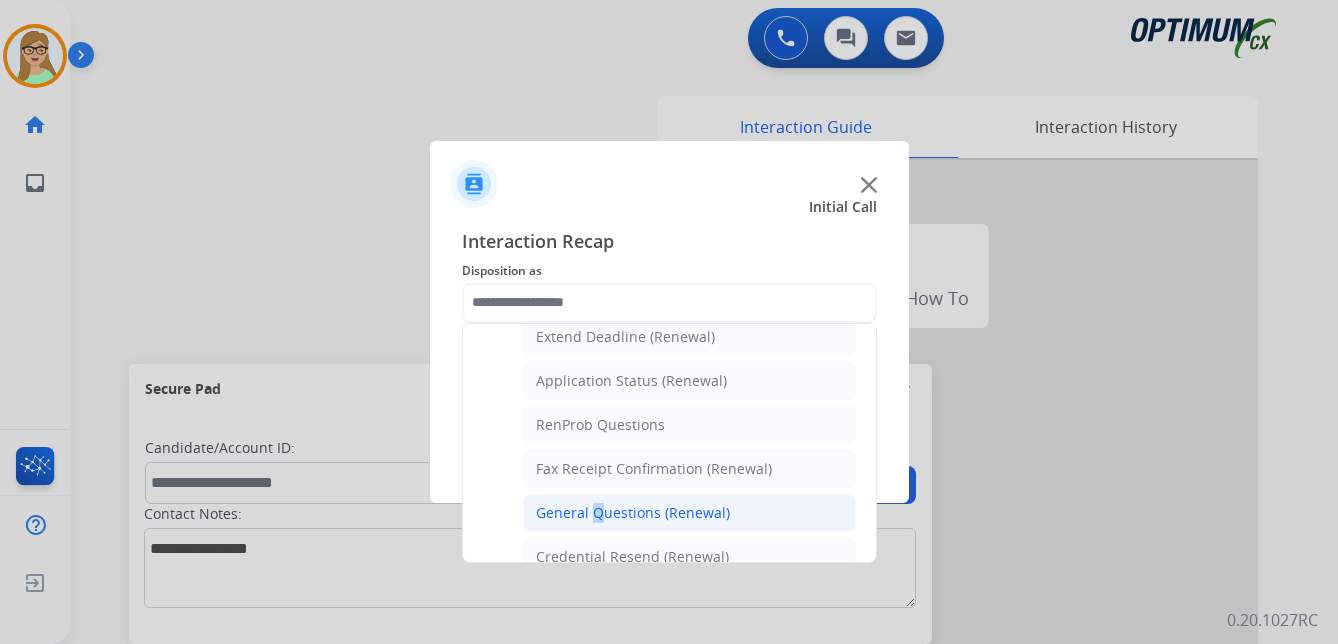 click on "General Questions (Renewal)" 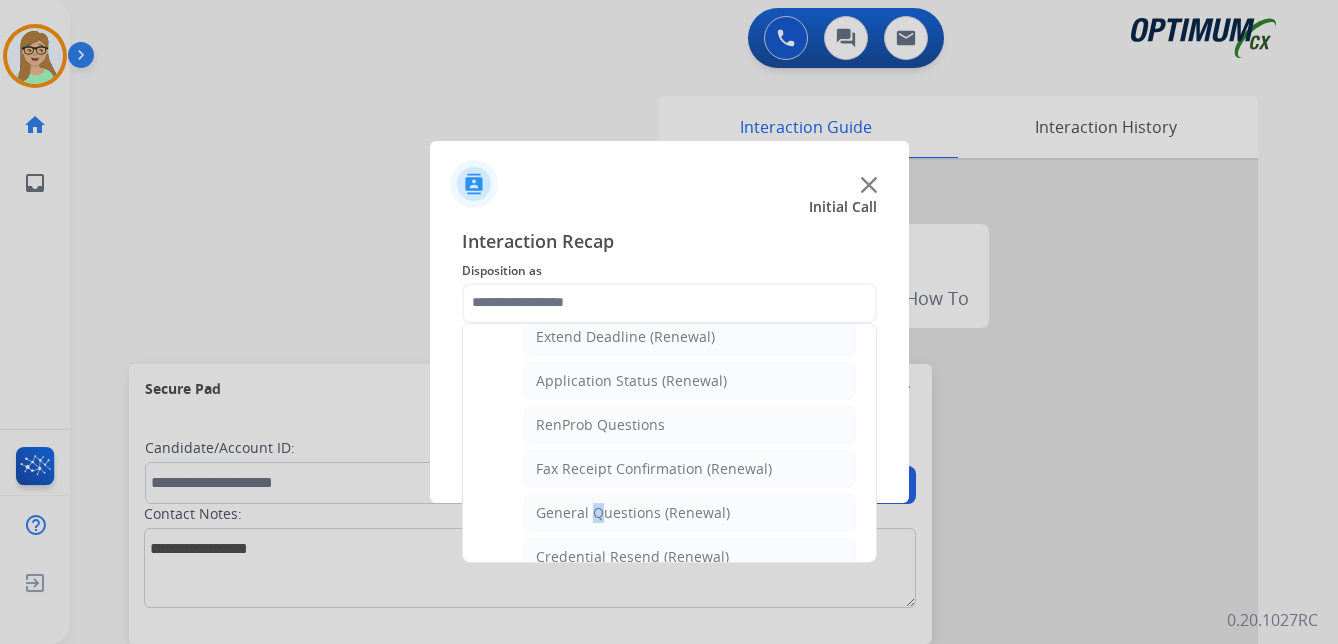 type on "**********" 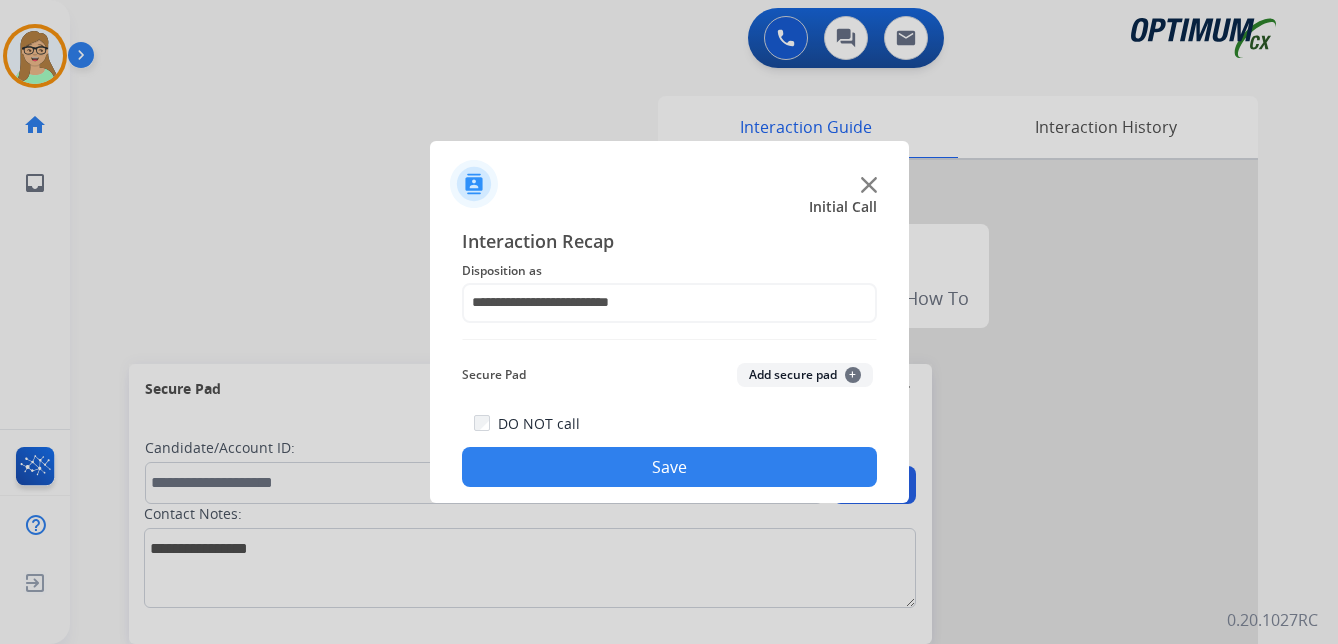 drag, startPoint x: 575, startPoint y: 473, endPoint x: 507, endPoint y: 467, distance: 68.26419 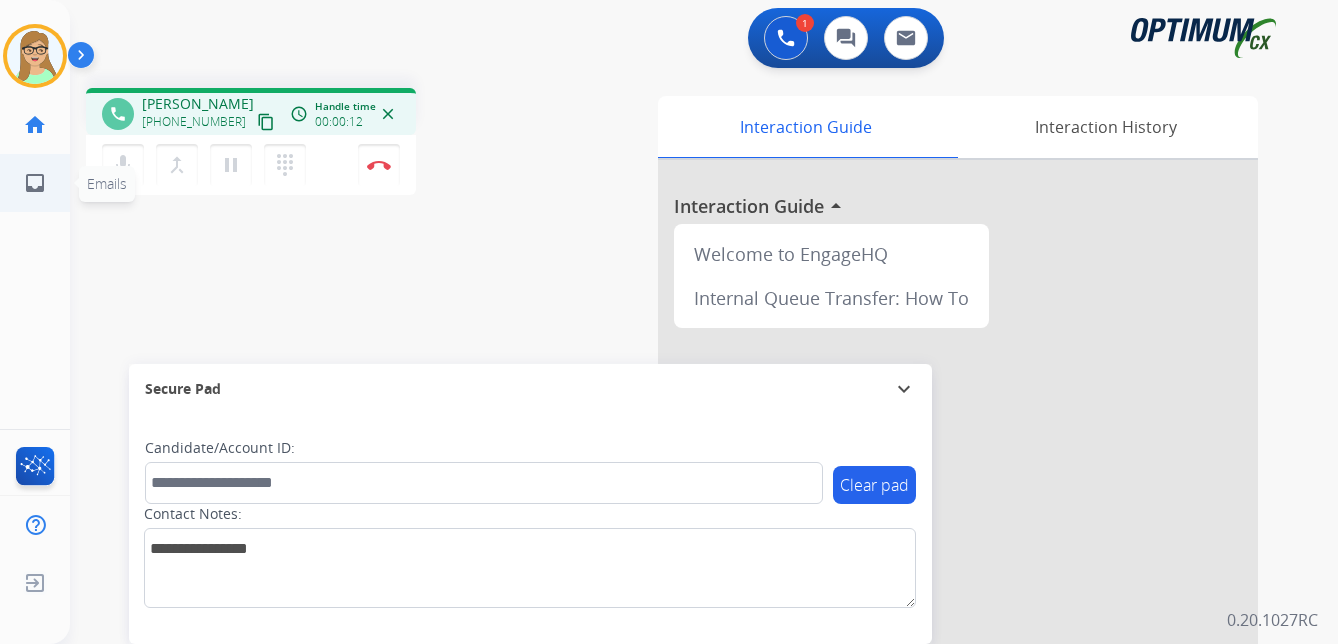 drag, startPoint x: 243, startPoint y: 123, endPoint x: 4, endPoint y: 163, distance: 242.32416 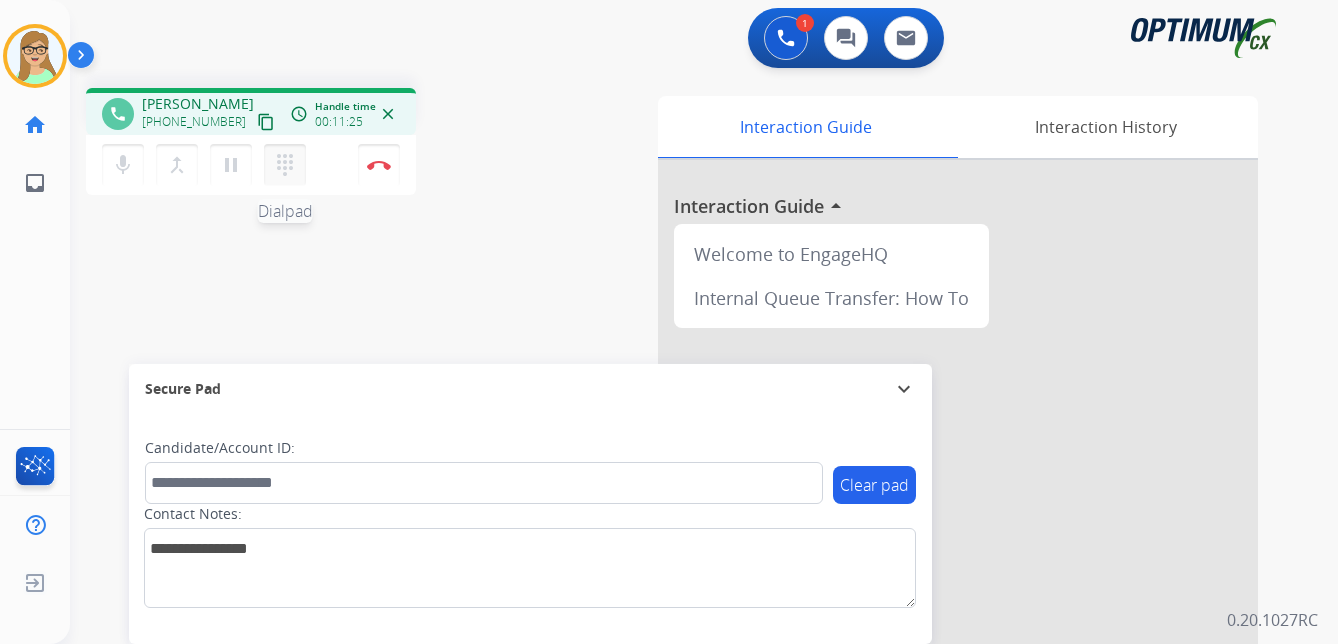 click on "dialpad" at bounding box center [285, 165] 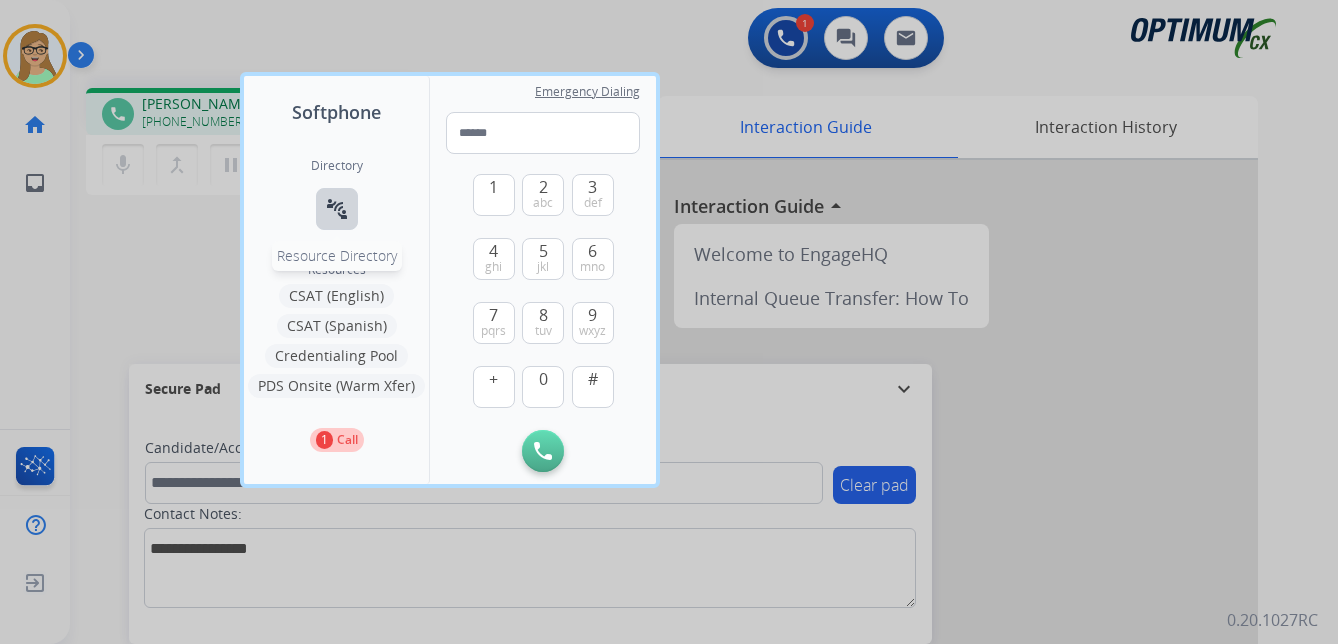 click on "connect_without_contact" at bounding box center [337, 209] 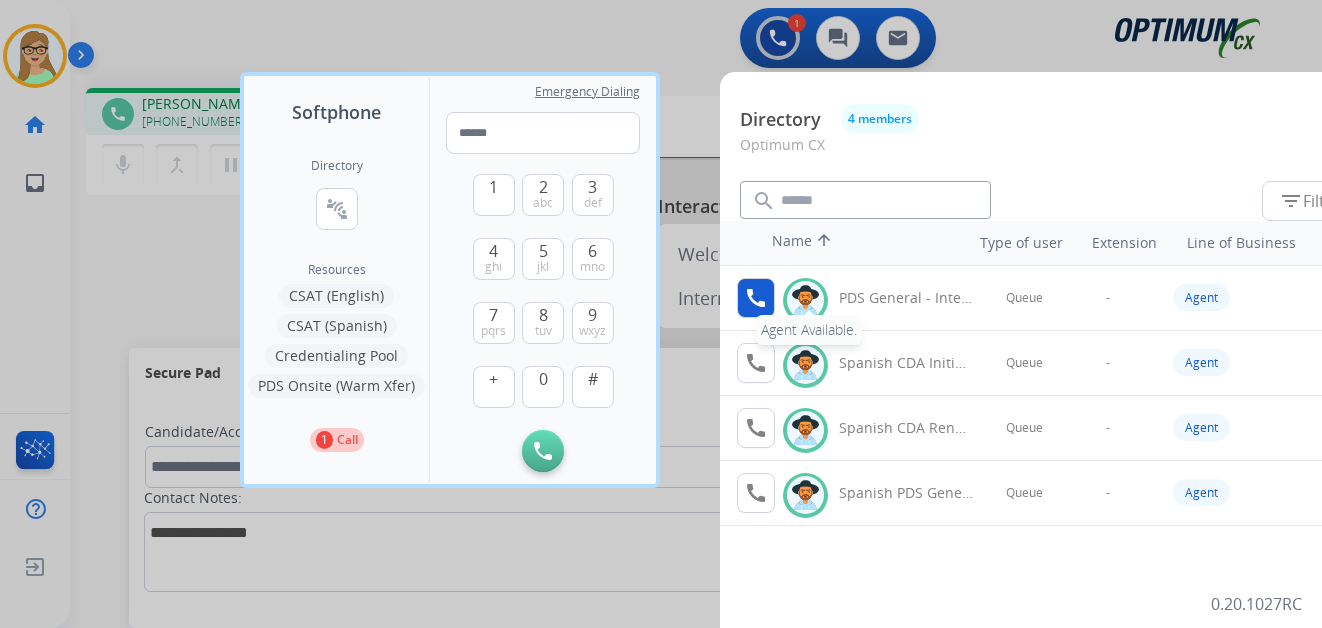 click on "call" at bounding box center (756, 298) 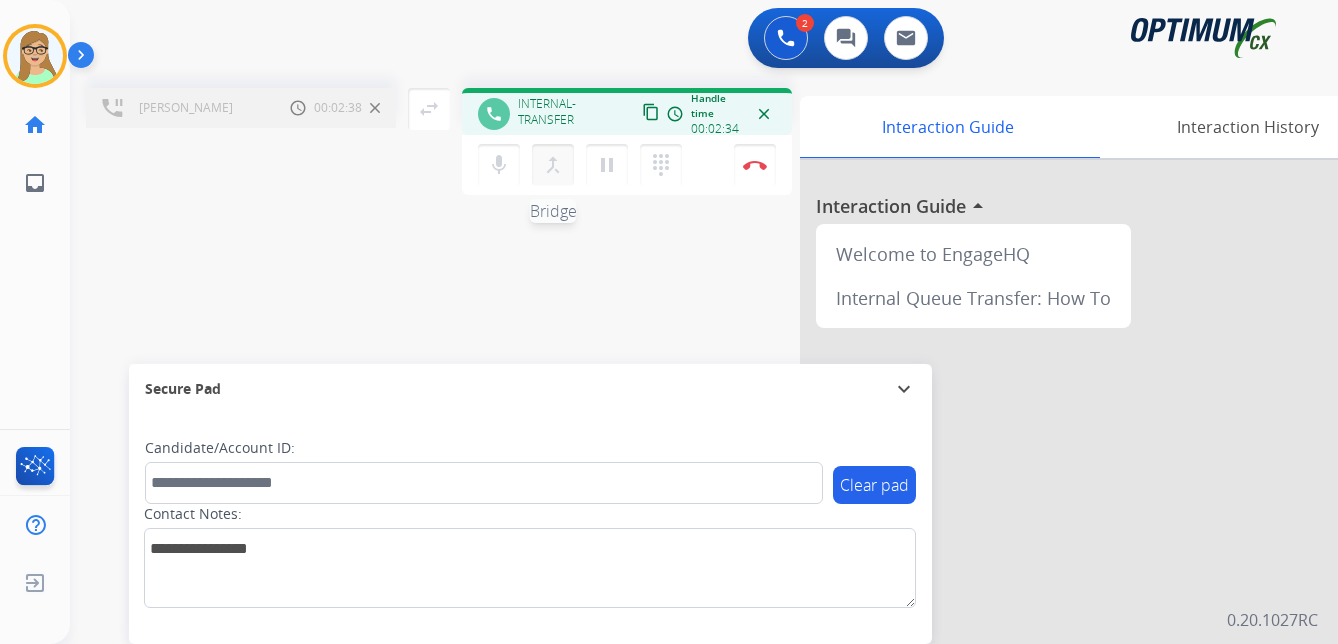 click on "merge_type" at bounding box center [553, 165] 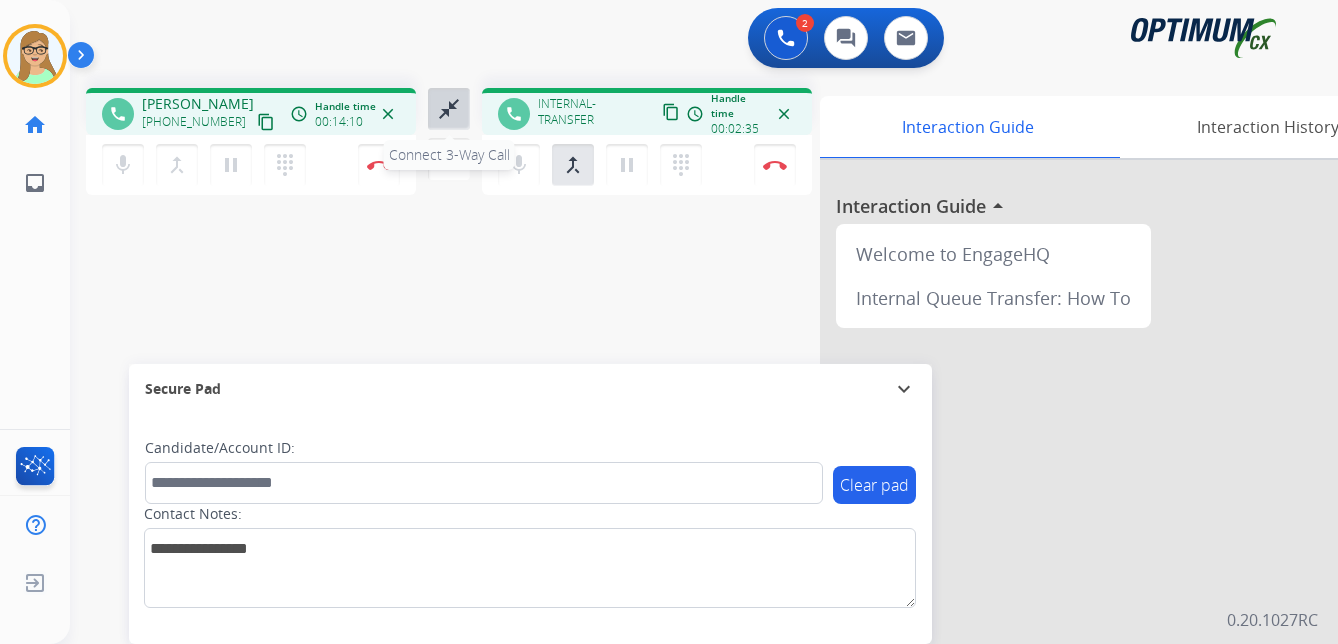 click on "close_fullscreen Connect 3-Way Call" at bounding box center (449, 109) 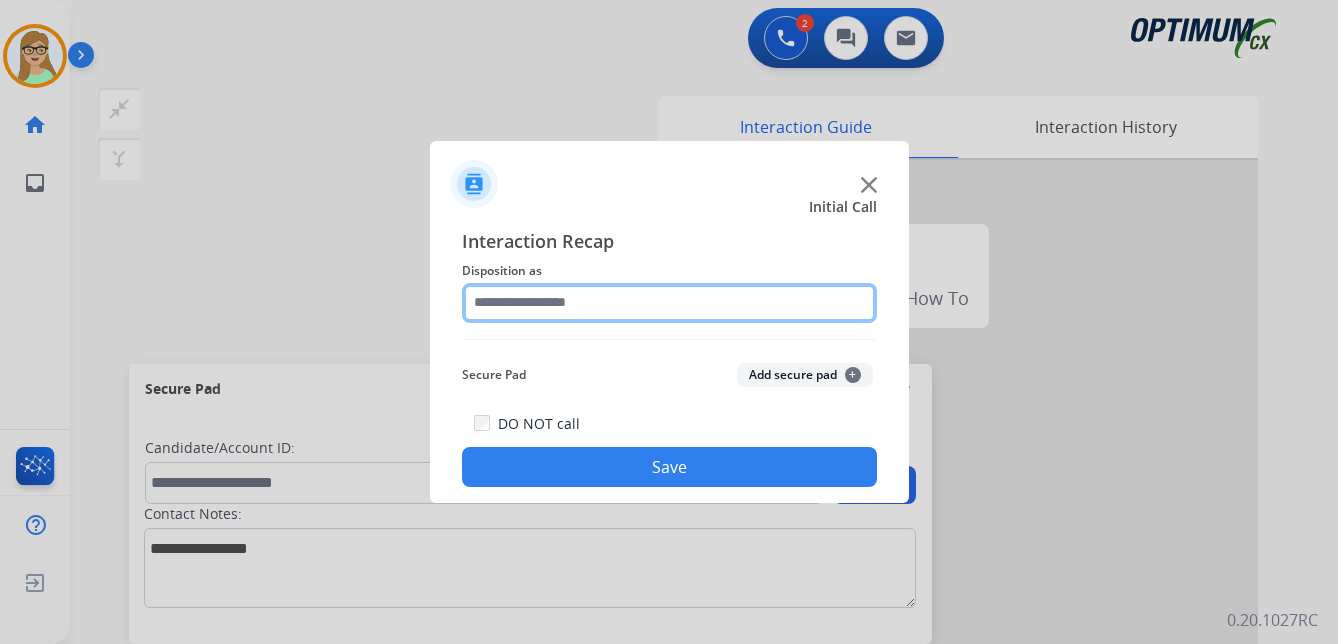 click 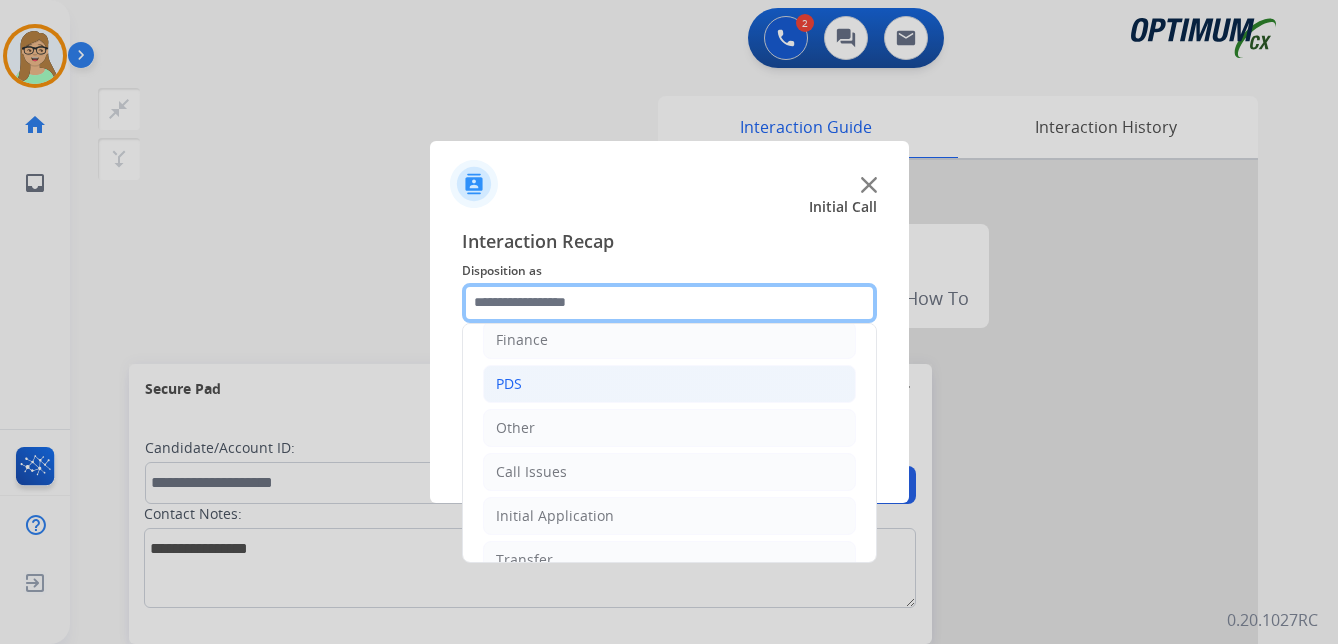 scroll, scrollTop: 136, scrollLeft: 0, axis: vertical 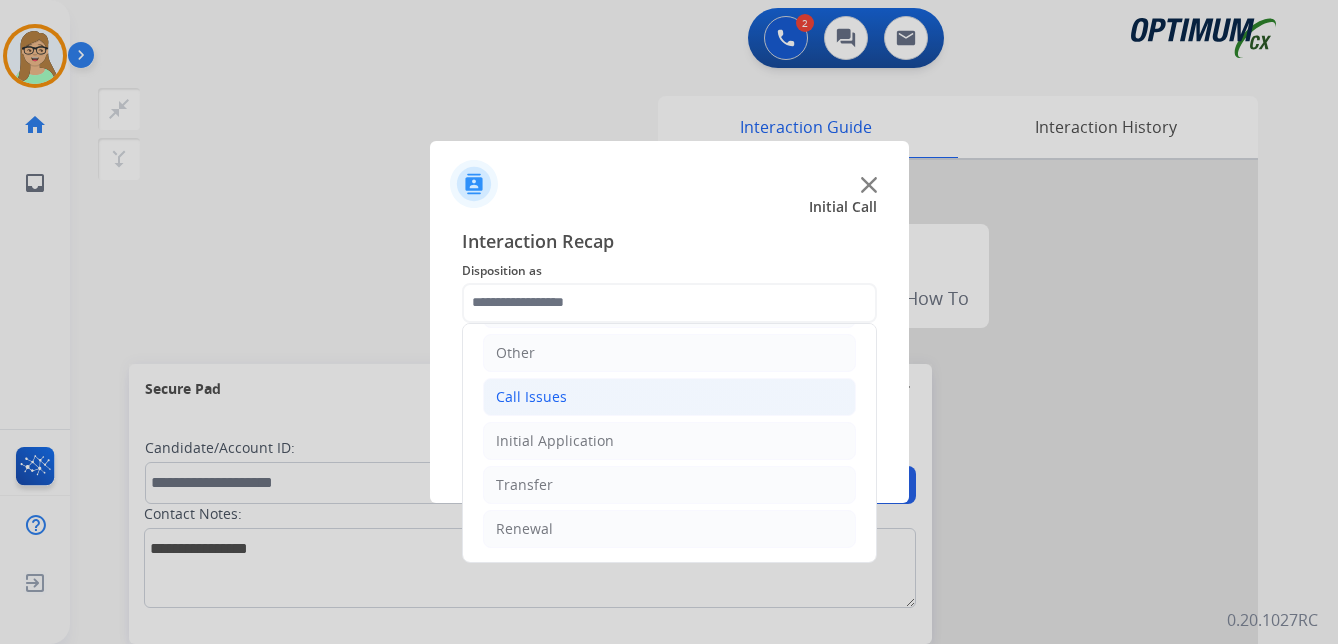 click on "Call Issues" 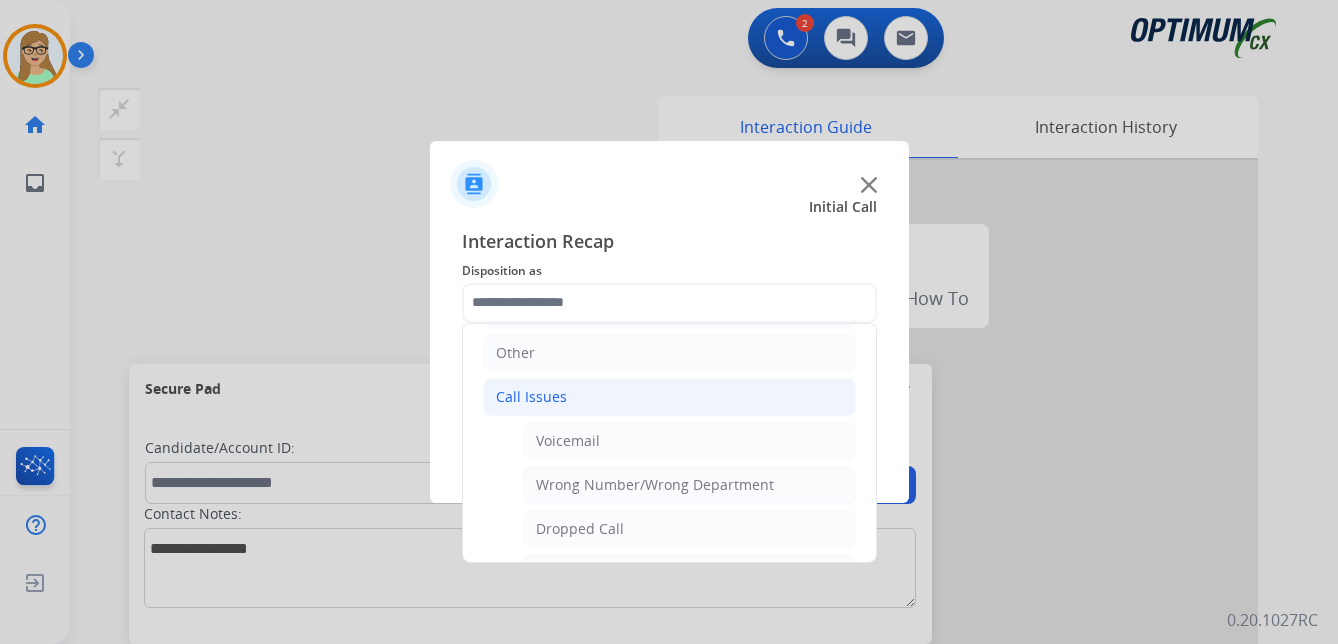 click on "Call Issues" 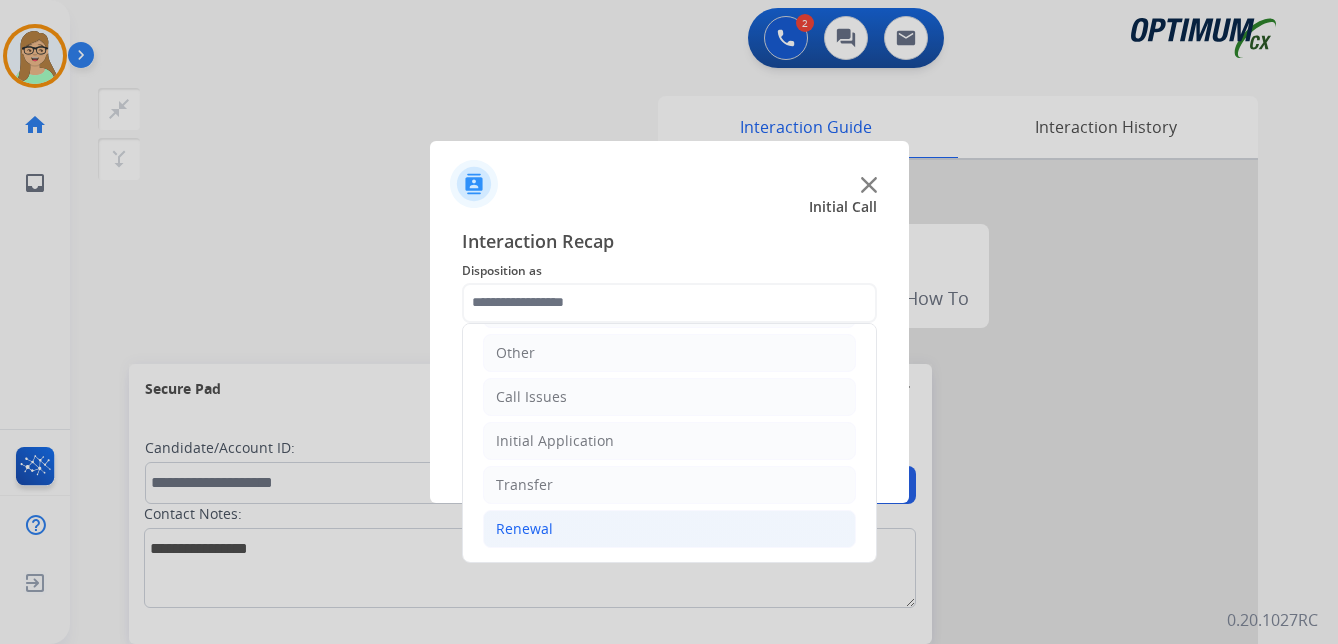 click on "Renewal" 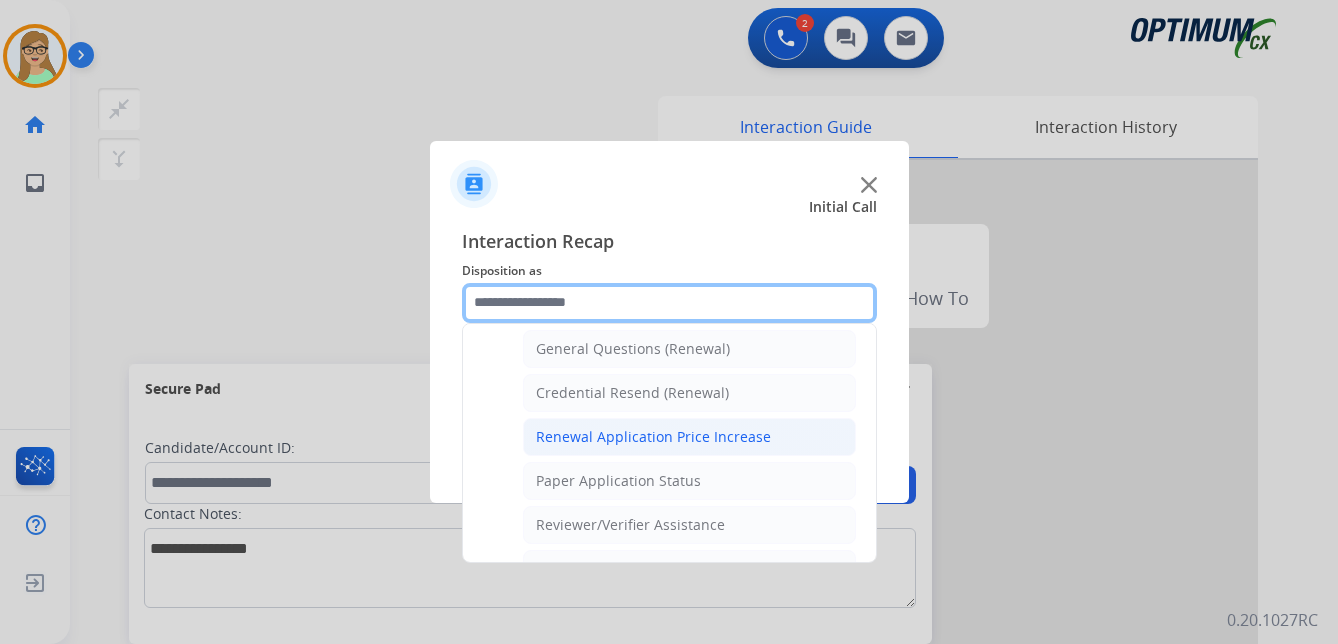 scroll, scrollTop: 636, scrollLeft: 0, axis: vertical 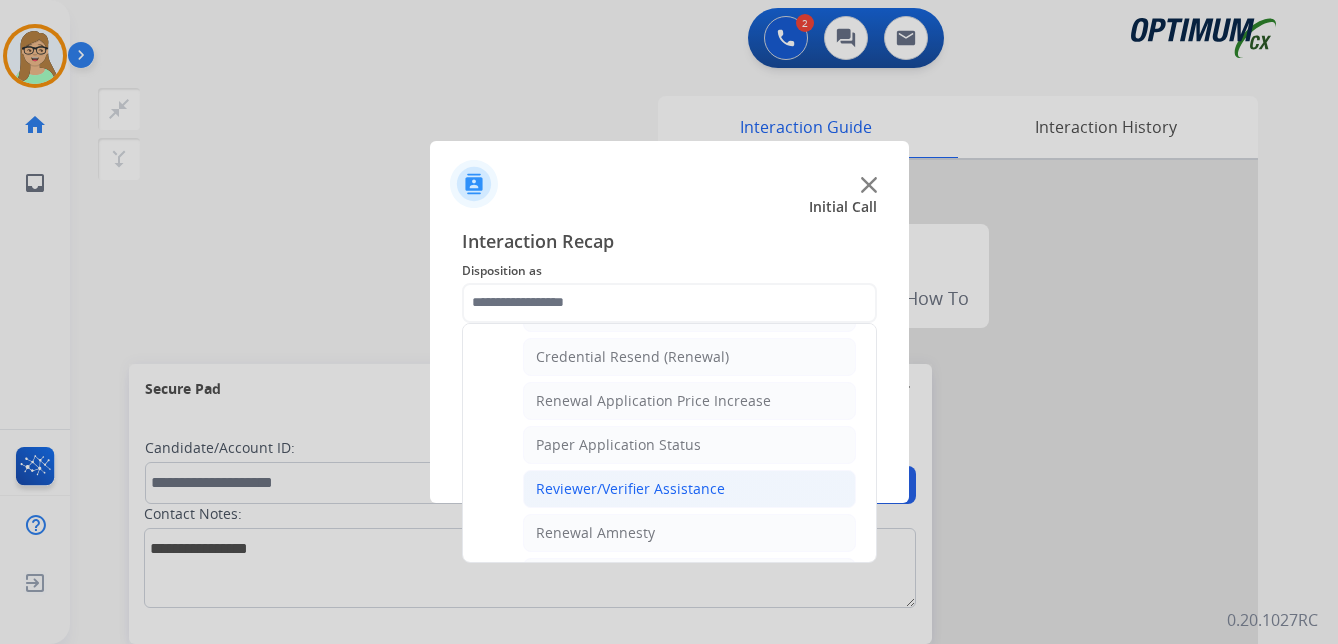 click on "Reviewer/Verifier Assistance" 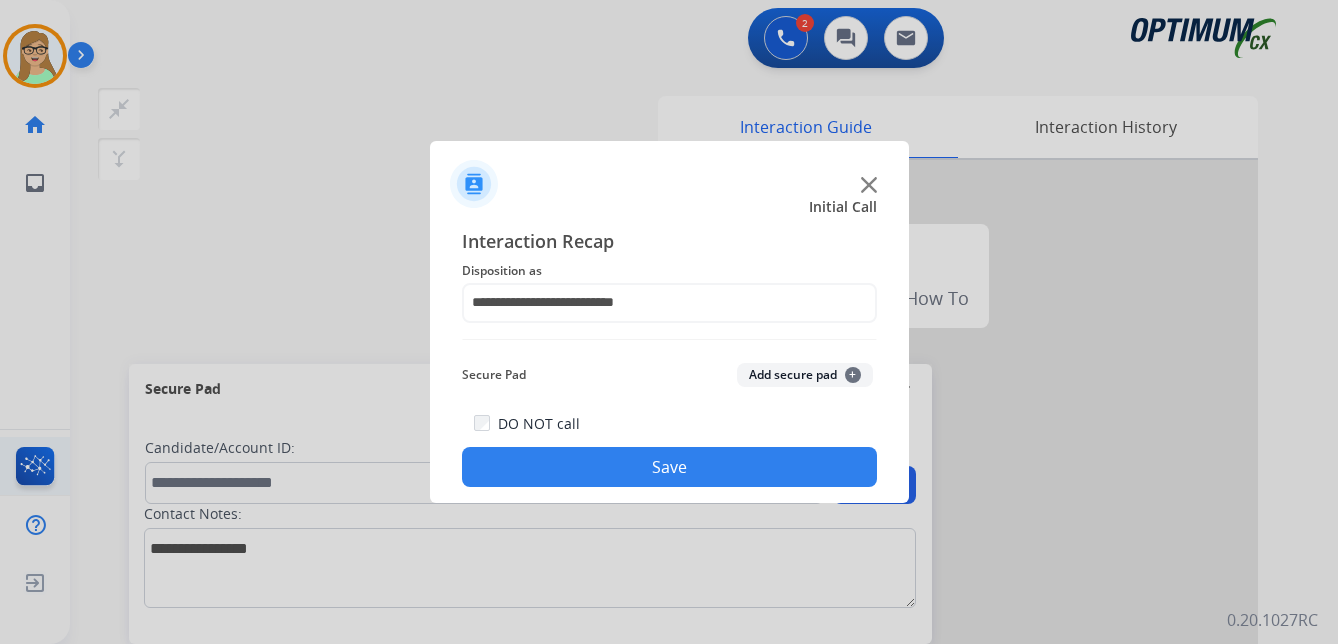 drag, startPoint x: 612, startPoint y: 473, endPoint x: 2, endPoint y: 487, distance: 610.16064 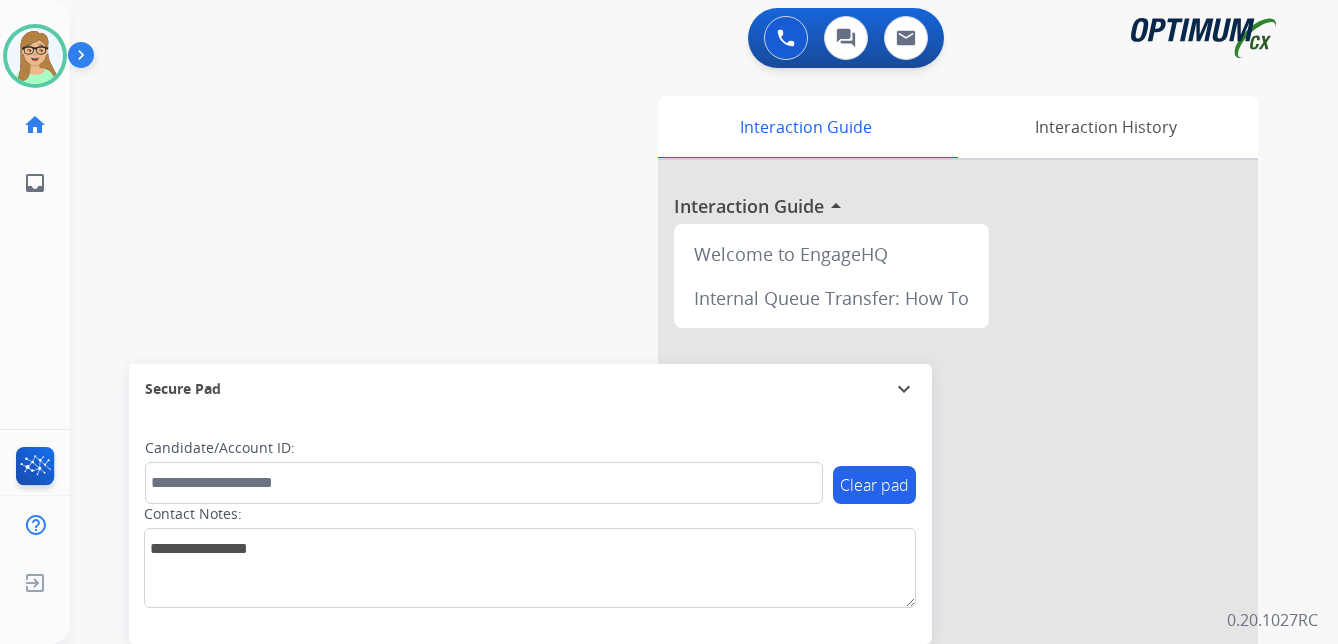 click at bounding box center [85, 59] 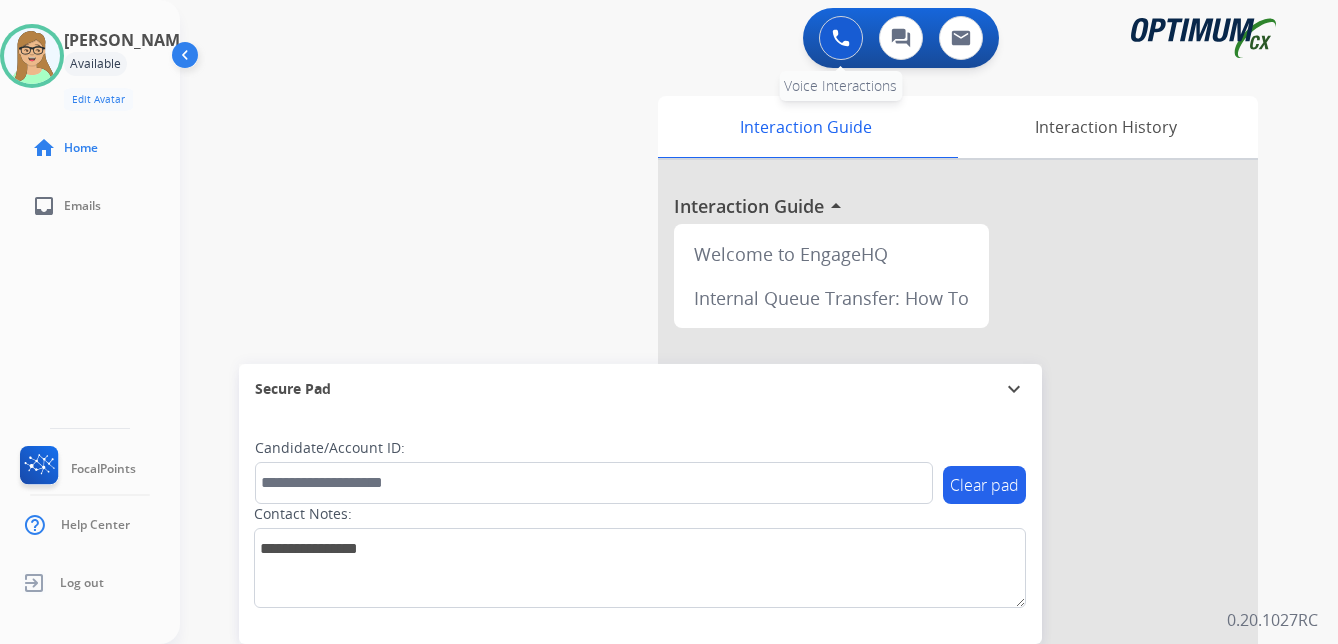click at bounding box center (841, 38) 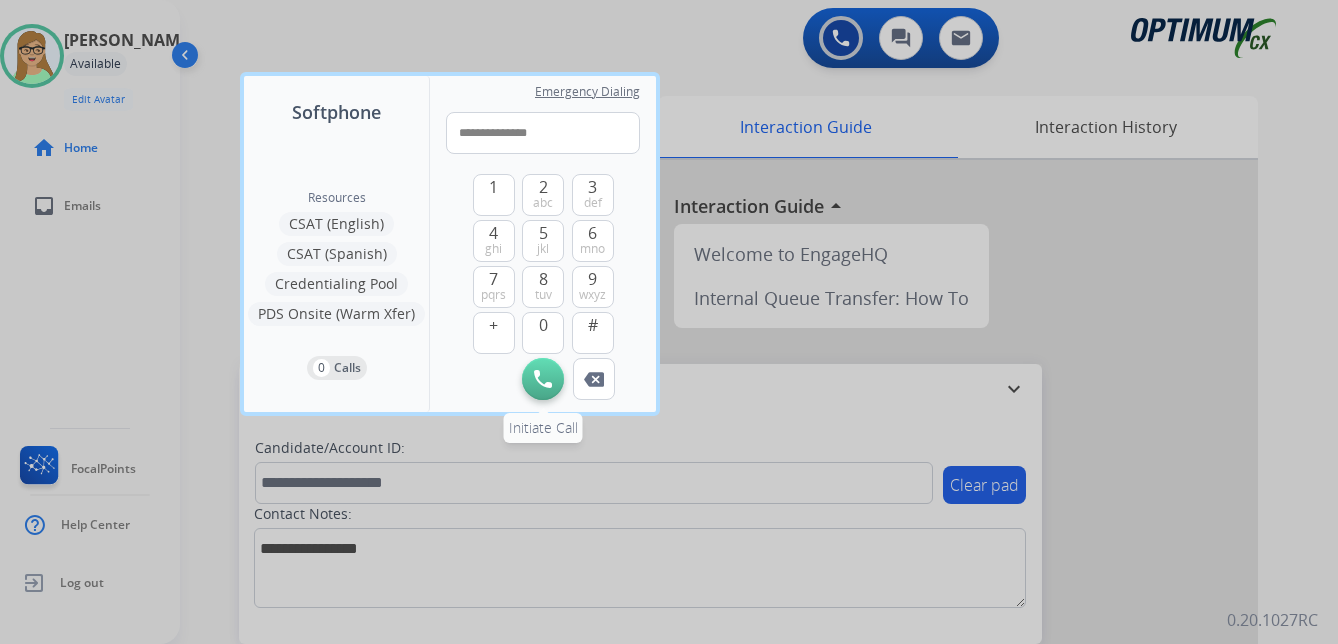 type on "**********" 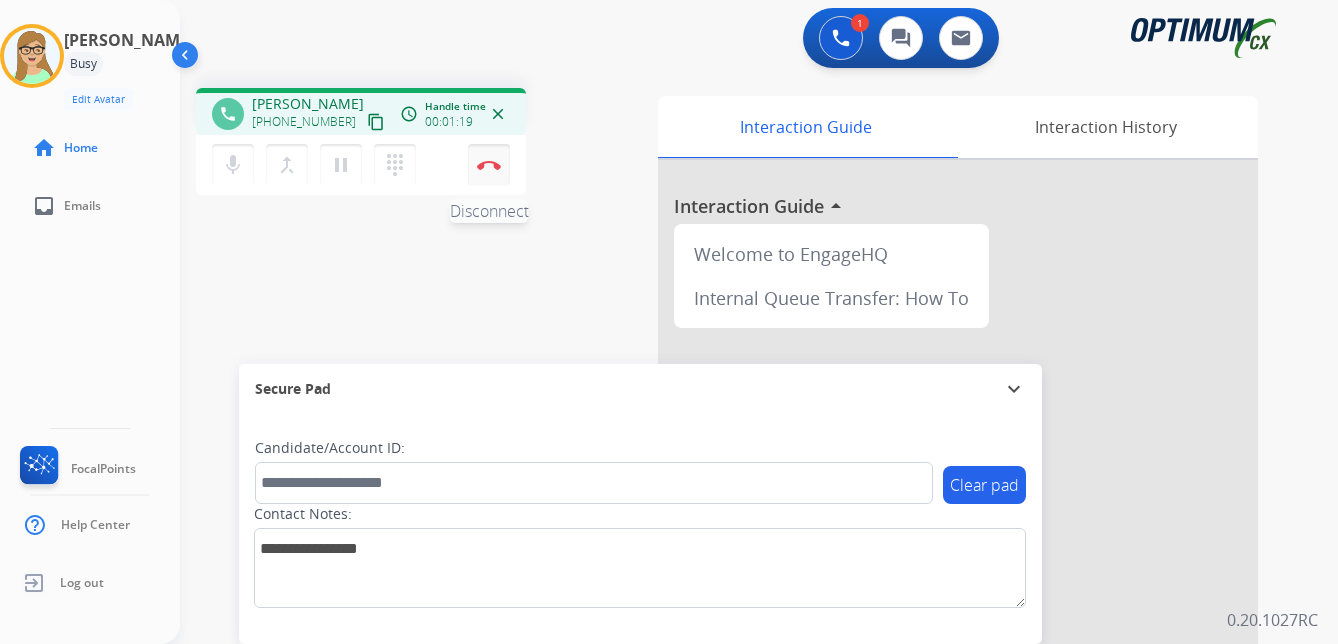 click at bounding box center [489, 165] 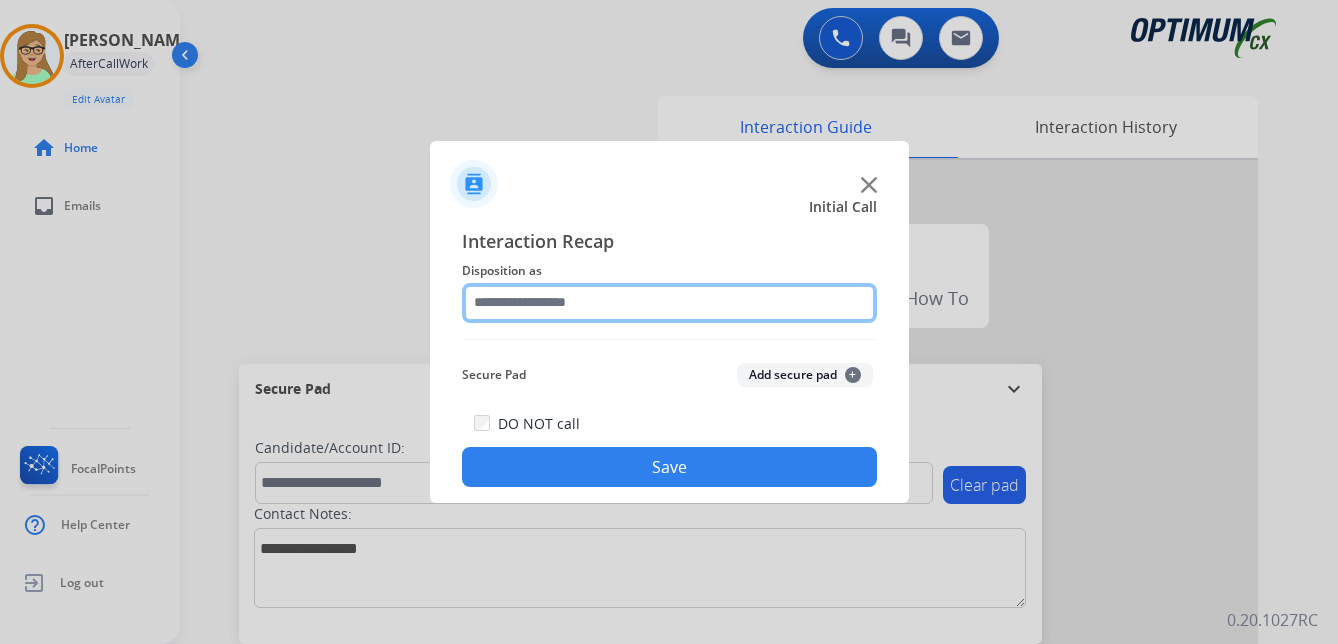 click 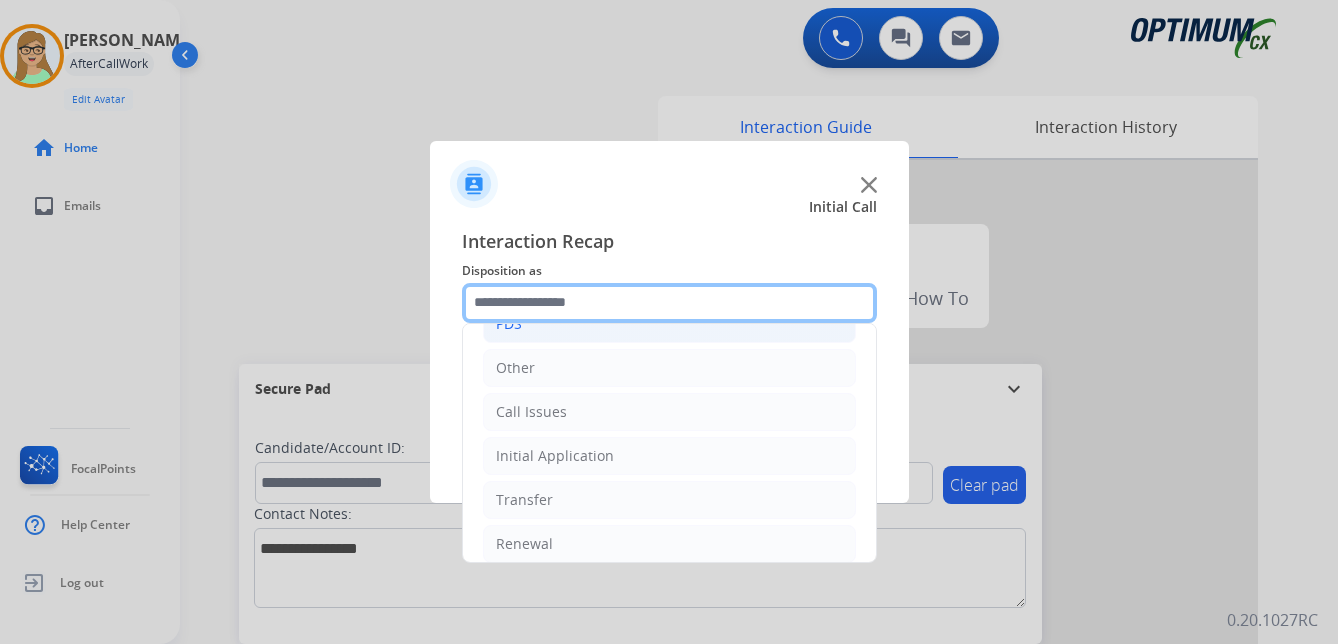 scroll, scrollTop: 136, scrollLeft: 0, axis: vertical 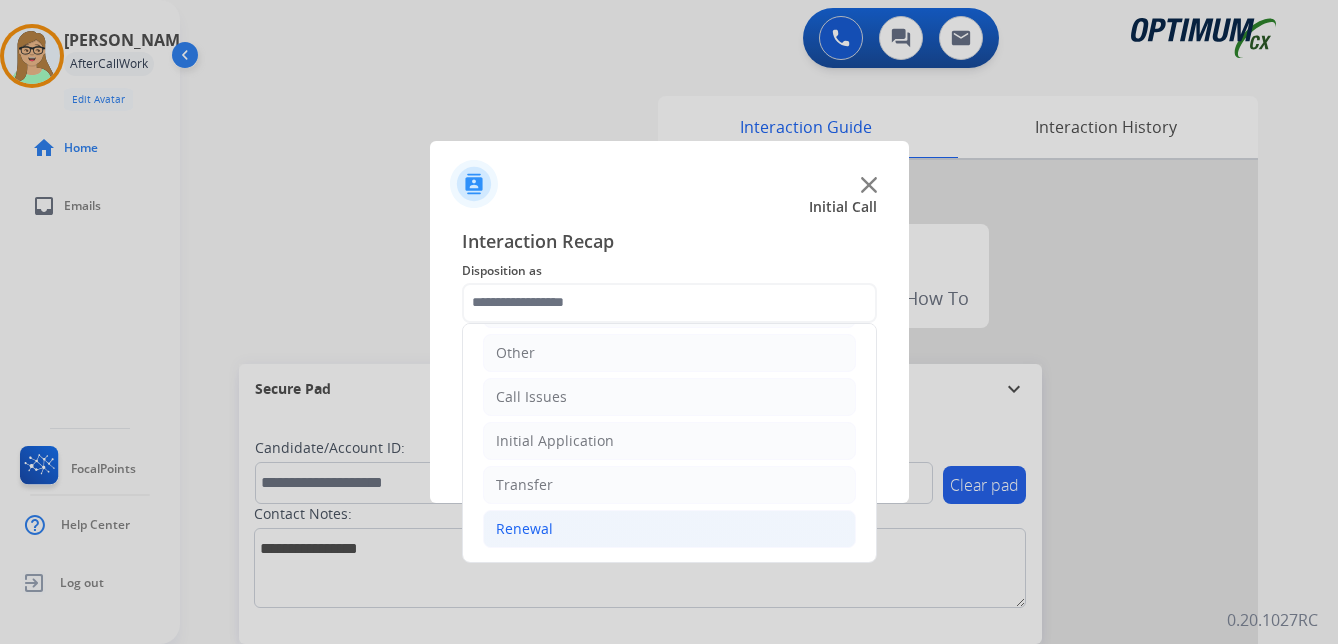 click on "Renewal" 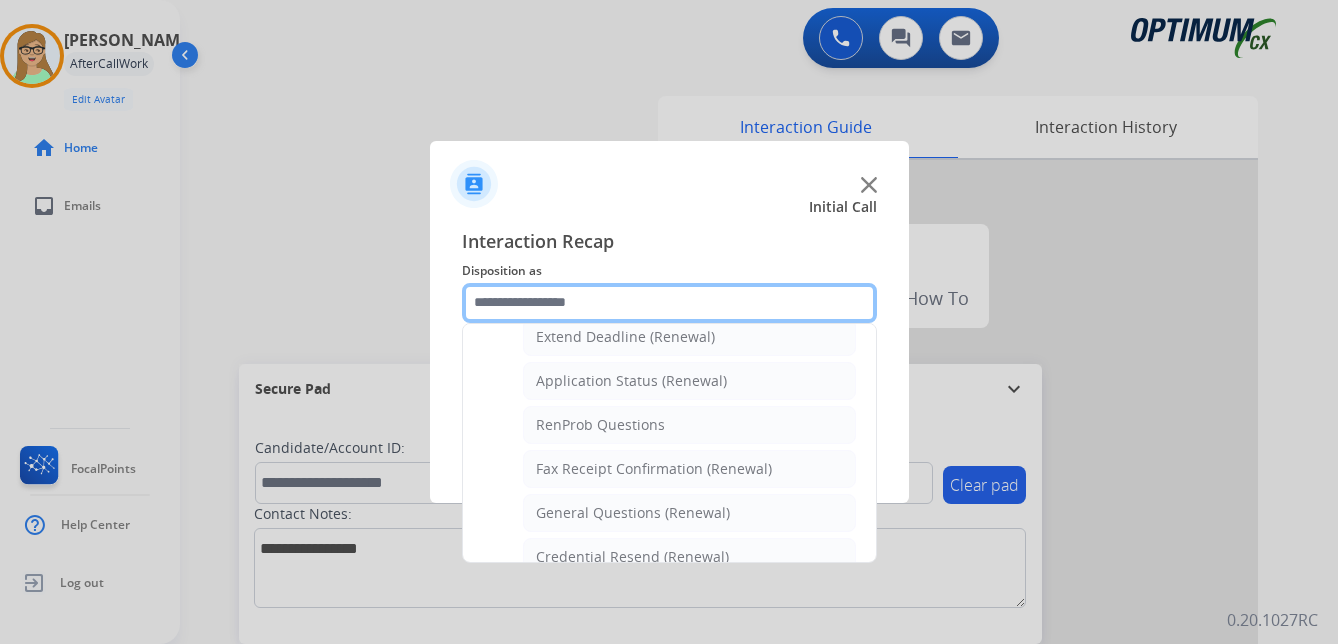 scroll, scrollTop: 536, scrollLeft: 0, axis: vertical 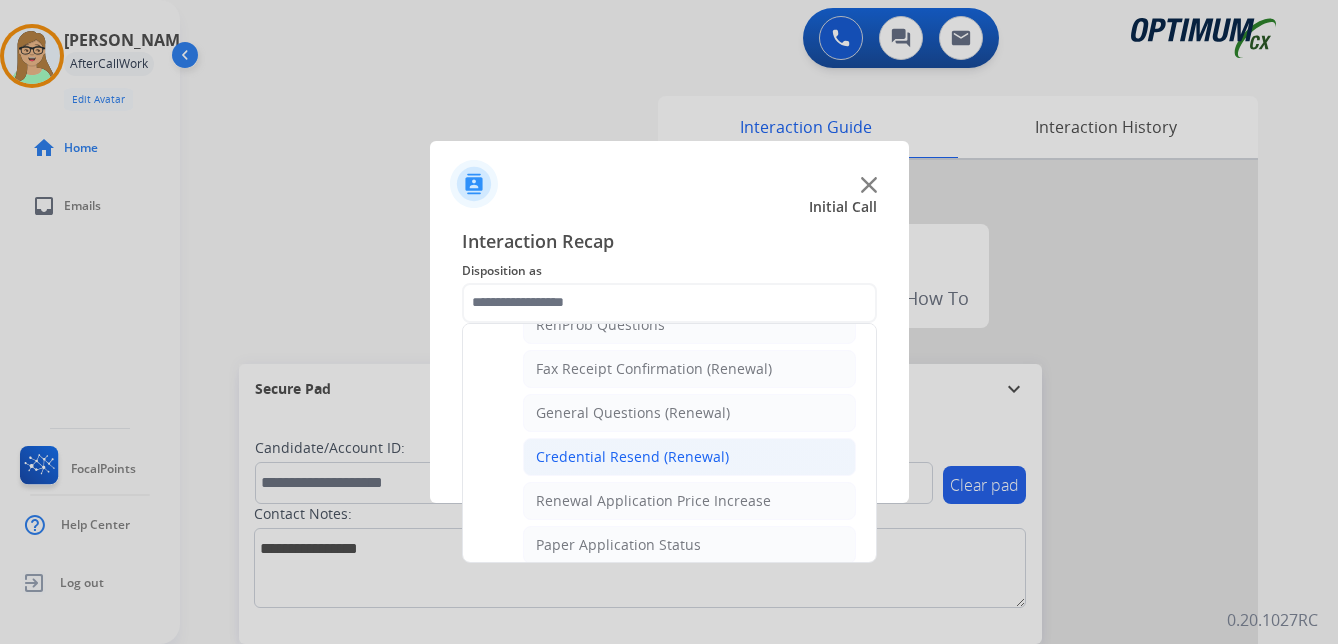 click on "Credential Resend (Renewal)" 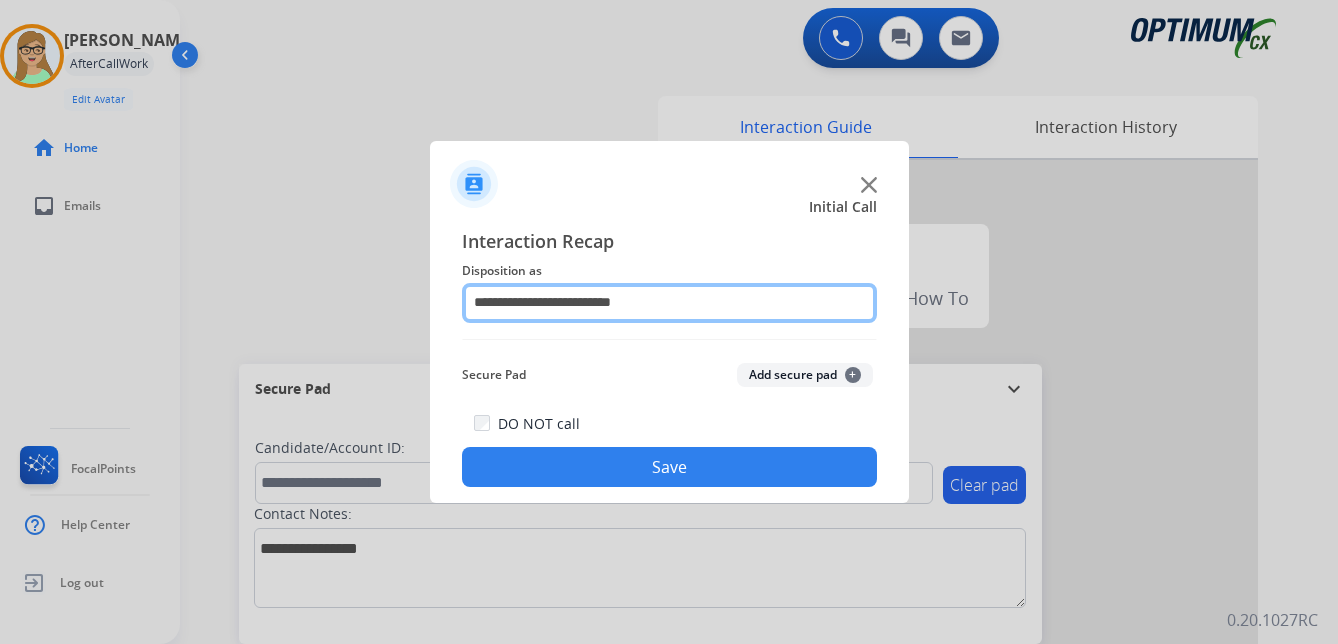 click on "**********" 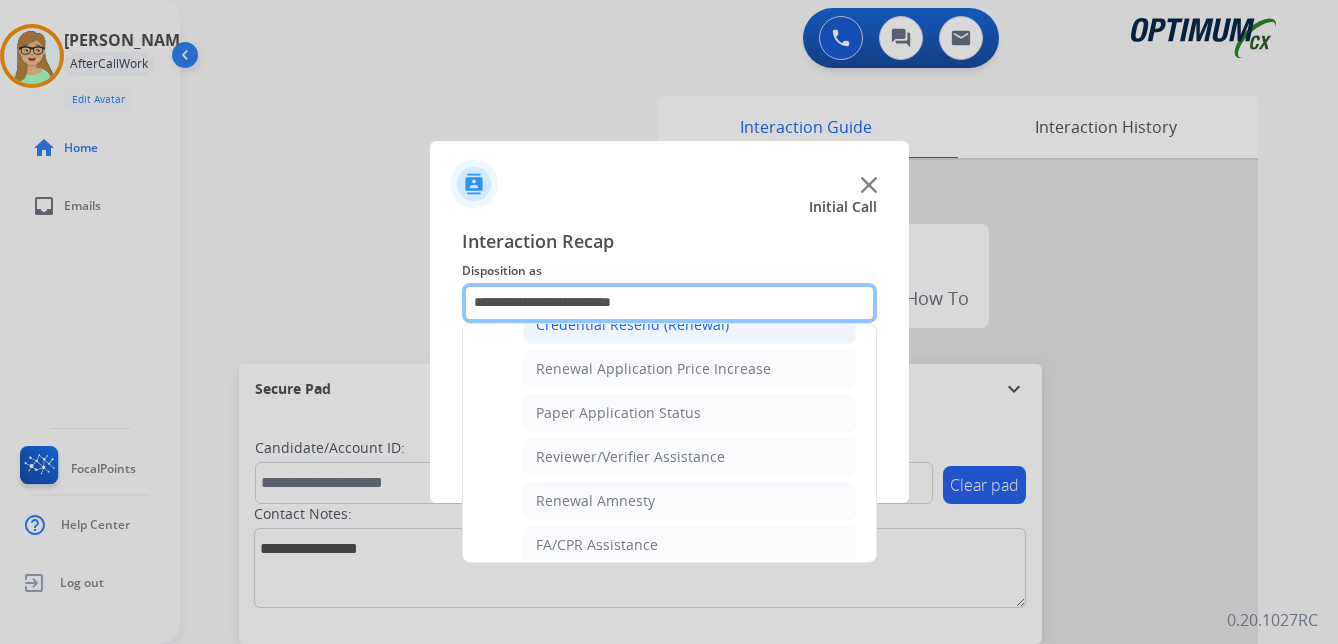 scroll, scrollTop: 672, scrollLeft: 0, axis: vertical 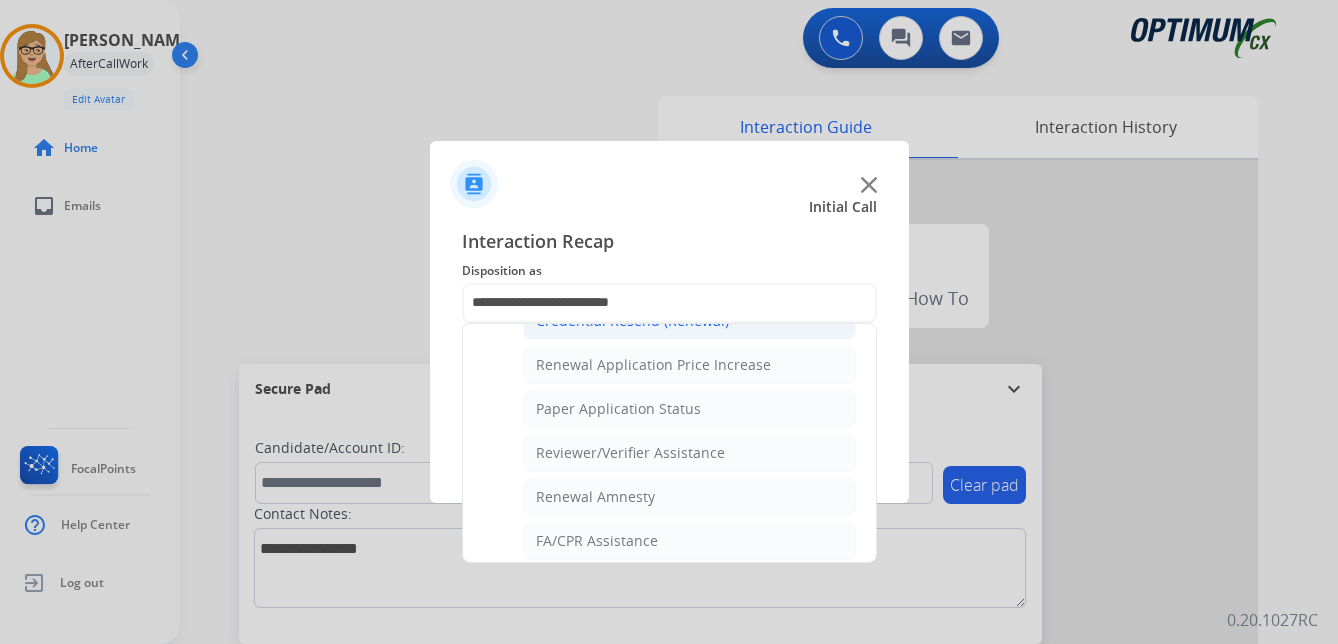 click on "Interaction Recap" 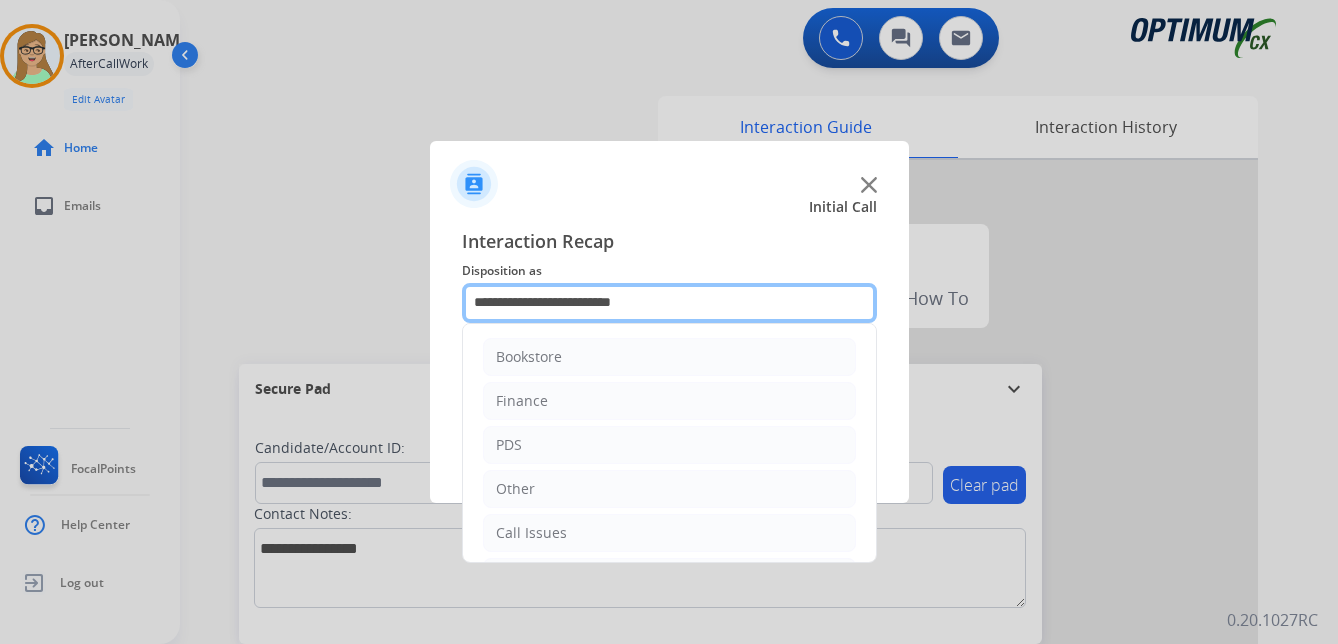 click on "**********" 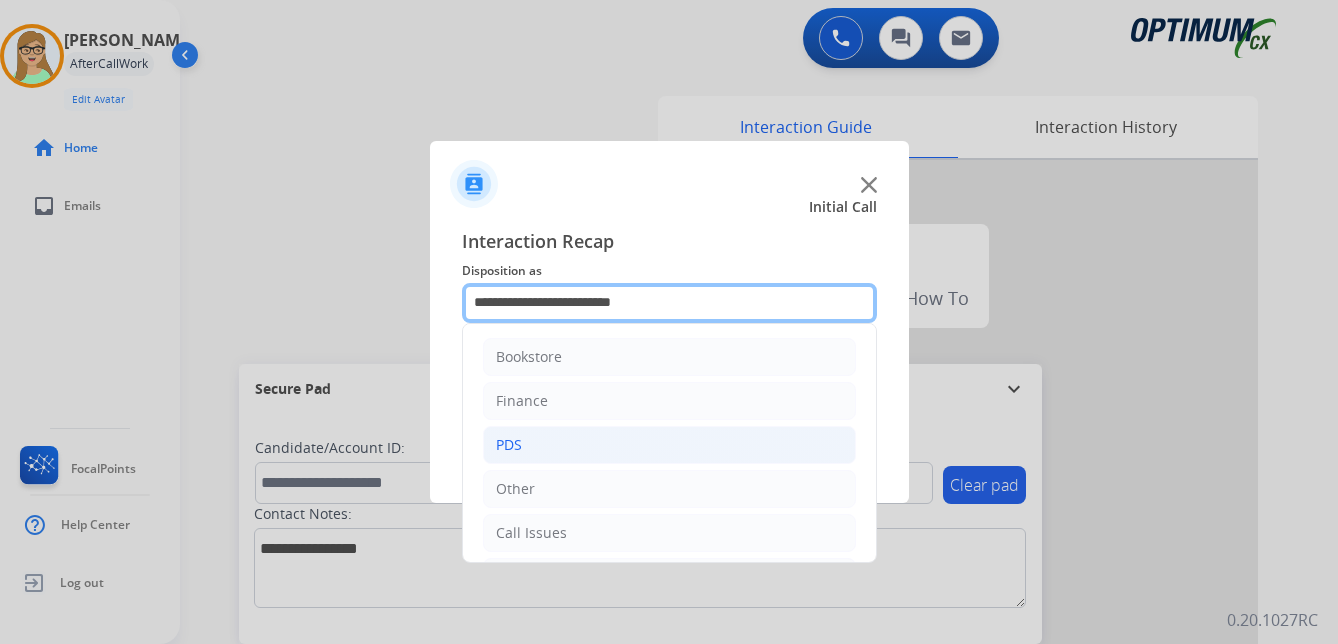 scroll, scrollTop: 200, scrollLeft: 0, axis: vertical 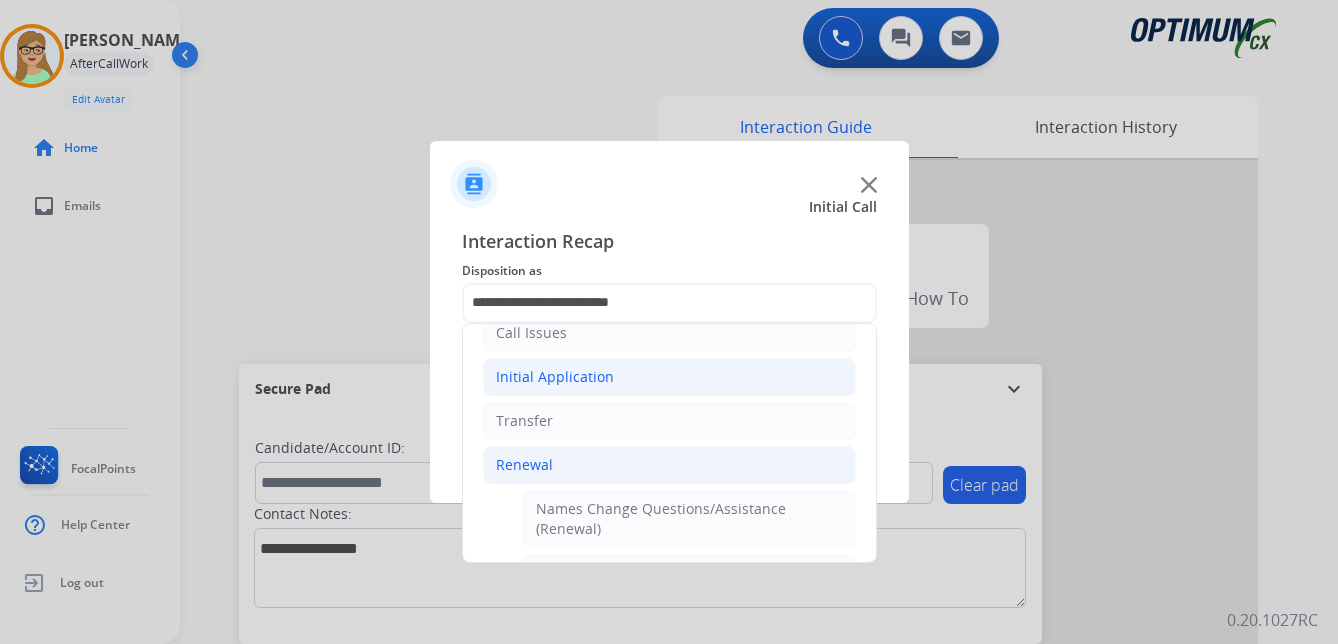 click on "Initial Application" 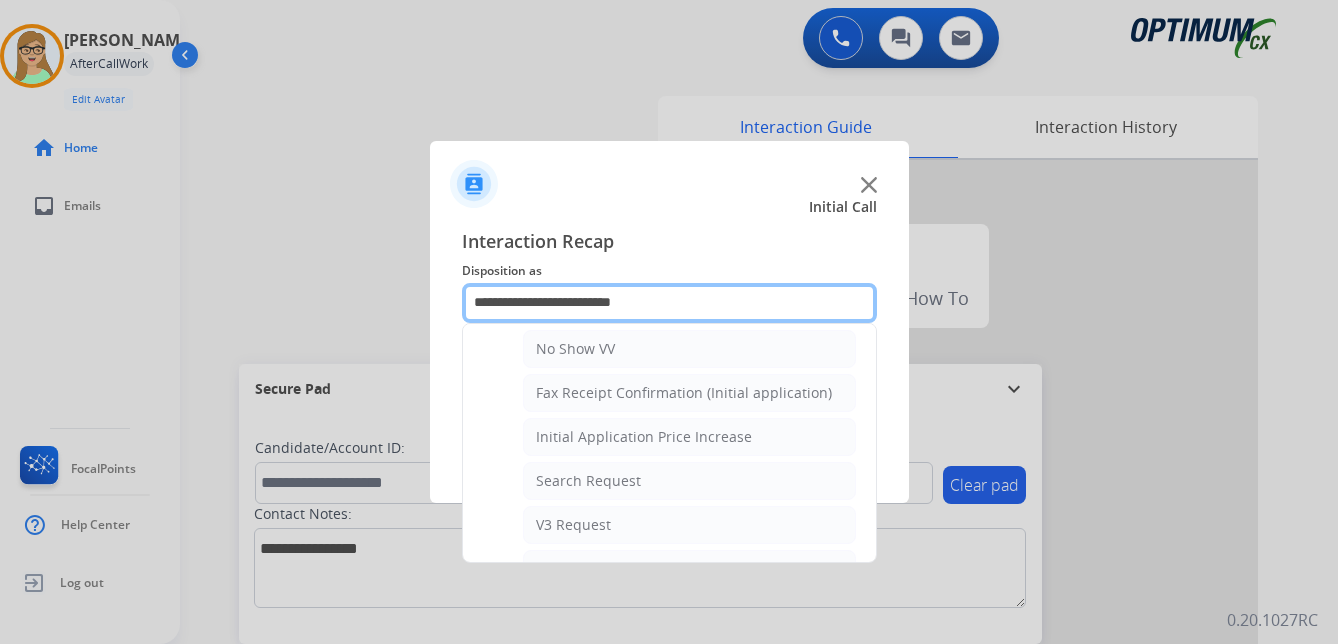 scroll, scrollTop: 700, scrollLeft: 0, axis: vertical 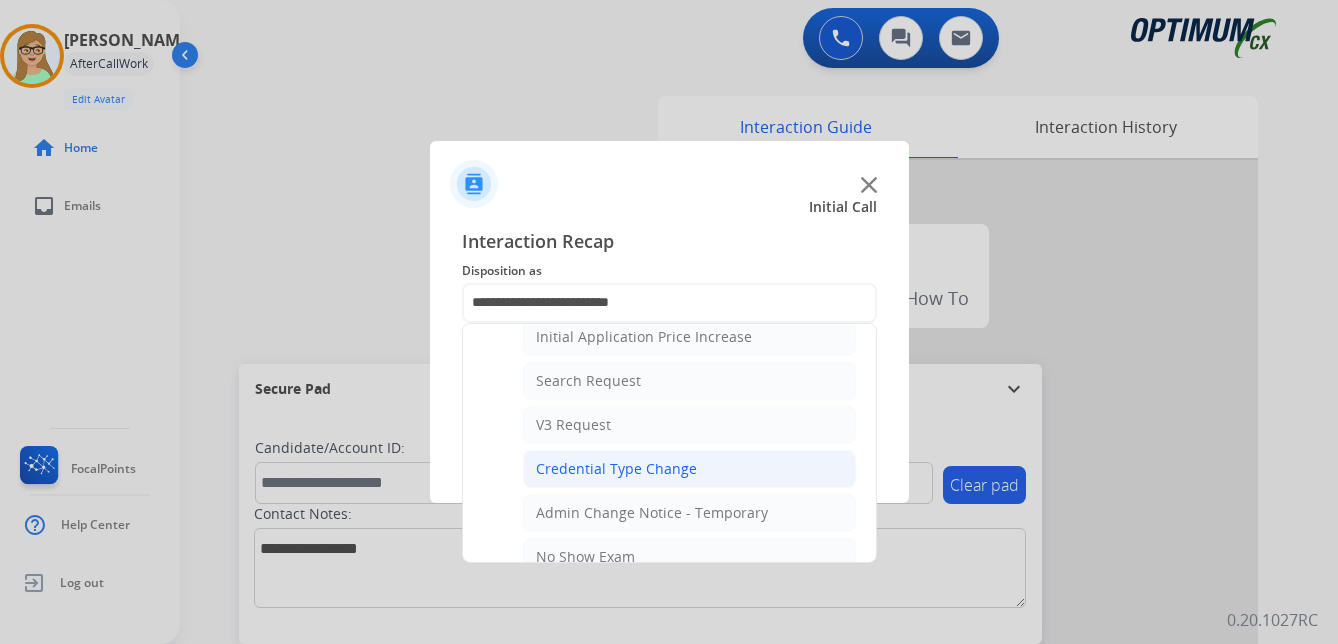 click on "Credential Type Change" 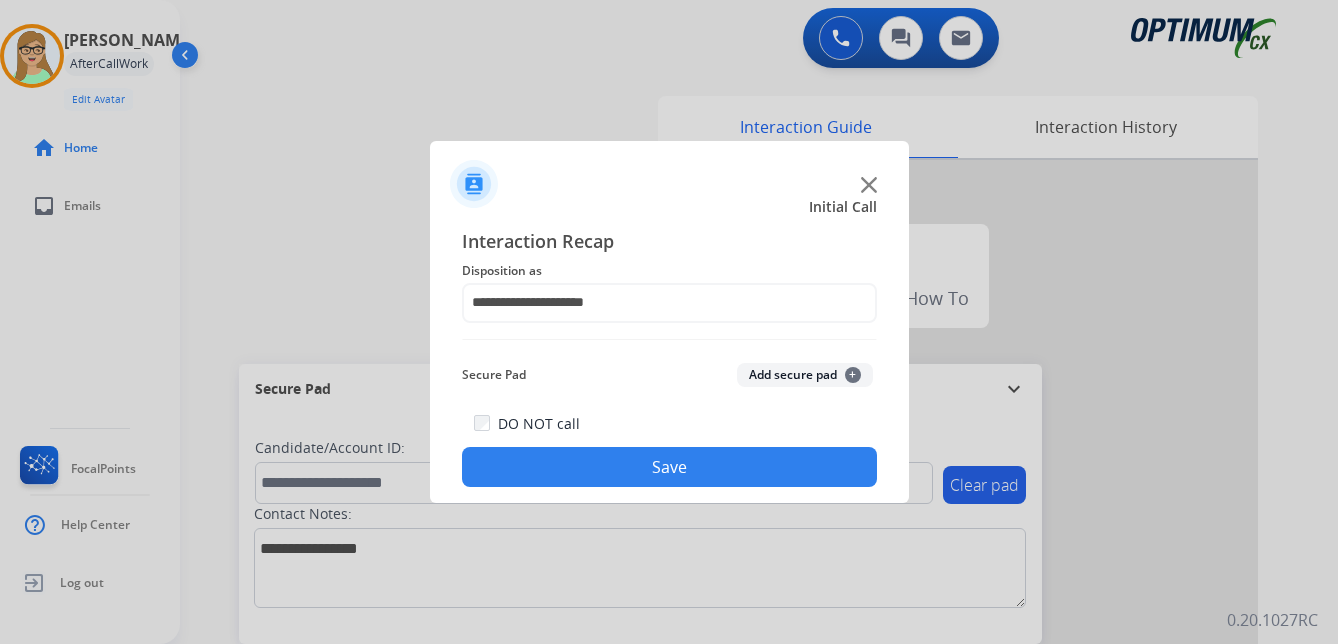 click on "Save" 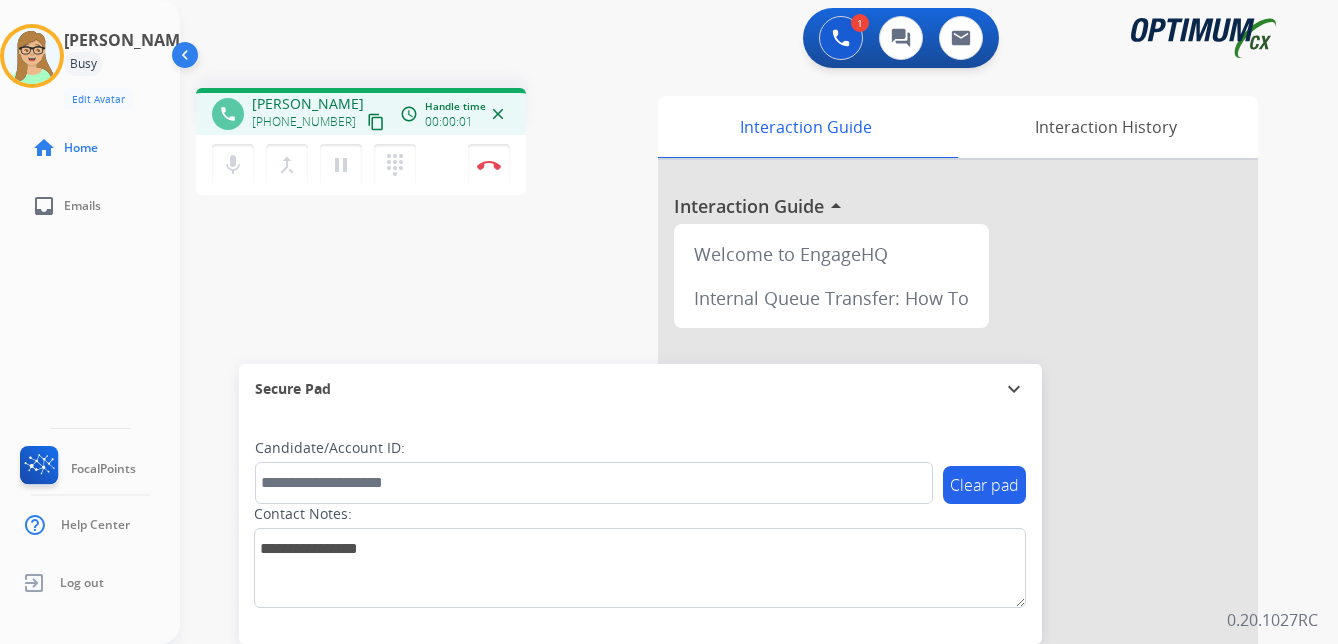 drag, startPoint x: 355, startPoint y: 125, endPoint x: 262, endPoint y: 126, distance: 93.00538 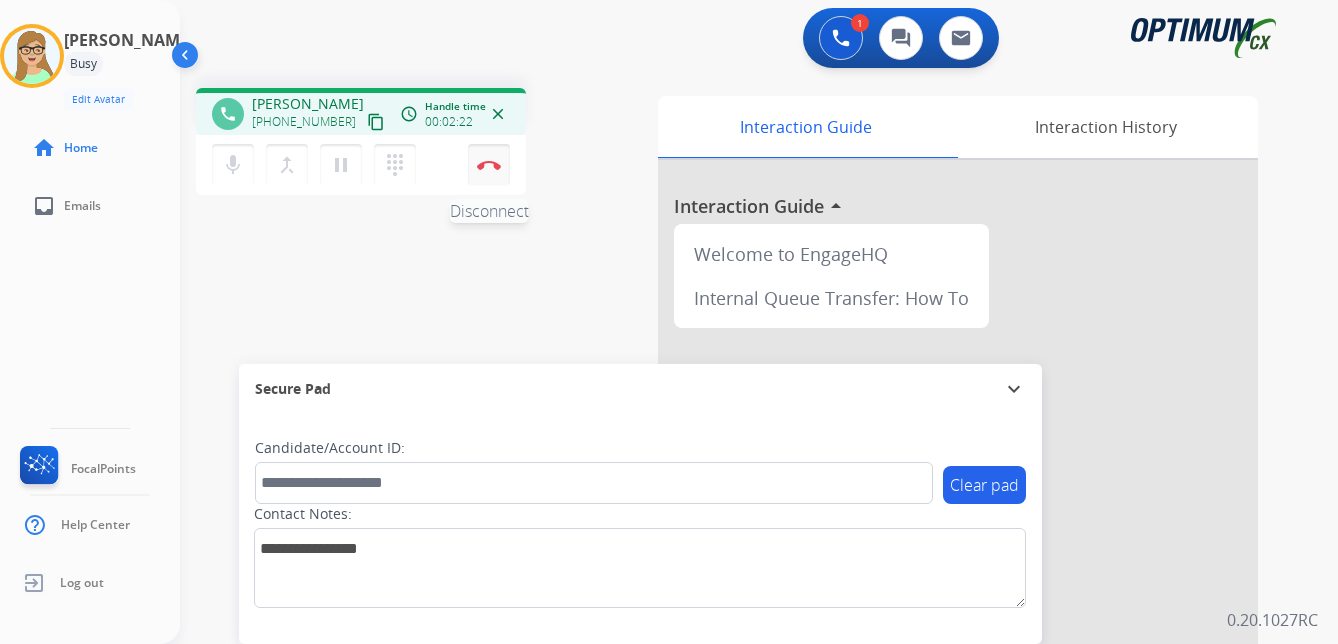 click at bounding box center (489, 165) 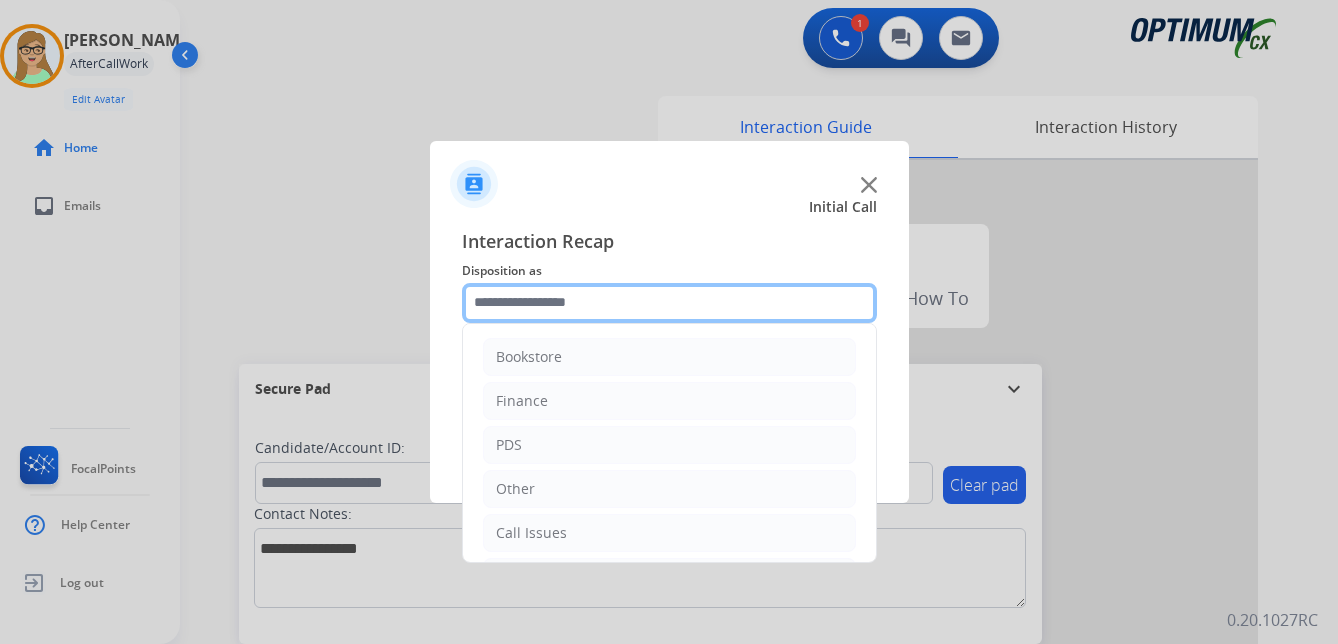 click 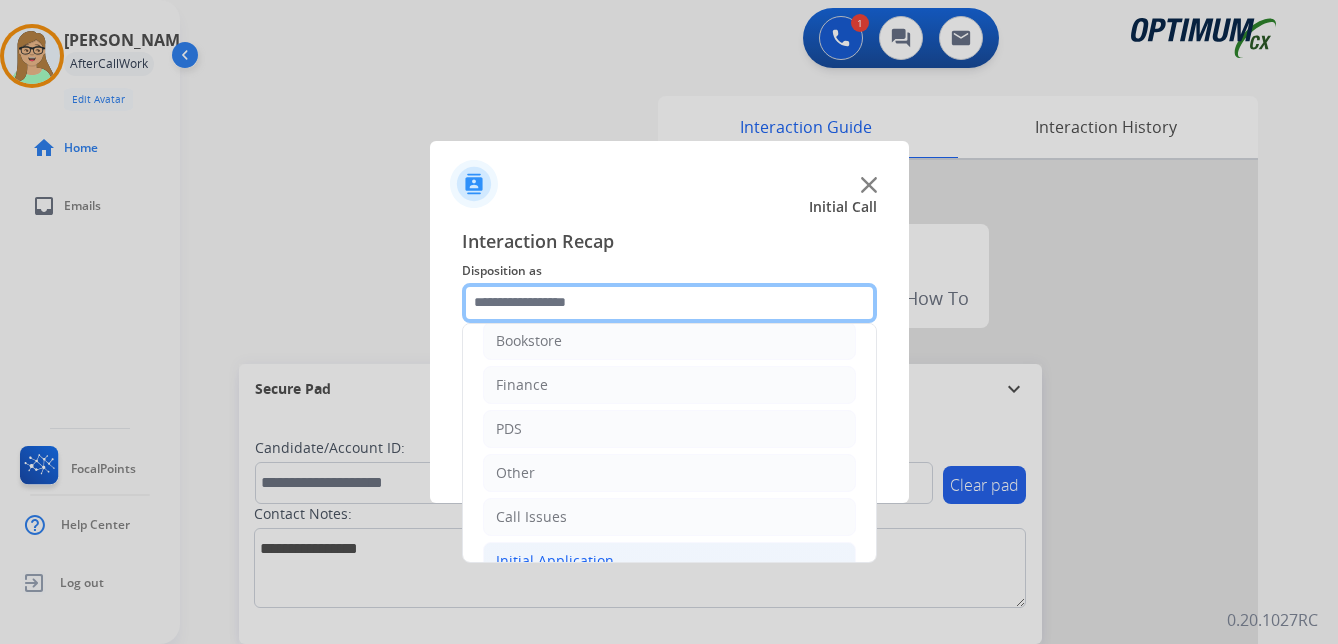 scroll, scrollTop: 0, scrollLeft: 0, axis: both 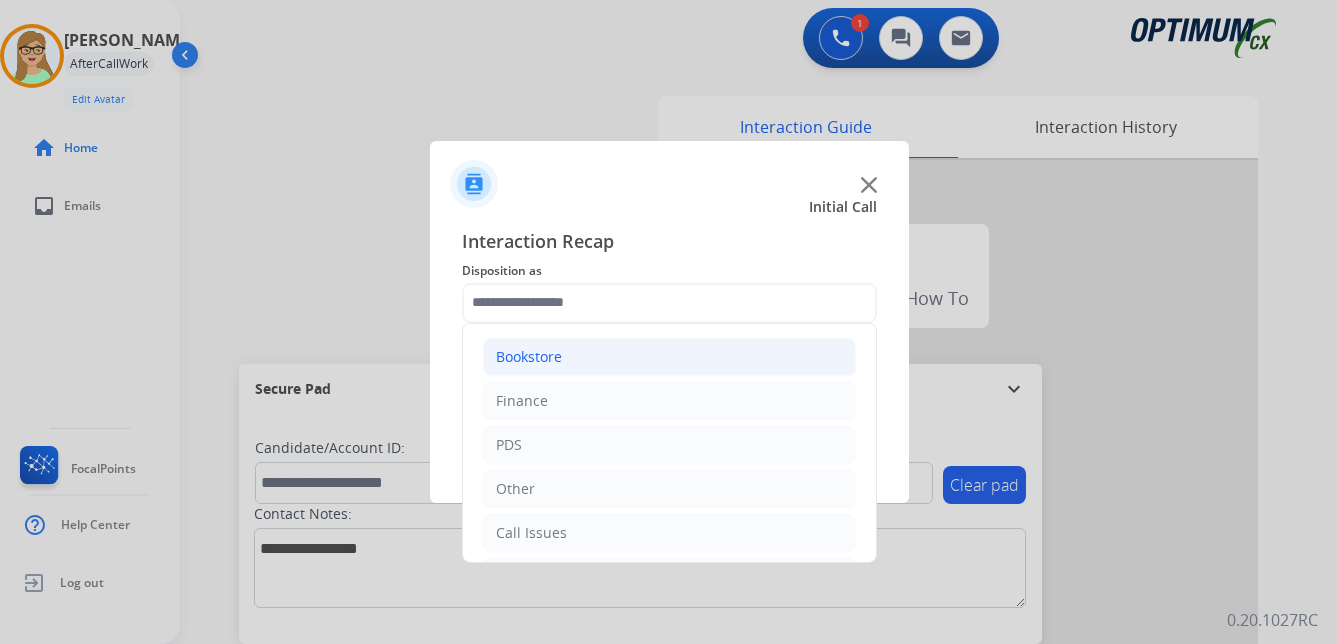 click on "Bookstore" 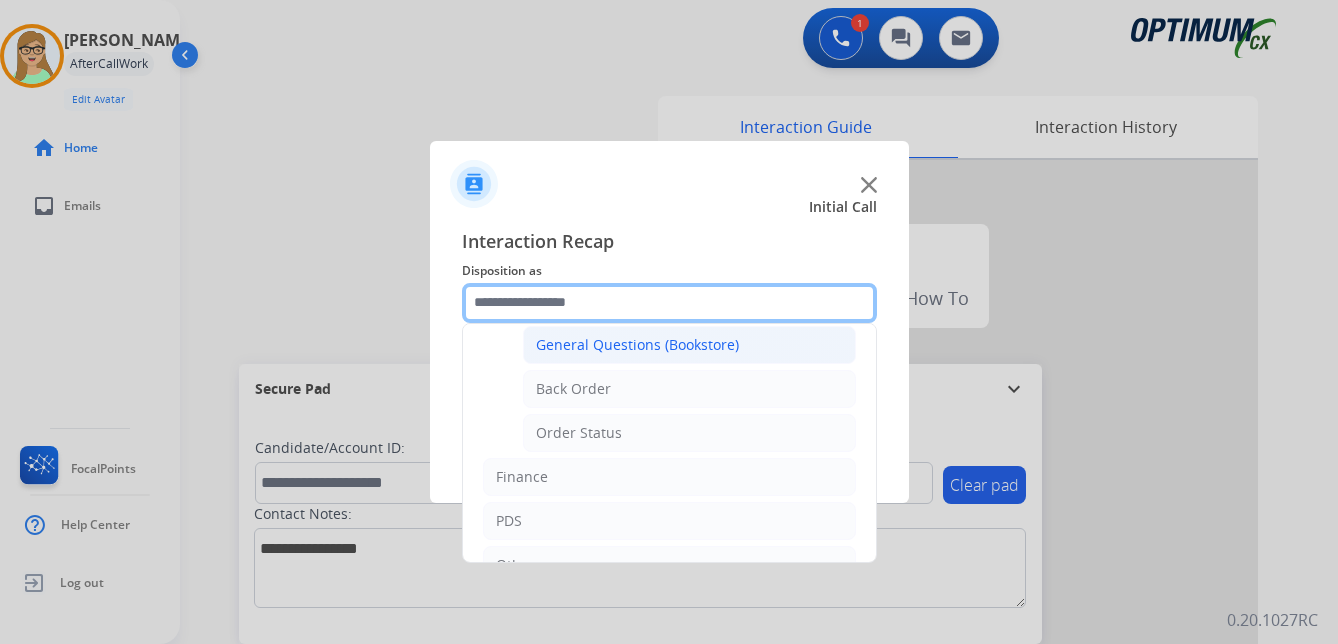 scroll, scrollTop: 0, scrollLeft: 0, axis: both 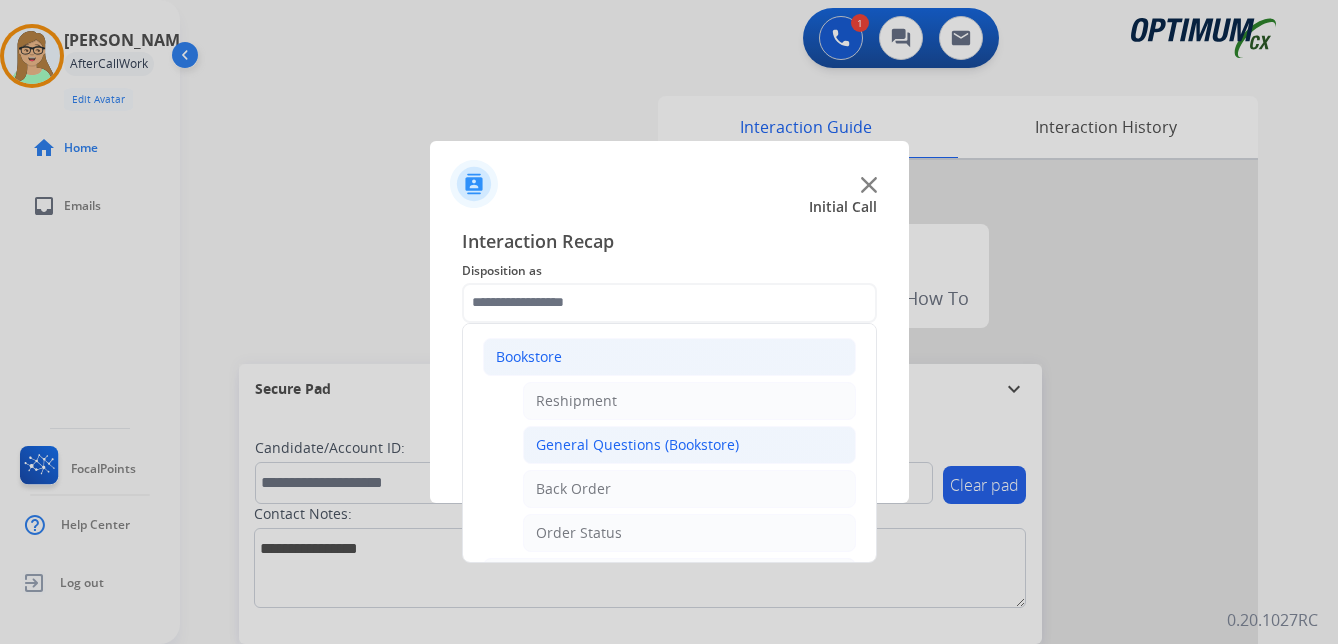 click on "General Questions (Bookstore)" 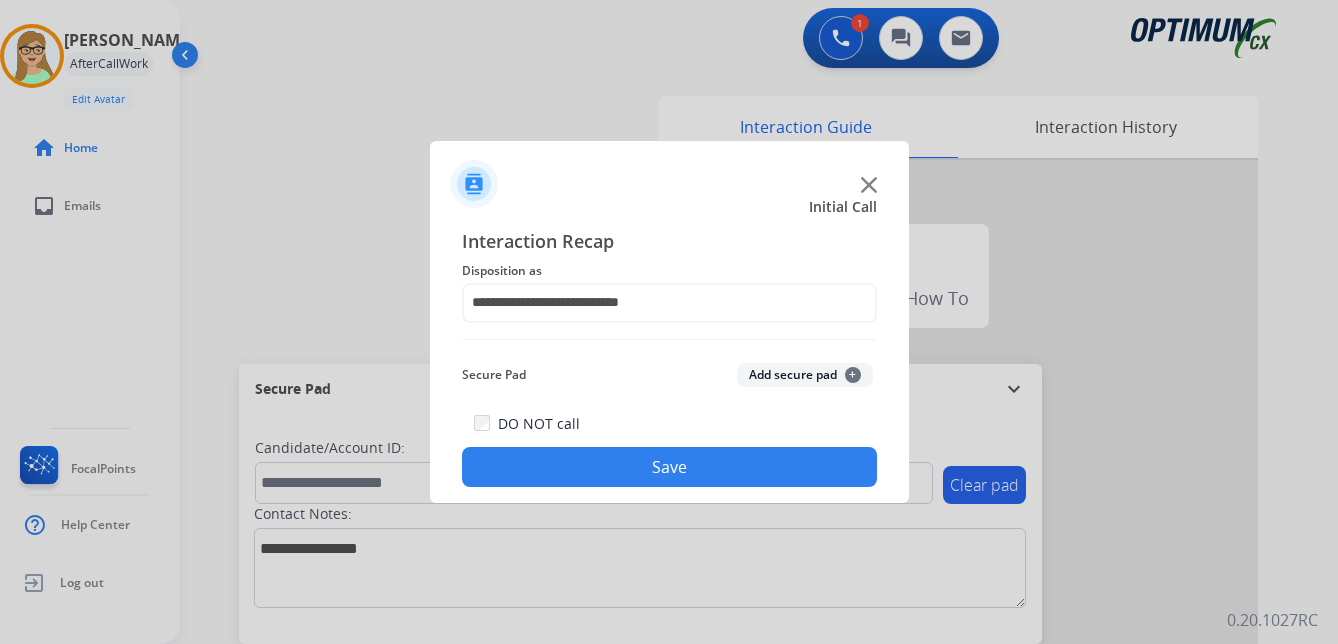 click on "Save" 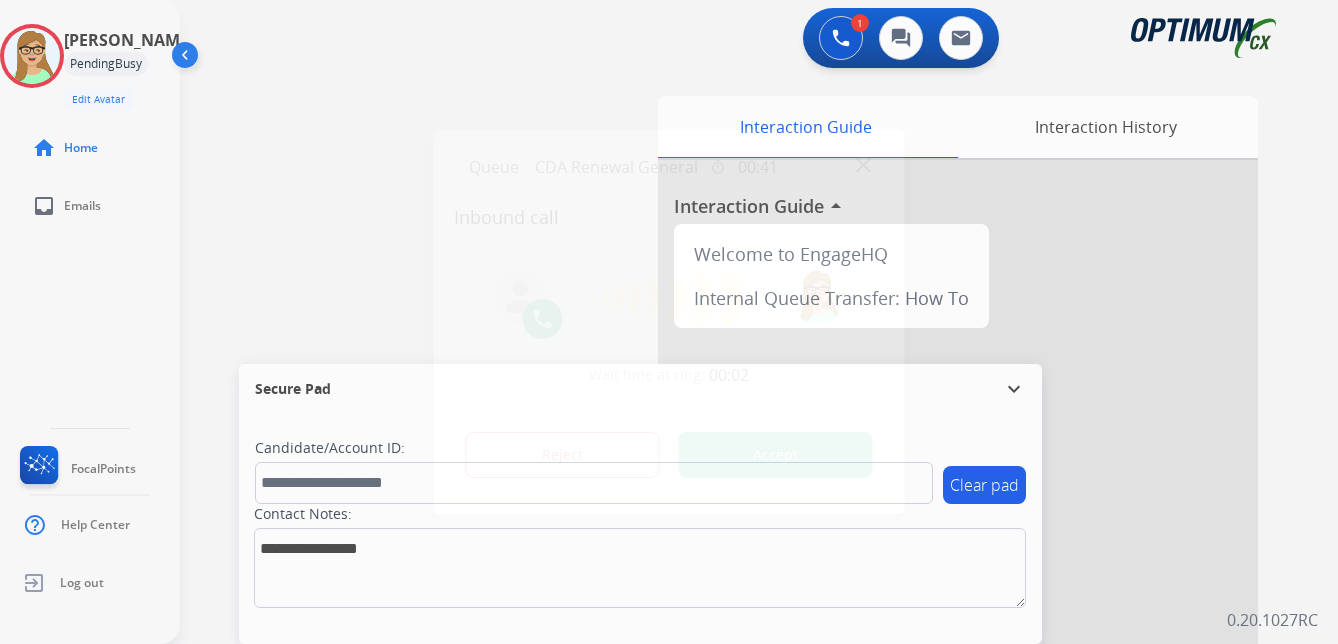click on "Accept" at bounding box center (776, 455) 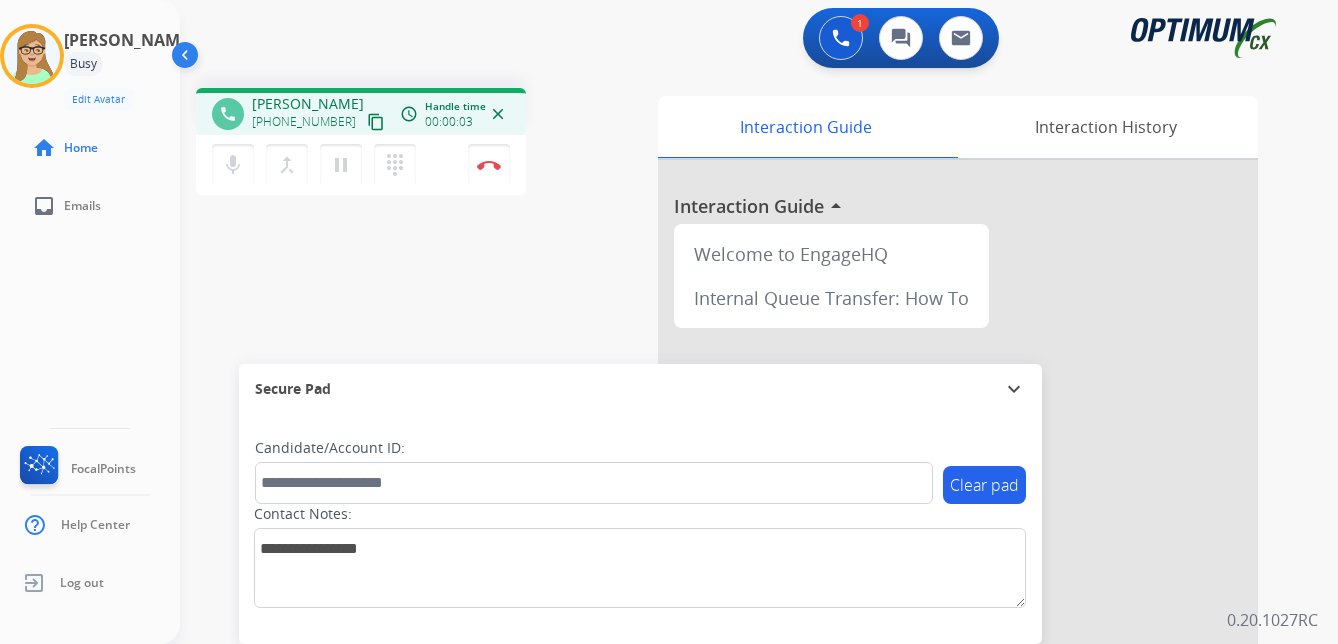 click on "content_copy" at bounding box center (376, 122) 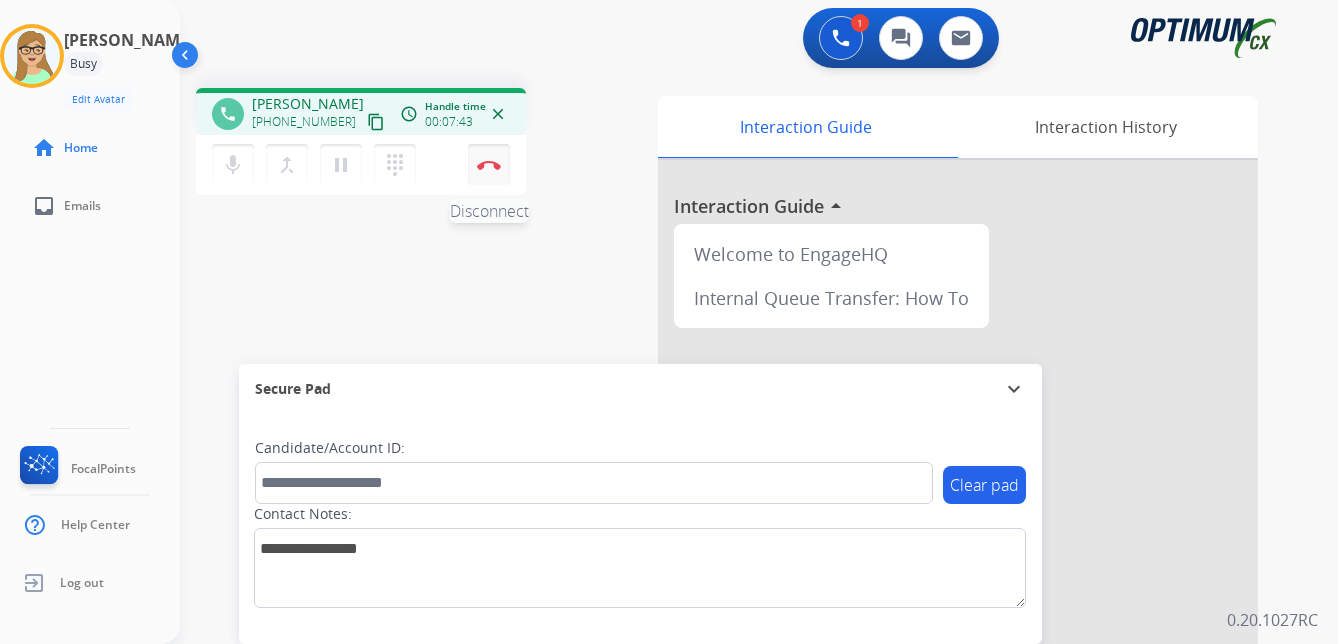 click at bounding box center [489, 165] 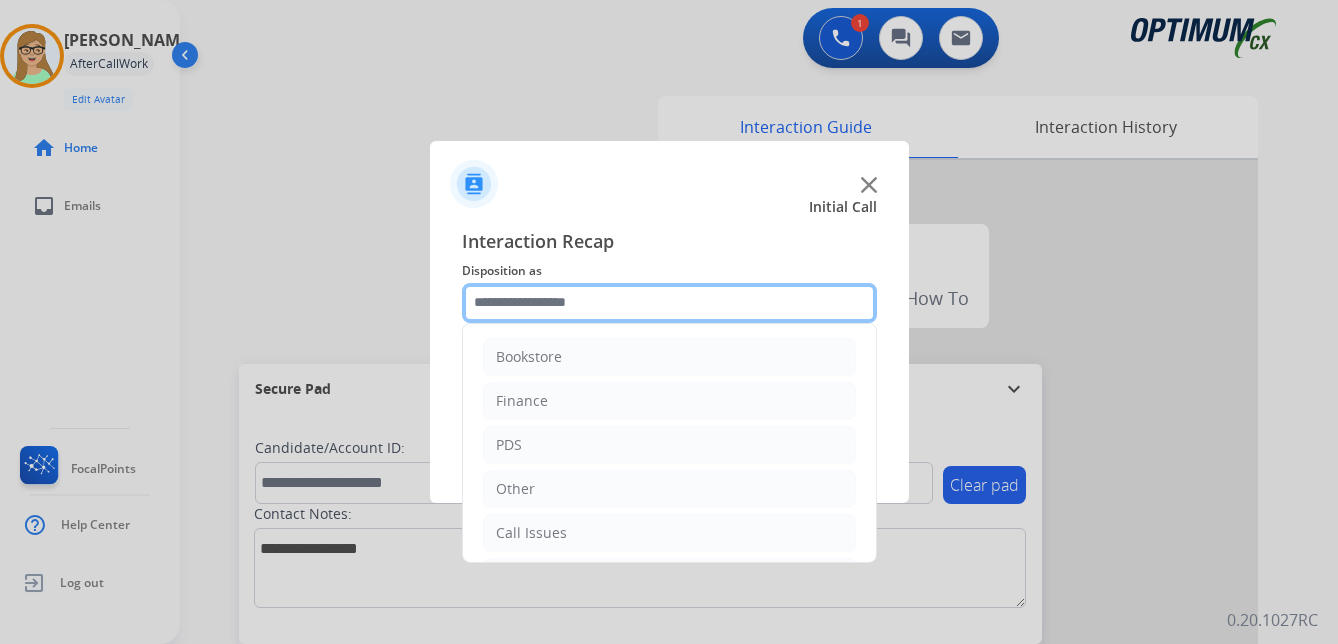 click 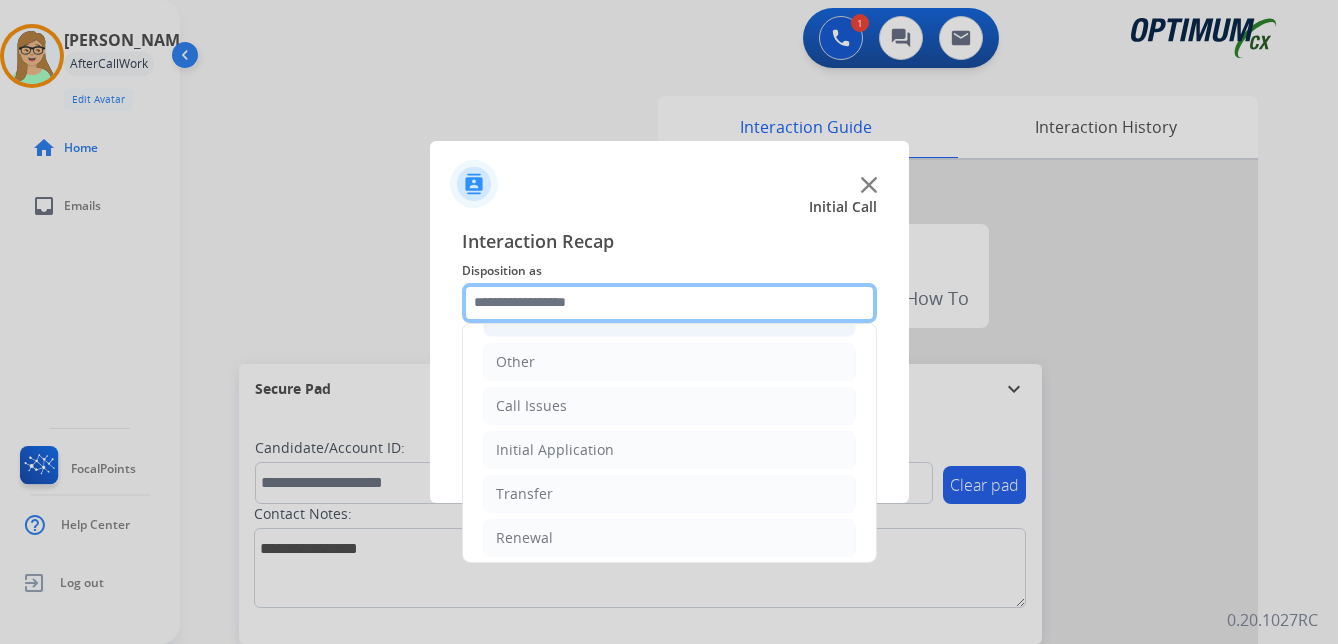 scroll, scrollTop: 136, scrollLeft: 0, axis: vertical 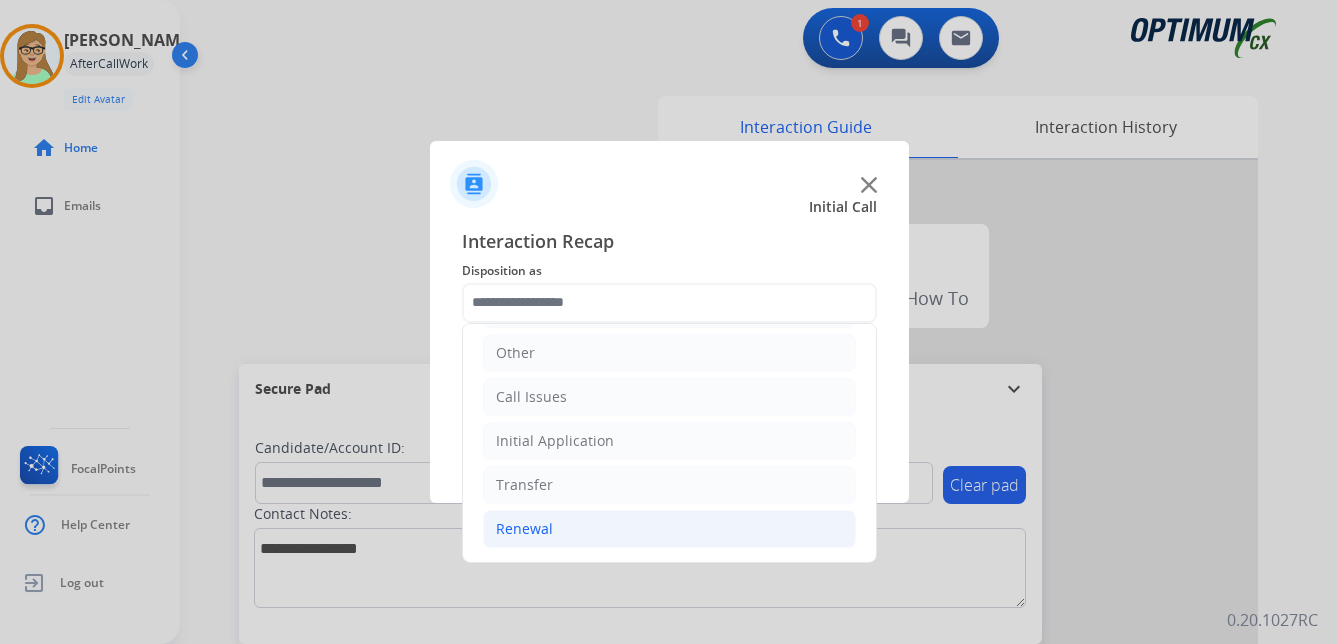 click on "Renewal" 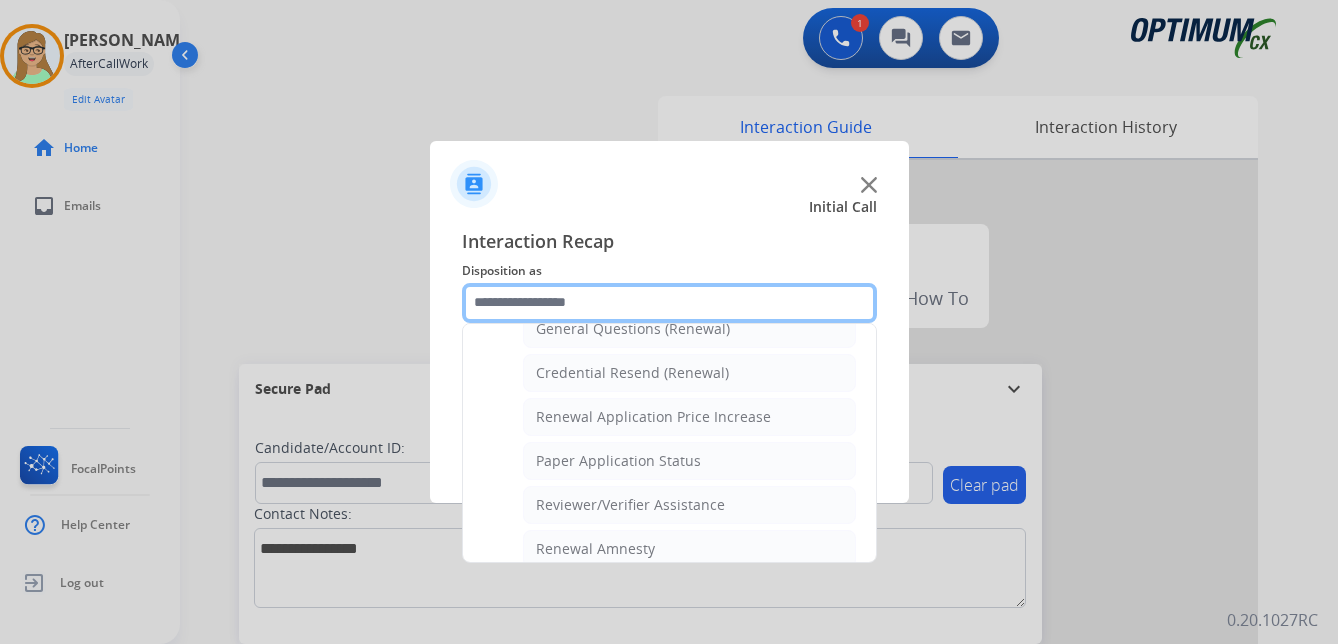 scroll, scrollTop: 636, scrollLeft: 0, axis: vertical 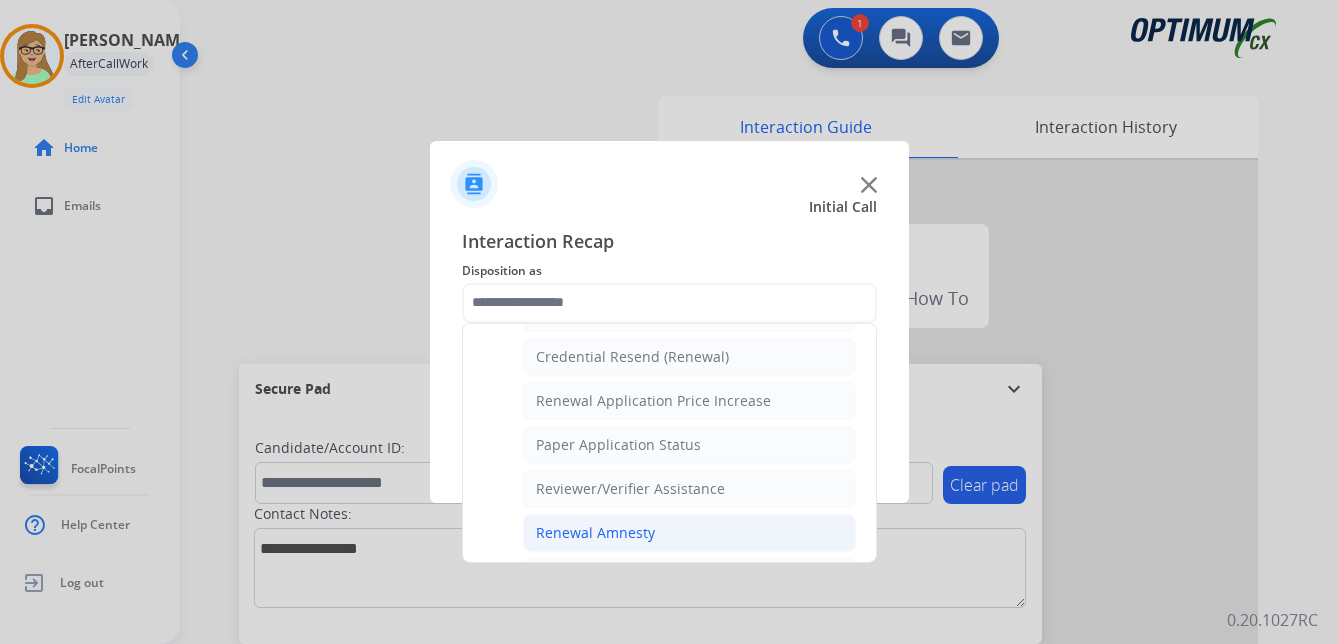click on "Renewal Amnesty" 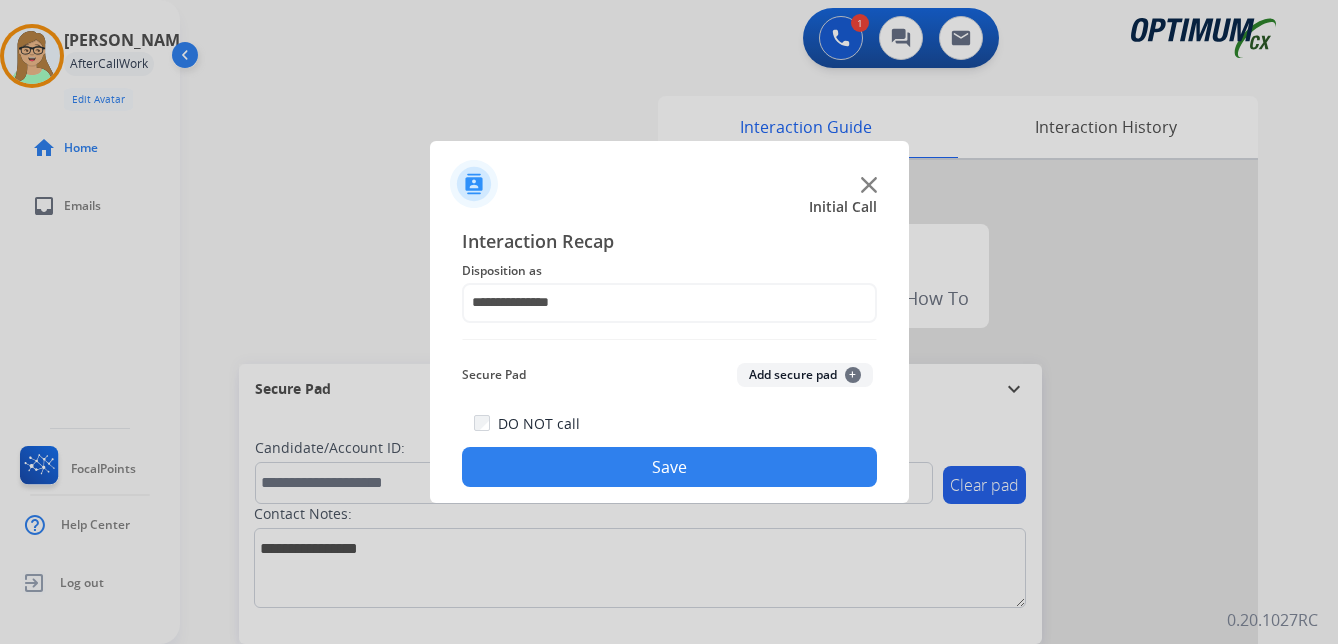 drag, startPoint x: 602, startPoint y: 477, endPoint x: 19, endPoint y: 459, distance: 583.27783 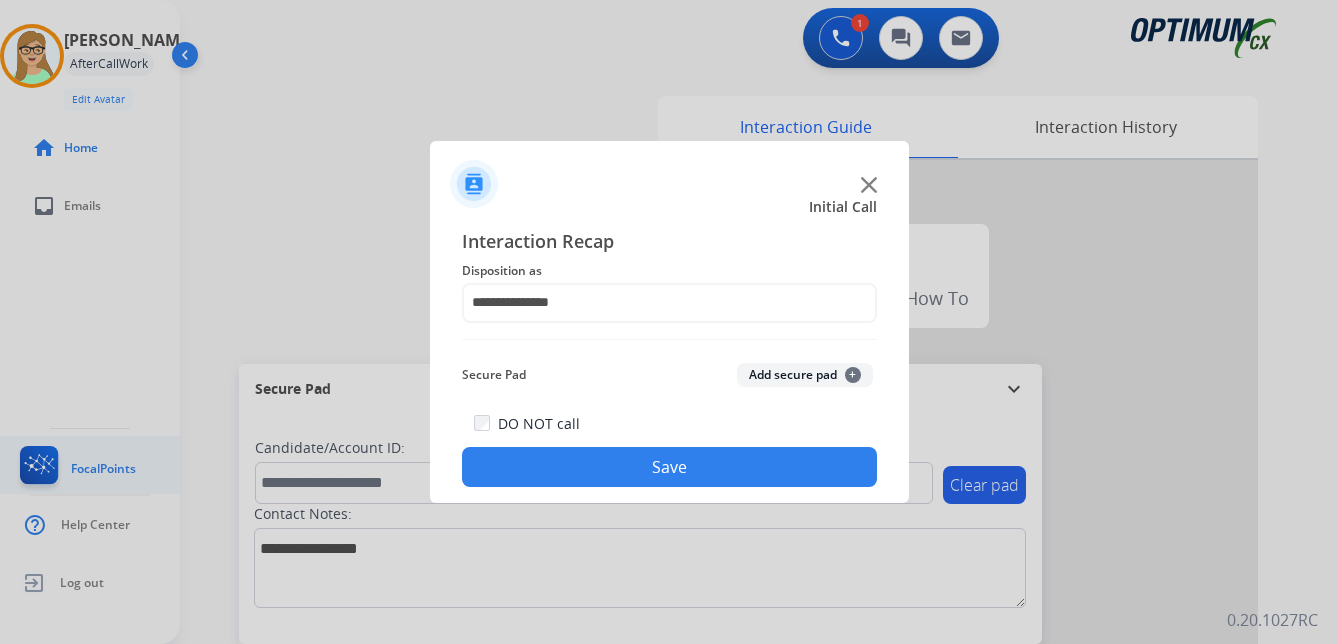 click on "Save" 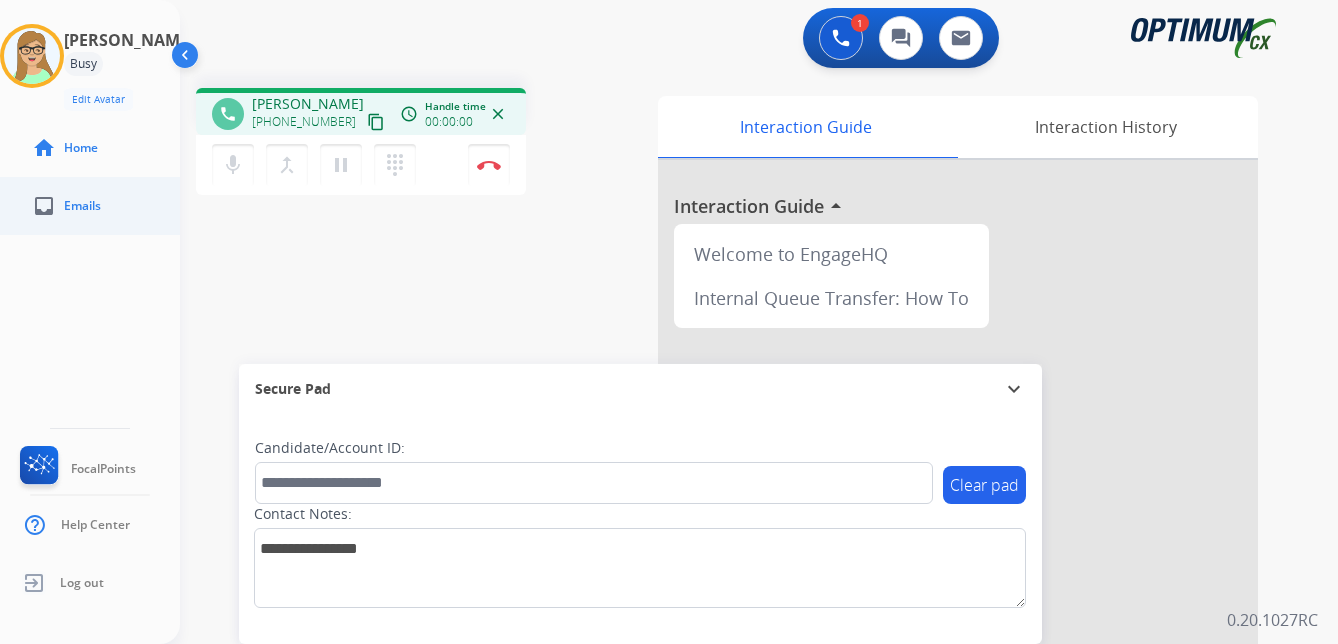 drag, startPoint x: 354, startPoint y: 119, endPoint x: 175, endPoint y: 179, distance: 188.78824 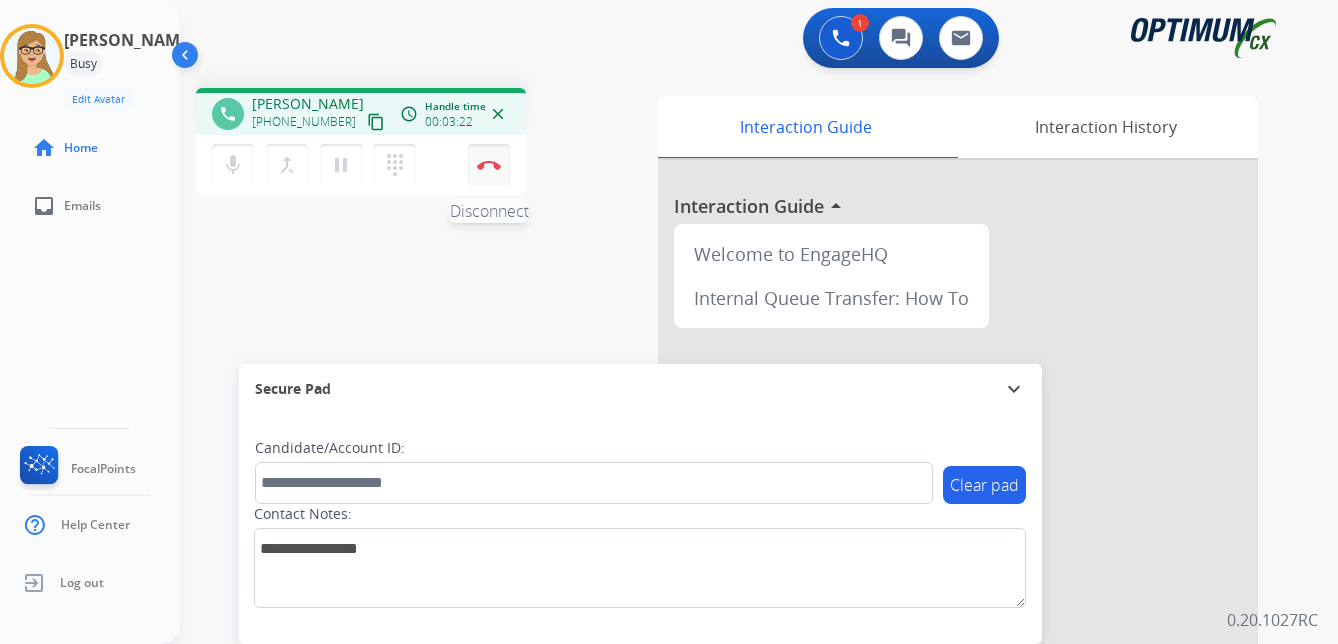 click at bounding box center (489, 165) 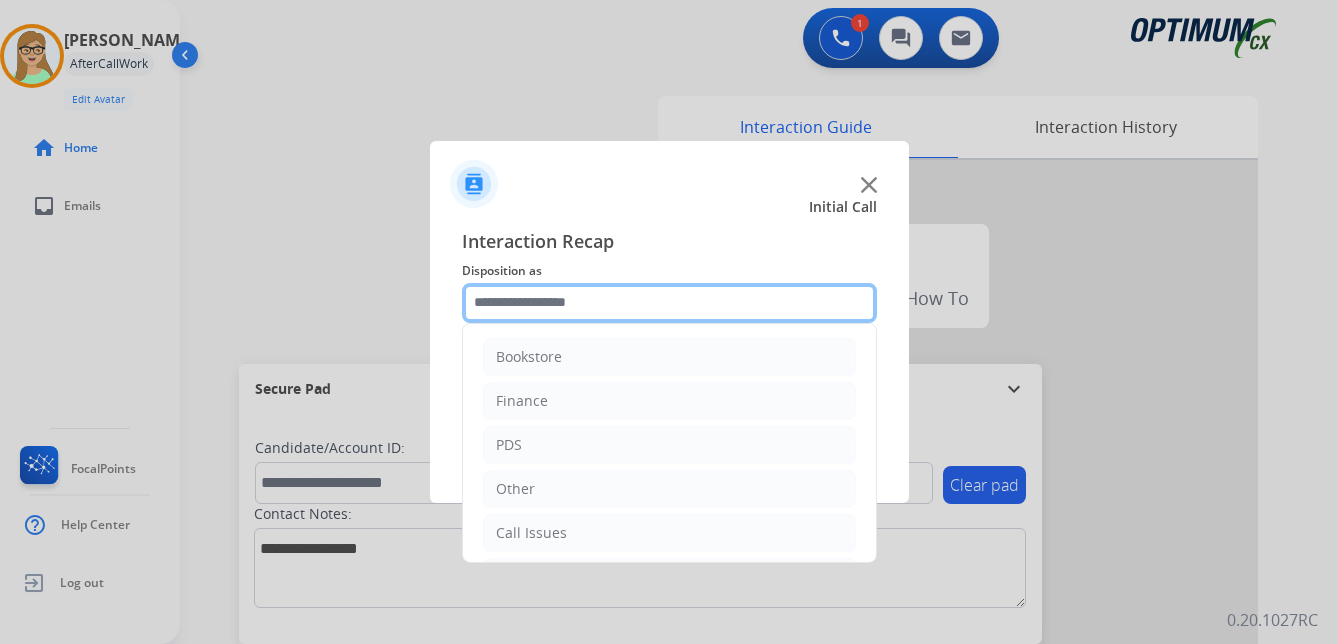 click 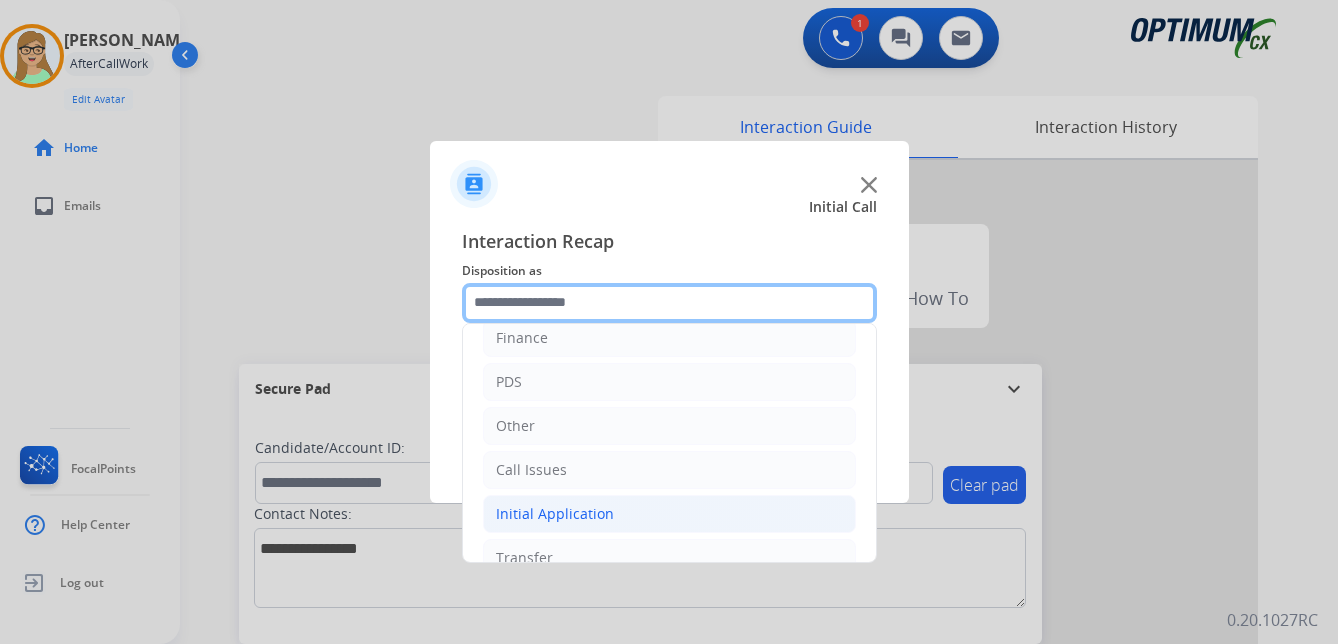 scroll, scrollTop: 136, scrollLeft: 0, axis: vertical 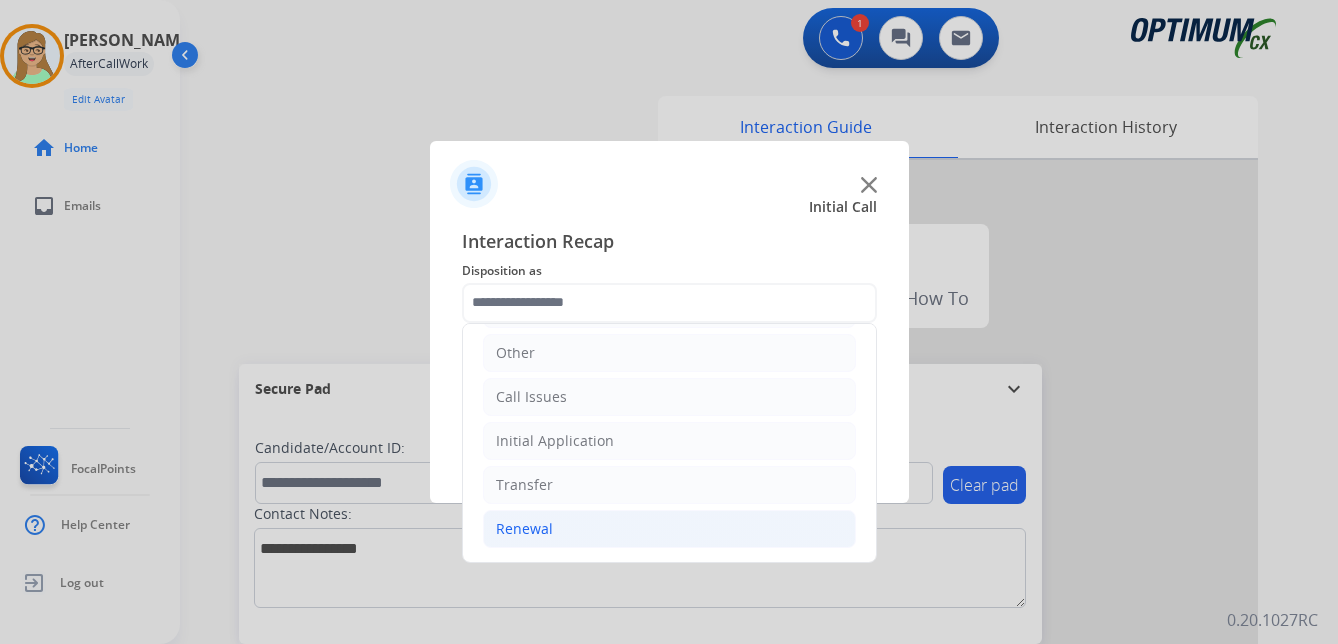 drag, startPoint x: 542, startPoint y: 529, endPoint x: 570, endPoint y: 527, distance: 28.071337 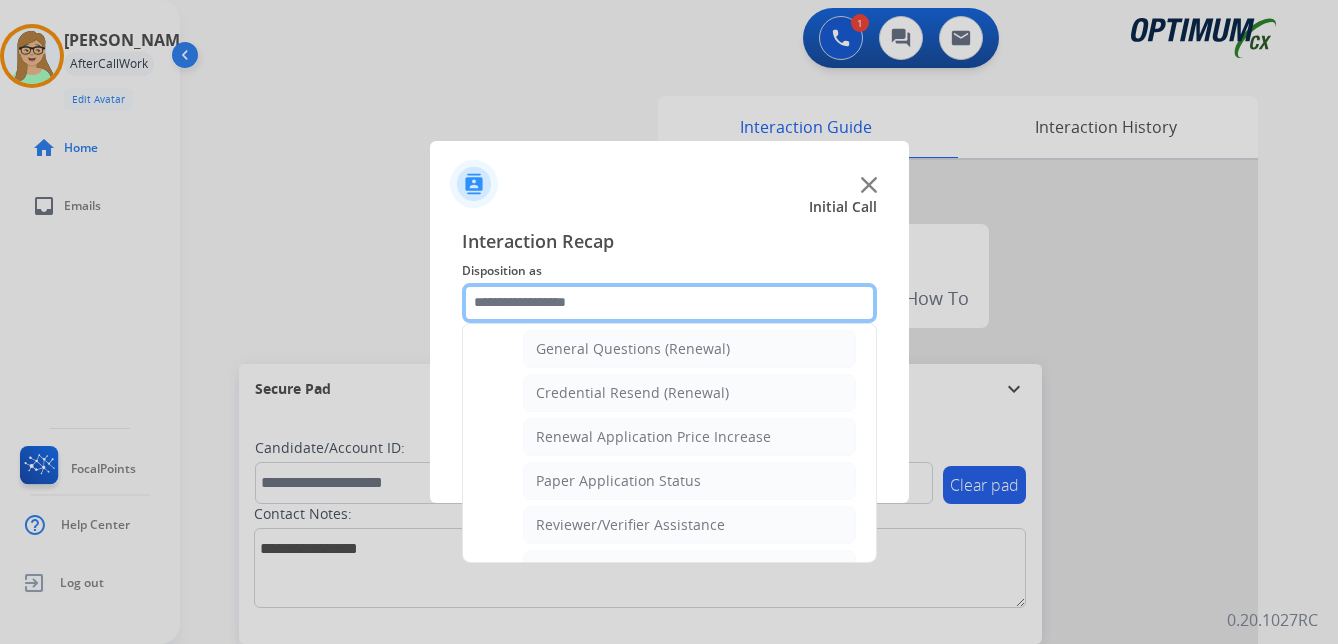 scroll, scrollTop: 636, scrollLeft: 0, axis: vertical 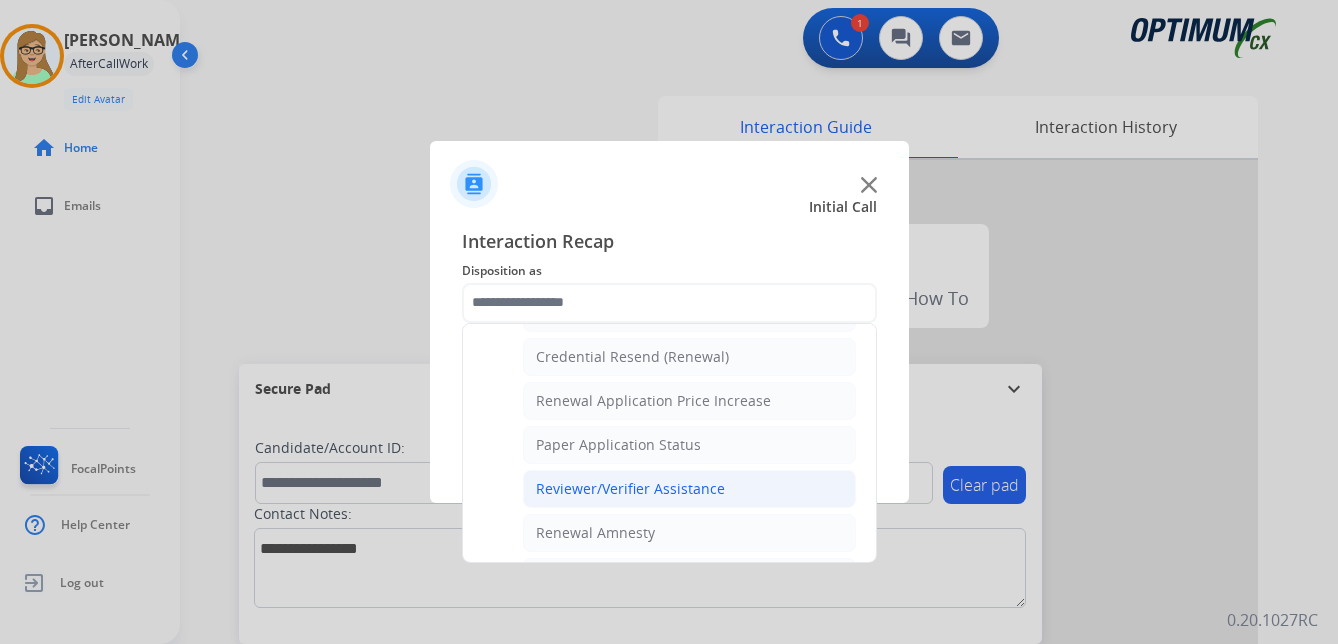 click on "Reviewer/Verifier Assistance" 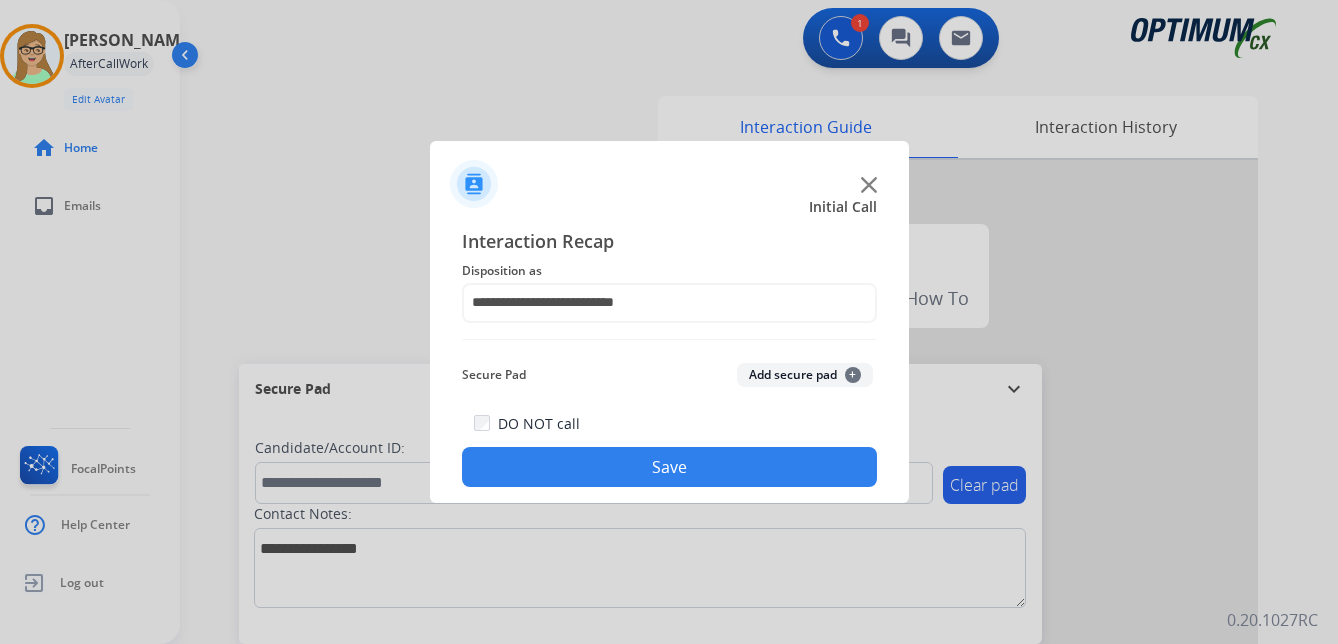 drag, startPoint x: 640, startPoint y: 470, endPoint x: 592, endPoint y: 476, distance: 48.373547 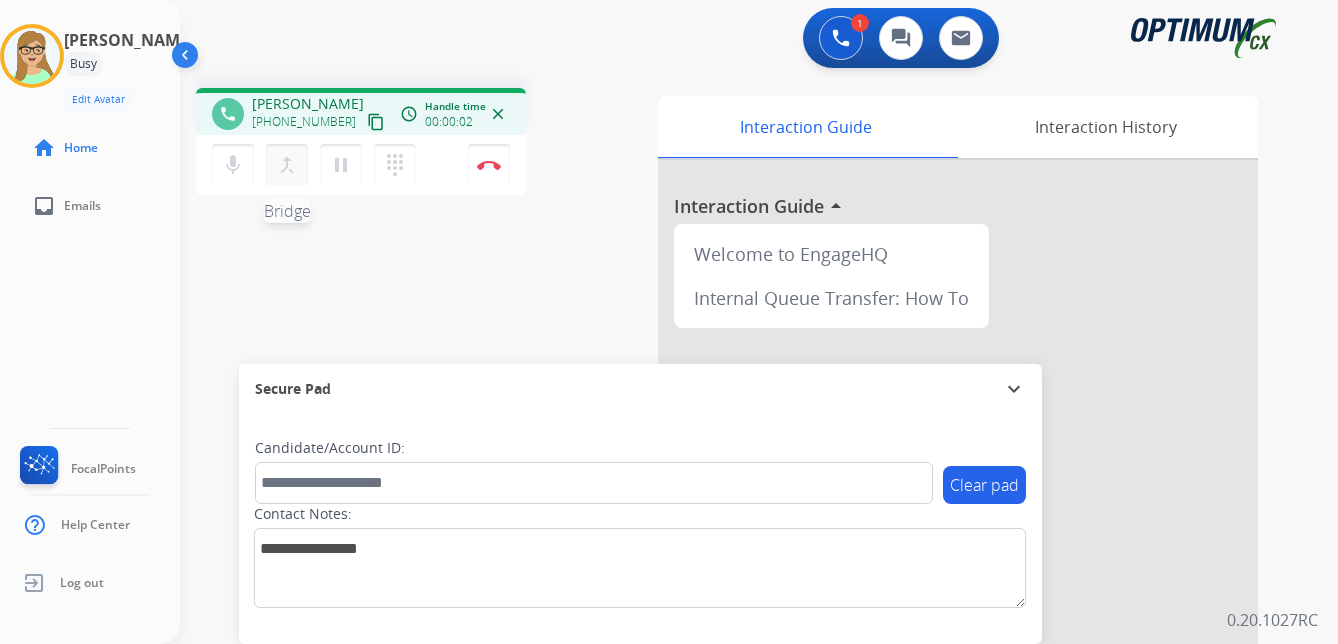 drag, startPoint x: 358, startPoint y: 124, endPoint x: 304, endPoint y: 147, distance: 58.694122 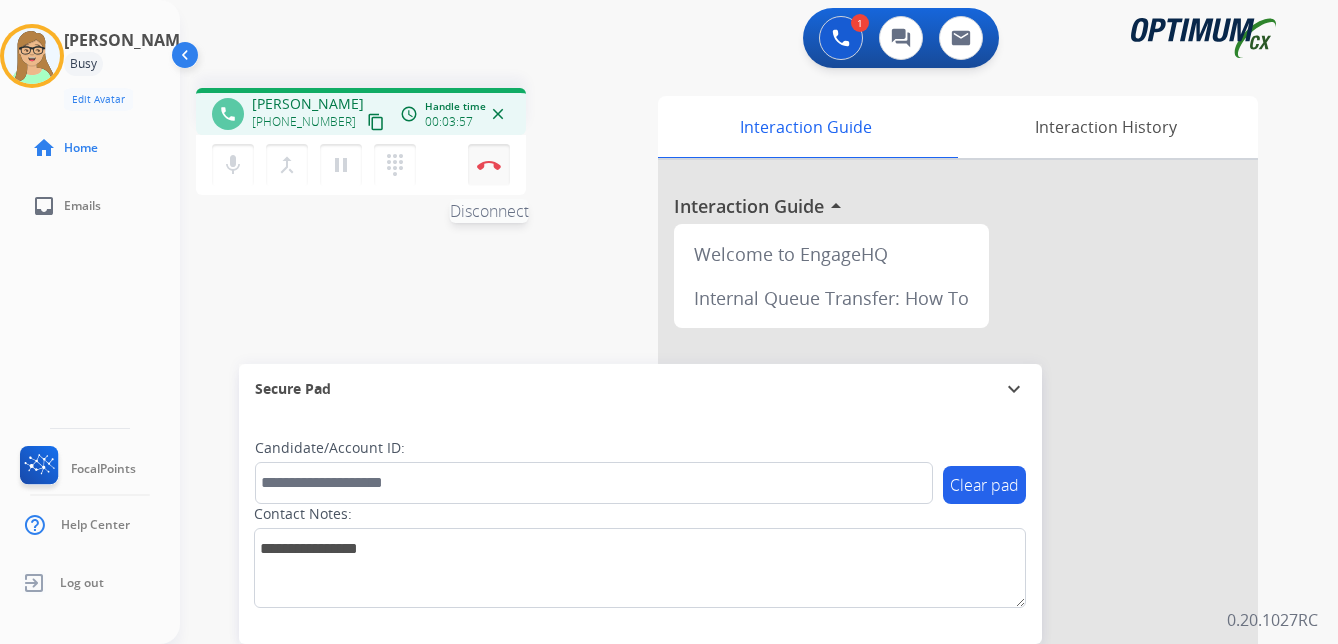 click at bounding box center (489, 165) 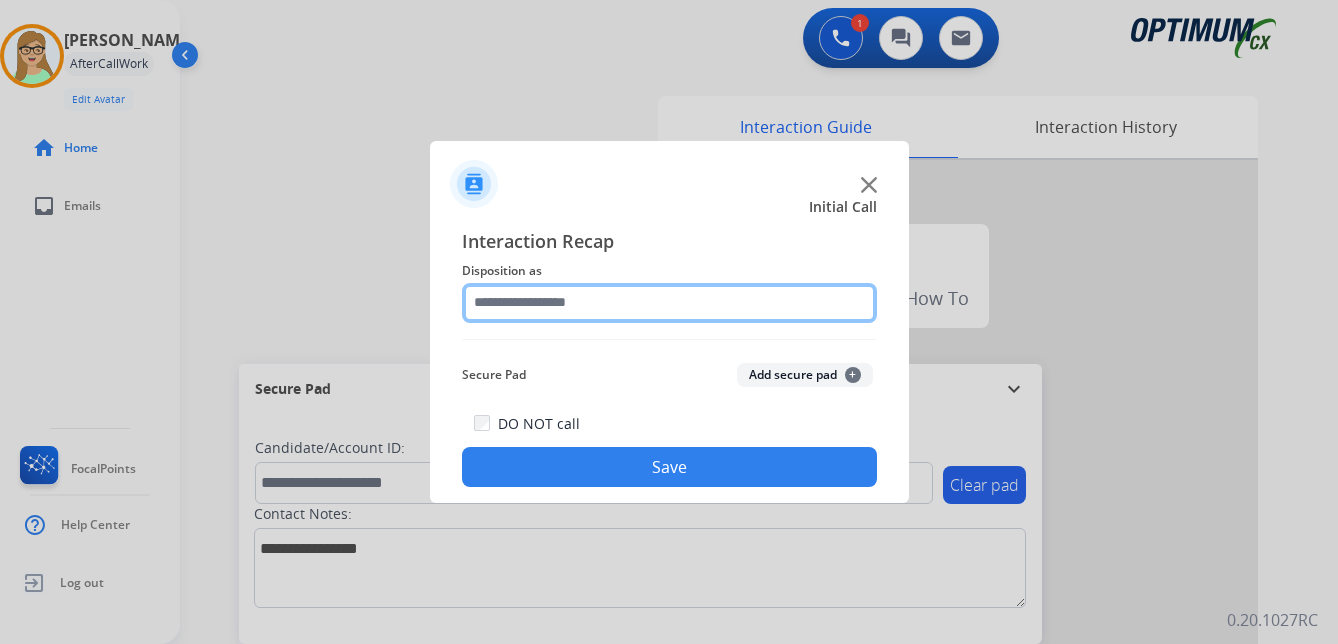 click 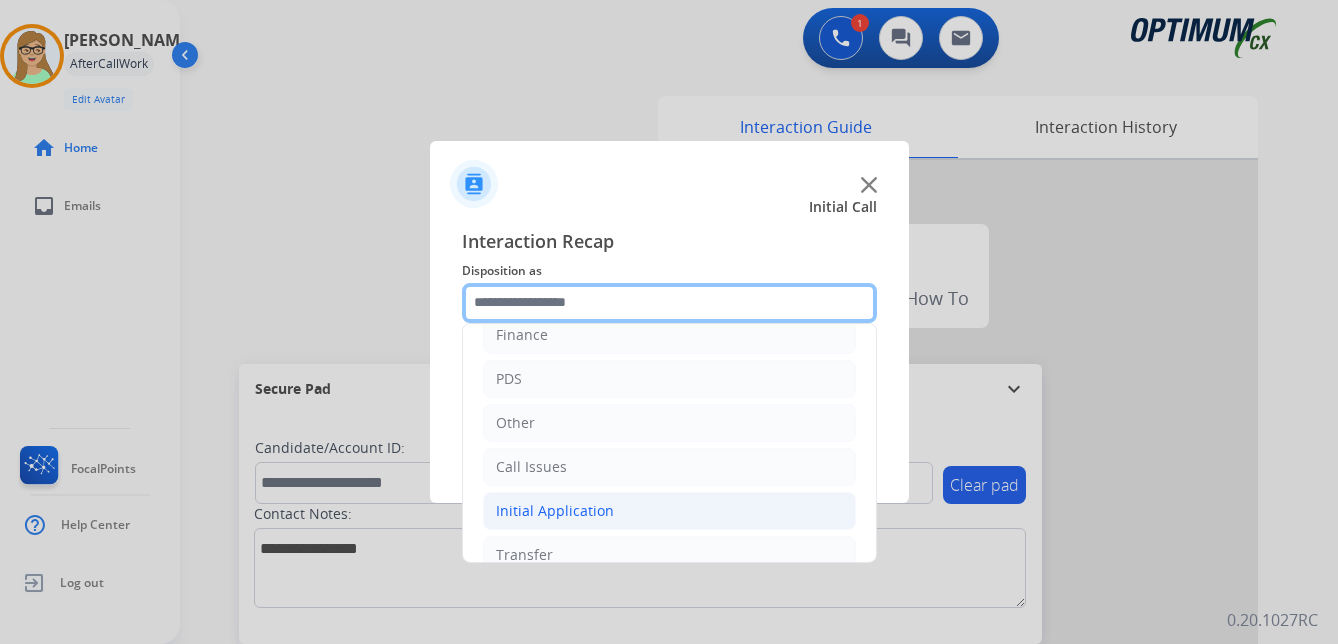 scroll, scrollTop: 136, scrollLeft: 0, axis: vertical 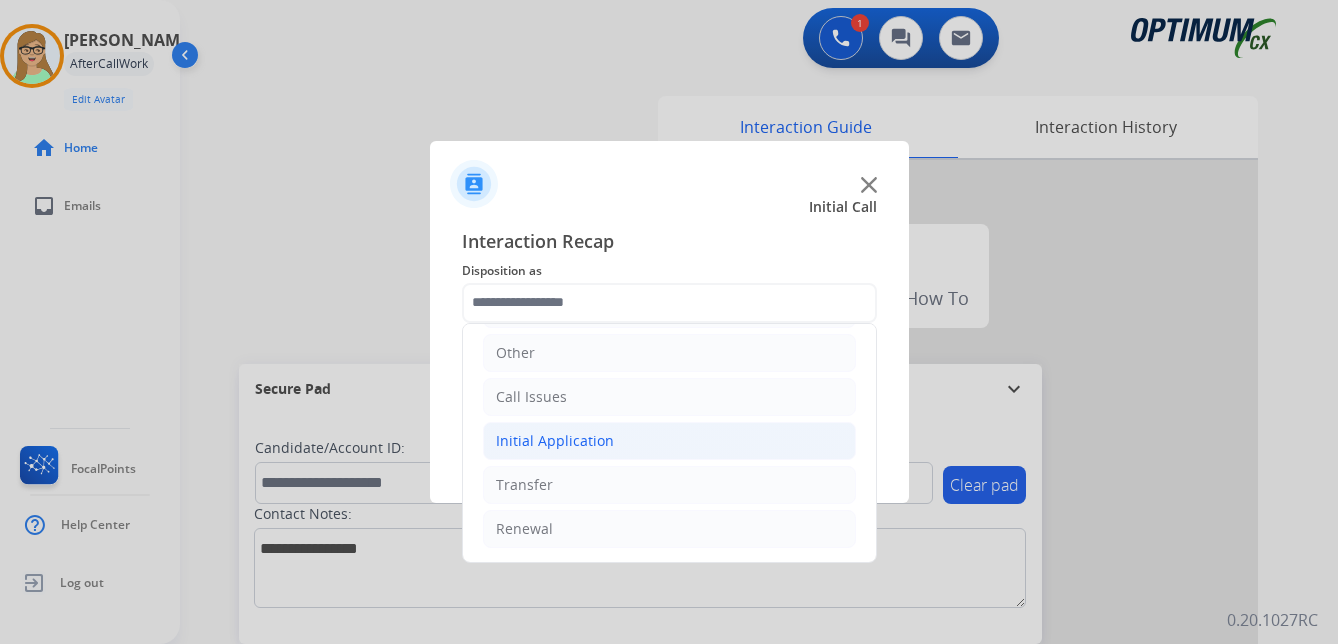 click on "Initial Application" 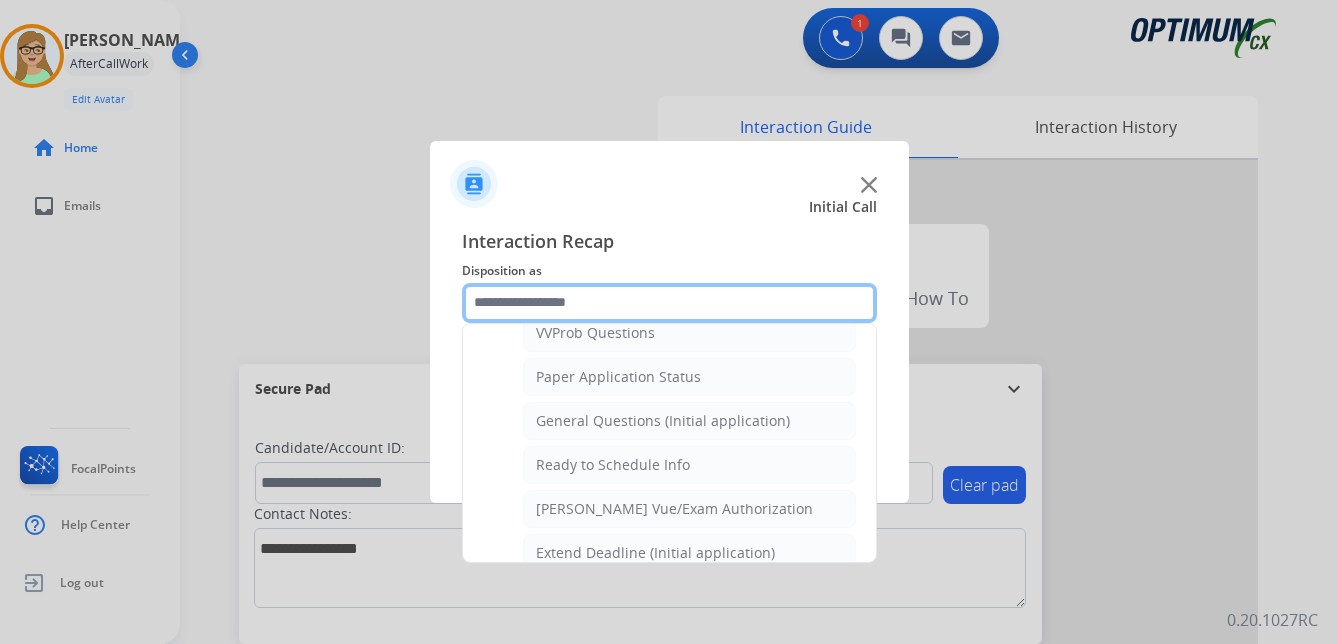 scroll, scrollTop: 1136, scrollLeft: 0, axis: vertical 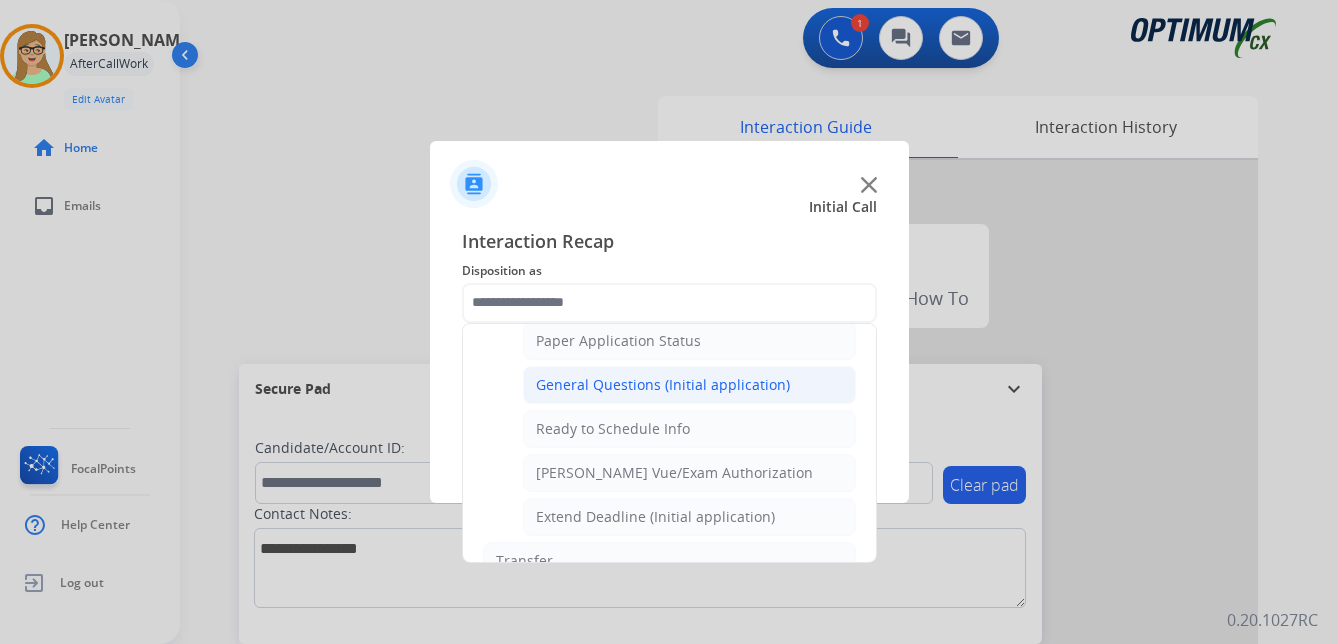 click on "General Questions (Initial application)" 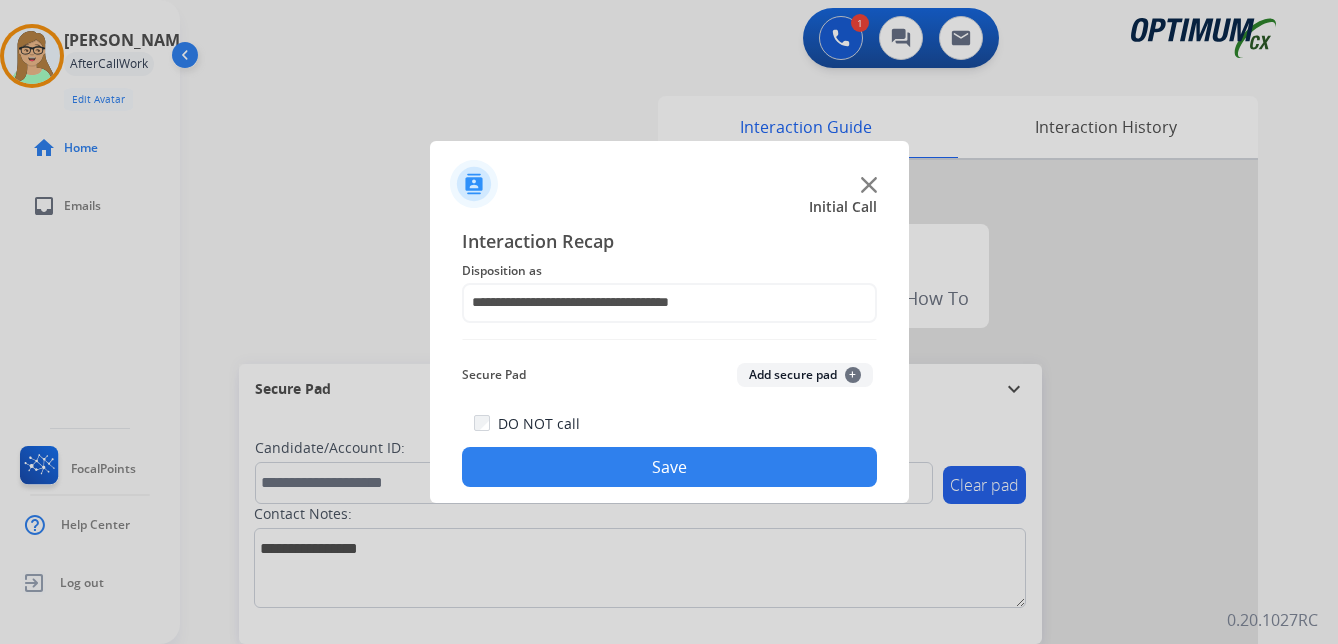 drag, startPoint x: 595, startPoint y: 459, endPoint x: 389, endPoint y: 456, distance: 206.02185 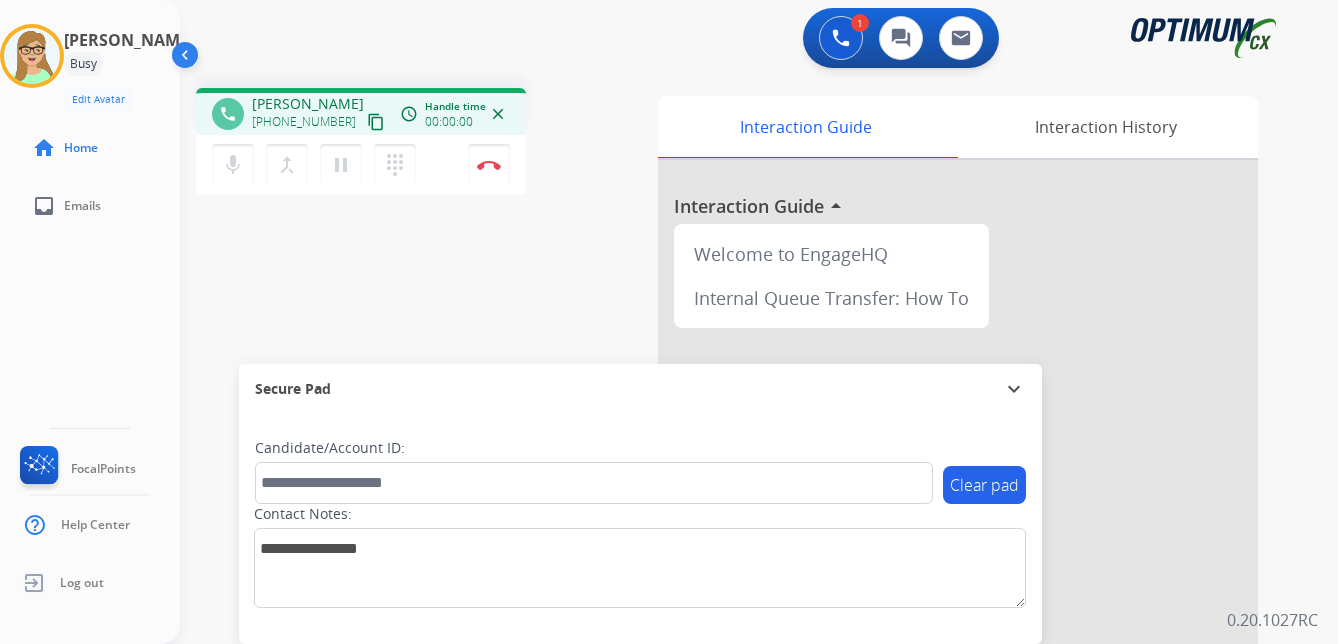 drag, startPoint x: 360, startPoint y: 122, endPoint x: 315, endPoint y: 132, distance: 46.09772 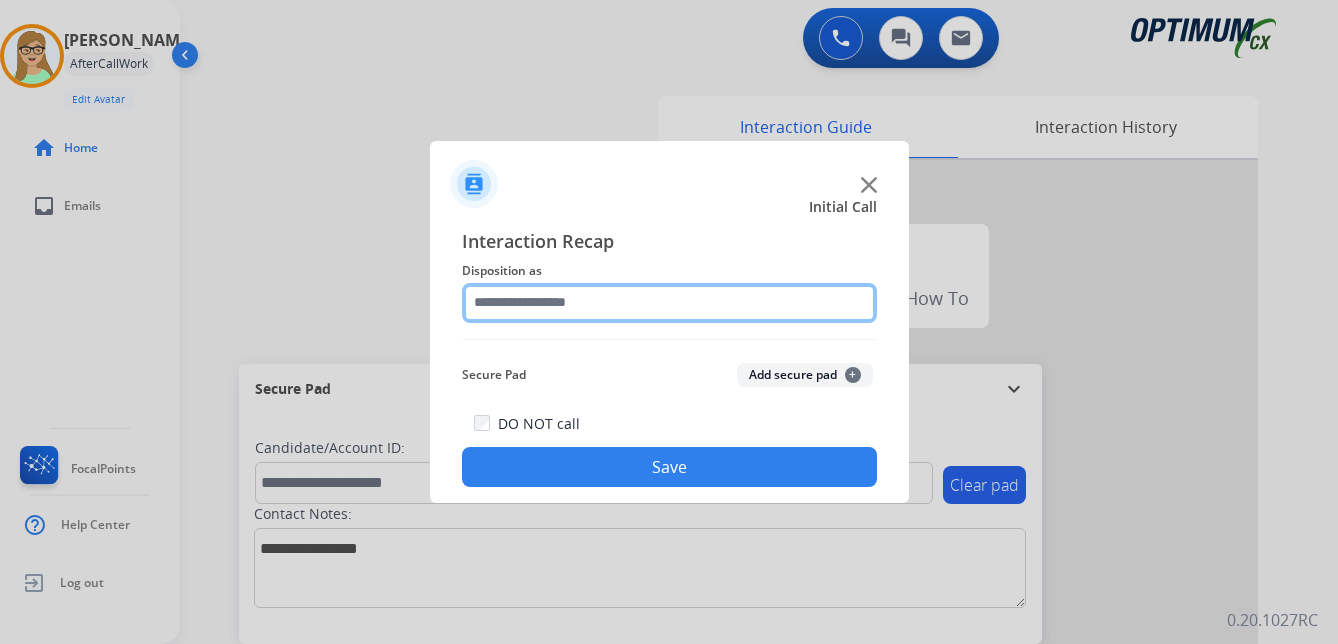 click 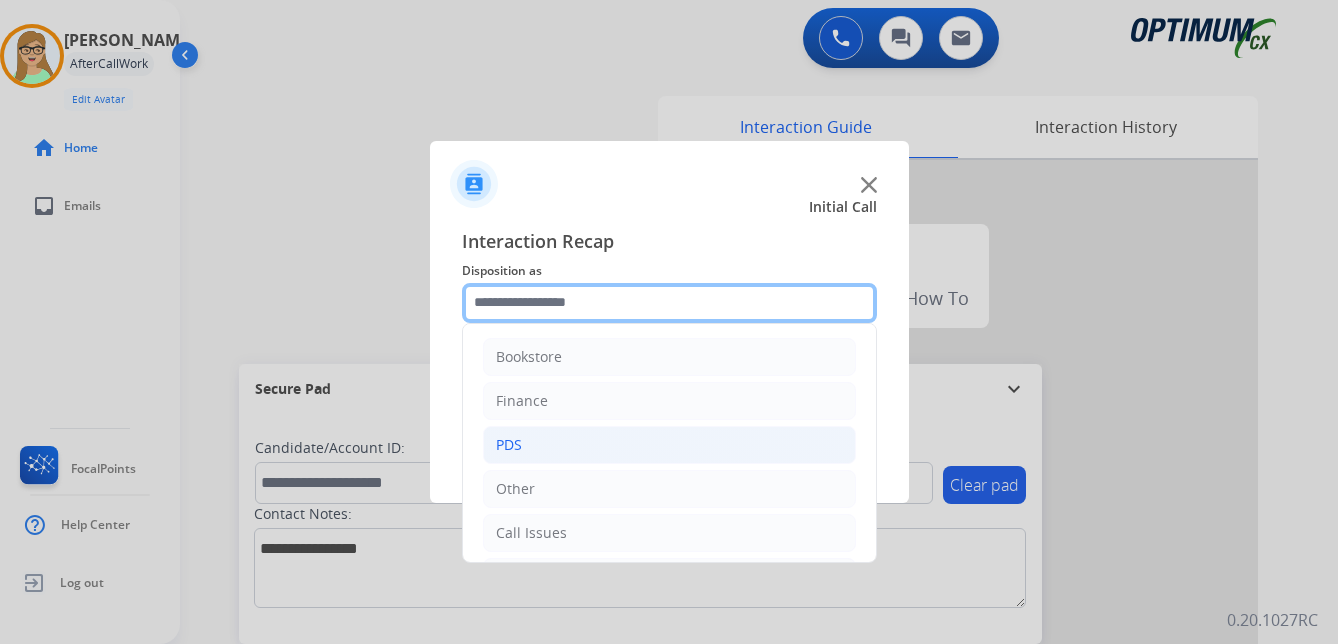 scroll, scrollTop: 100, scrollLeft: 0, axis: vertical 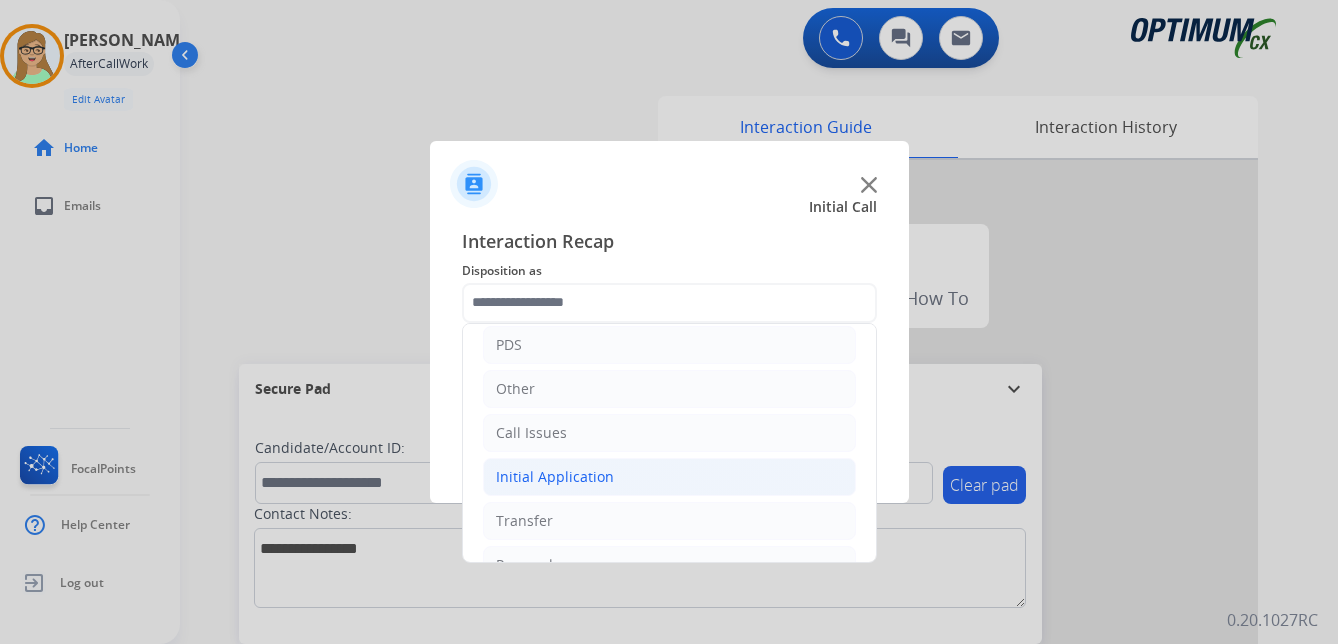 drag, startPoint x: 563, startPoint y: 477, endPoint x: 622, endPoint y: 472, distance: 59.211487 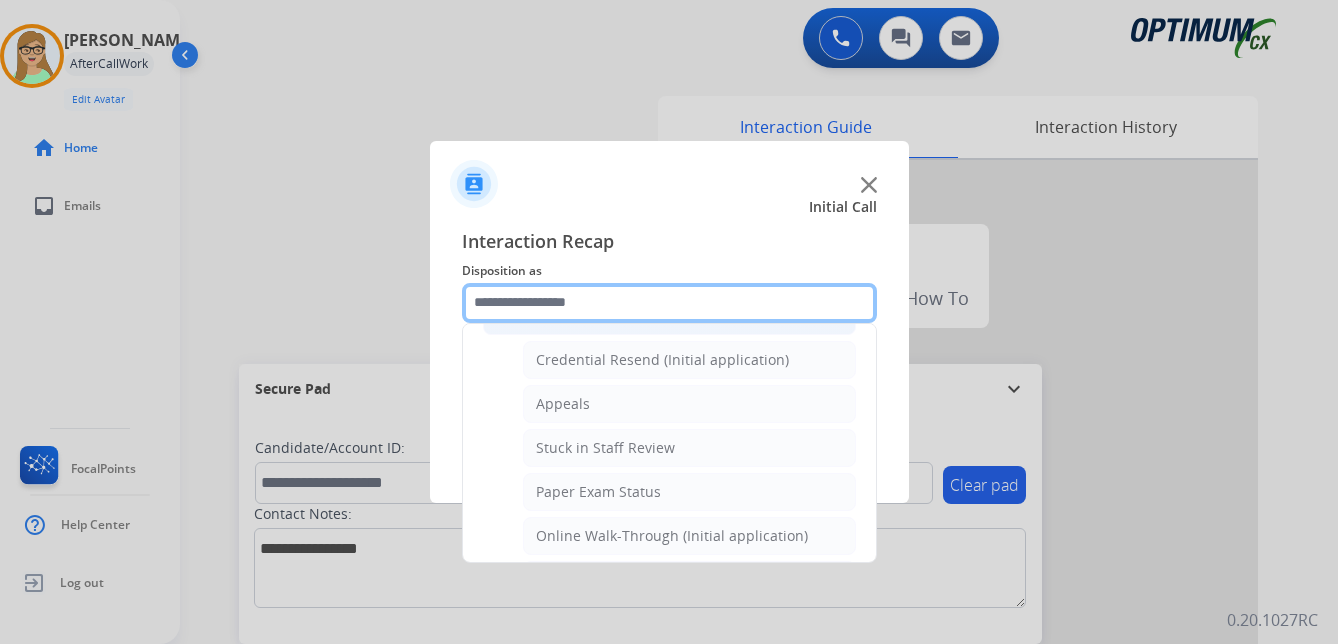 scroll, scrollTop: 200, scrollLeft: 0, axis: vertical 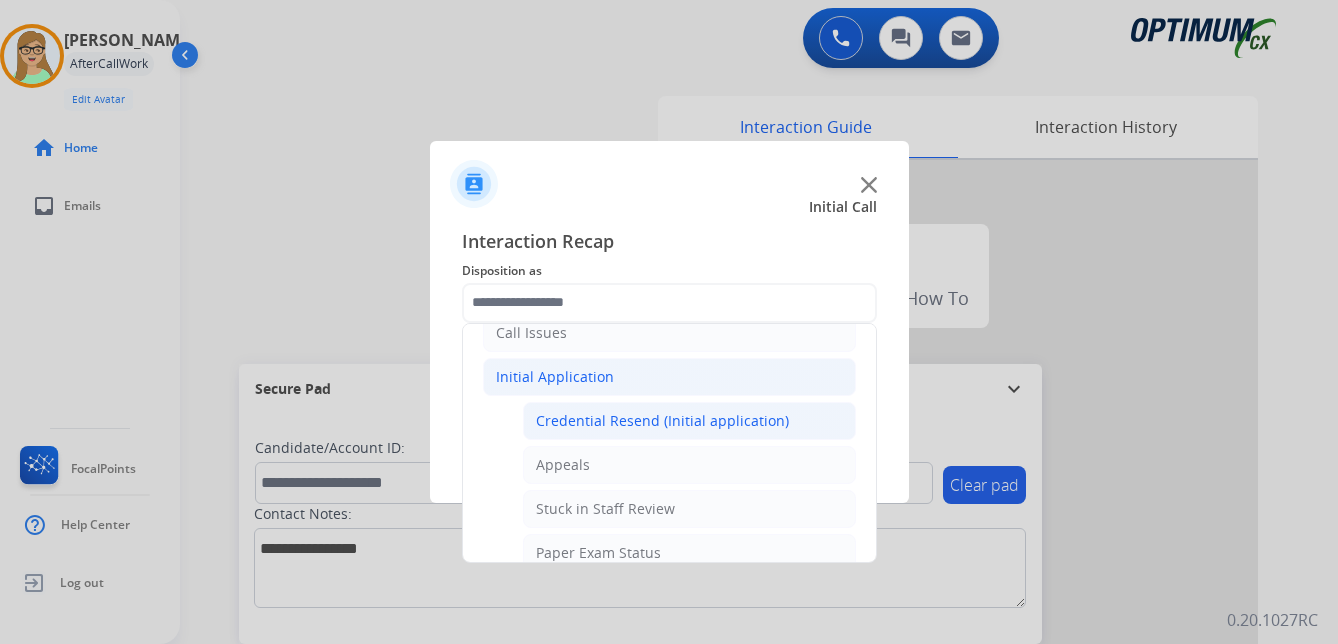 click on "Credential Resend (Initial application)" 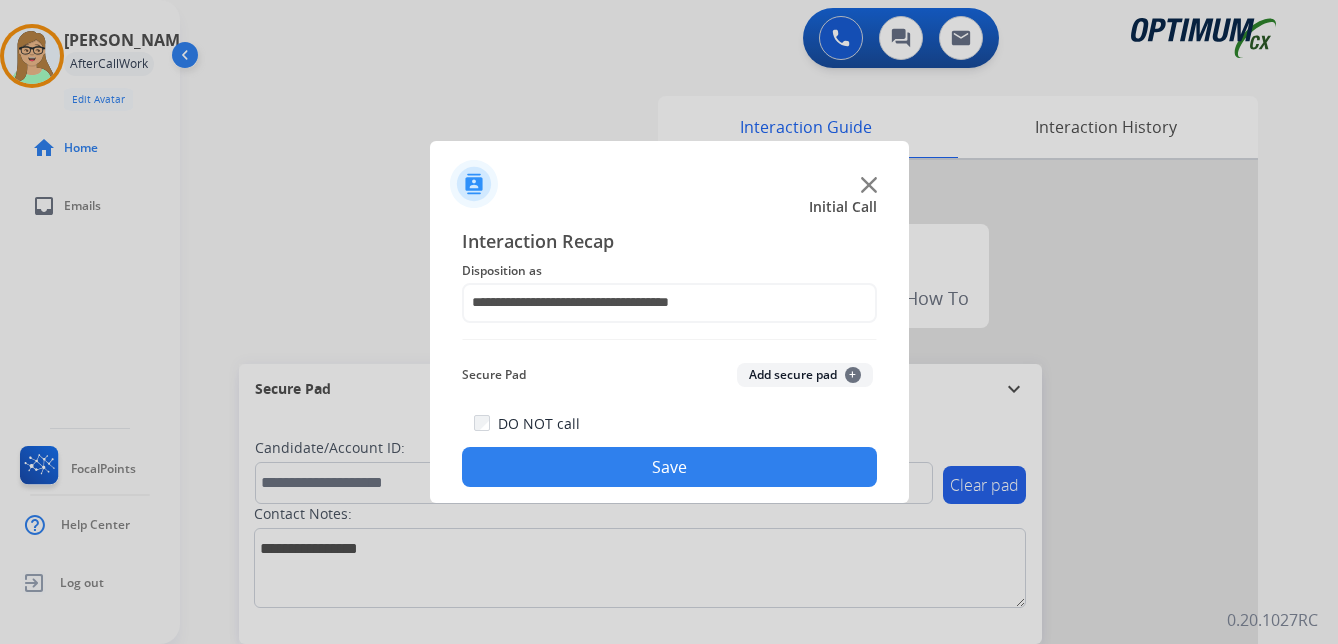 click on "Save" 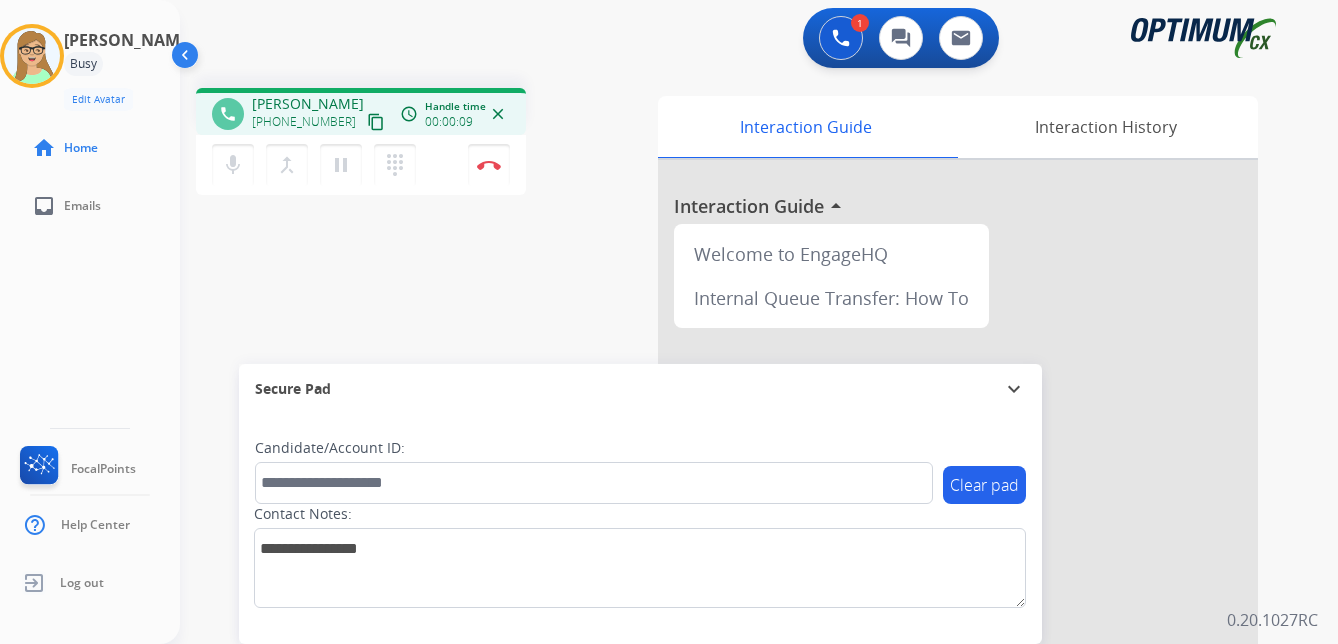 click on "content_copy" at bounding box center [376, 122] 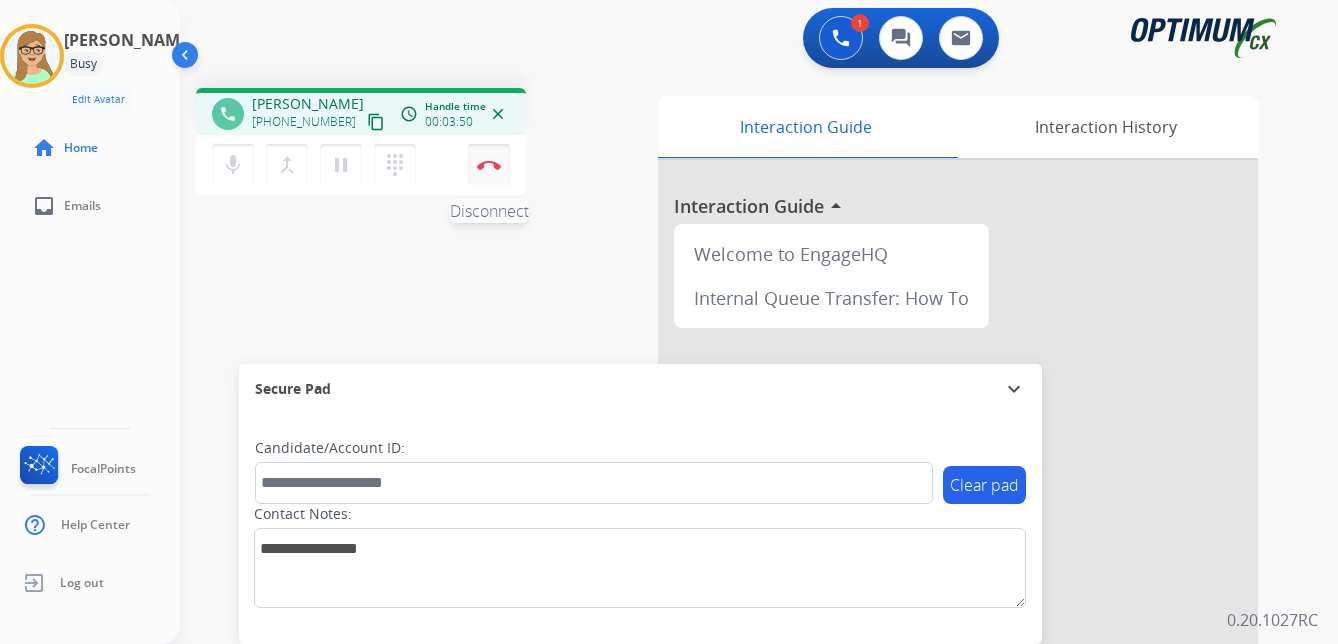 click at bounding box center (489, 165) 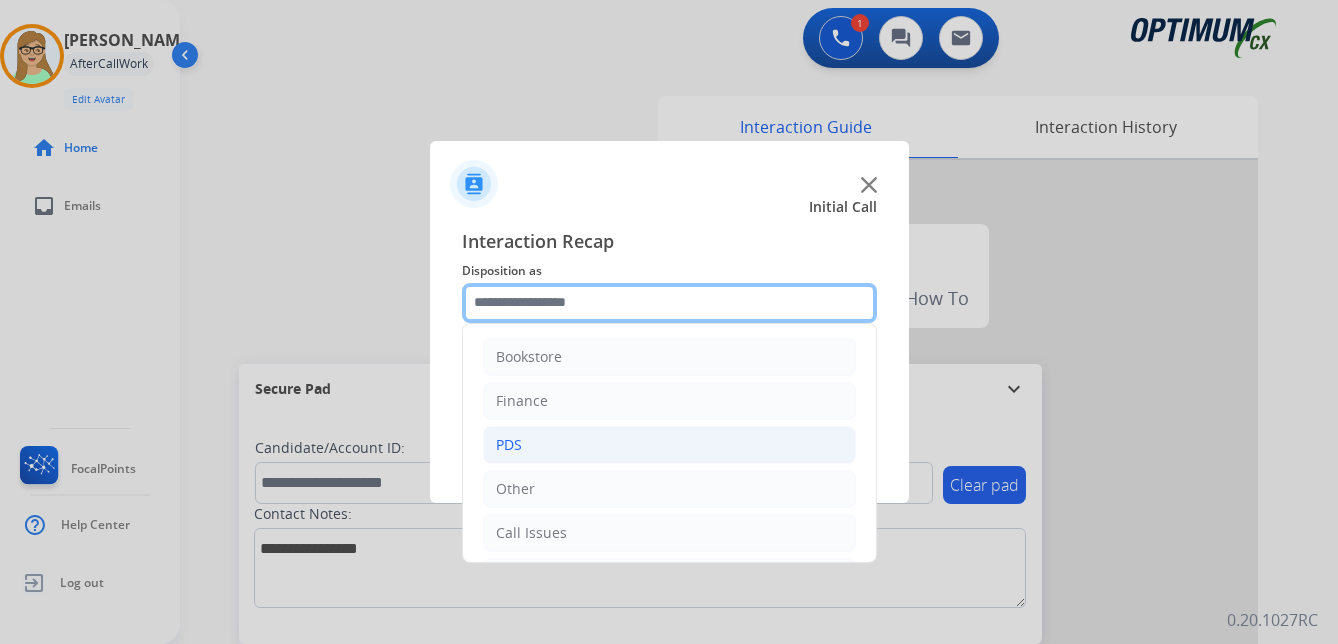 drag, startPoint x: 553, startPoint y: 299, endPoint x: 623, endPoint y: 441, distance: 158.31615 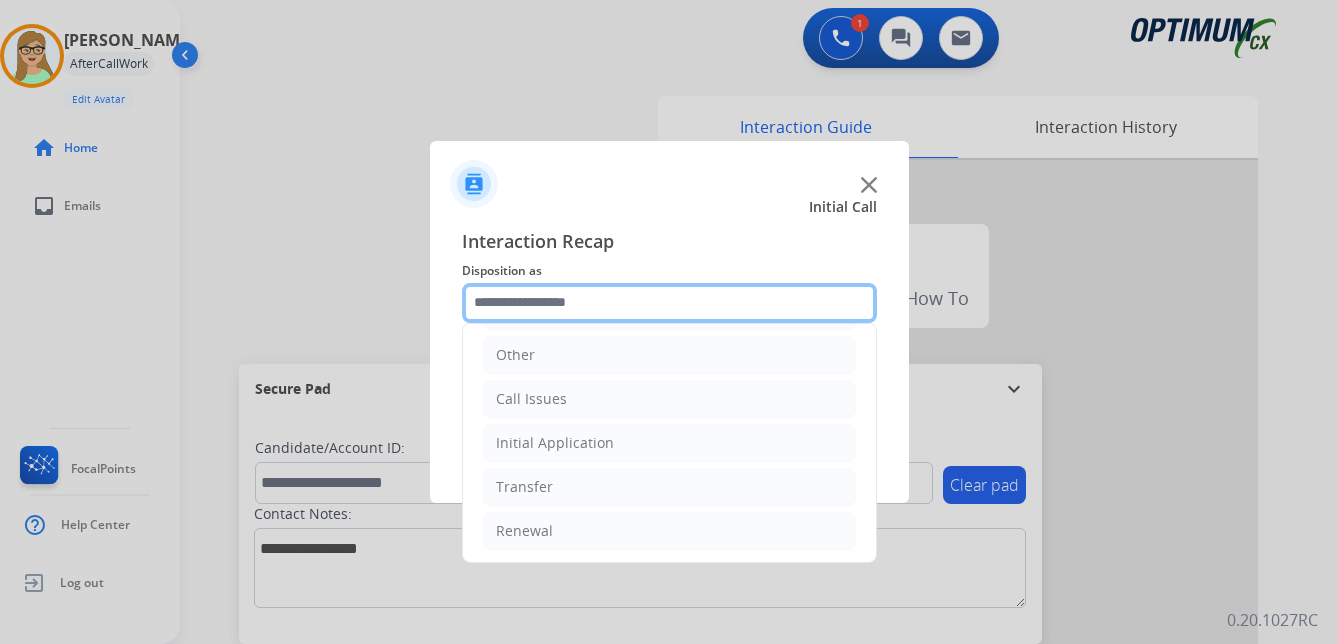 scroll, scrollTop: 136, scrollLeft: 0, axis: vertical 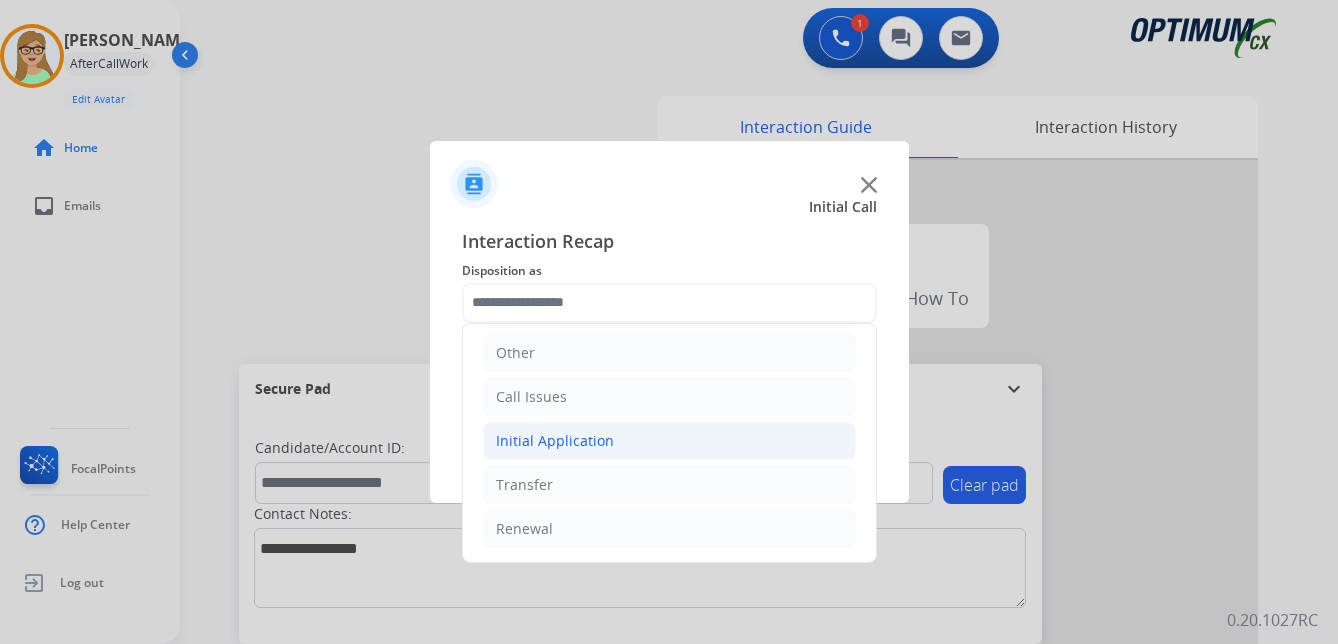 click on "Initial Application" 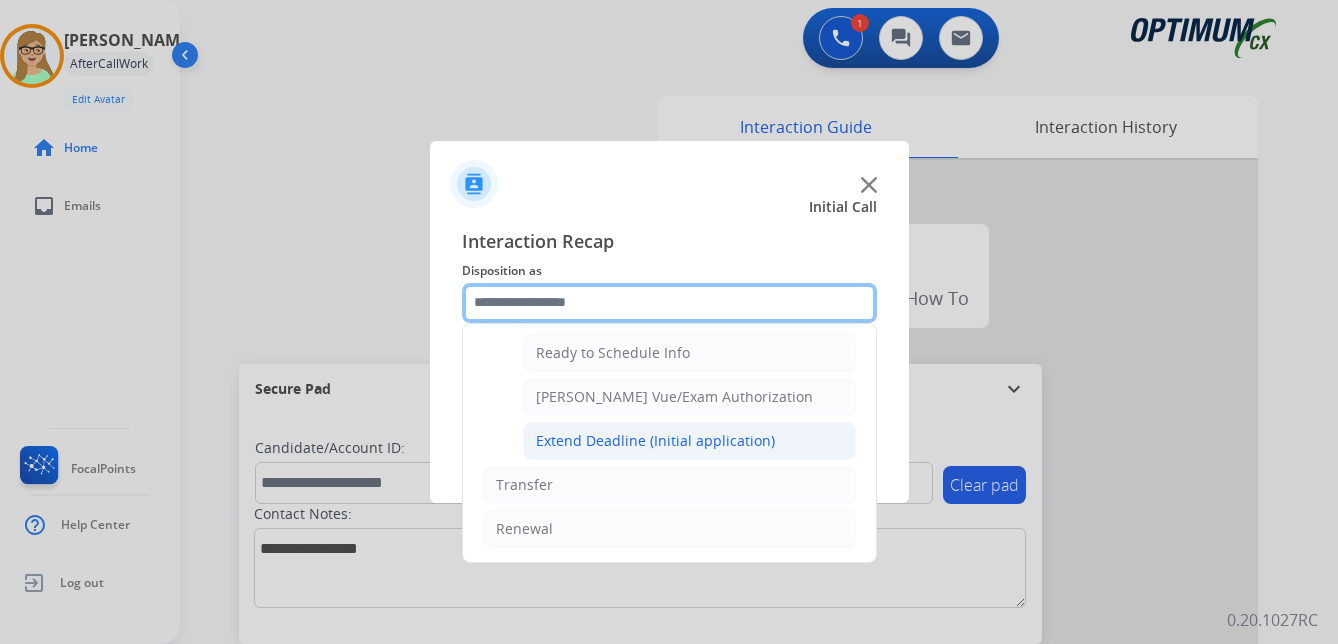 scroll, scrollTop: 1112, scrollLeft: 0, axis: vertical 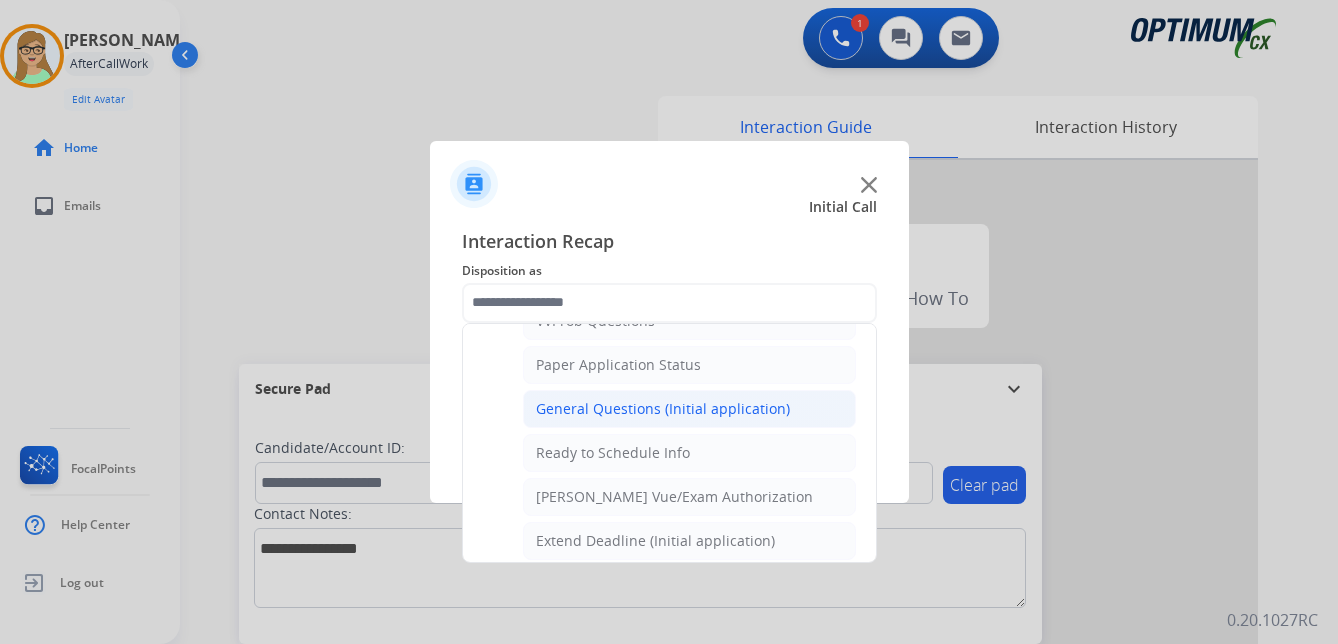 click on "General Questions (Initial application)" 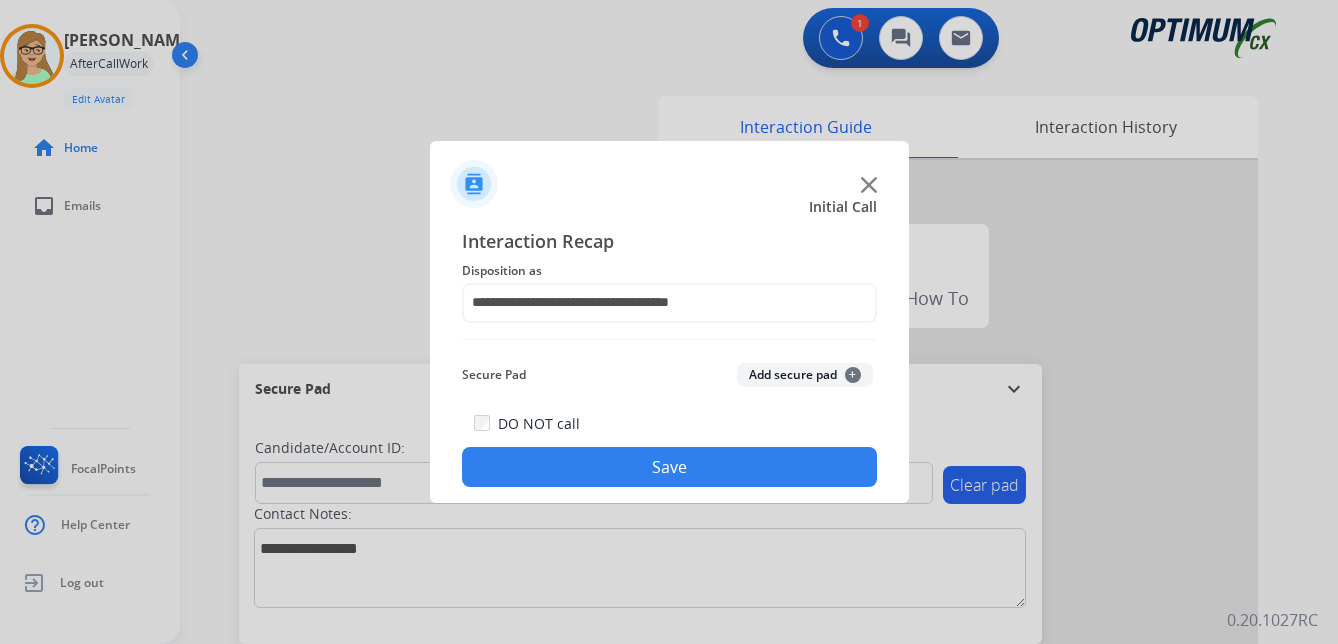 click on "Save" 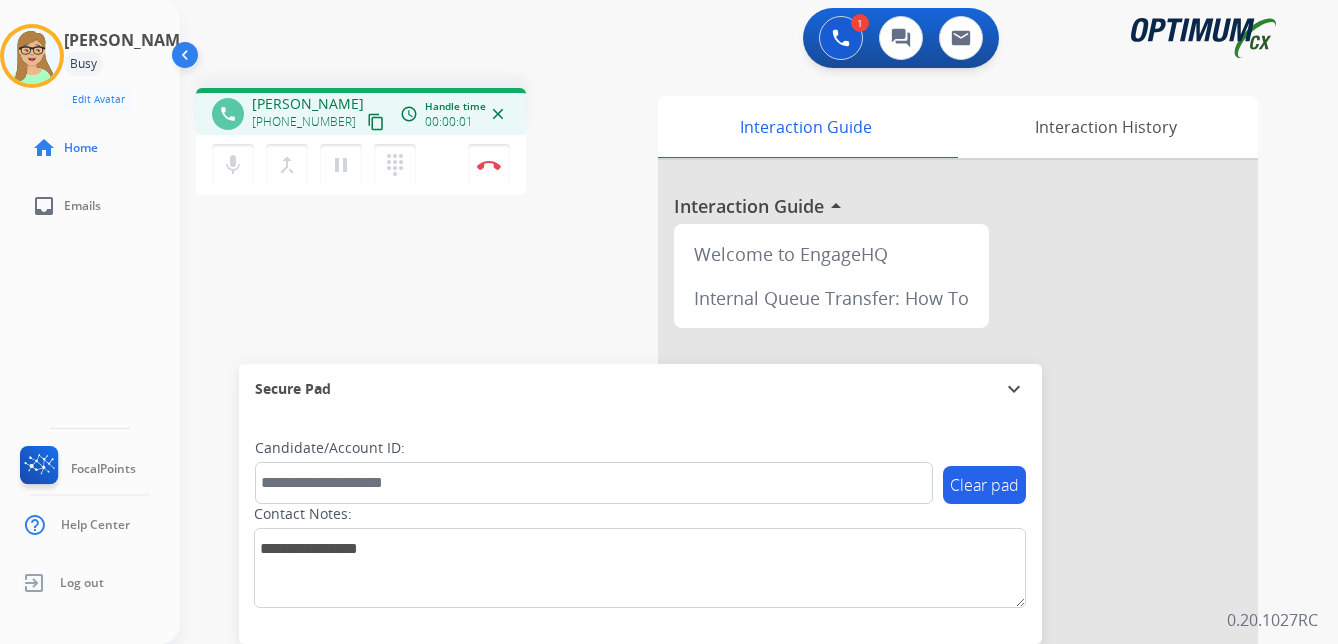 click on "1 Voice Interactions  0  Chat Interactions   0  Email Interactions" at bounding box center (747, 40) 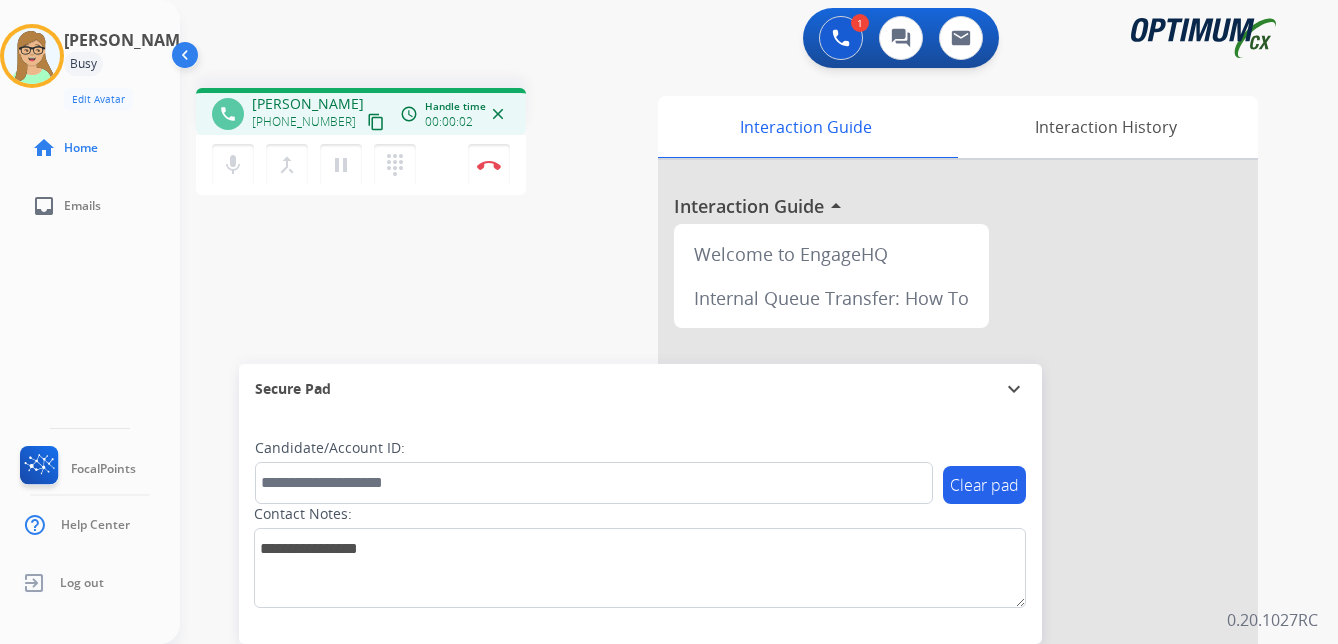 click on "content_copy" at bounding box center [376, 122] 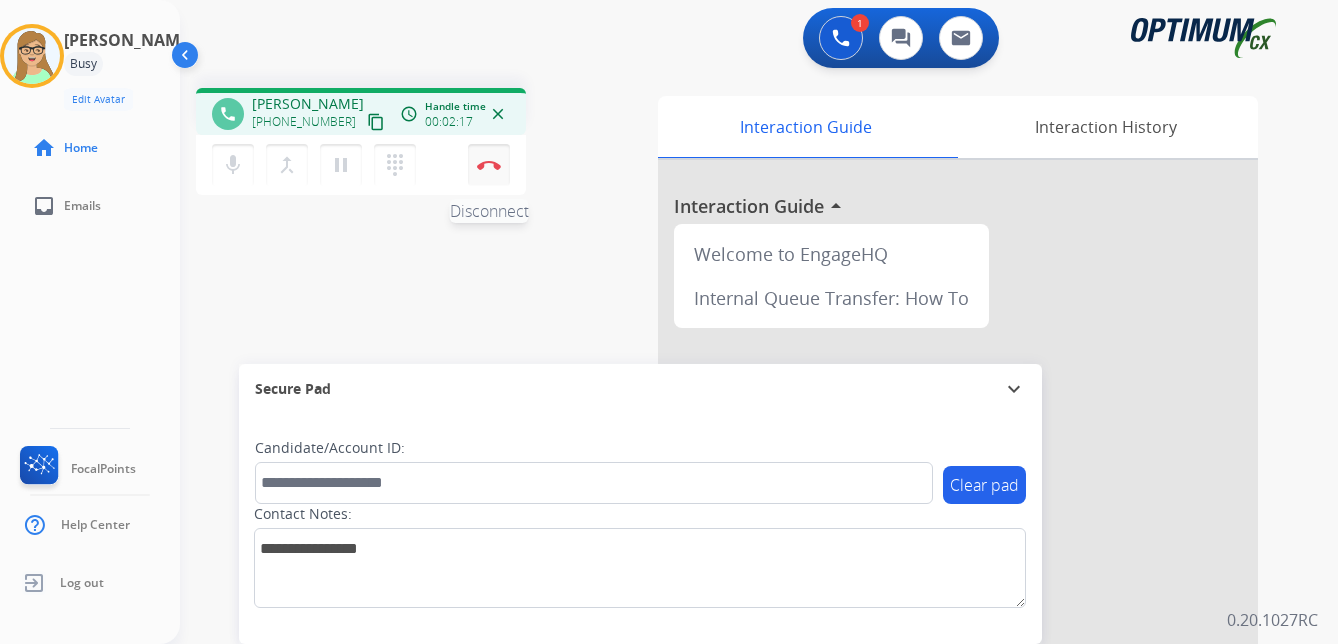 click at bounding box center (489, 165) 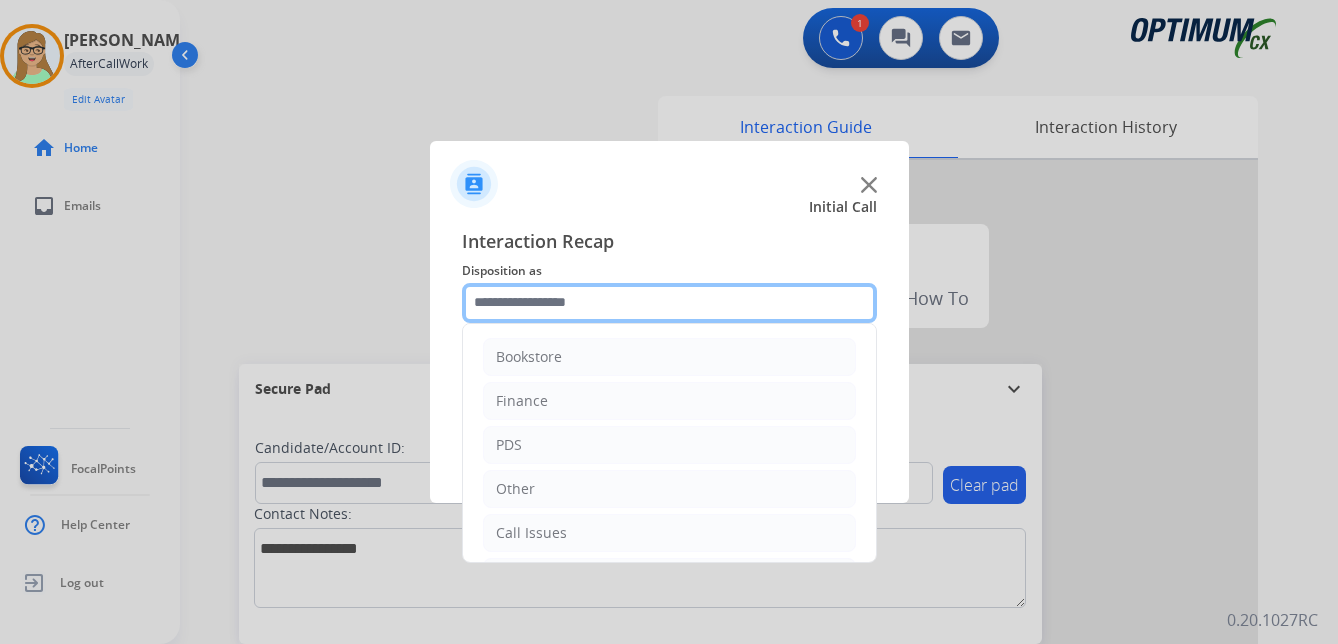 click 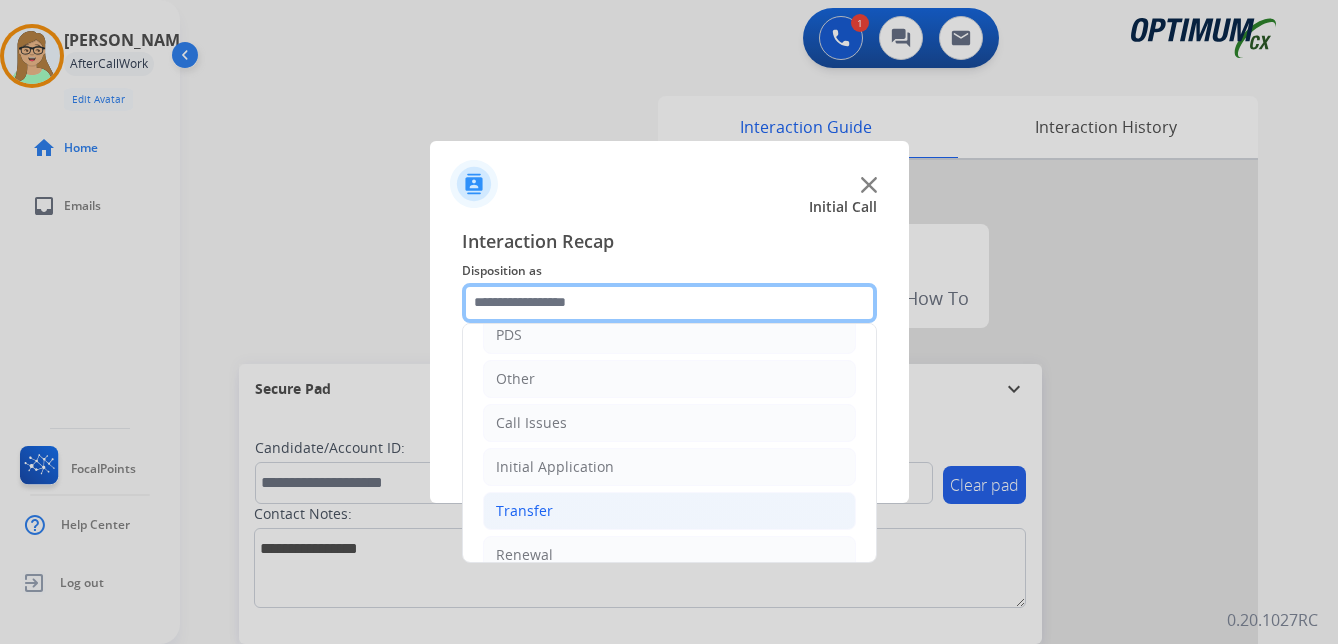 scroll, scrollTop: 136, scrollLeft: 0, axis: vertical 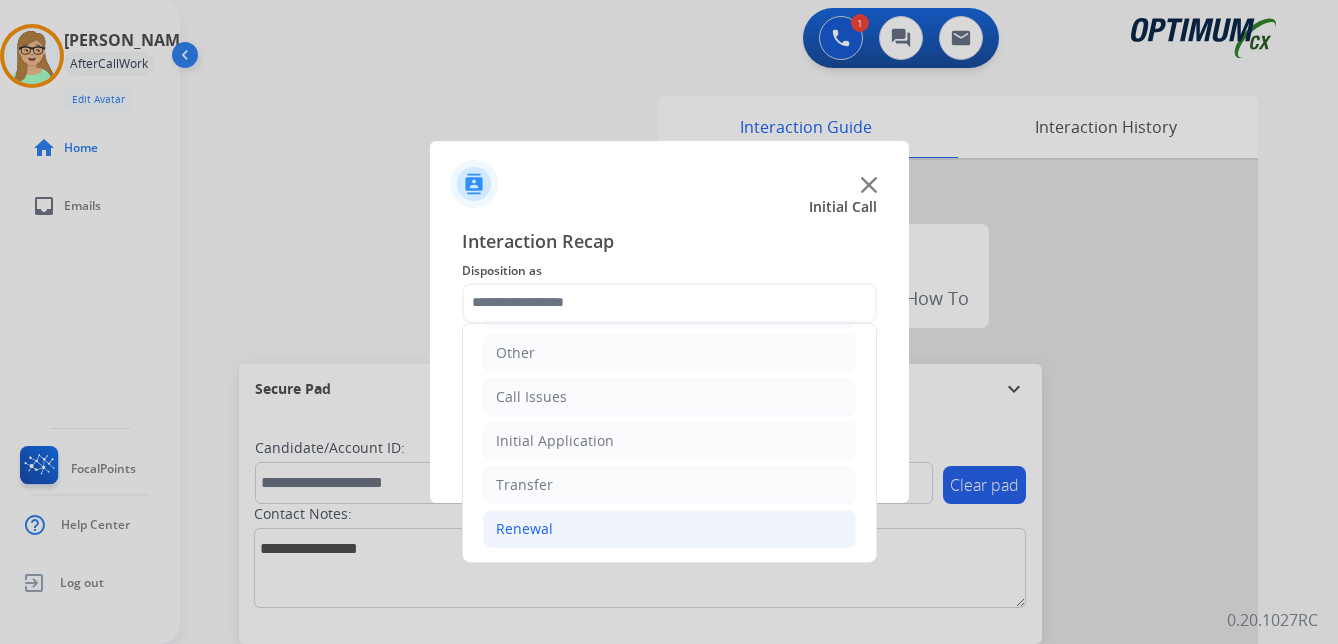 click on "Renewal" 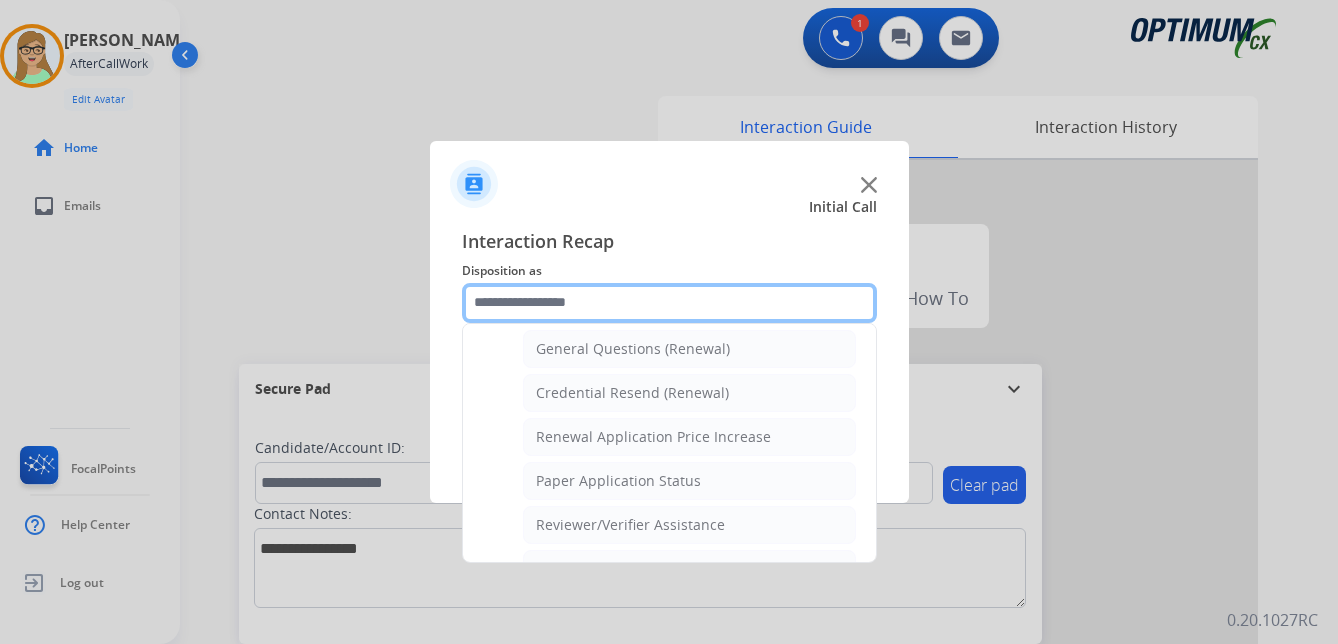 scroll, scrollTop: 636, scrollLeft: 0, axis: vertical 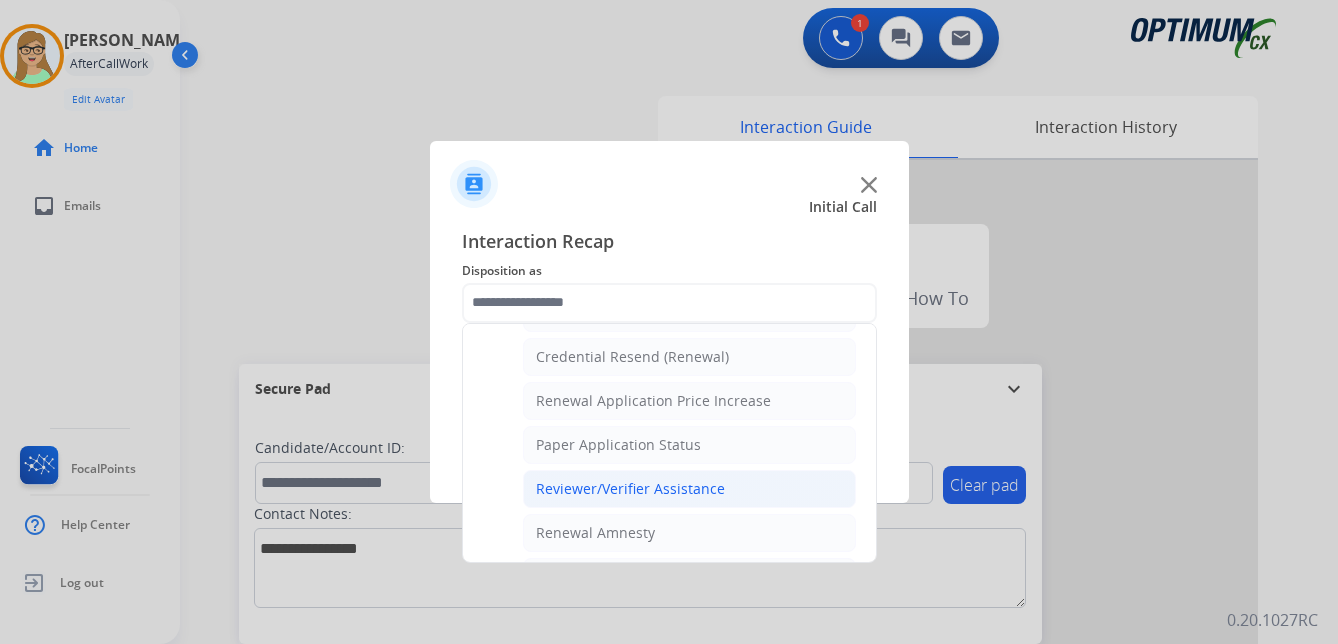 click on "Reviewer/Verifier Assistance" 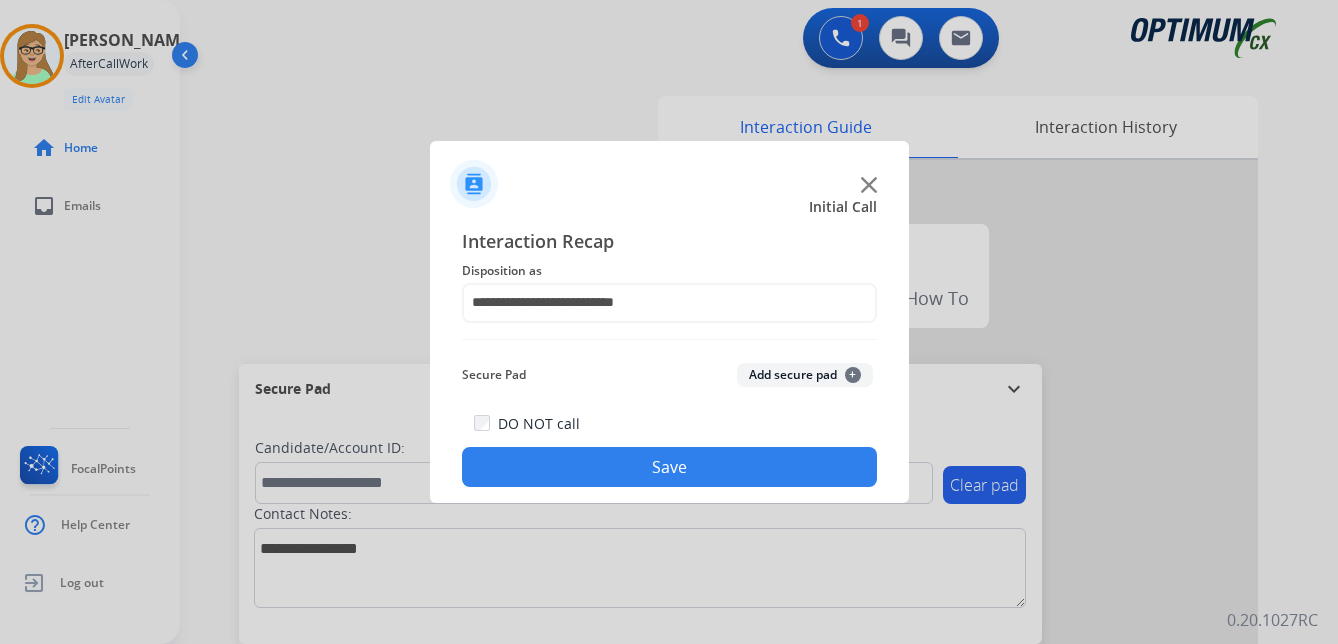 drag, startPoint x: 645, startPoint y: 476, endPoint x: 5, endPoint y: 409, distance: 643.4975 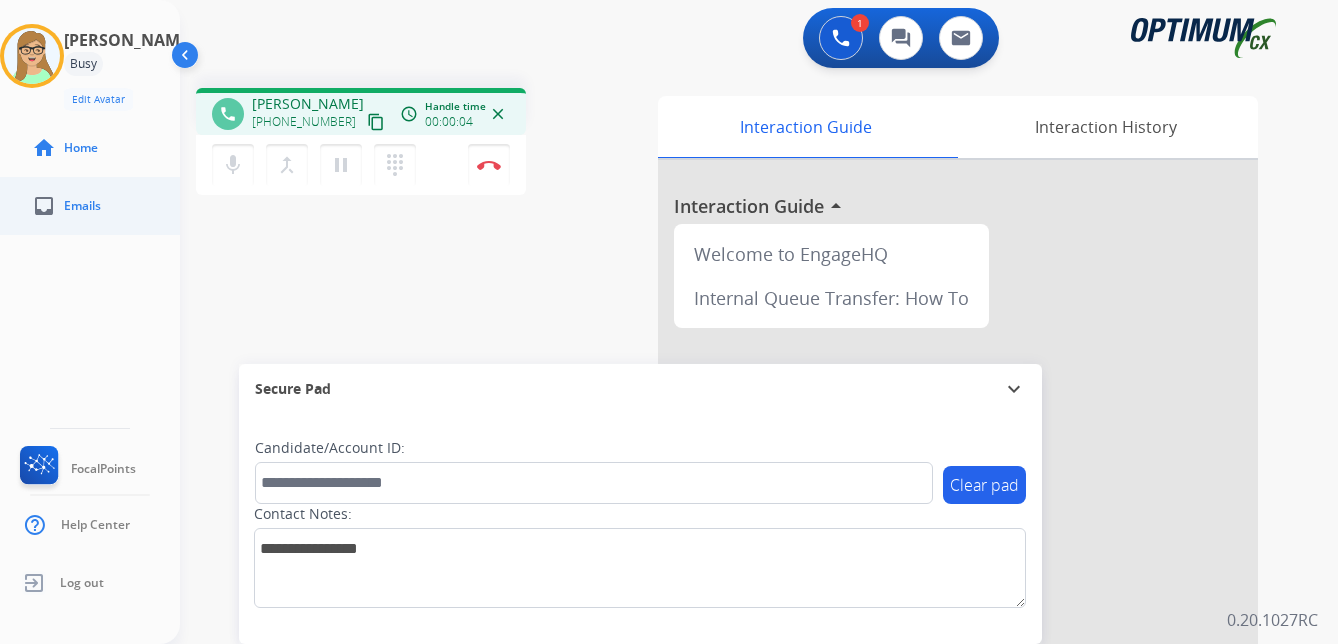 drag, startPoint x: 357, startPoint y: 122, endPoint x: 50, endPoint y: 186, distance: 313.60007 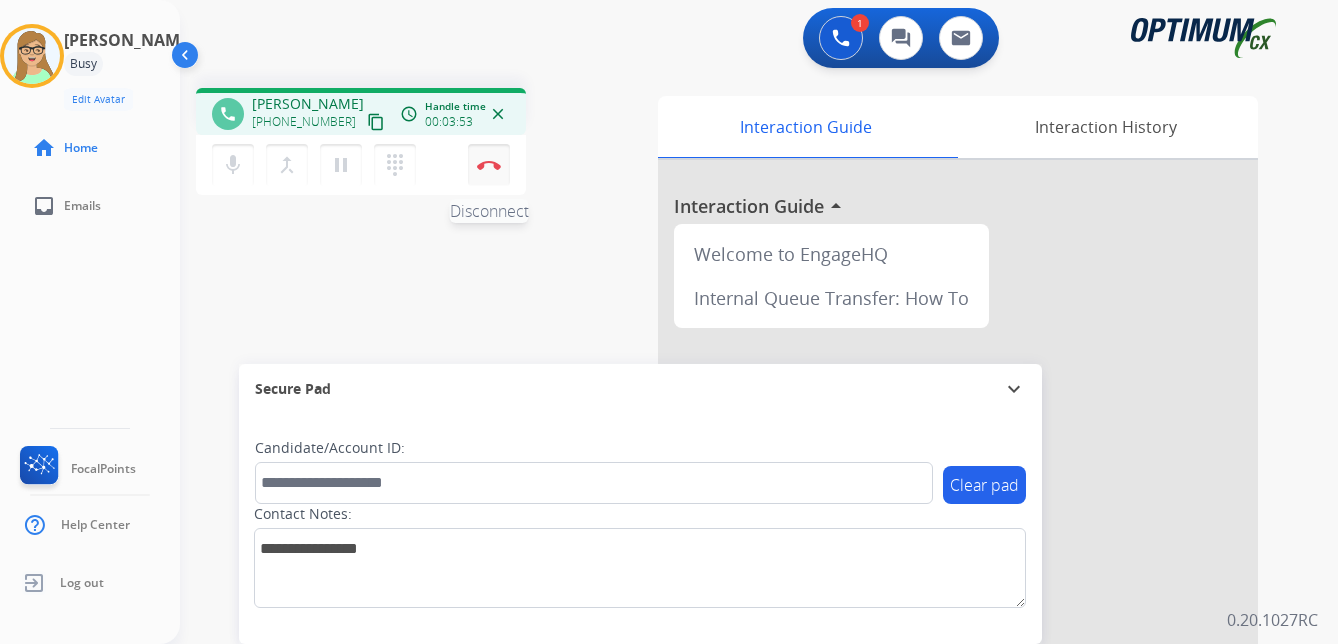 click on "Disconnect" at bounding box center (489, 165) 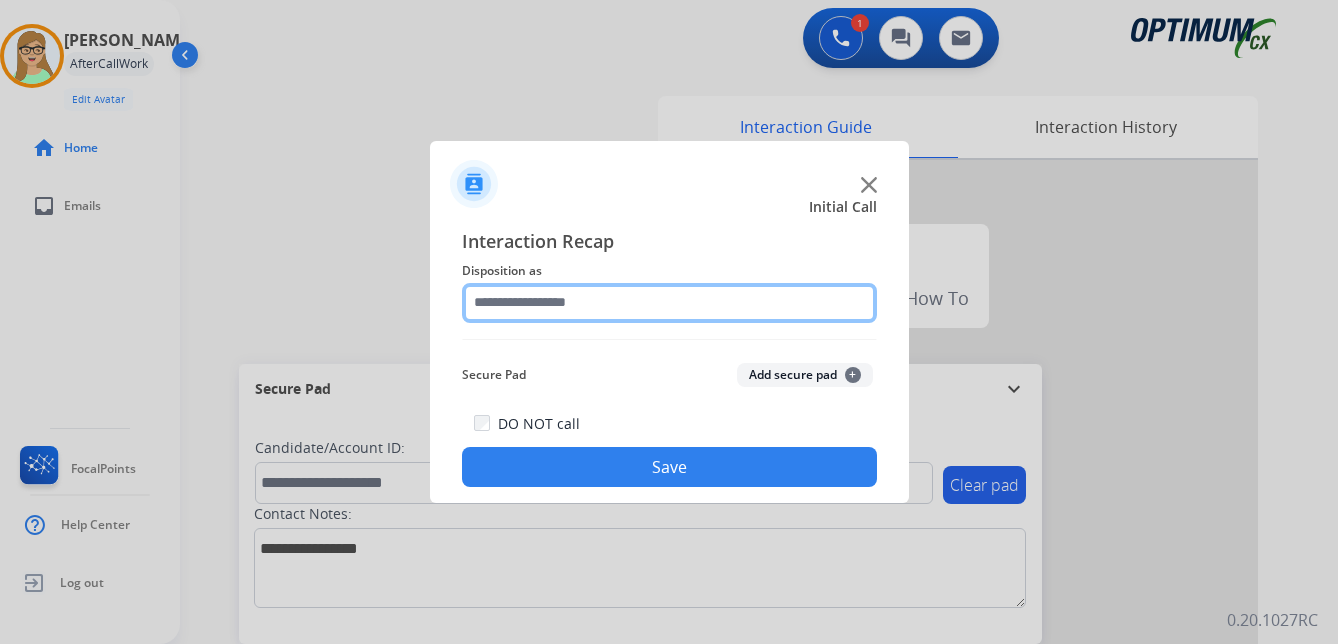 click 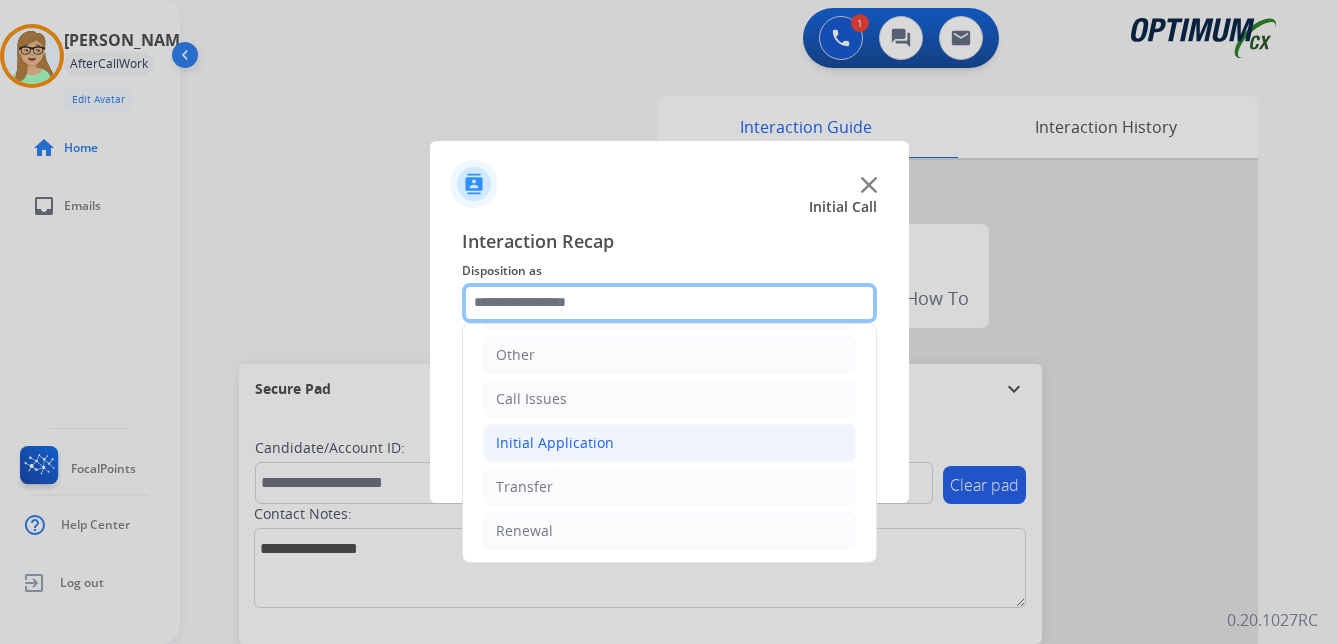 scroll, scrollTop: 136, scrollLeft: 0, axis: vertical 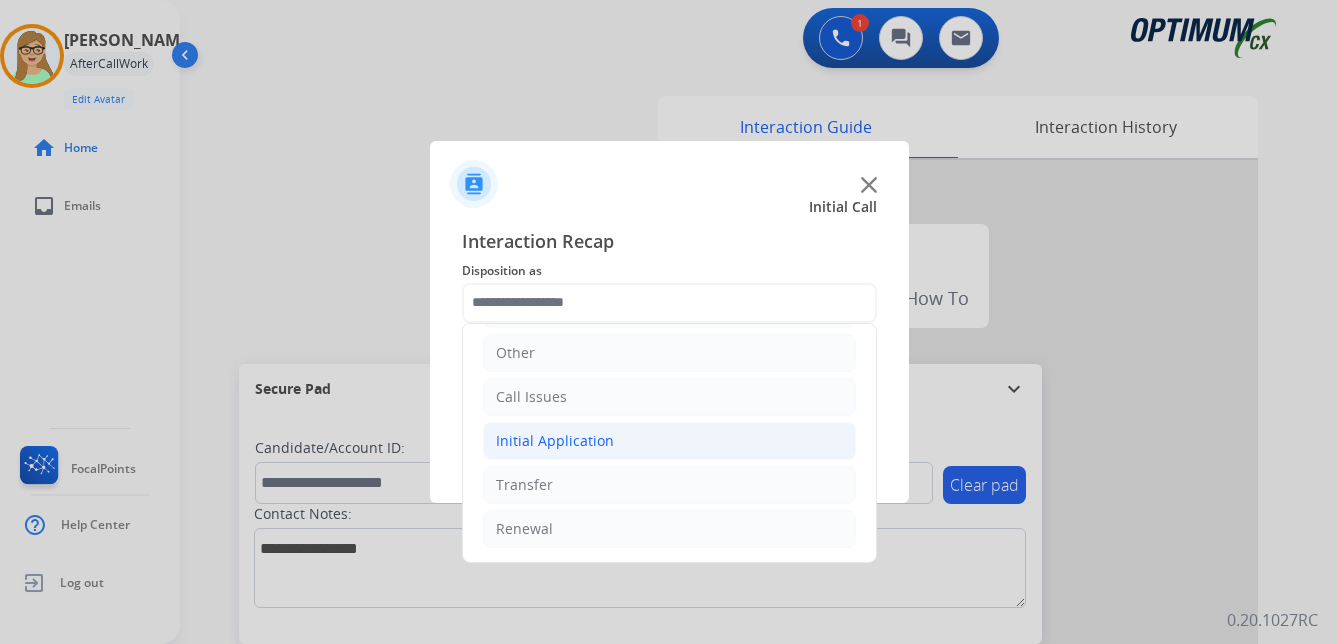 click on "Initial Application" 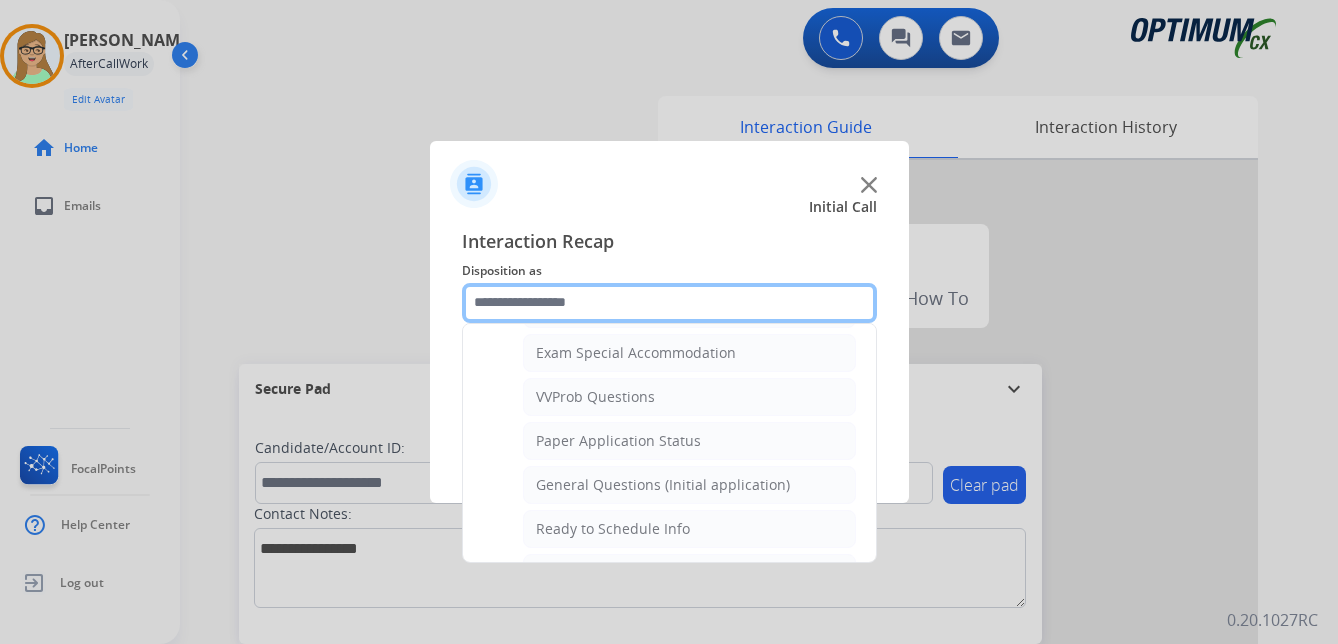 scroll, scrollTop: 1136, scrollLeft: 0, axis: vertical 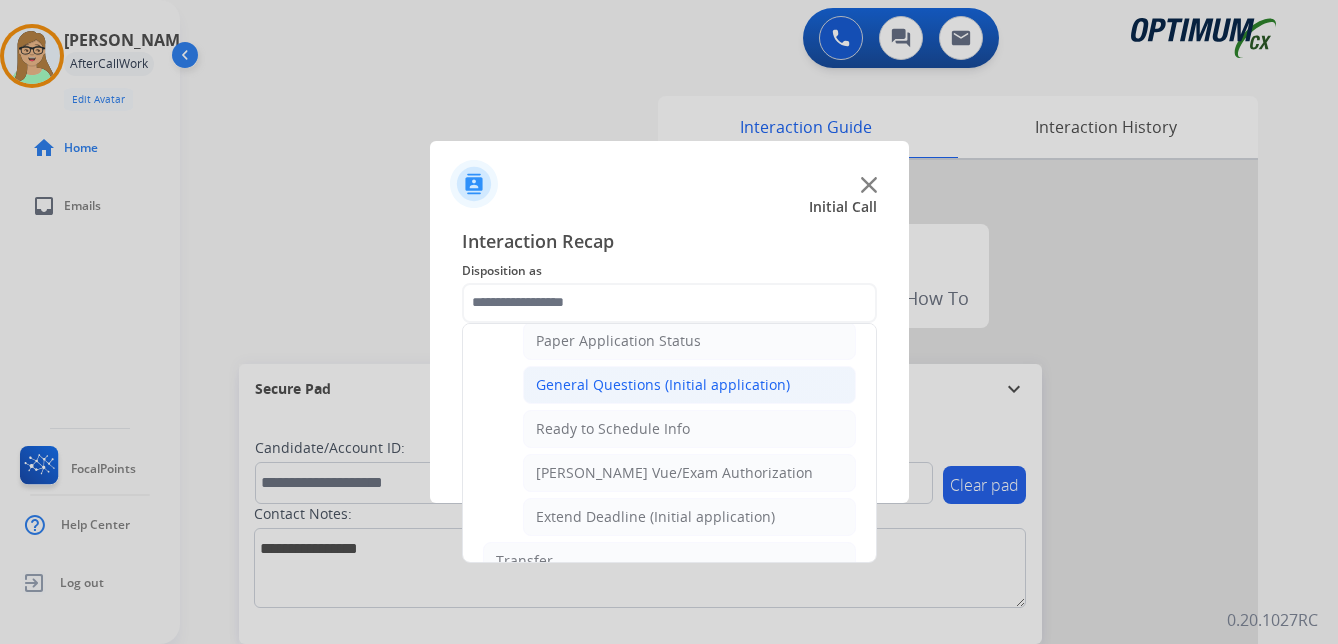 click on "General Questions (Initial application)" 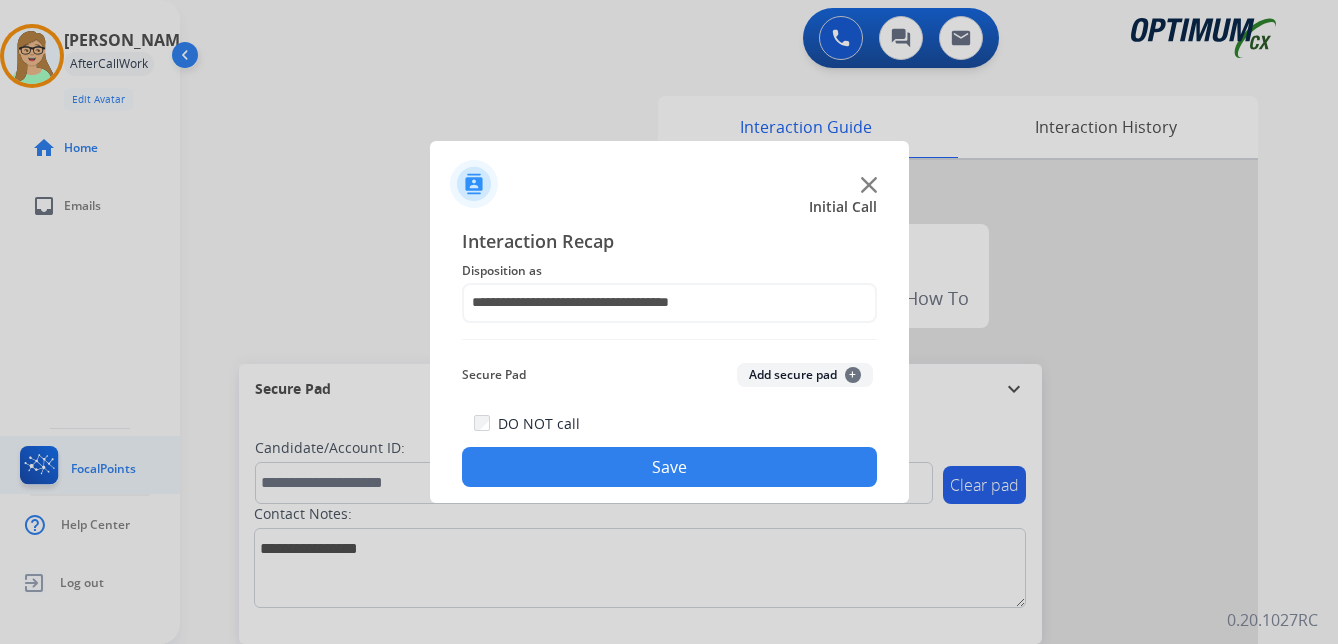 drag, startPoint x: 564, startPoint y: 459, endPoint x: 4, endPoint y: 446, distance: 560.1509 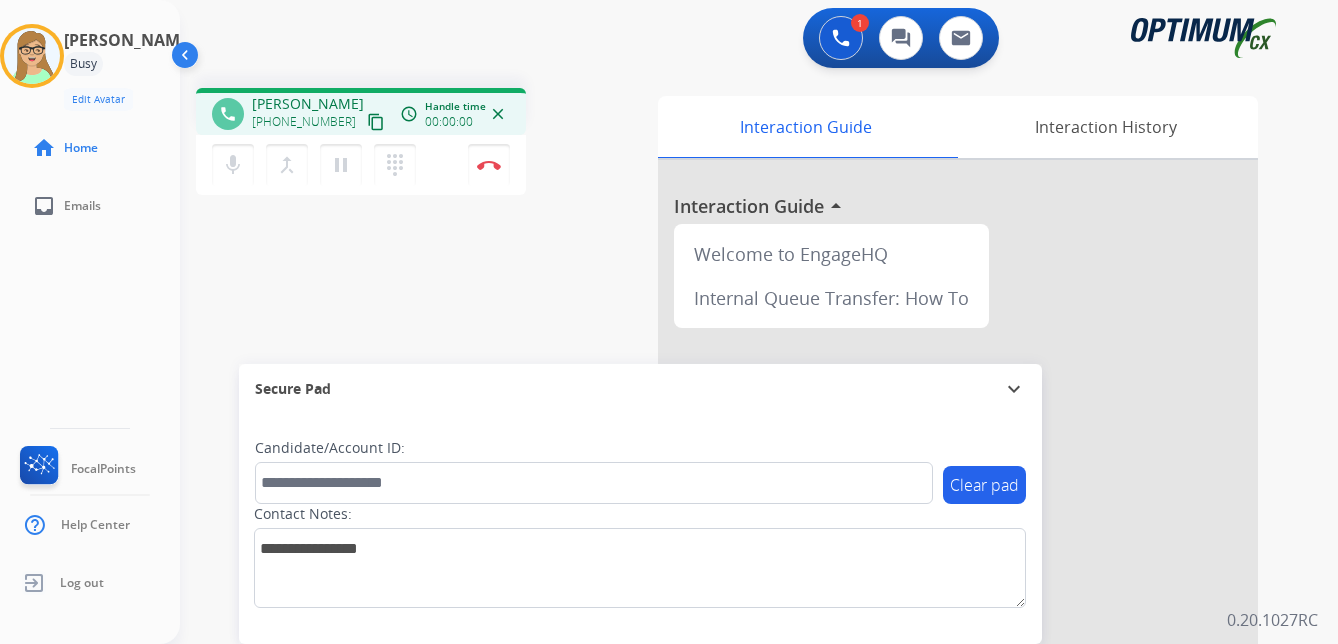 click on "content_copy" at bounding box center [376, 122] 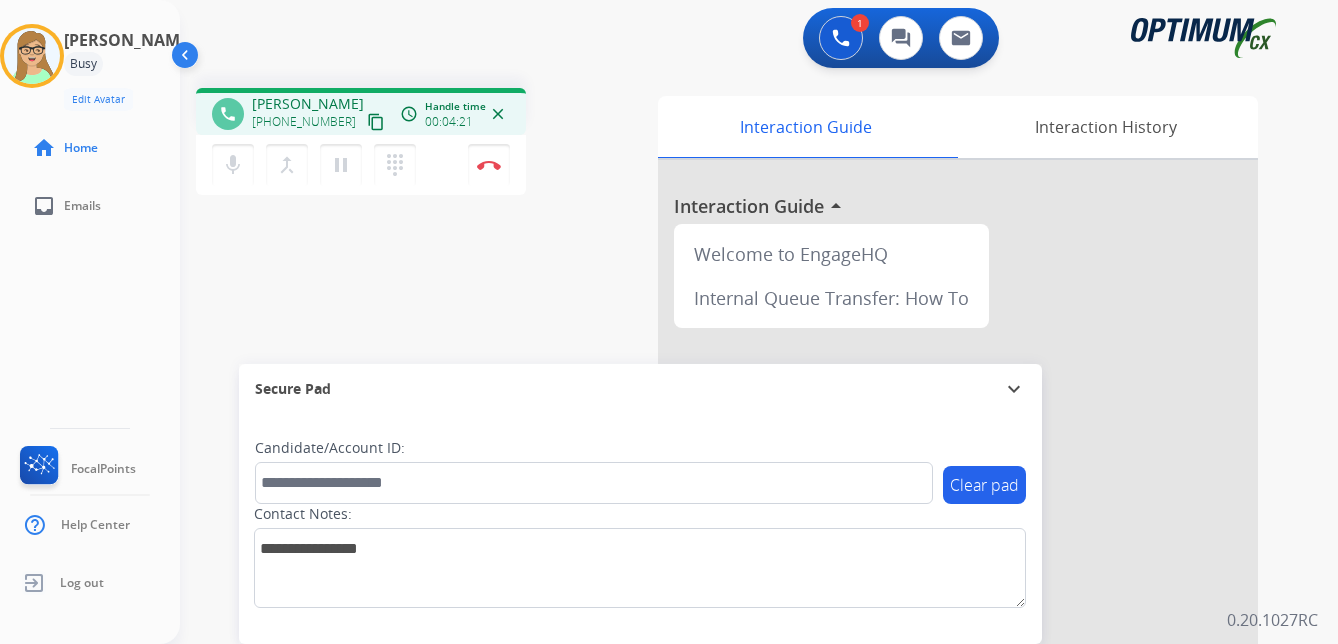 click on "content_copy" at bounding box center [376, 122] 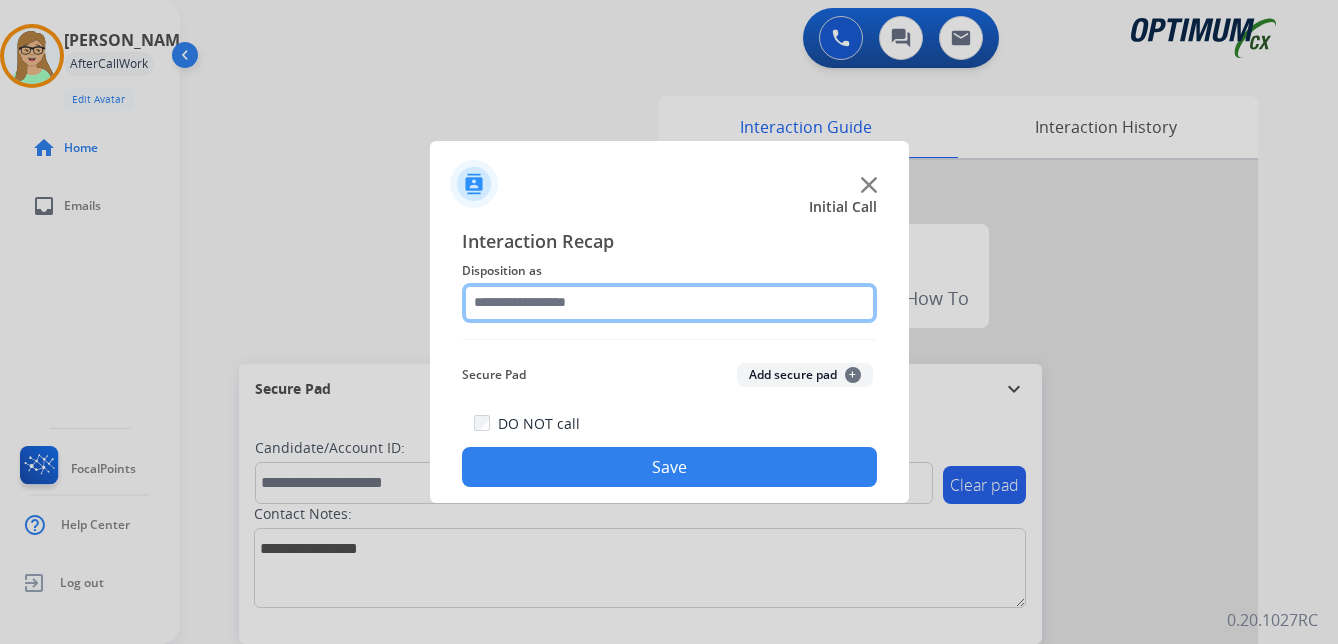 click 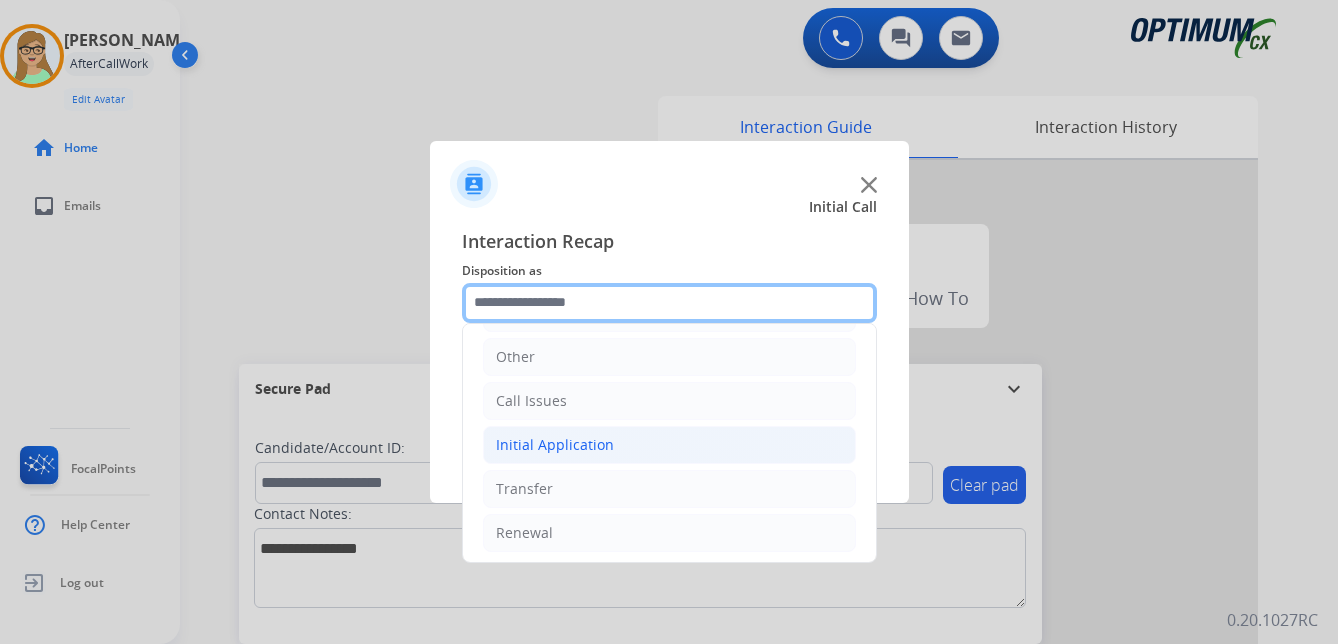 scroll, scrollTop: 136, scrollLeft: 0, axis: vertical 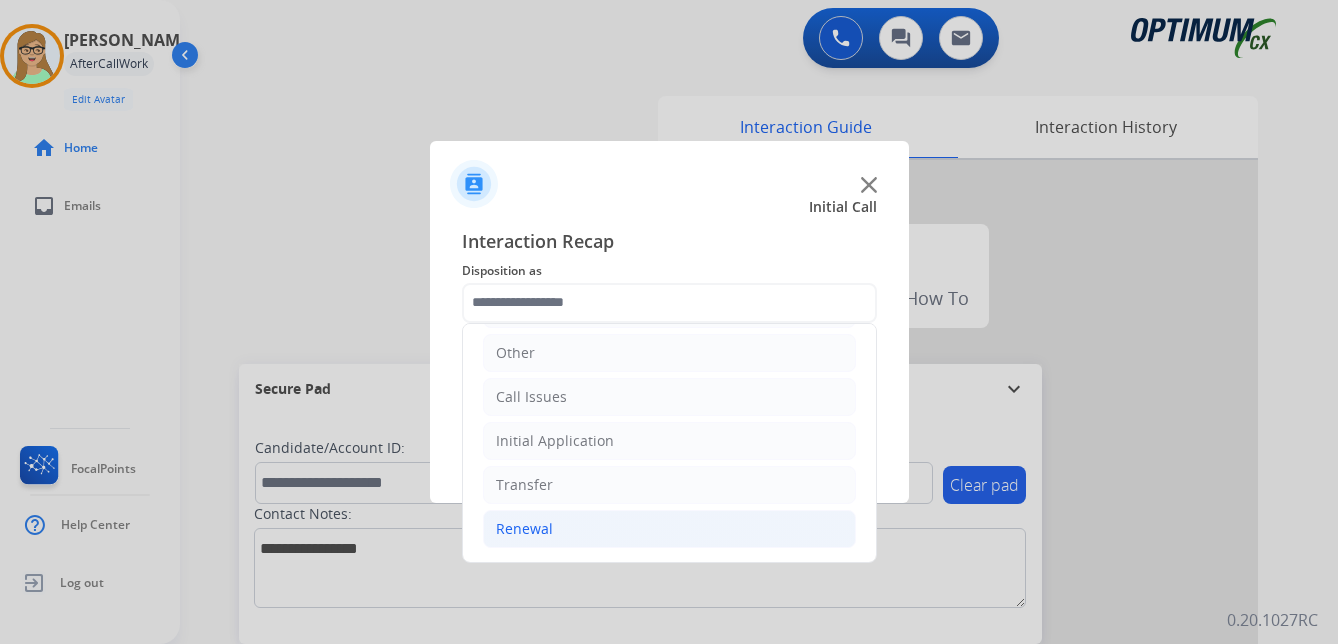 click on "Renewal" 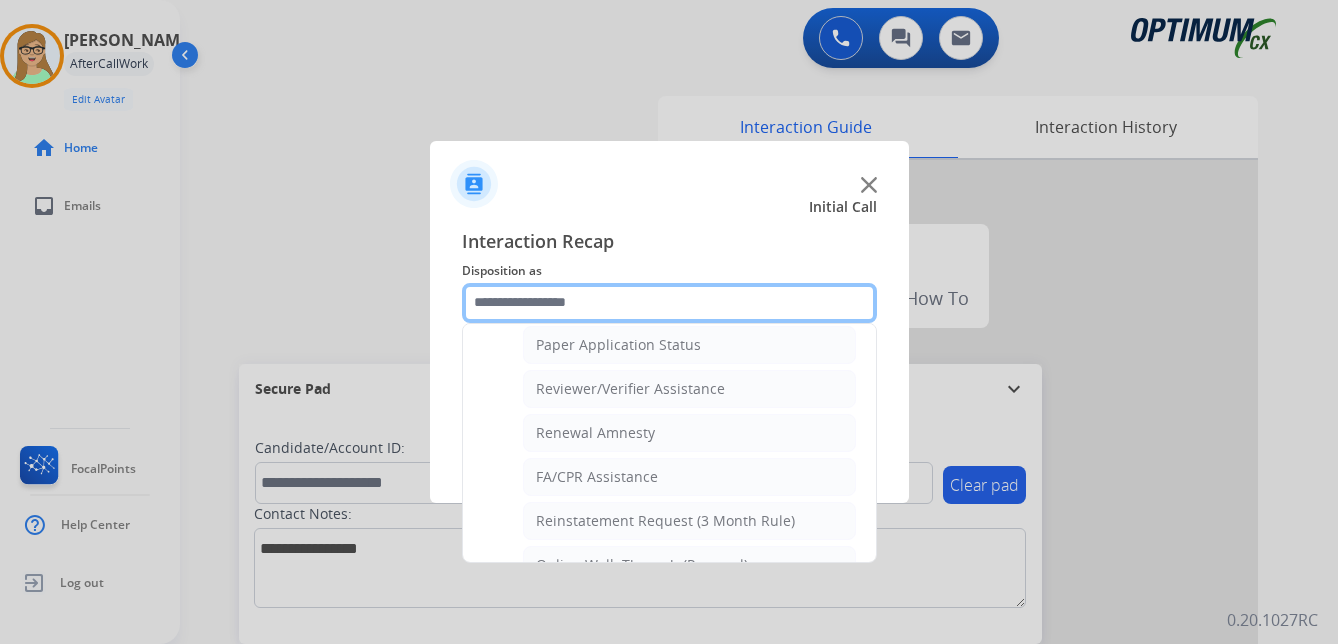 scroll, scrollTop: 772, scrollLeft: 0, axis: vertical 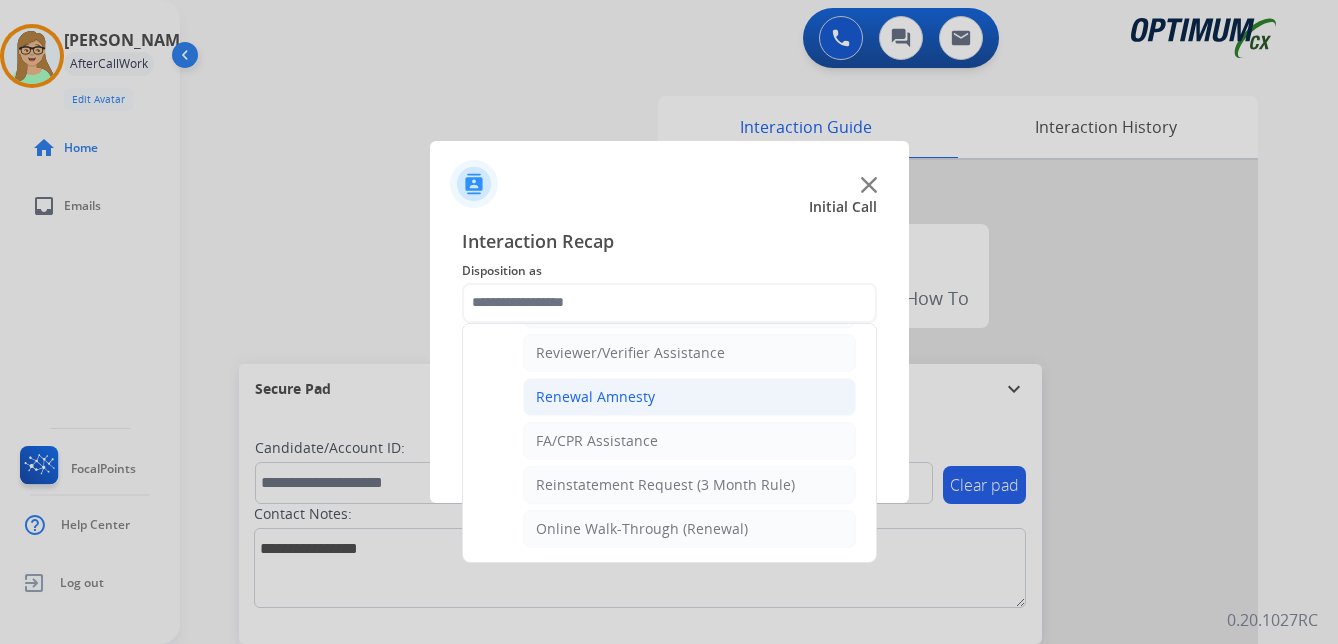click on "Renewal Amnesty" 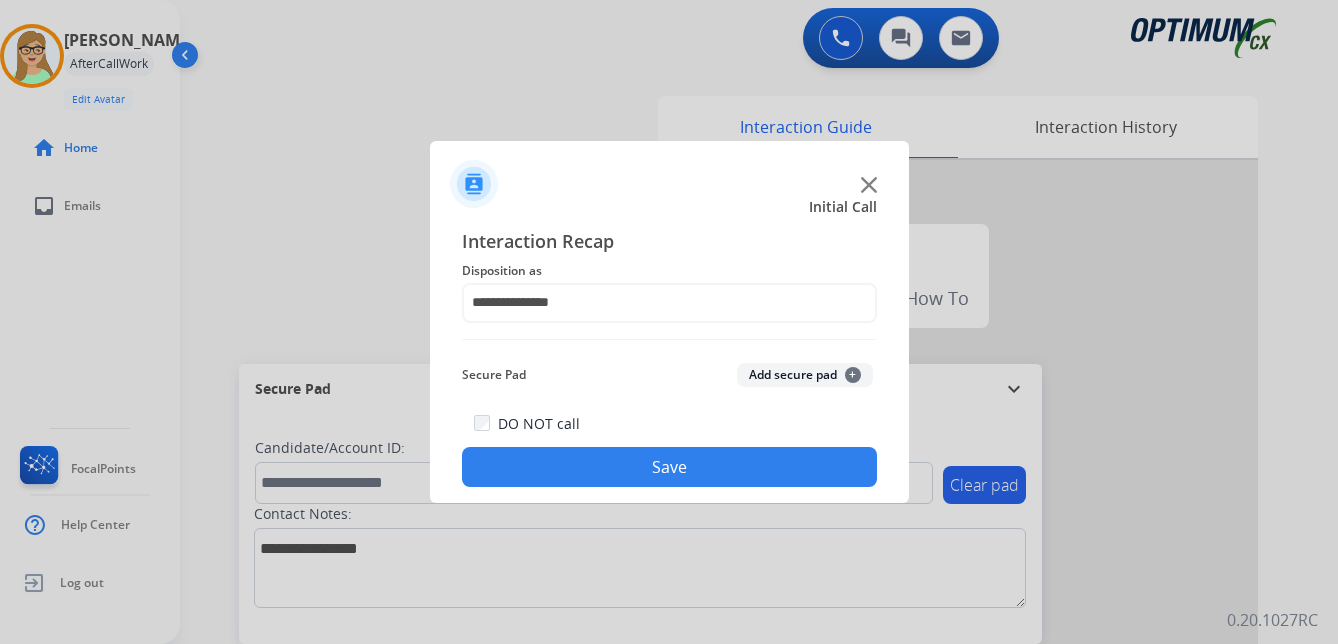 drag, startPoint x: 594, startPoint y: 474, endPoint x: 345, endPoint y: 446, distance: 250.56935 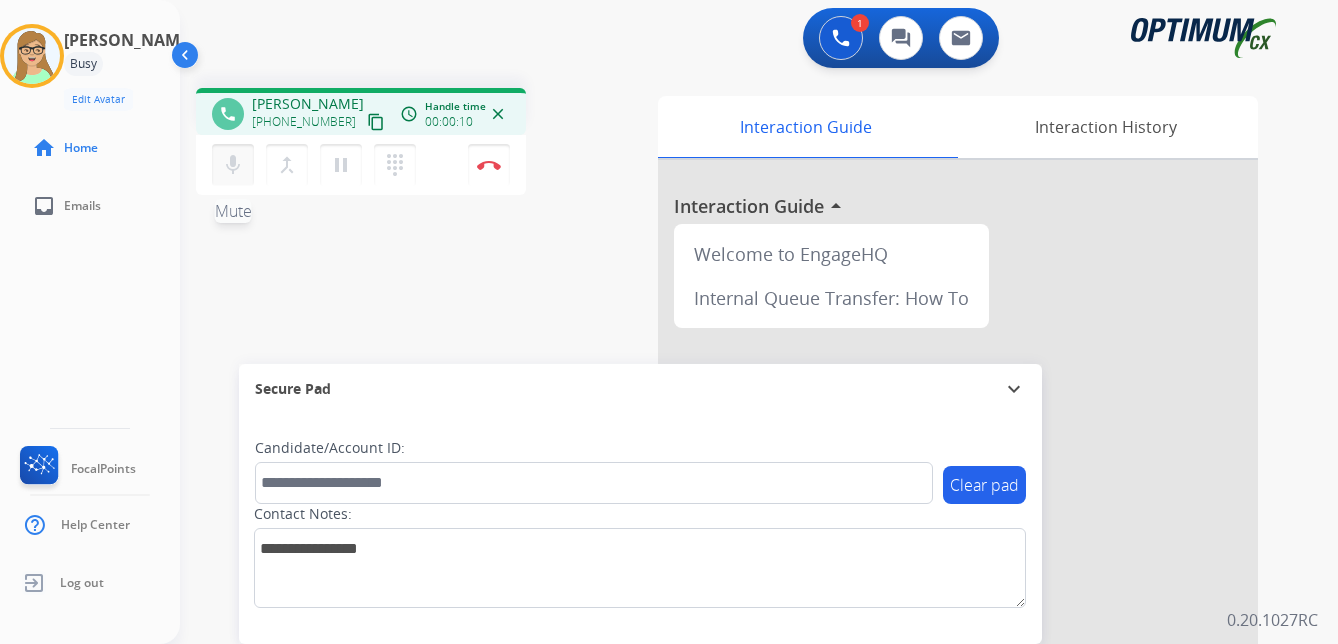 drag, startPoint x: 351, startPoint y: 123, endPoint x: 219, endPoint y: 167, distance: 139.14021 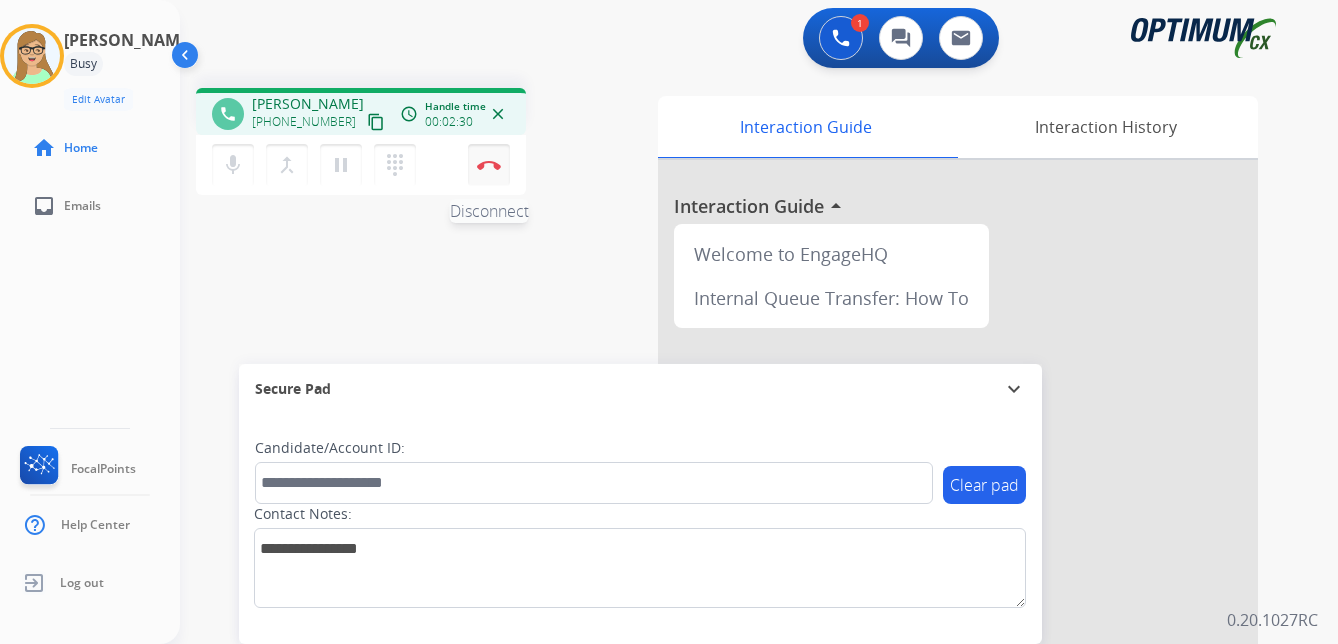 click at bounding box center (489, 165) 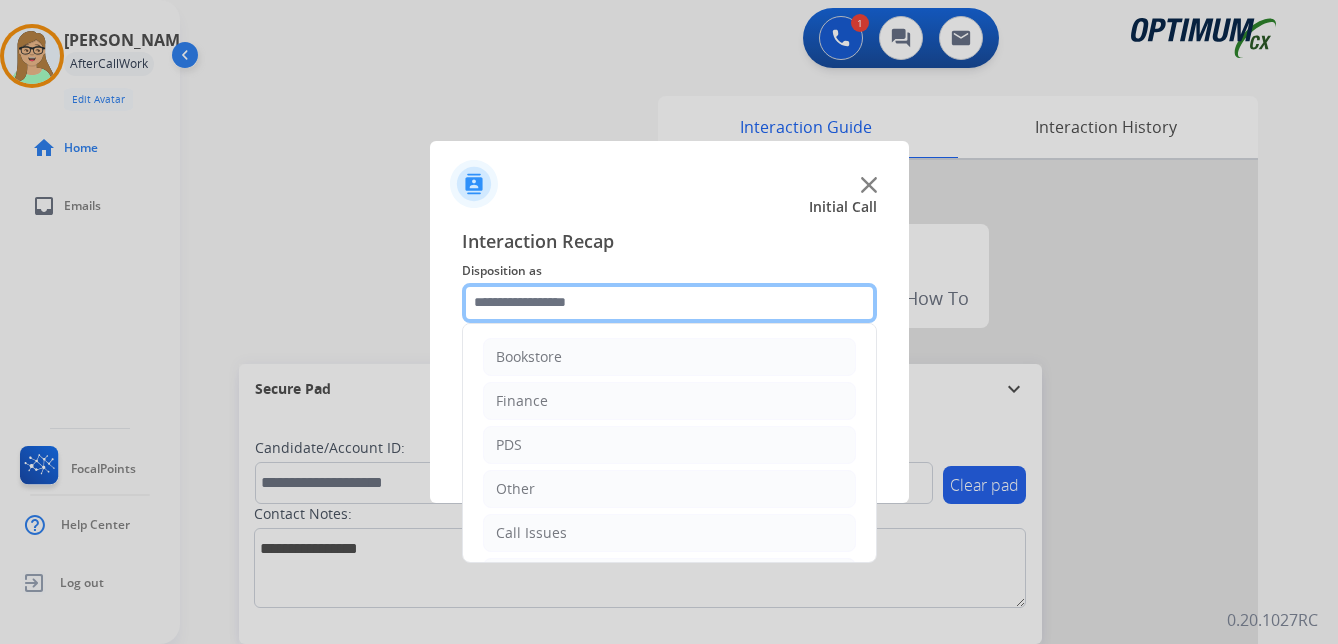 click 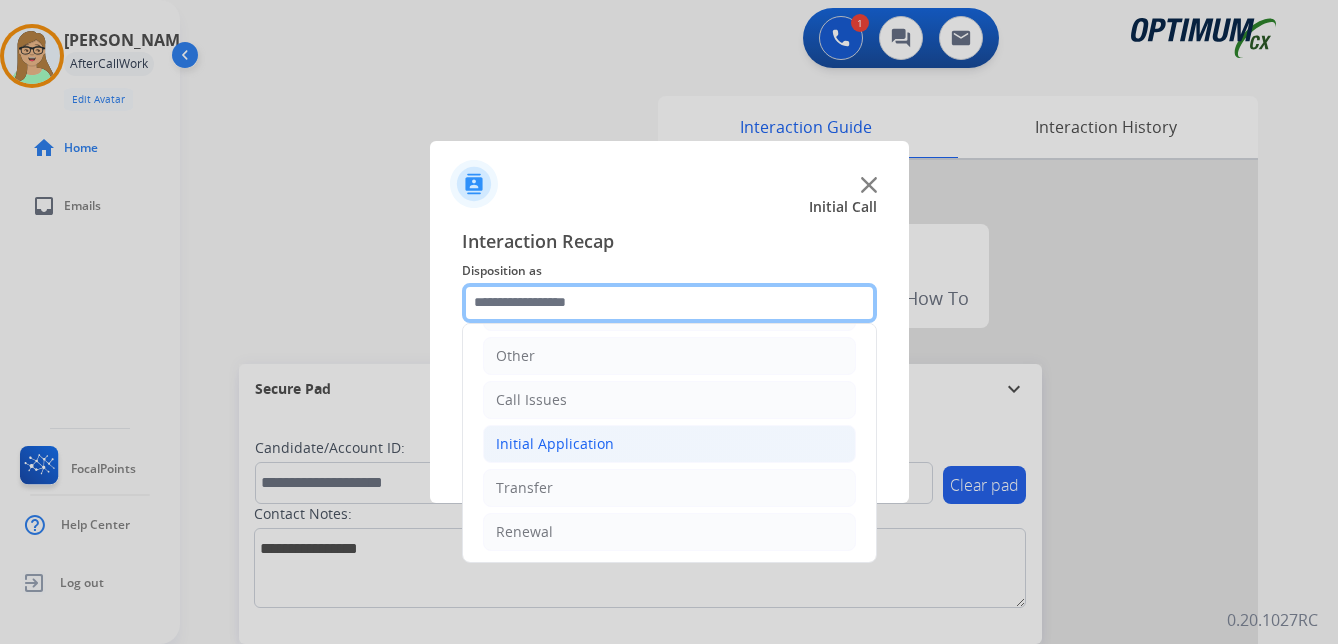 scroll, scrollTop: 136, scrollLeft: 0, axis: vertical 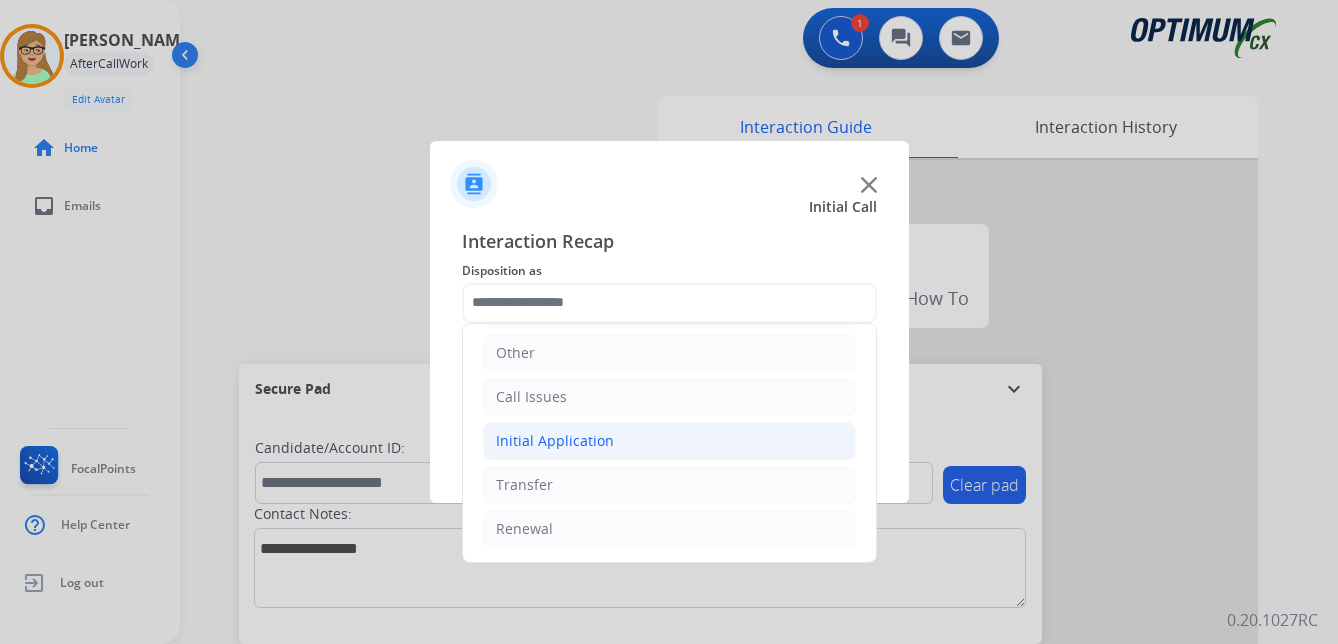 click on "Initial Application" 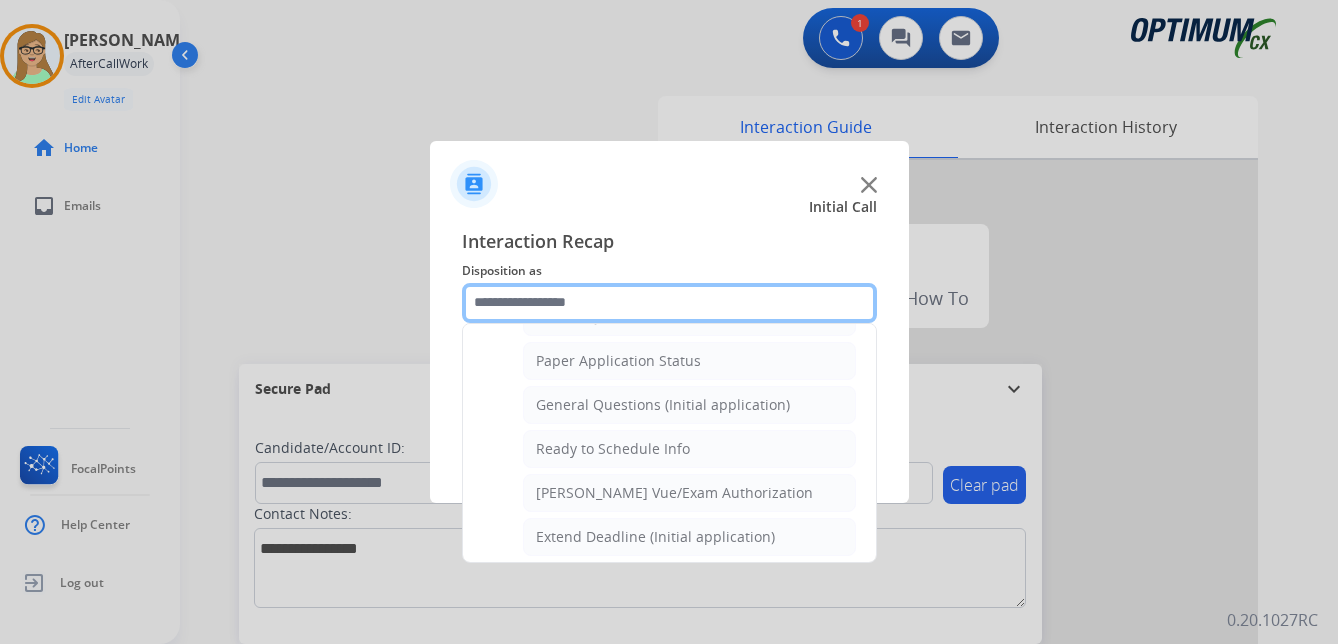 scroll, scrollTop: 1136, scrollLeft: 0, axis: vertical 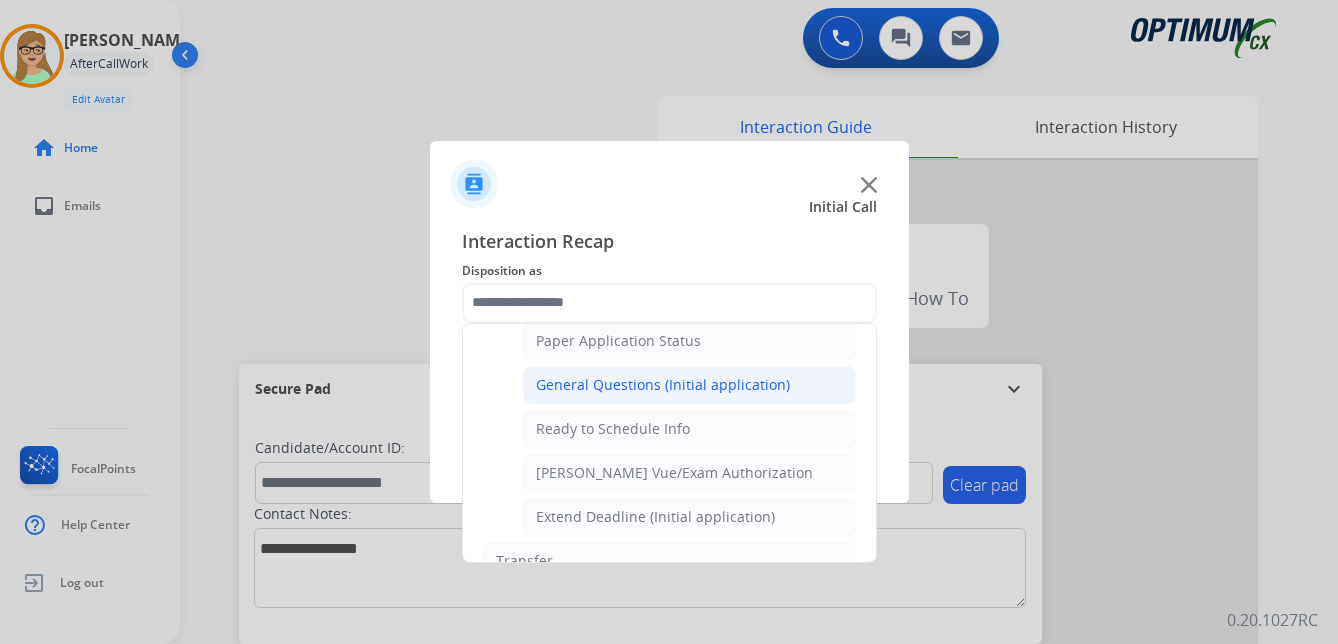 click on "General Questions (Initial application)" 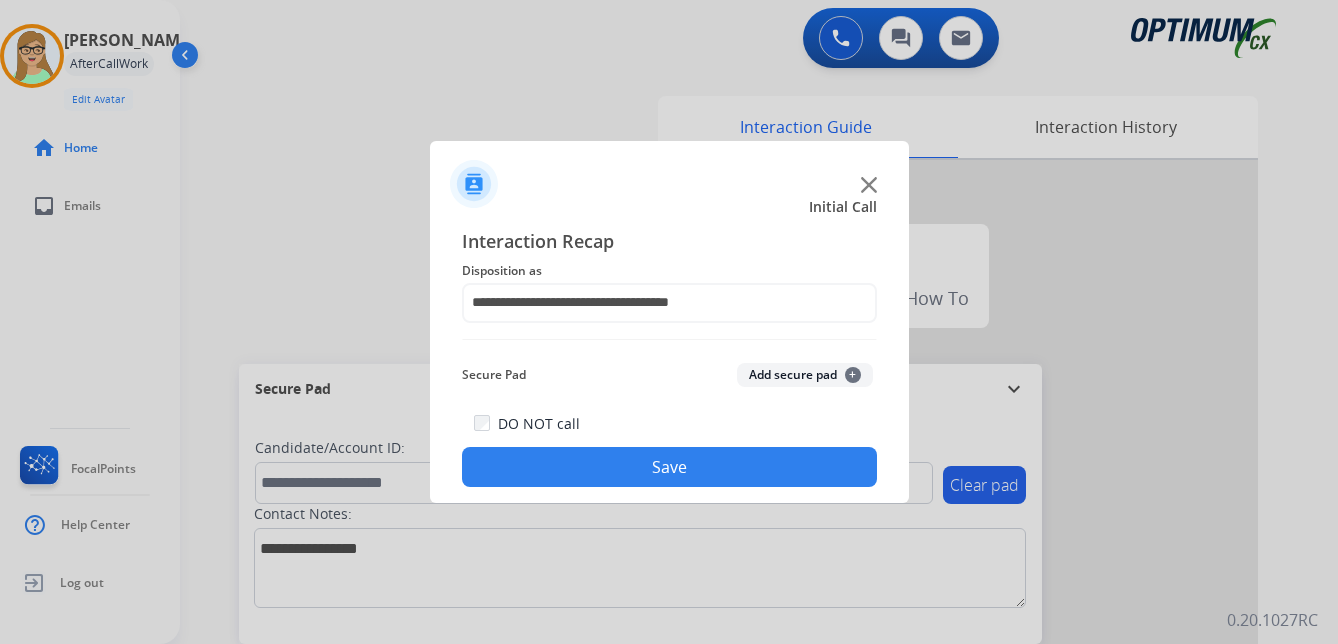 drag, startPoint x: 595, startPoint y: 459, endPoint x: 1, endPoint y: 495, distance: 595.0899 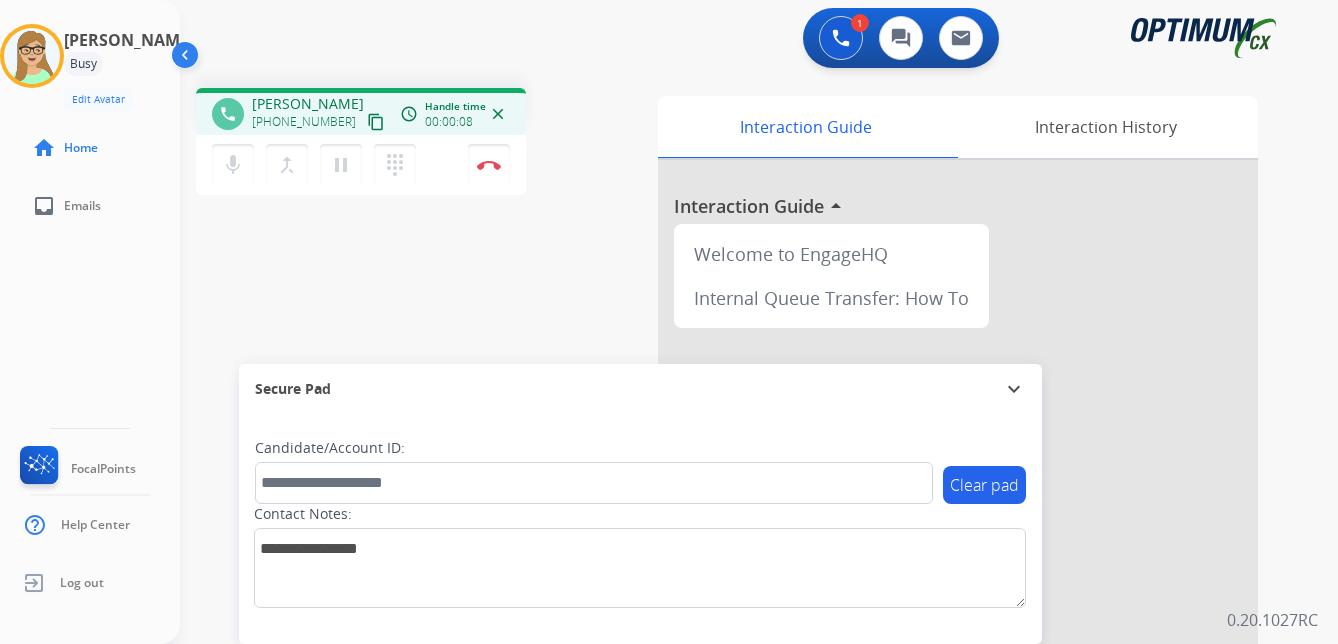 click on "content_copy" at bounding box center [376, 122] 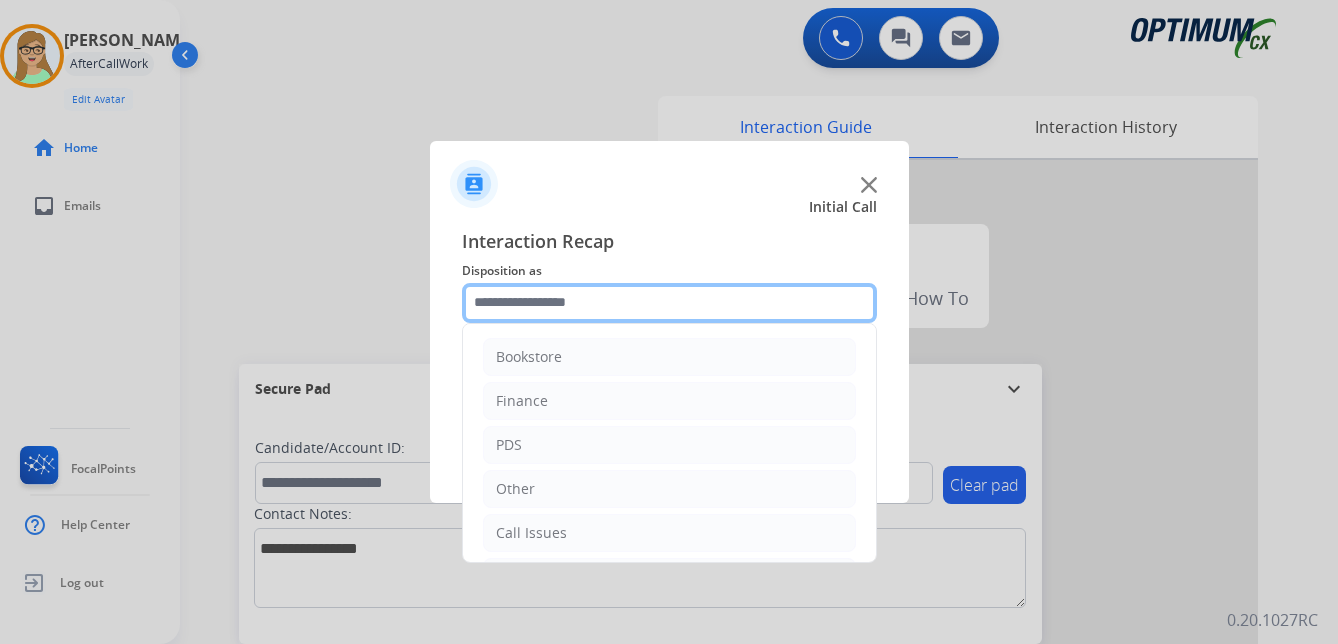 click 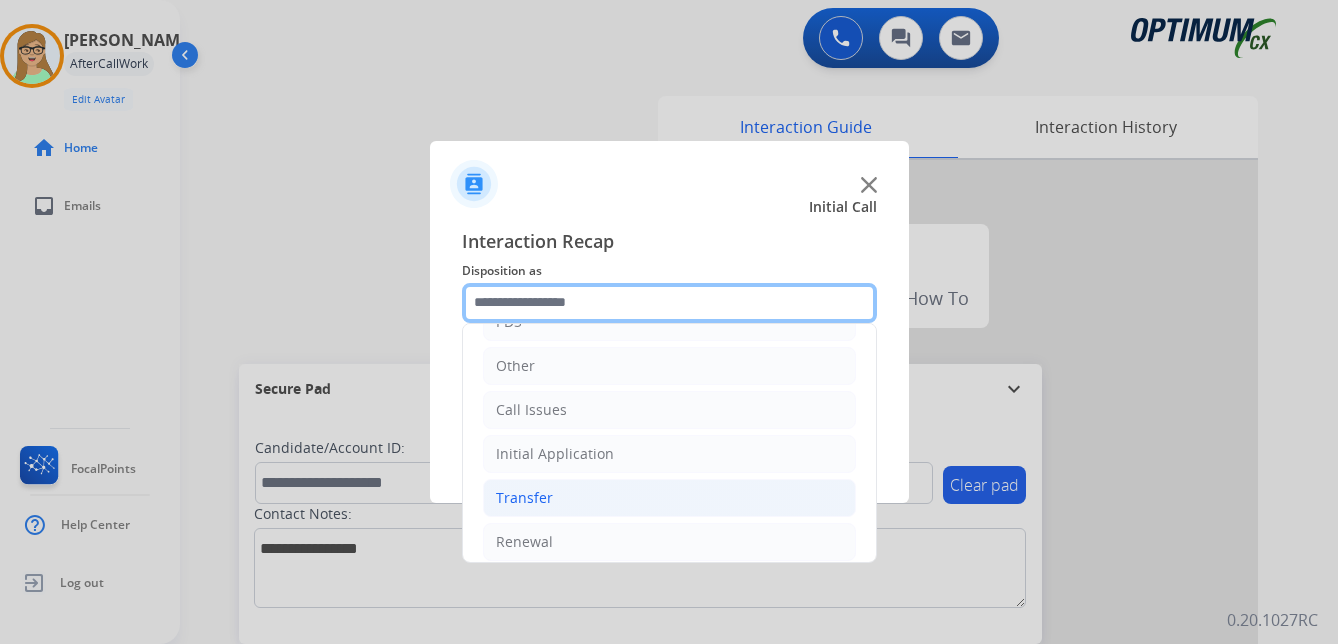 scroll, scrollTop: 136, scrollLeft: 0, axis: vertical 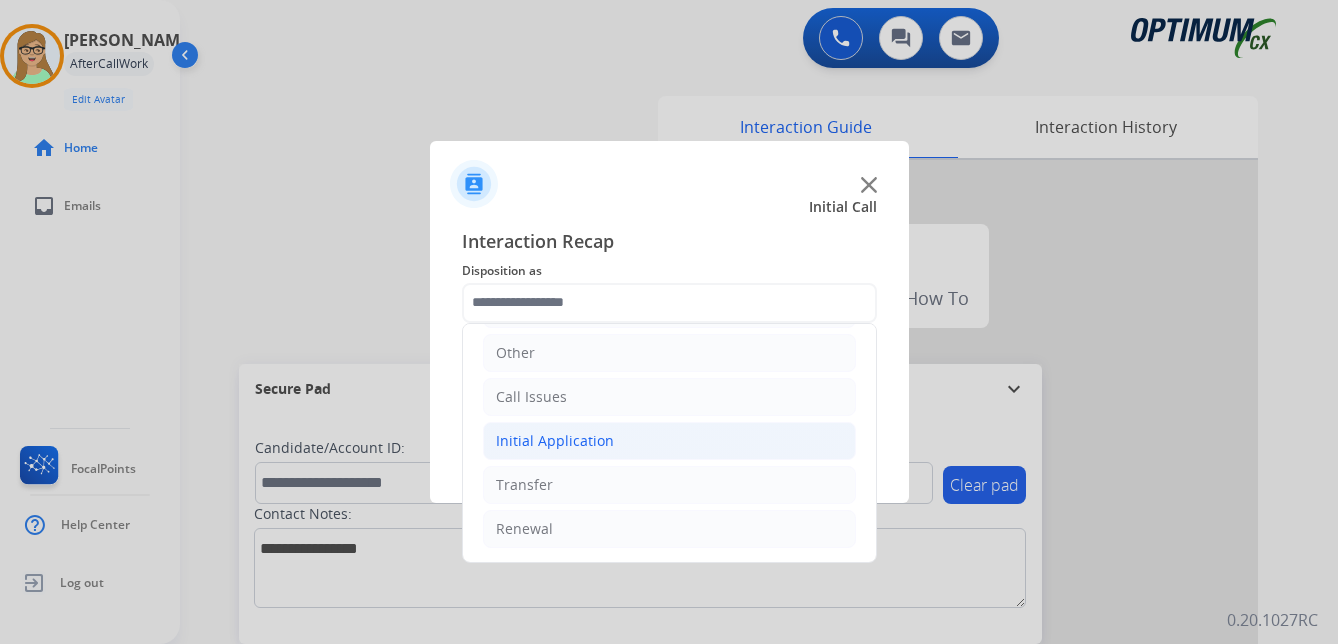 click on "Initial Application" 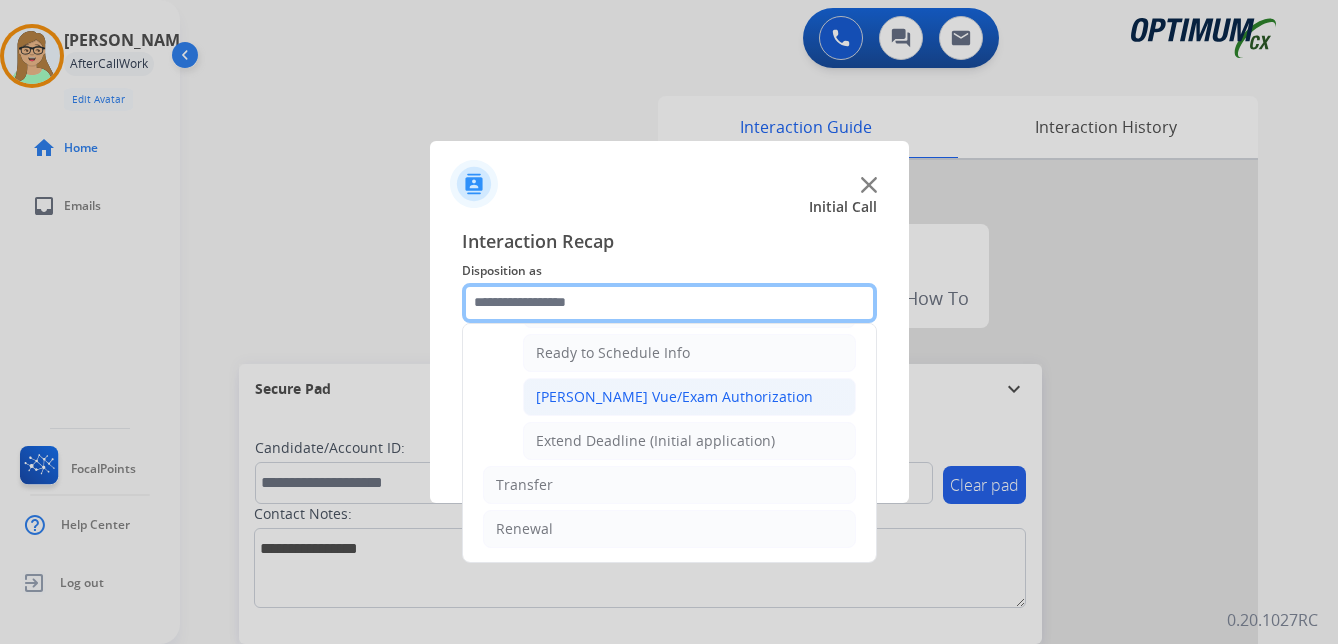 scroll, scrollTop: 1112, scrollLeft: 0, axis: vertical 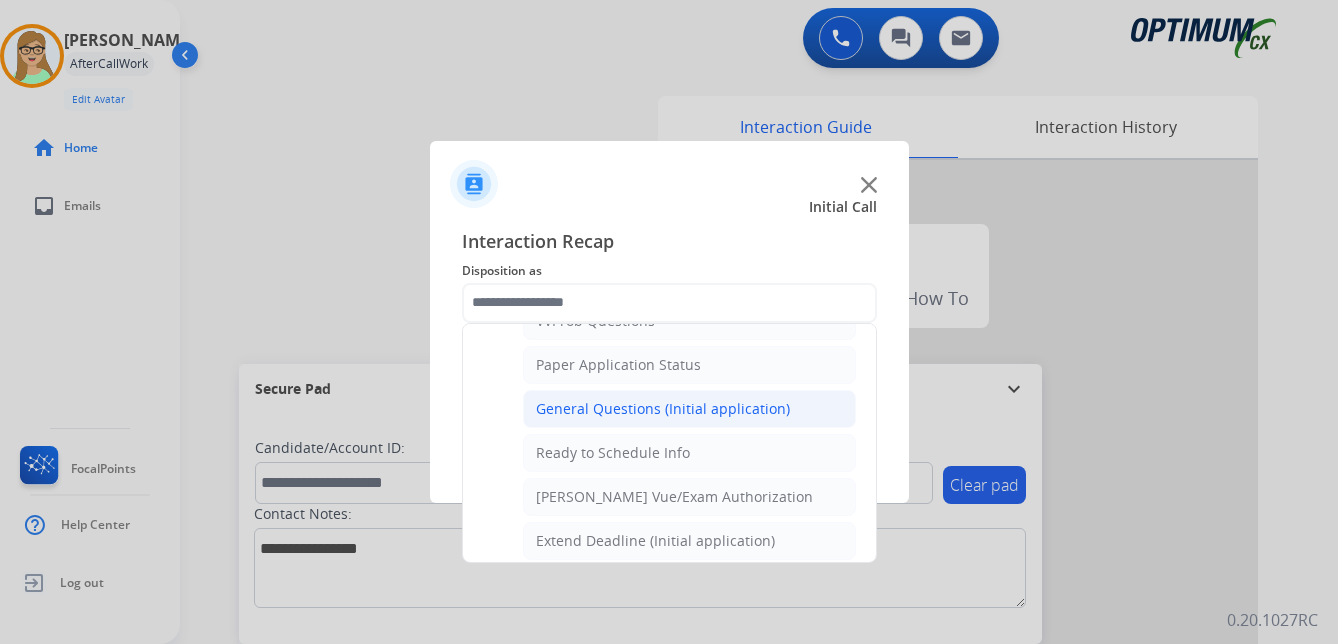click on "General Questions (Initial application)" 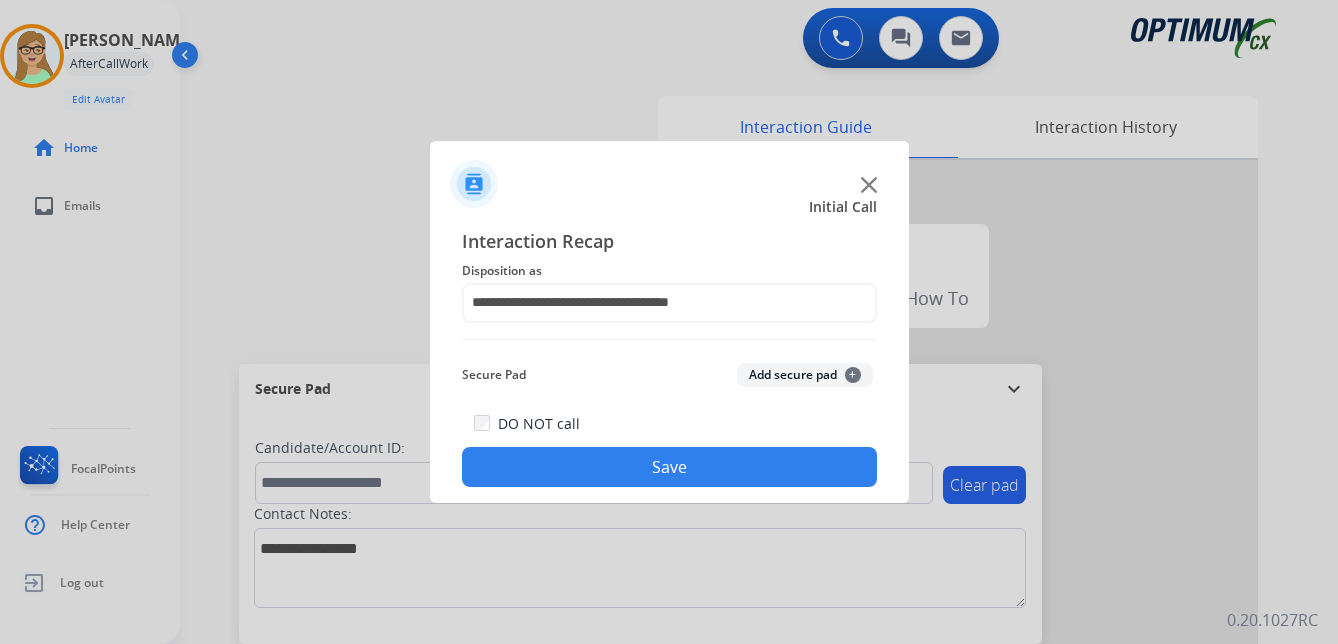 click on "Save" 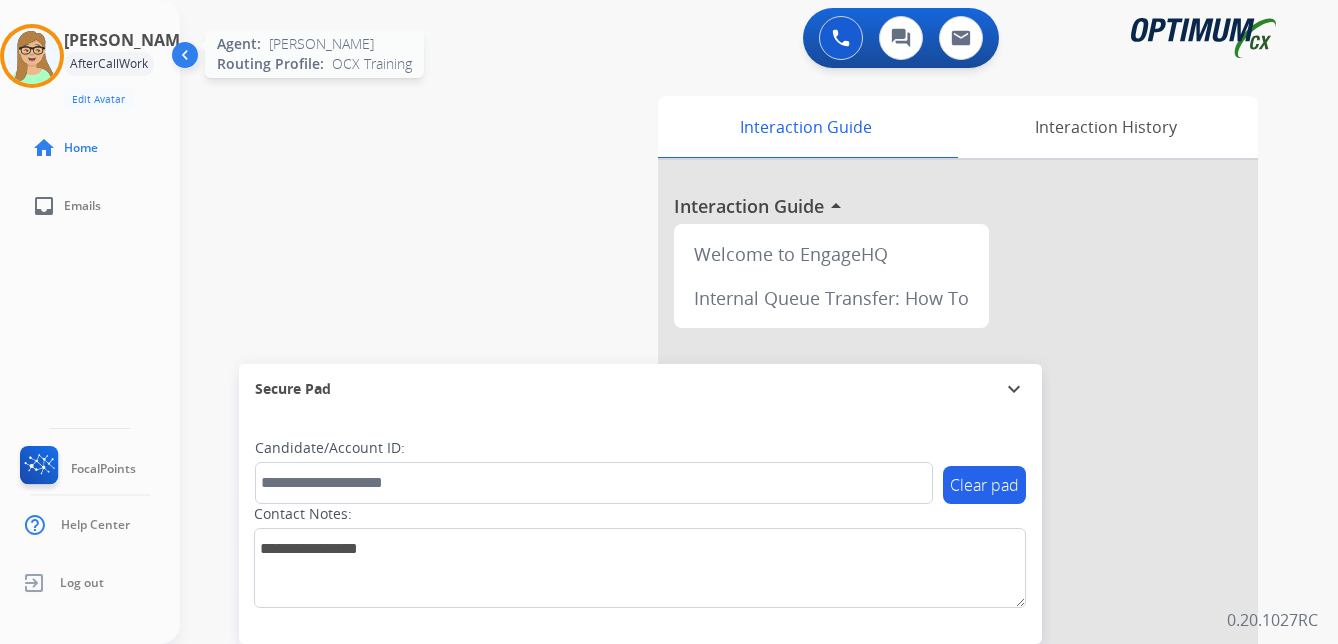 click at bounding box center (32, 56) 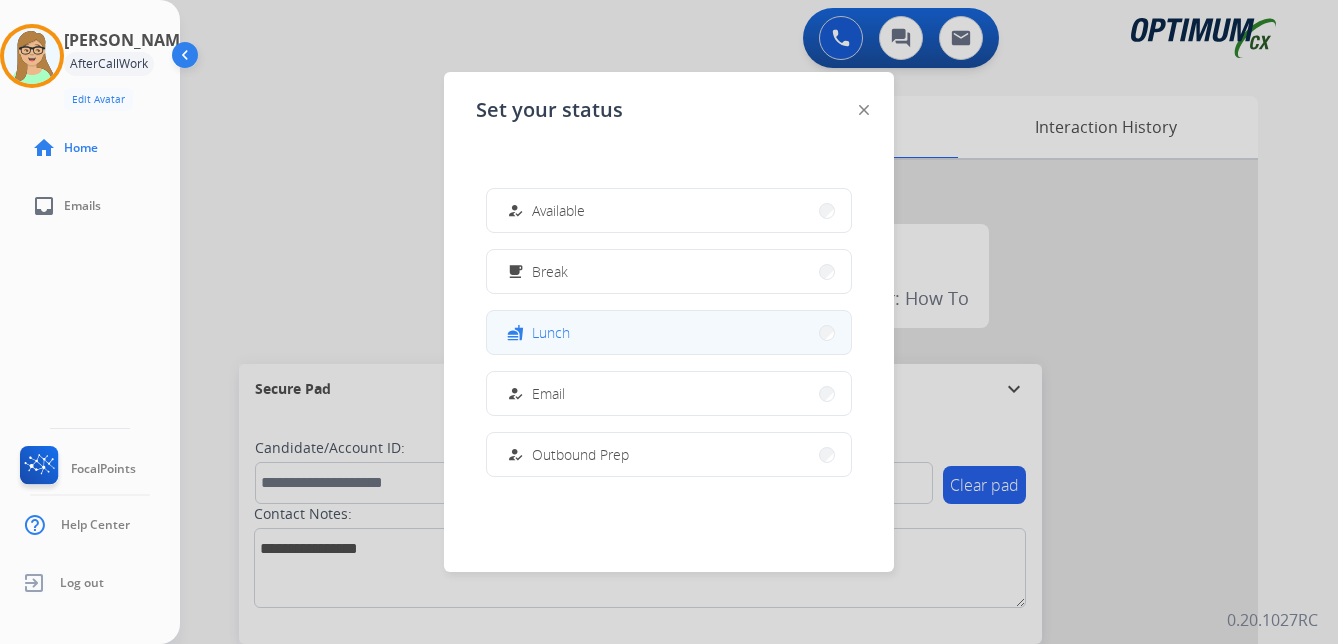 click on "Lunch" at bounding box center [551, 332] 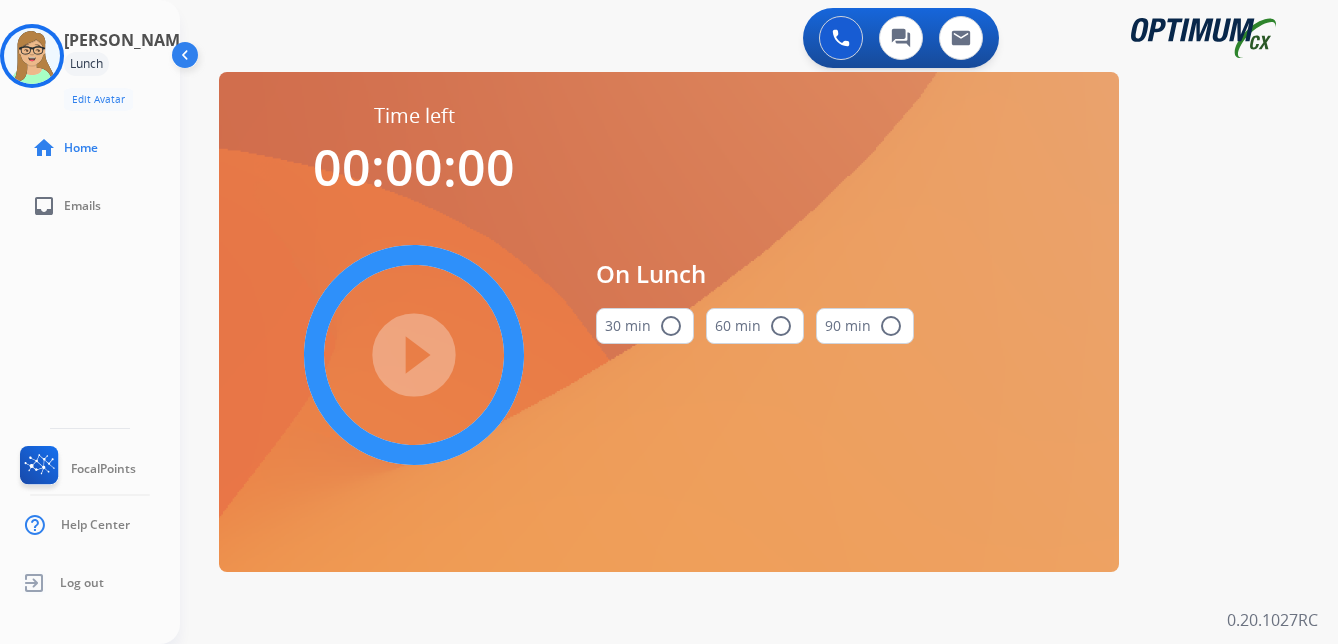 click on "radio_button_unchecked" at bounding box center (671, 326) 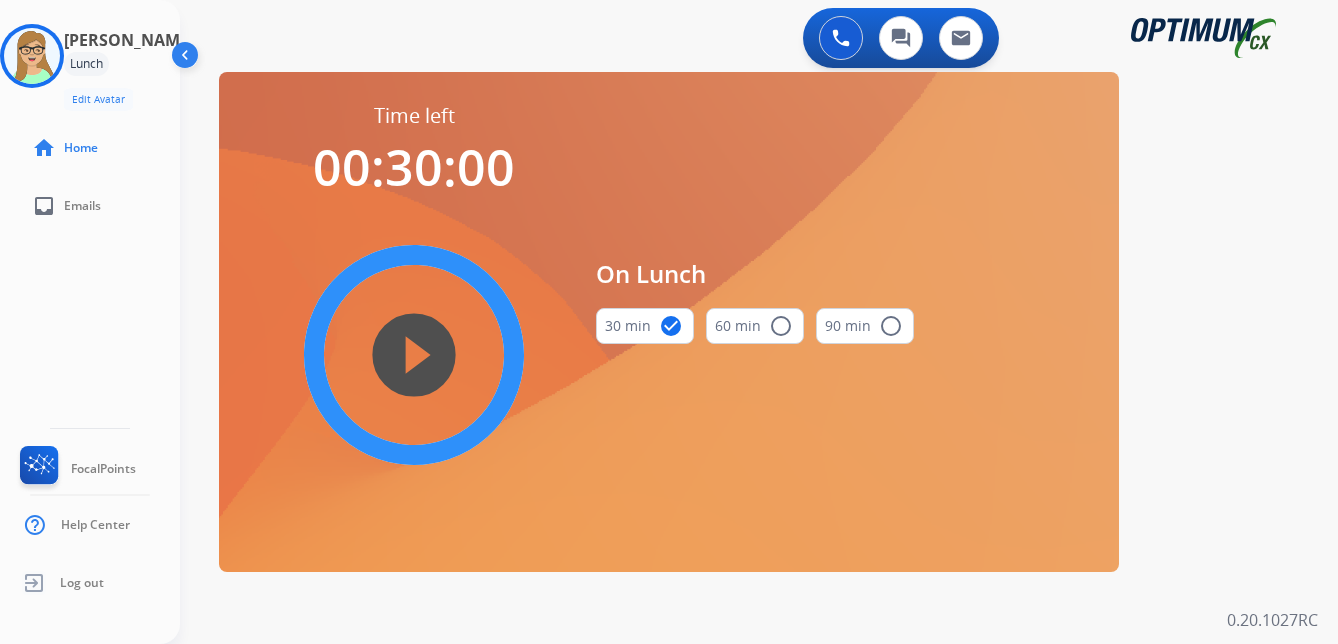 click on "play_circle_filled" at bounding box center [414, 355] 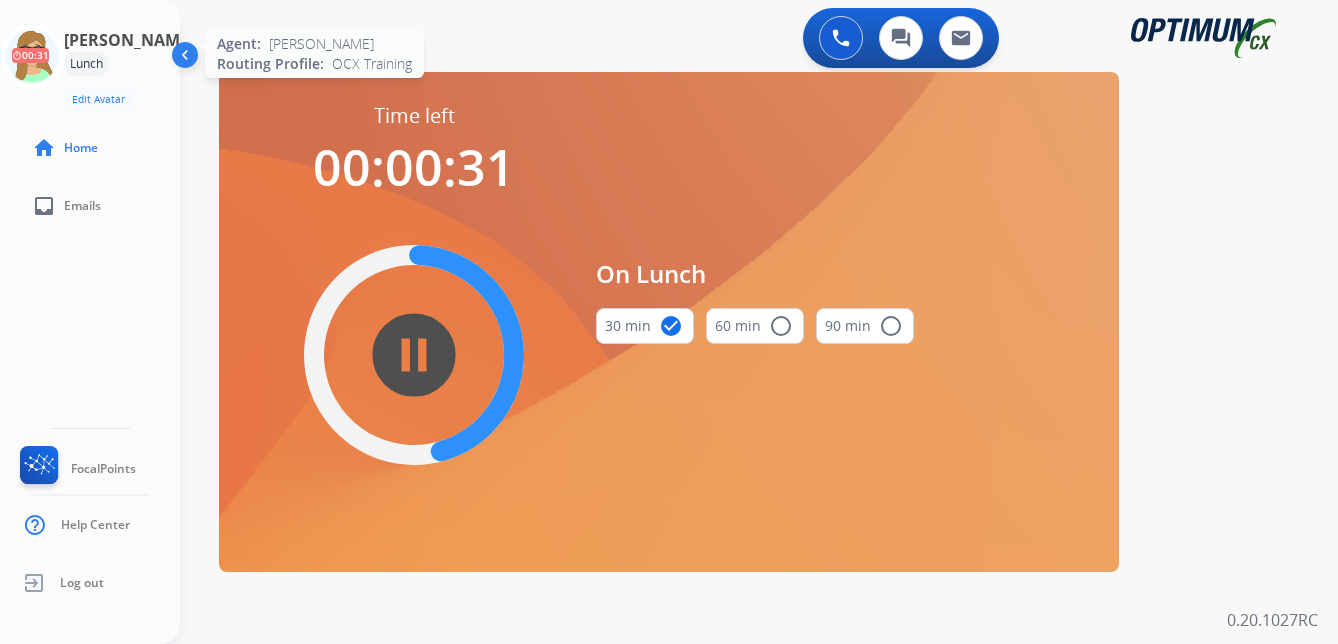 click 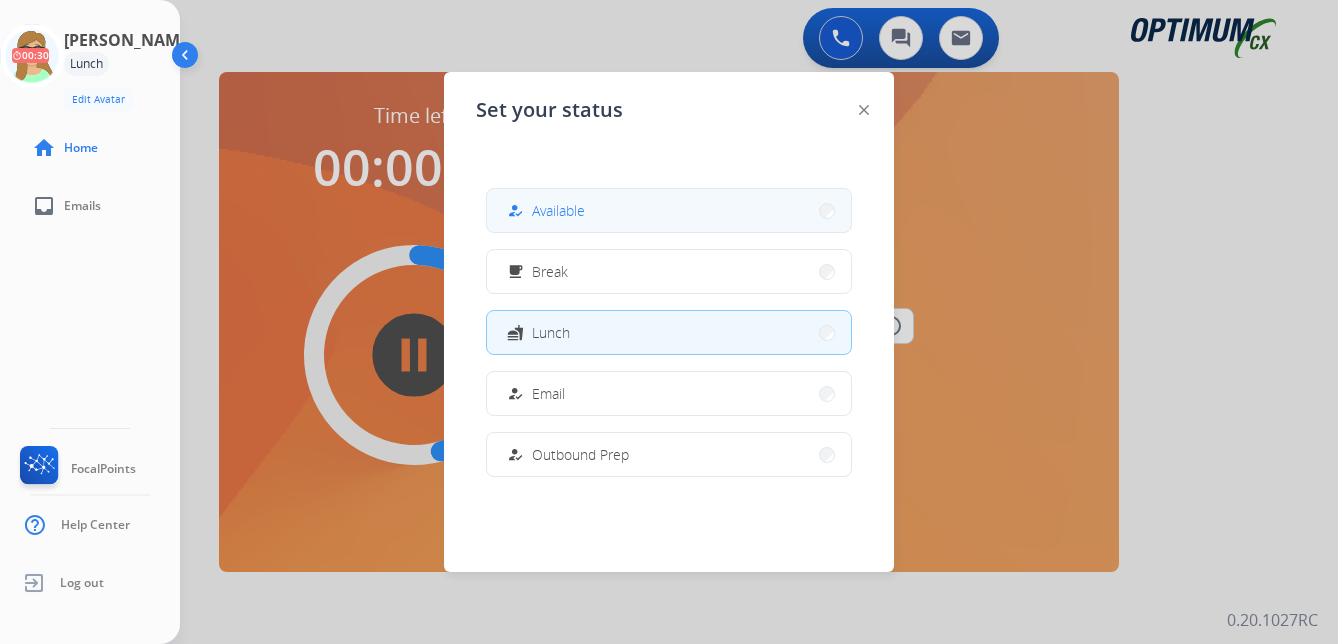 drag, startPoint x: 535, startPoint y: 210, endPoint x: 87, endPoint y: 233, distance: 448.59003 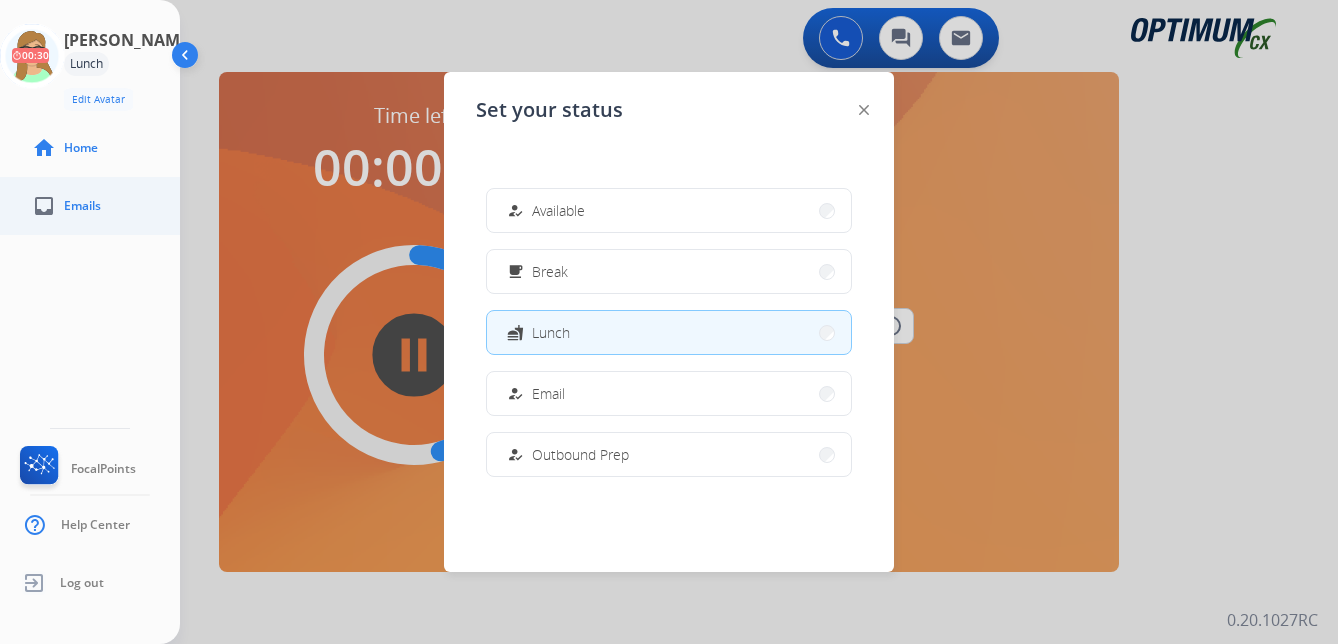 click on "how_to_reg Available" at bounding box center (544, 211) 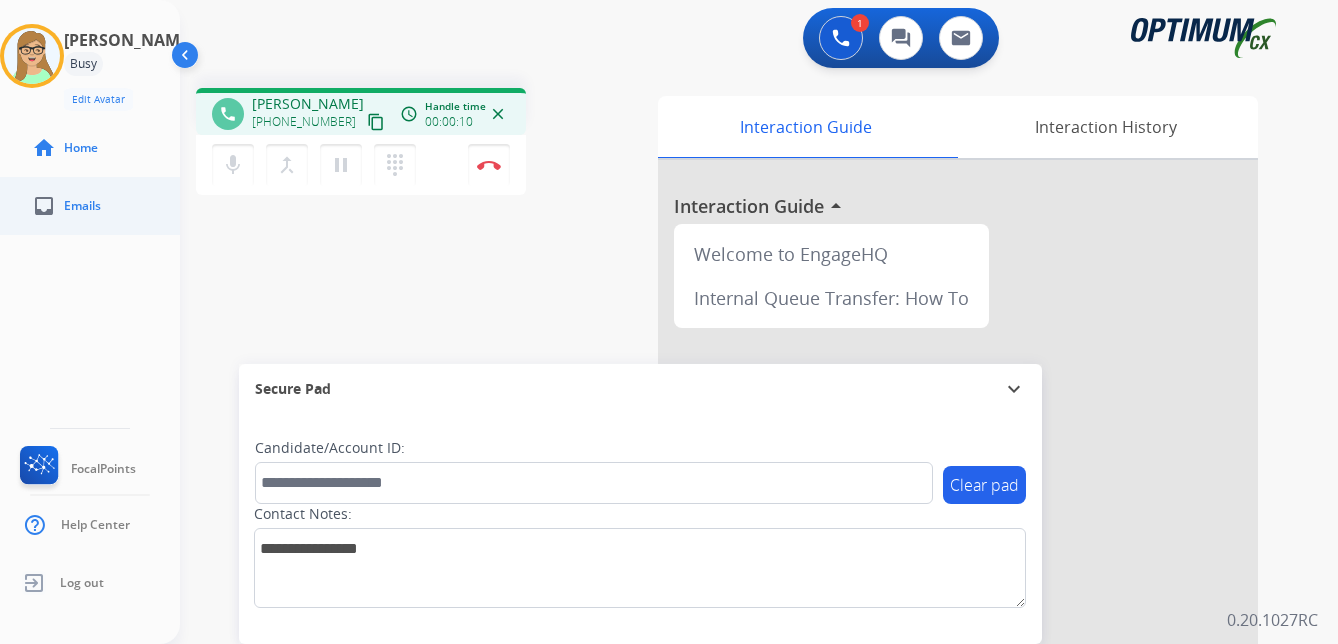drag, startPoint x: 357, startPoint y: 124, endPoint x: 8, endPoint y: 193, distance: 355.75552 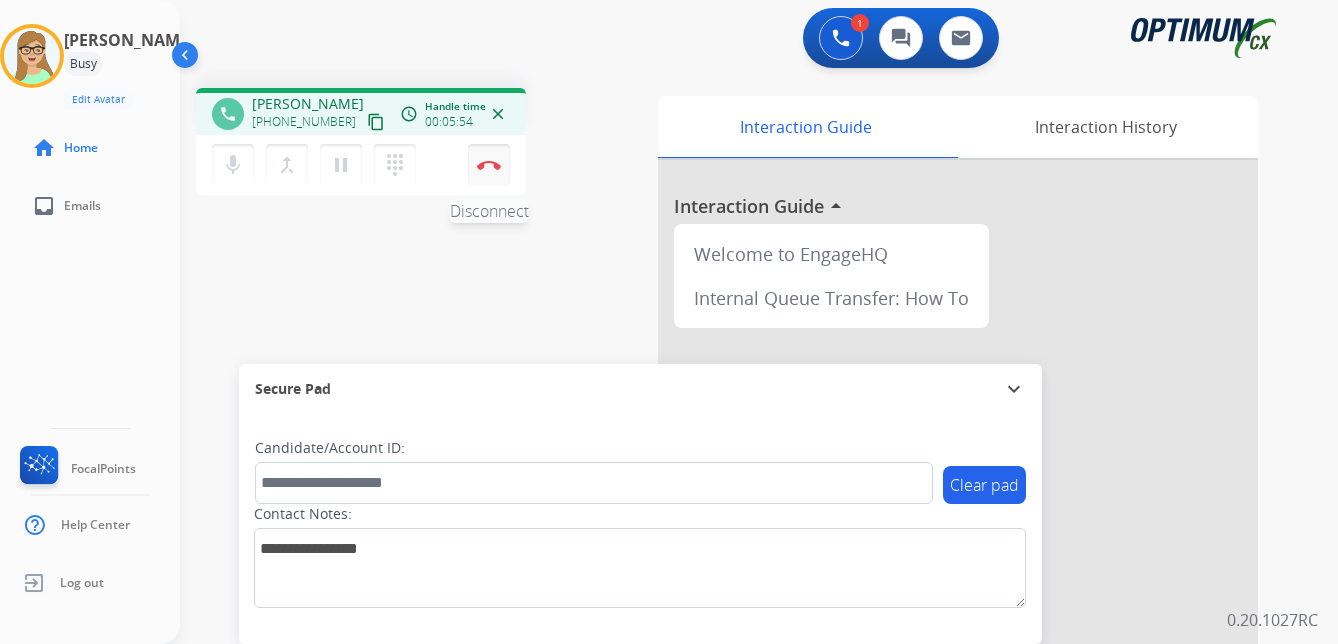 click at bounding box center (489, 165) 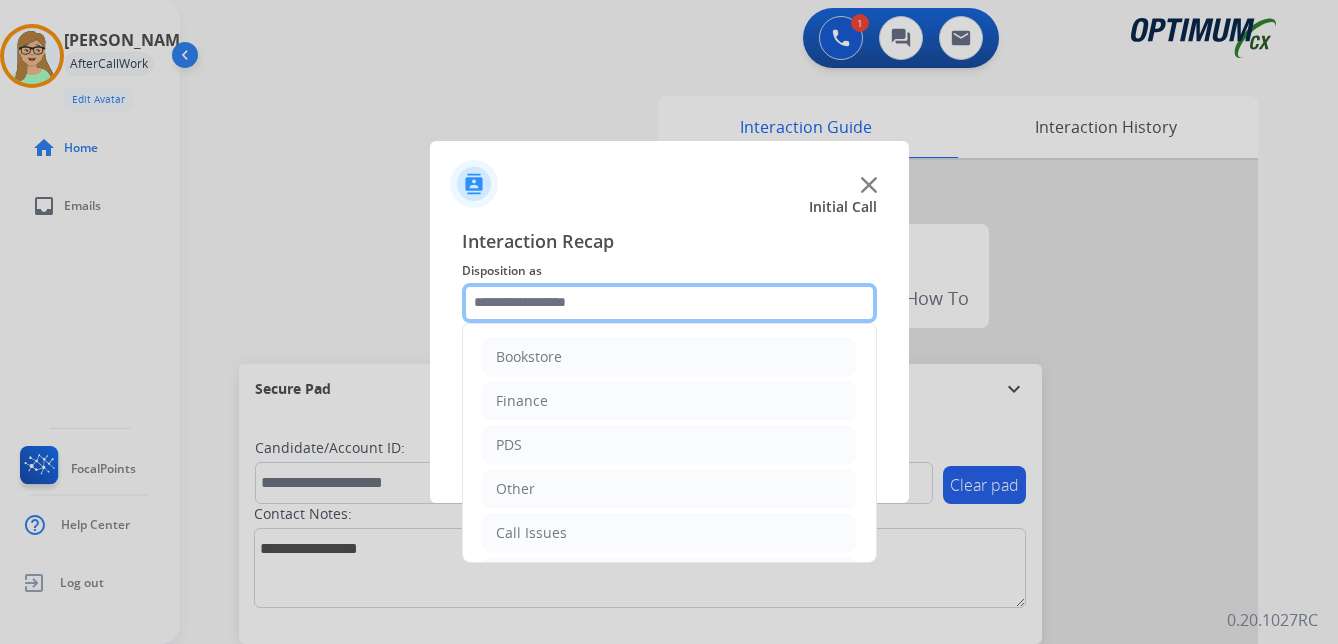 click 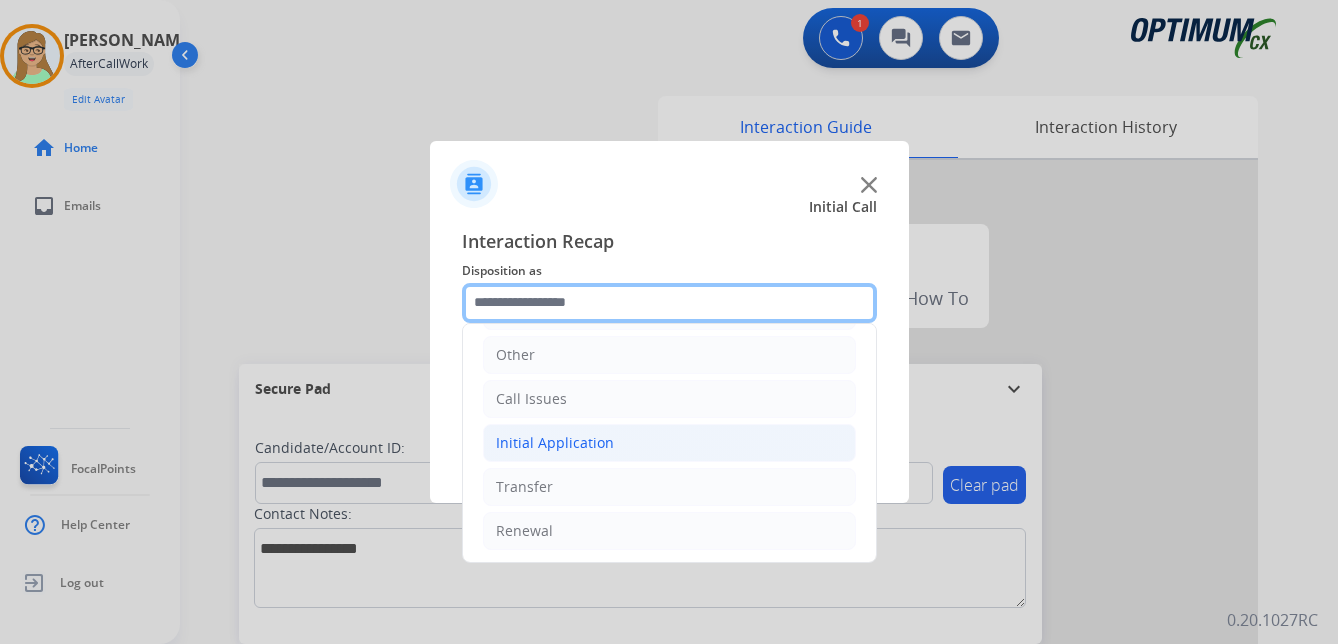 scroll, scrollTop: 136, scrollLeft: 0, axis: vertical 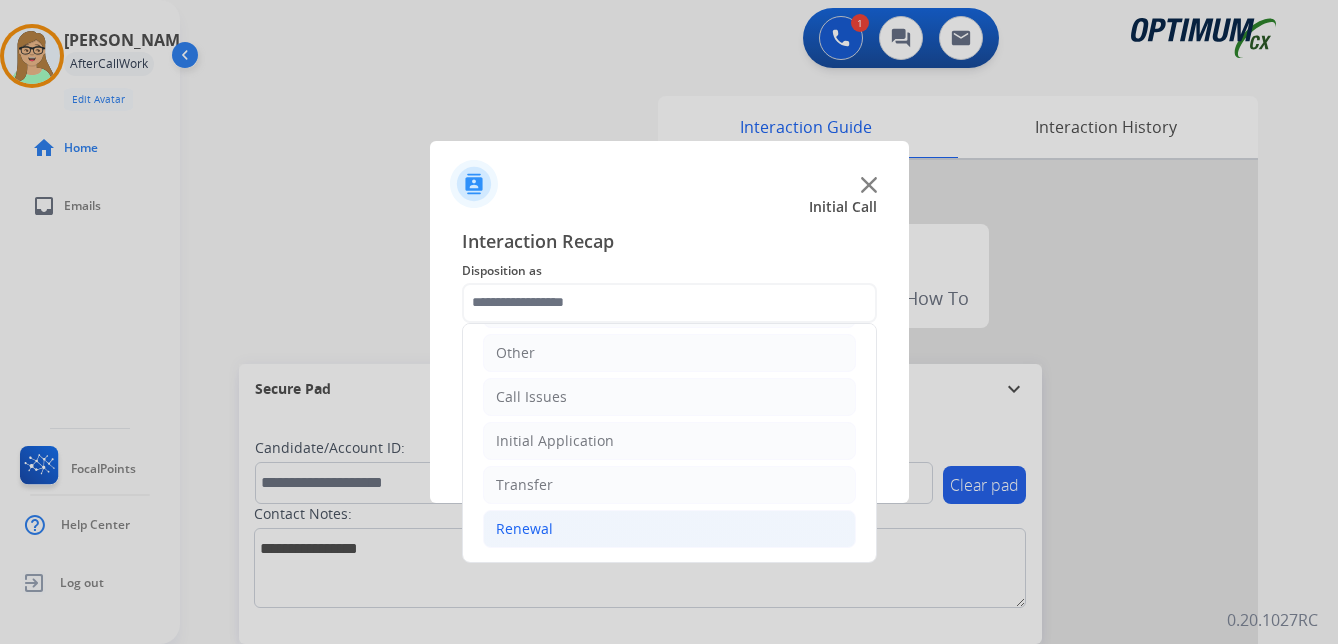 click on "Renewal" 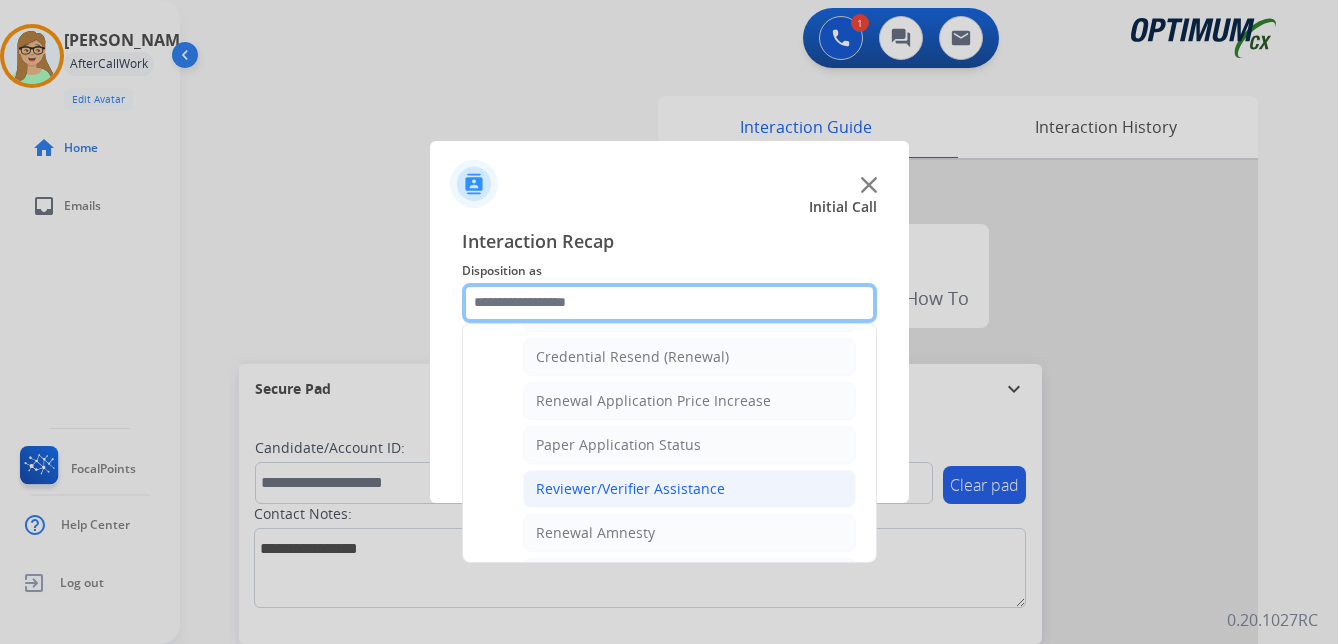 scroll, scrollTop: 736, scrollLeft: 0, axis: vertical 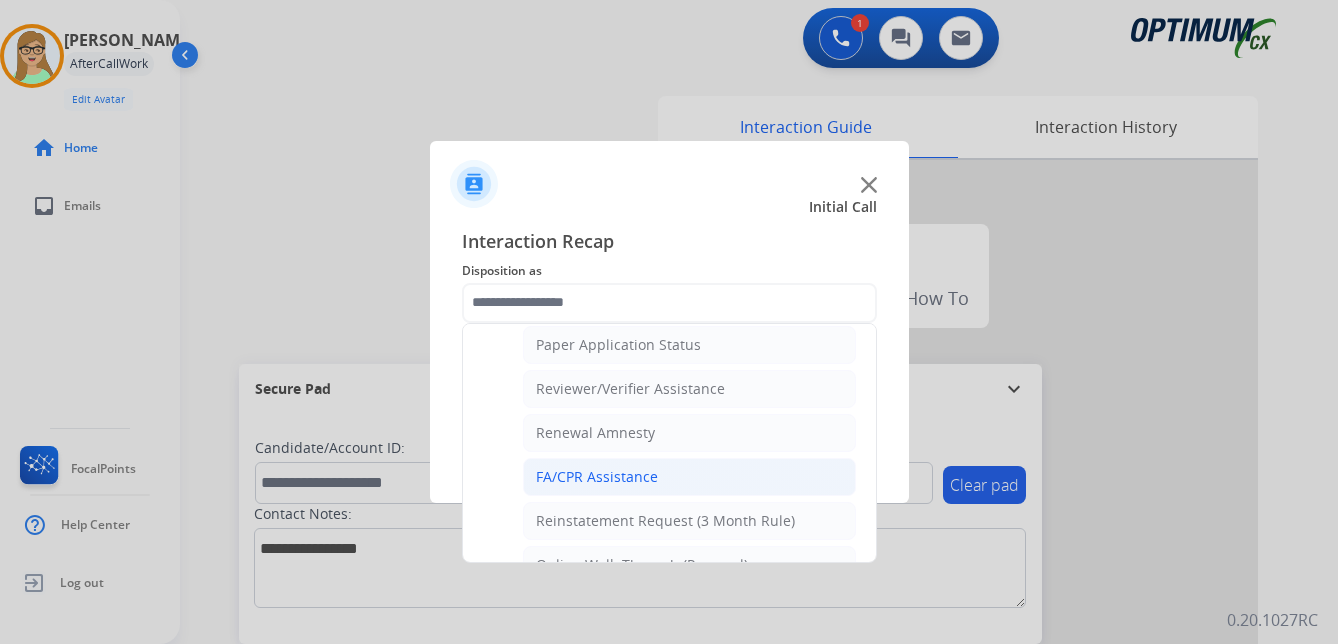 click on "FA/CPR Assistance" 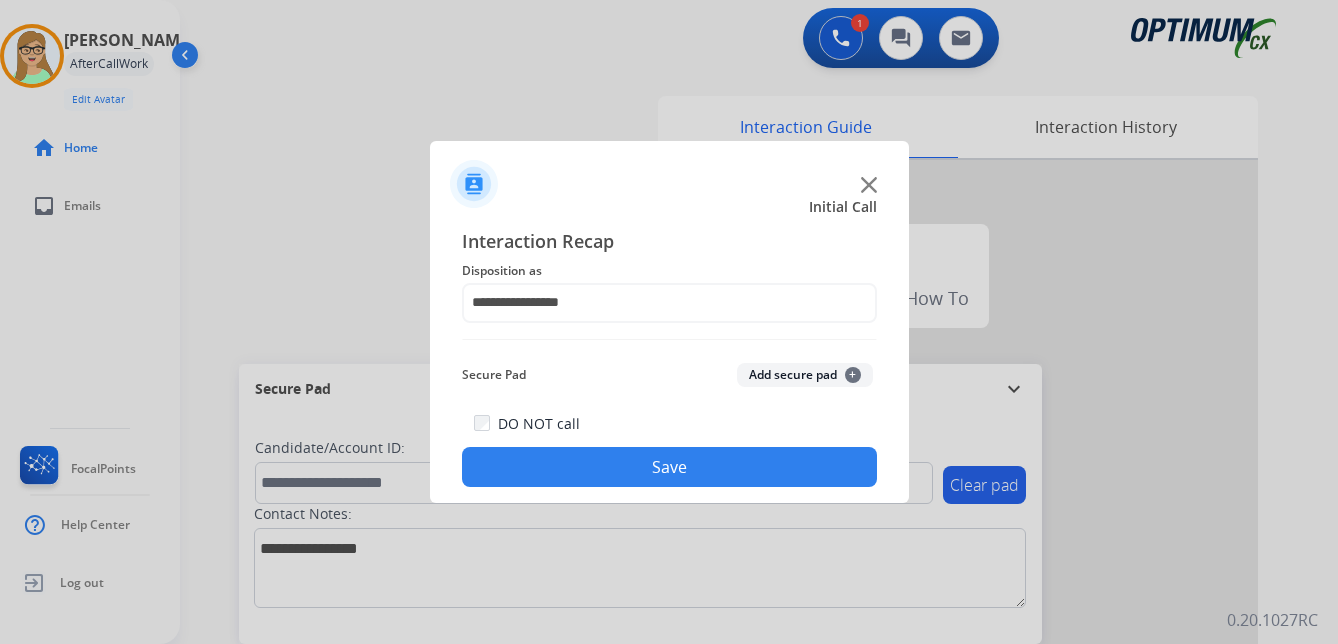 click on "Save" 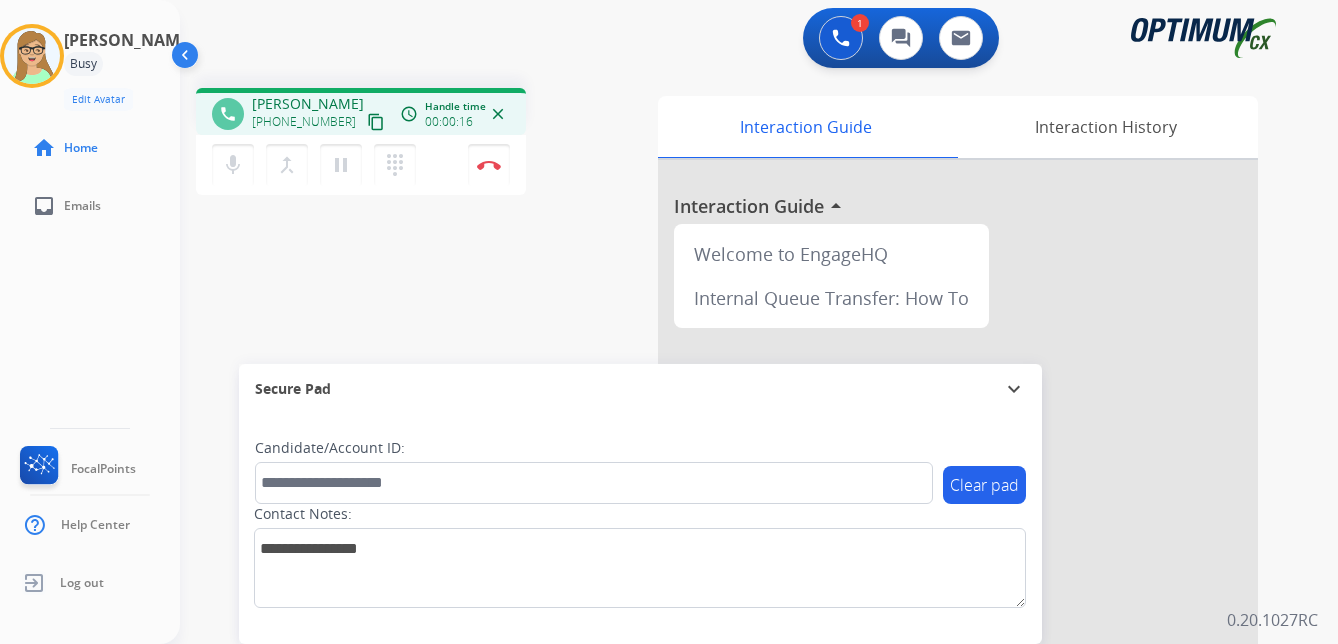 click on "content_copy" at bounding box center [376, 122] 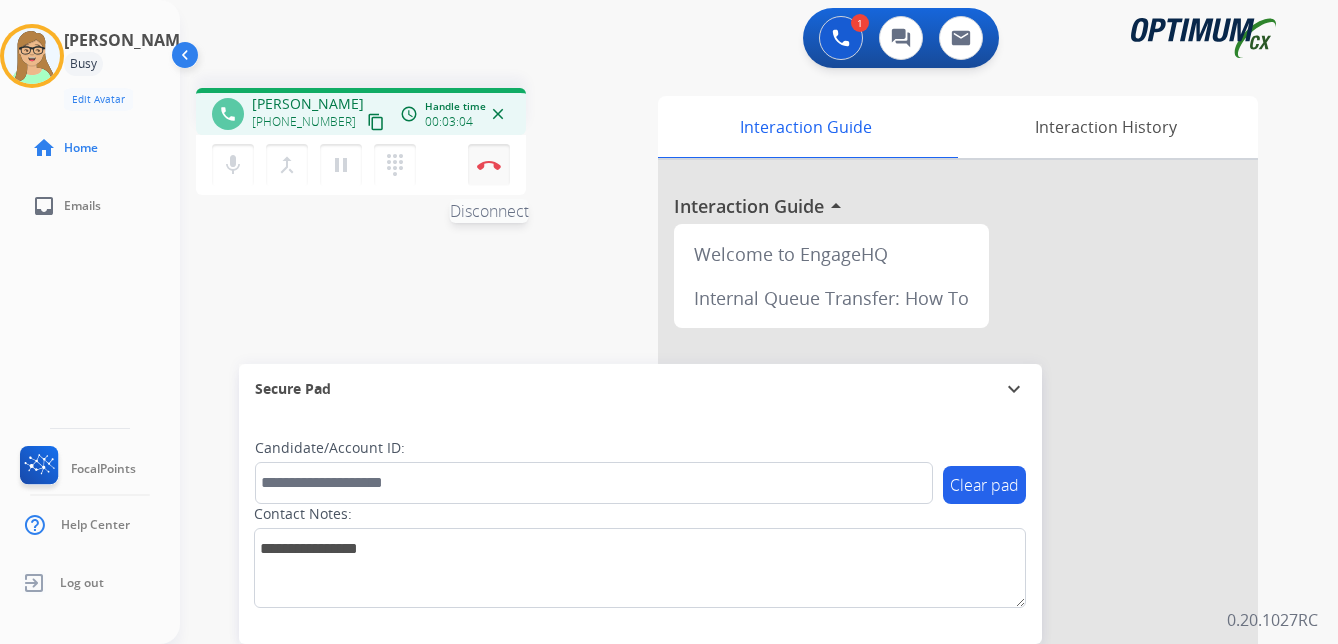 click at bounding box center (489, 165) 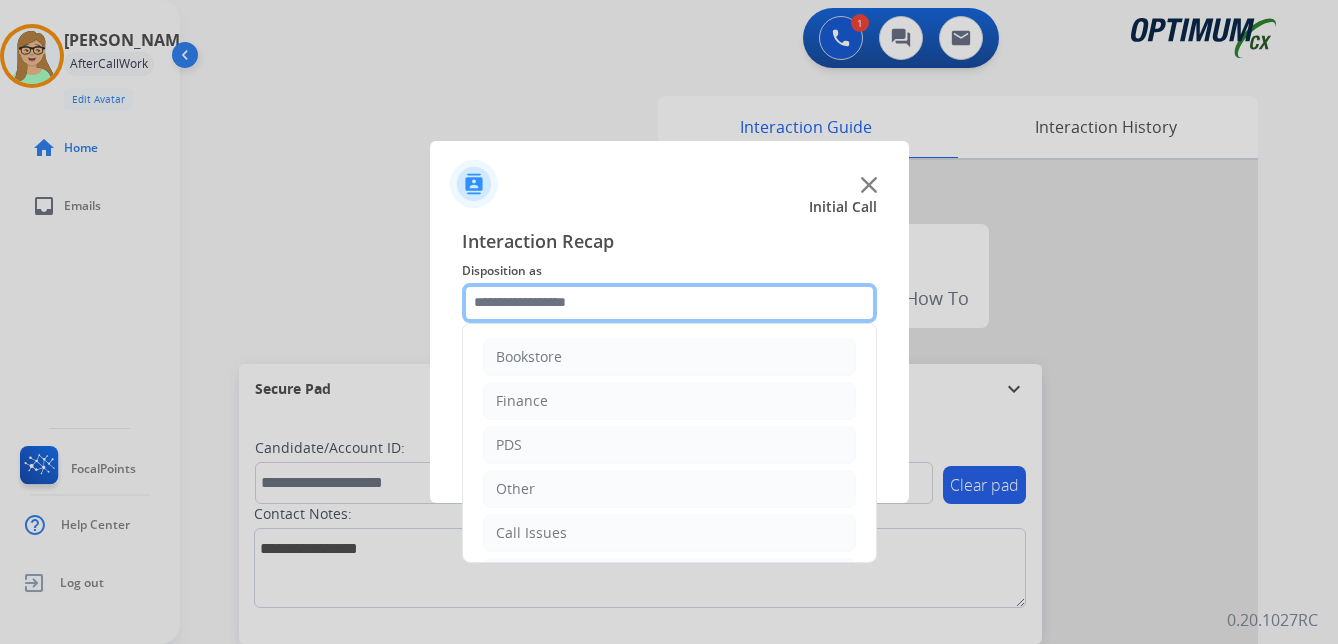 click 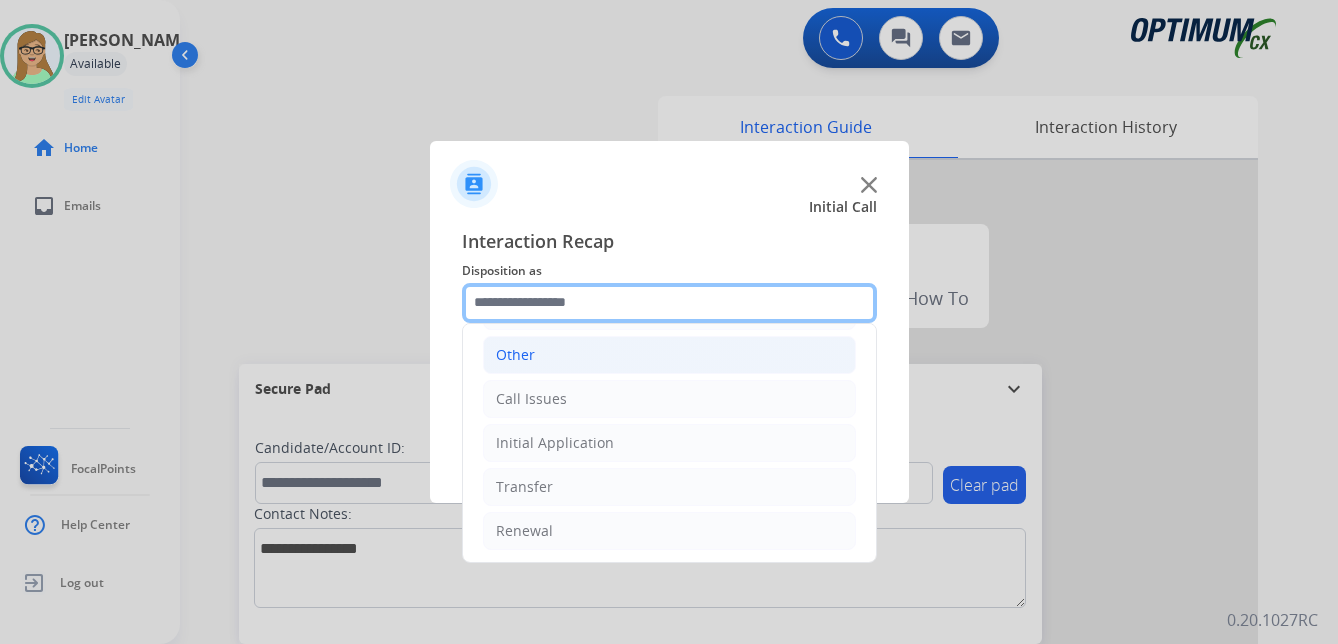 scroll, scrollTop: 136, scrollLeft: 0, axis: vertical 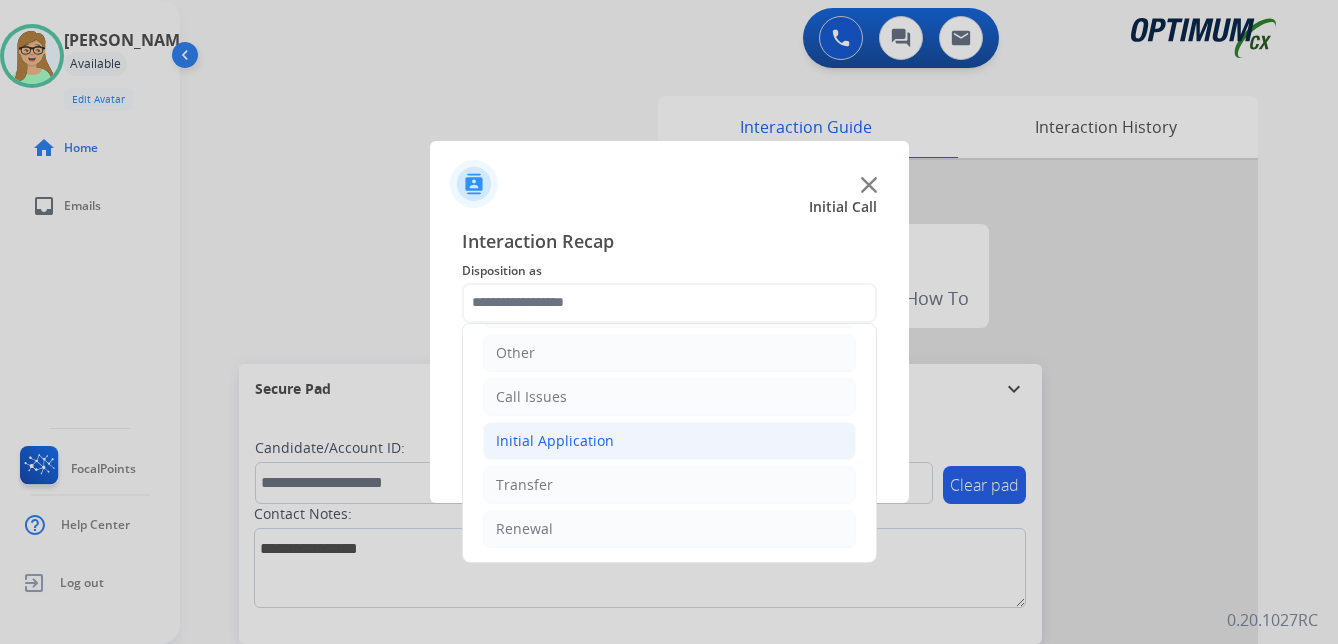 click on "Initial Application" 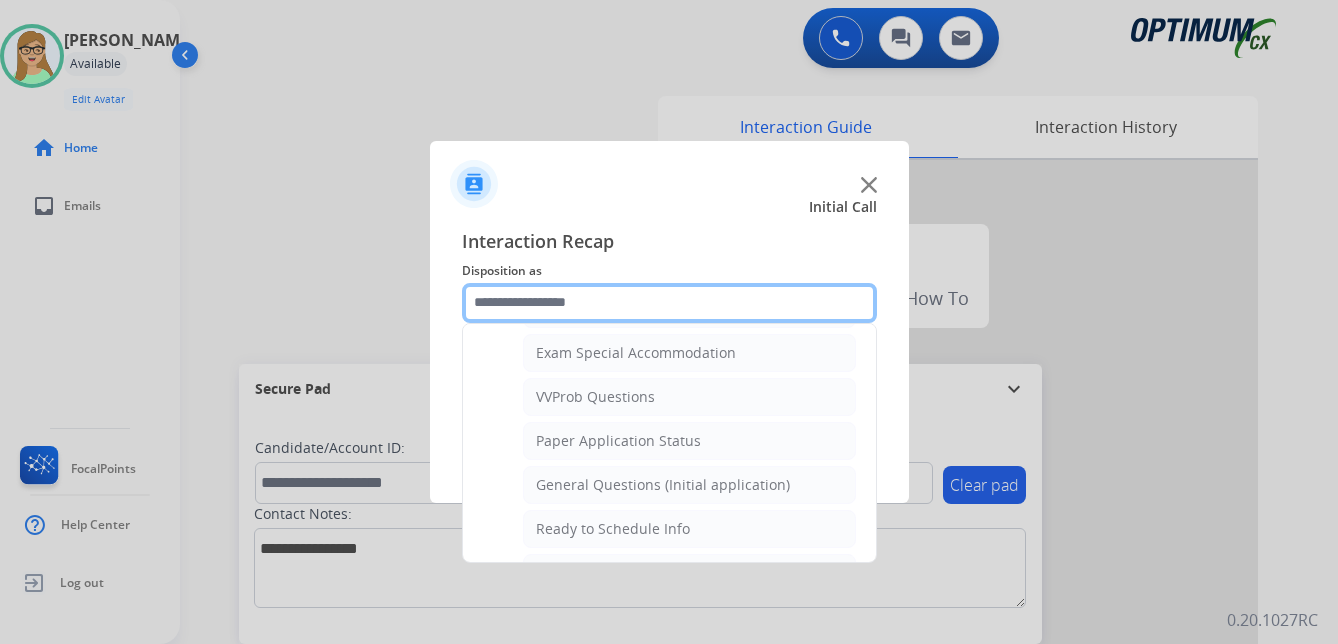 scroll, scrollTop: 1136, scrollLeft: 0, axis: vertical 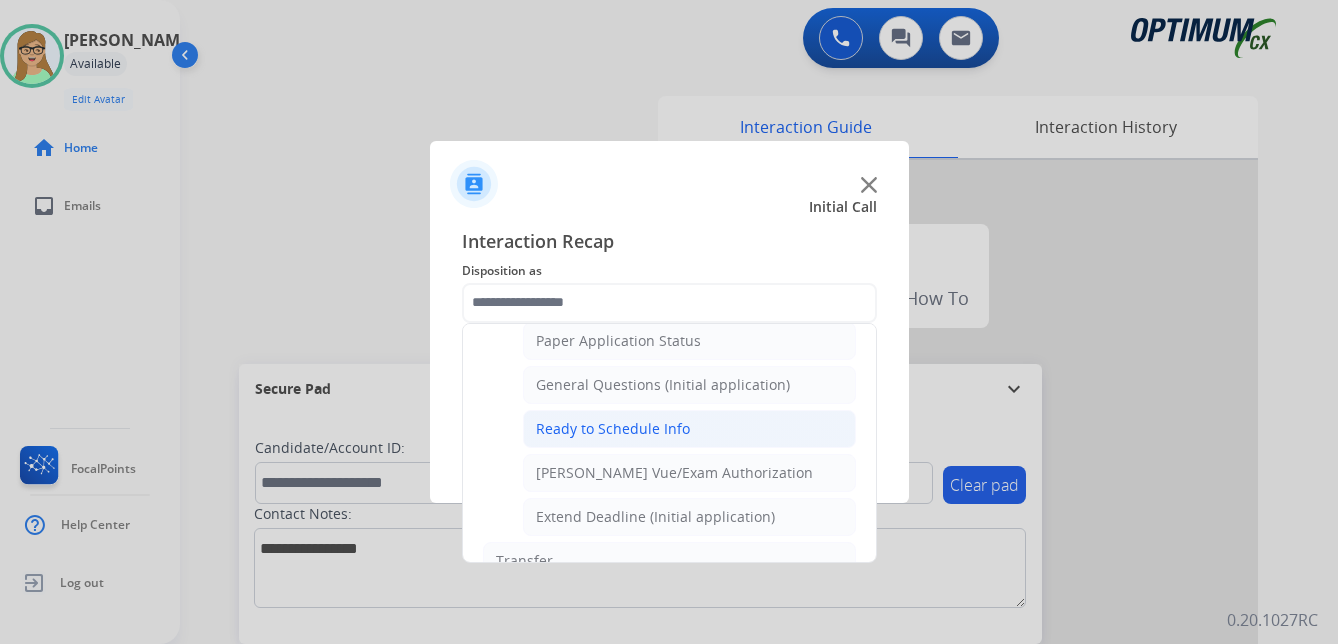click on "Ready to Schedule Info" 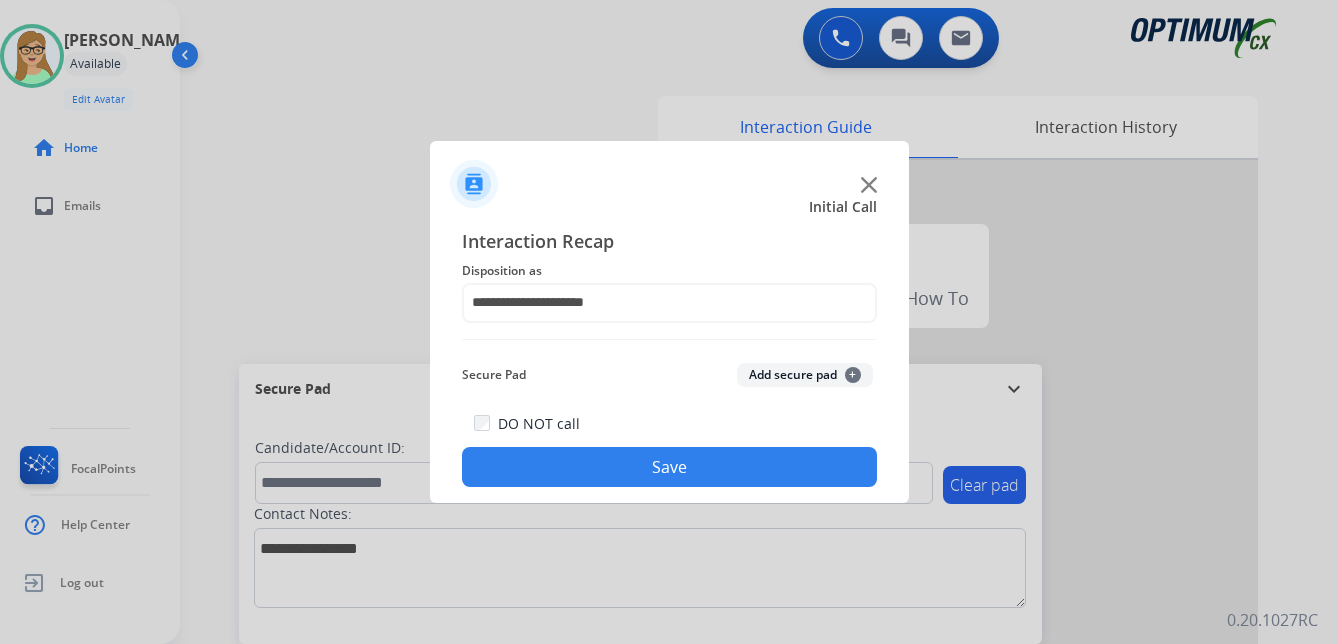 click on "Save" 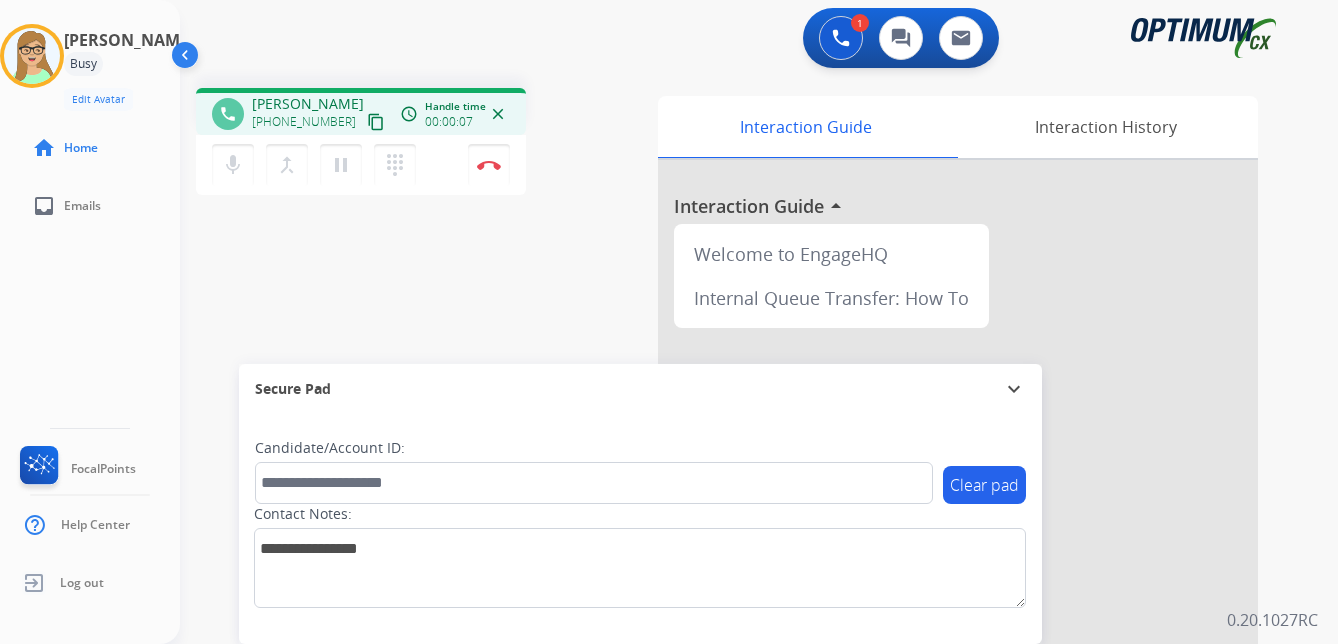 drag, startPoint x: 351, startPoint y: 119, endPoint x: 268, endPoint y: 131, distance: 83.86298 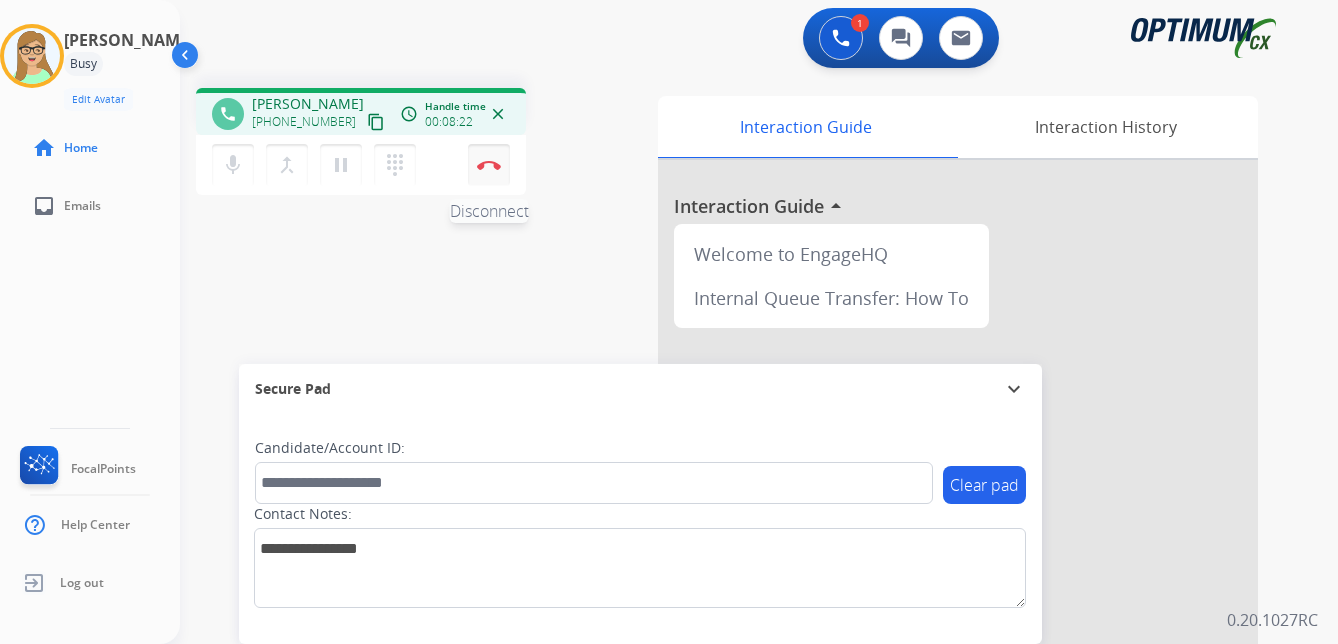 click at bounding box center (489, 165) 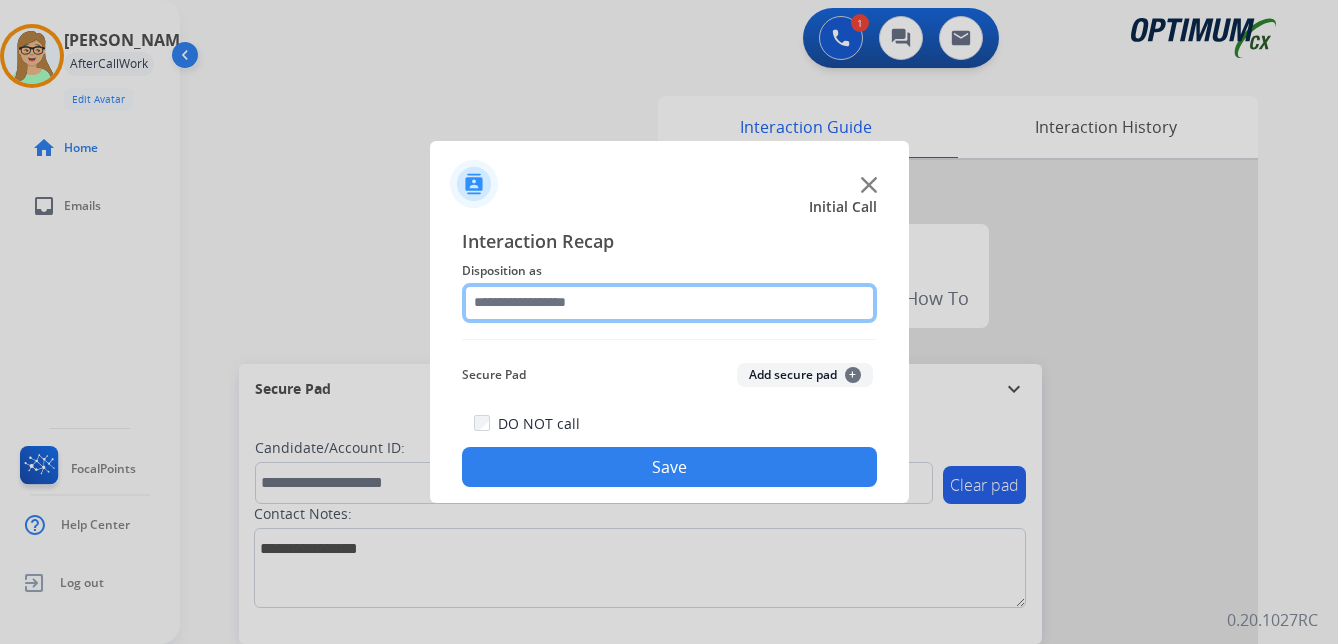 click 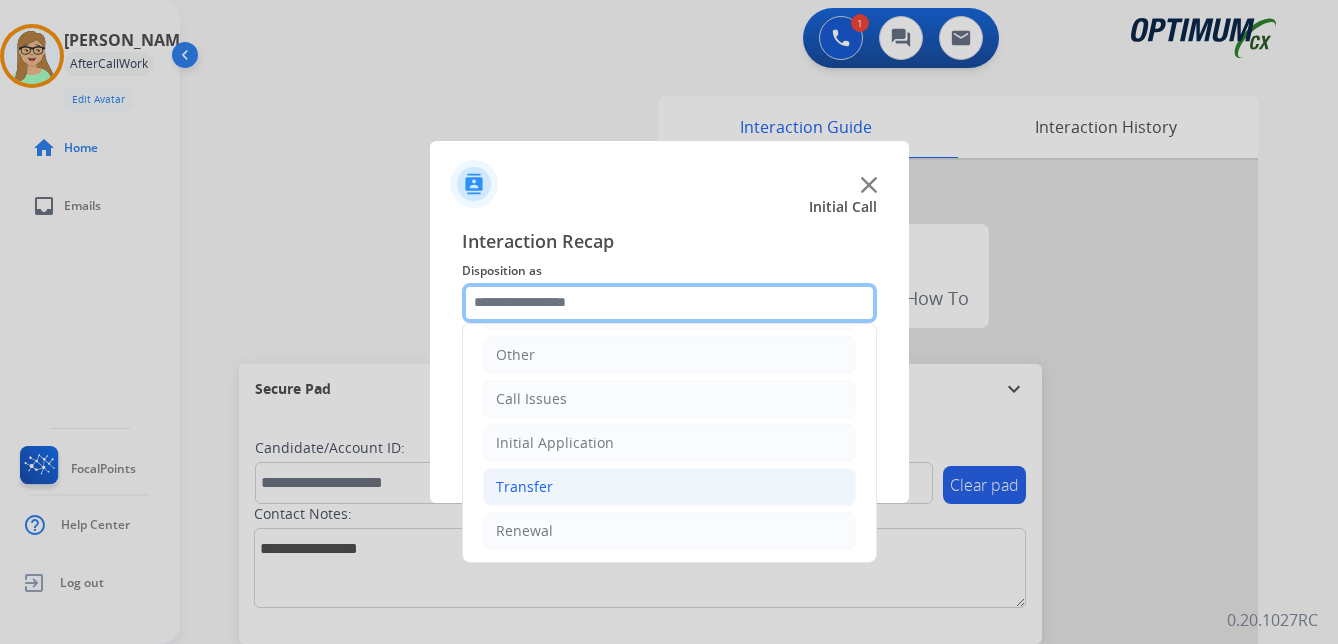 scroll, scrollTop: 136, scrollLeft: 0, axis: vertical 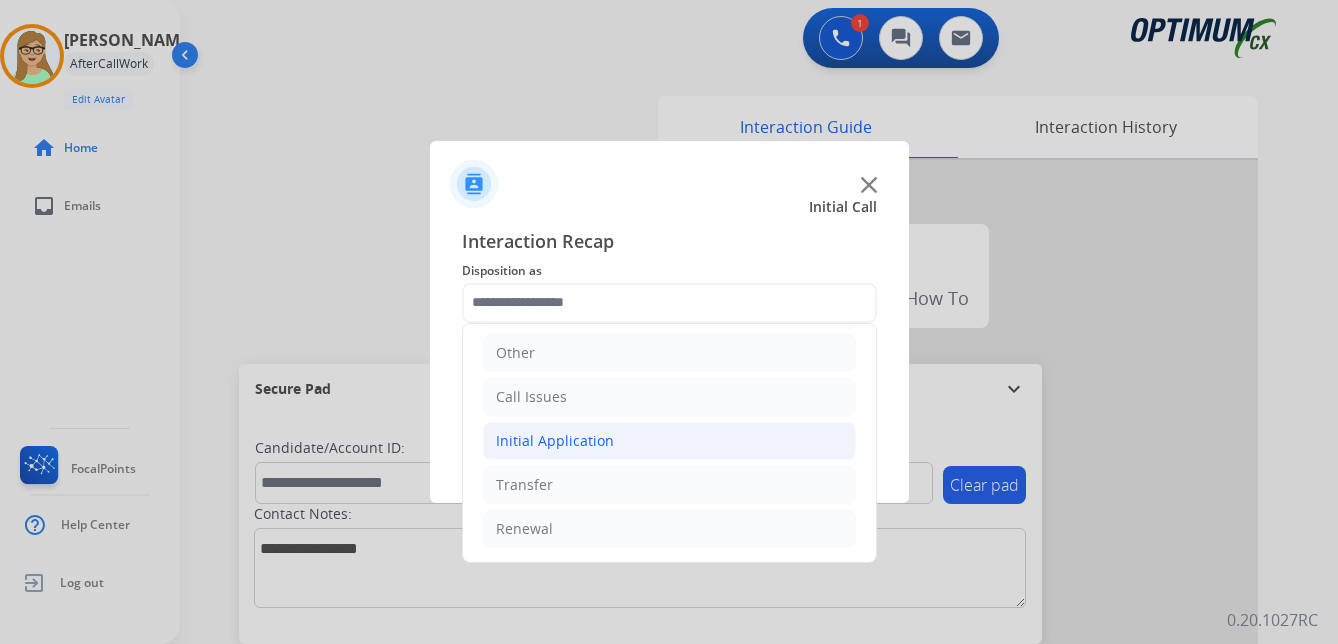 click on "Initial Application" 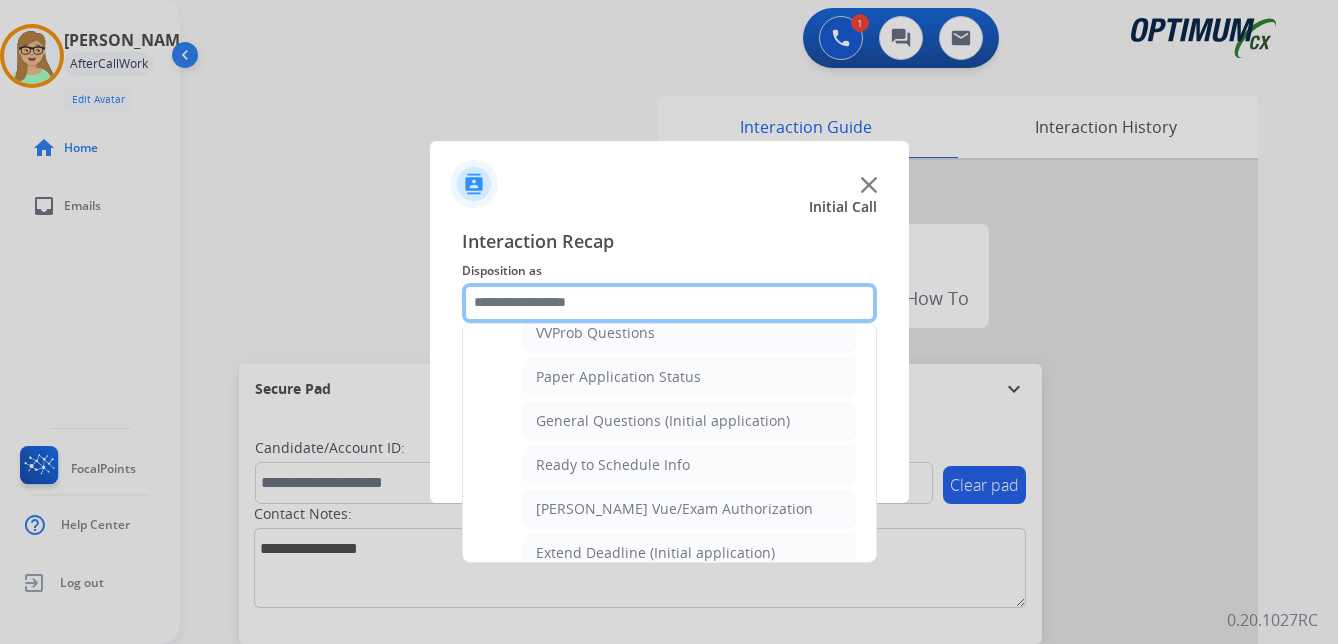scroll, scrollTop: 1136, scrollLeft: 0, axis: vertical 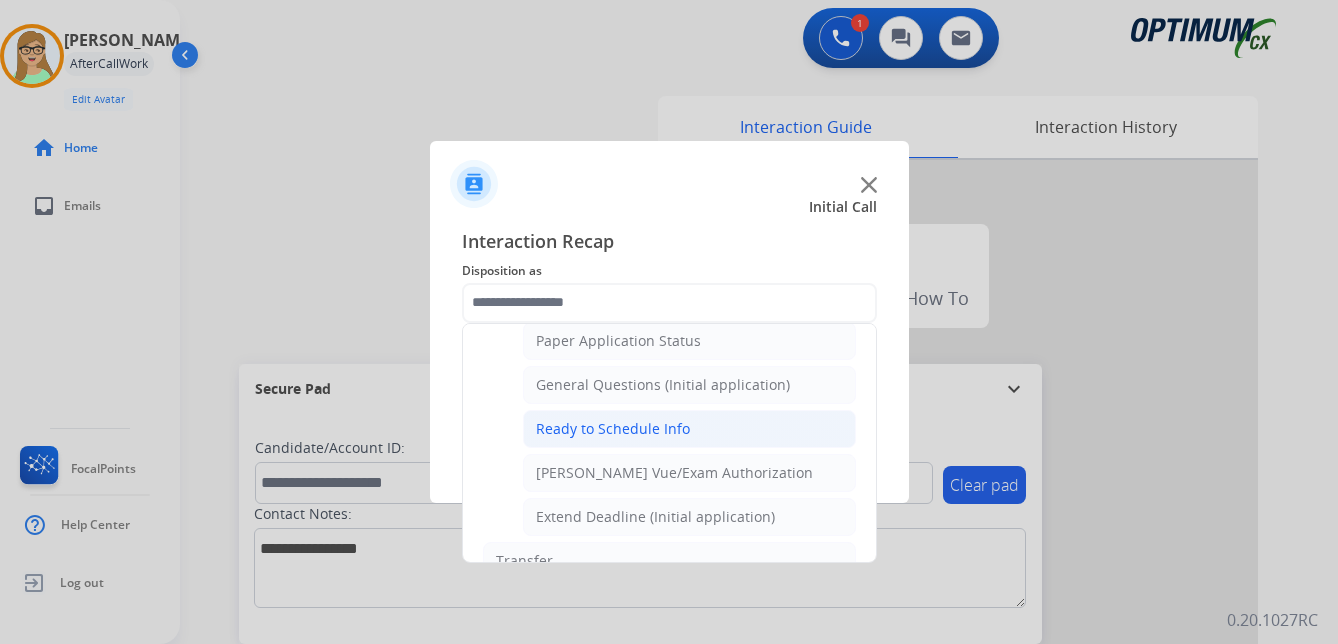 click on "Ready to Schedule Info" 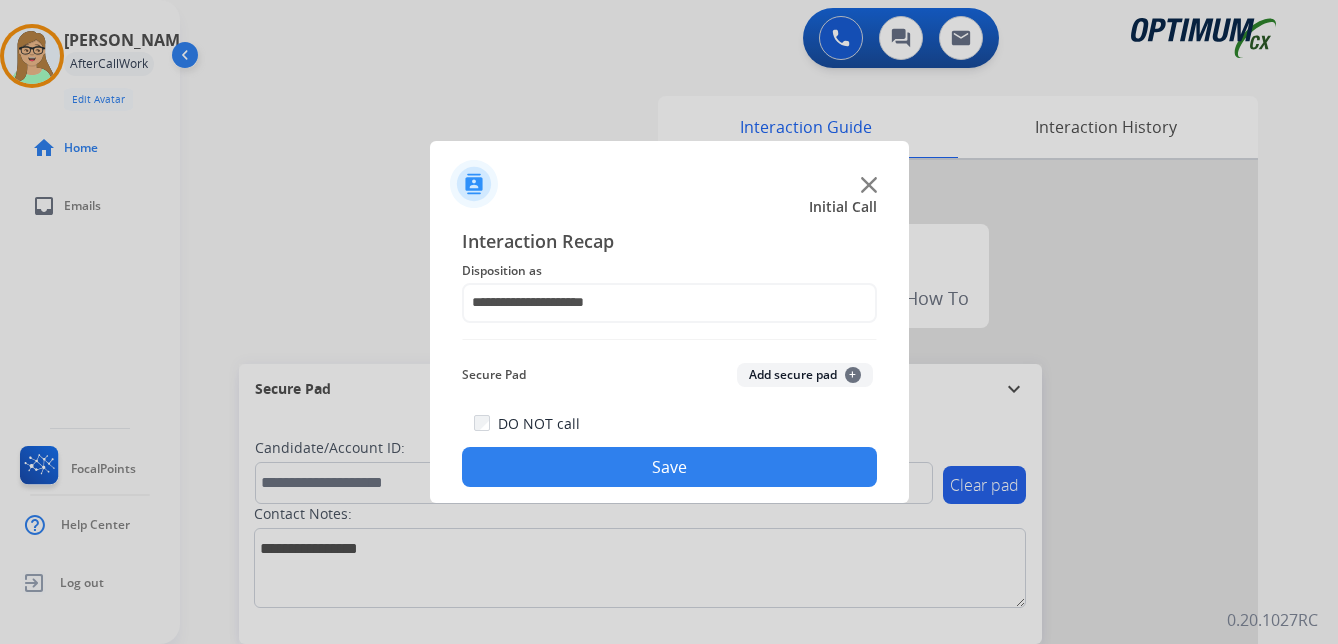 click on "Save" 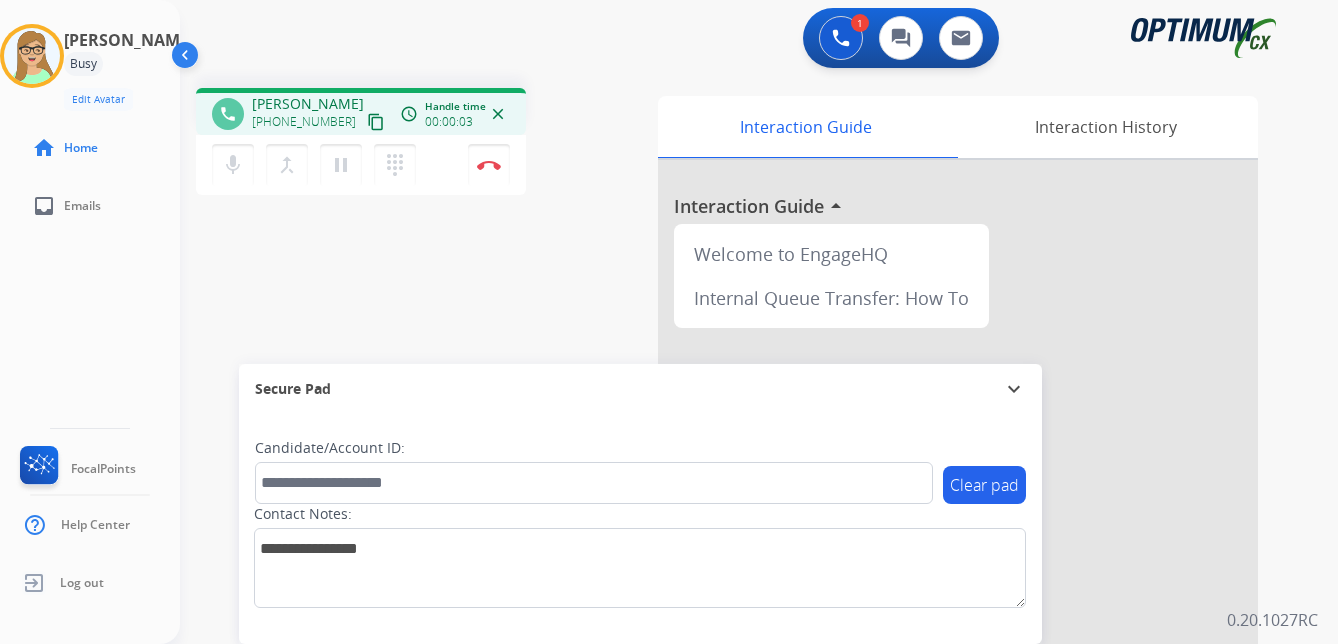 click on "content_copy" at bounding box center [376, 122] 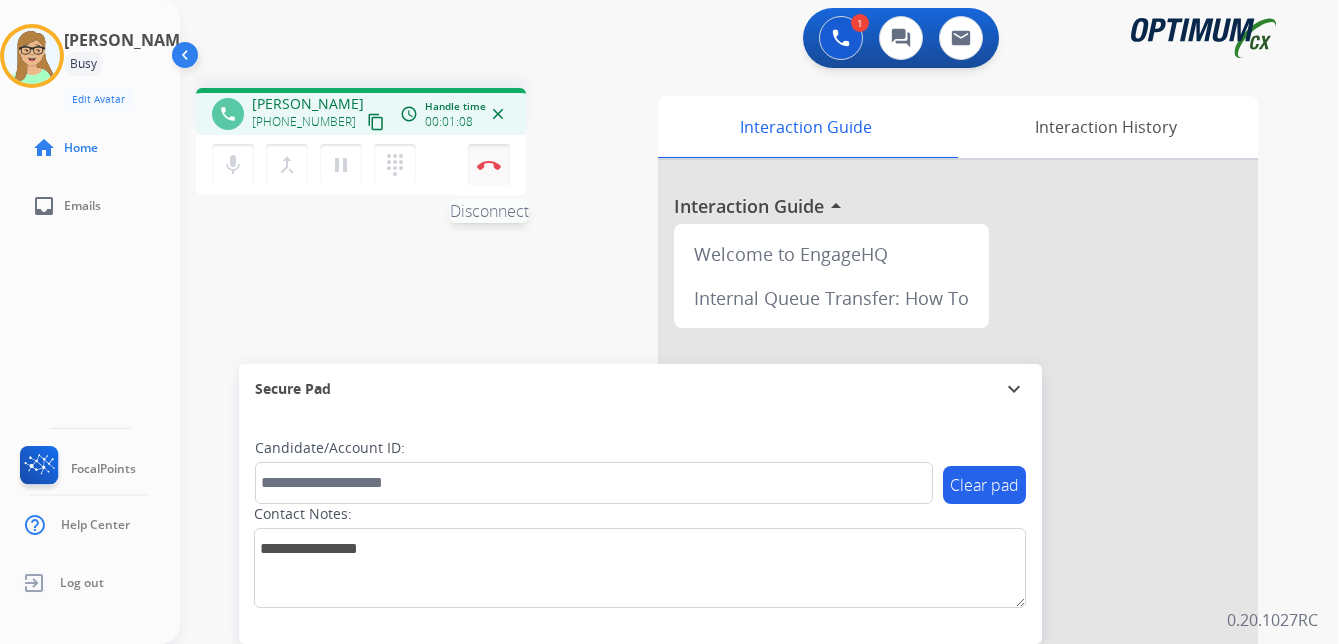 click at bounding box center (489, 165) 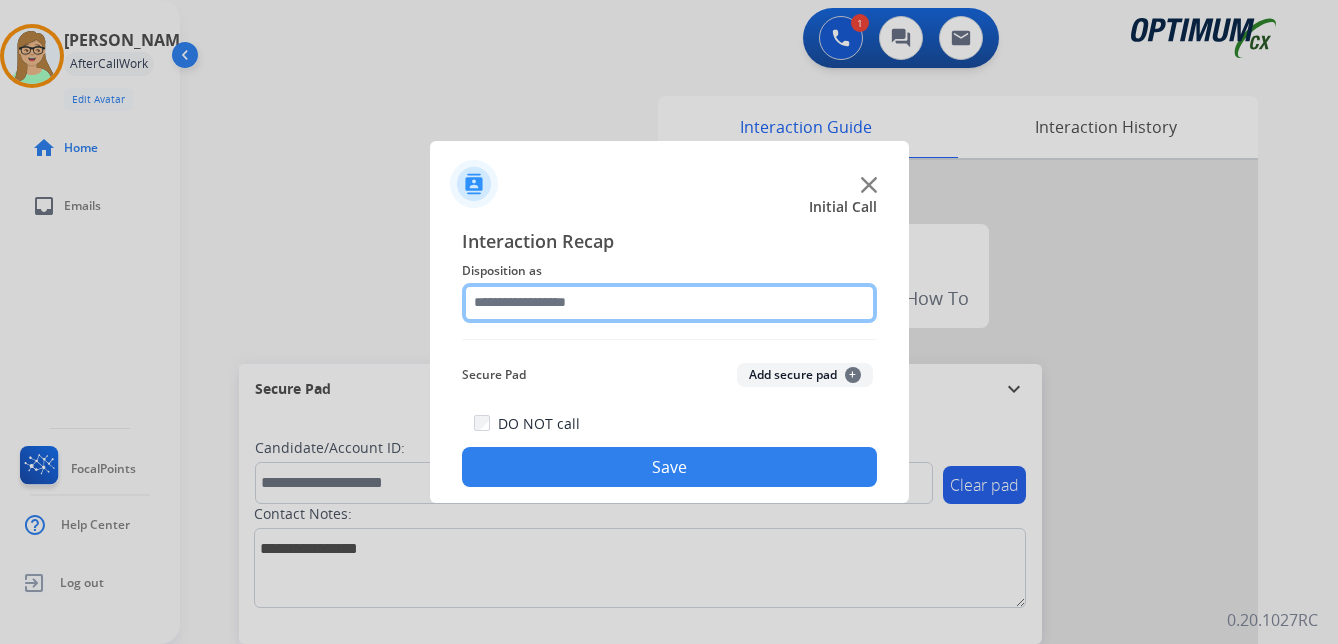 click 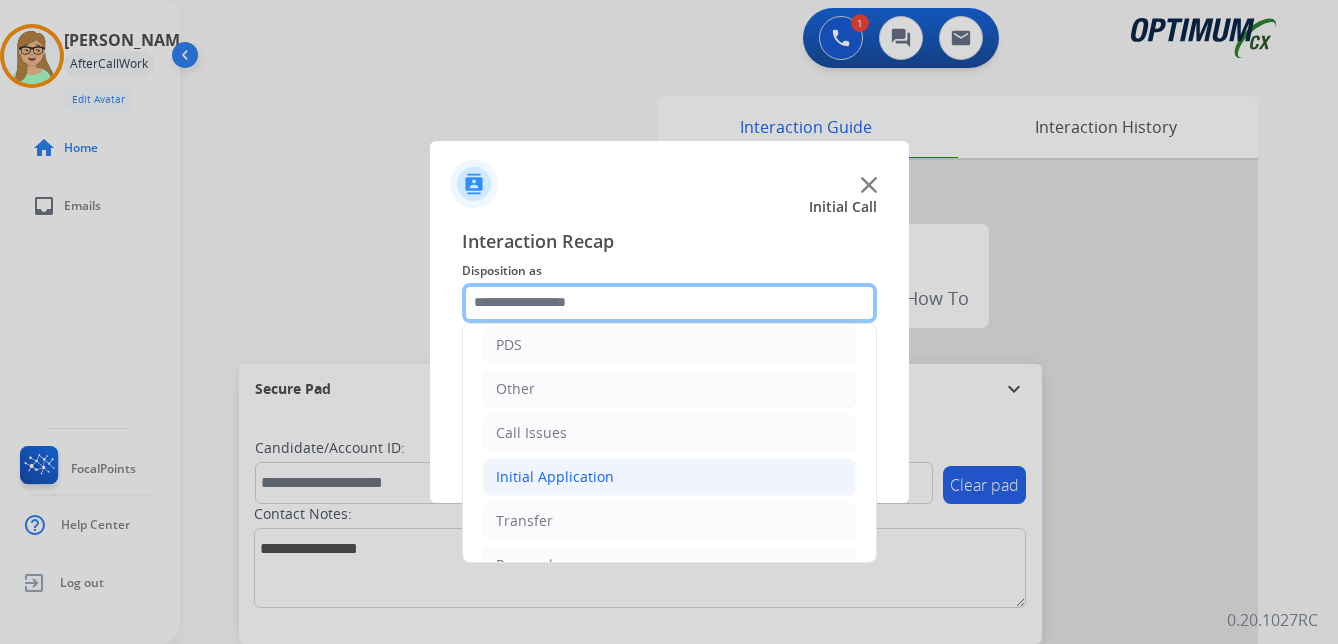 scroll, scrollTop: 136, scrollLeft: 0, axis: vertical 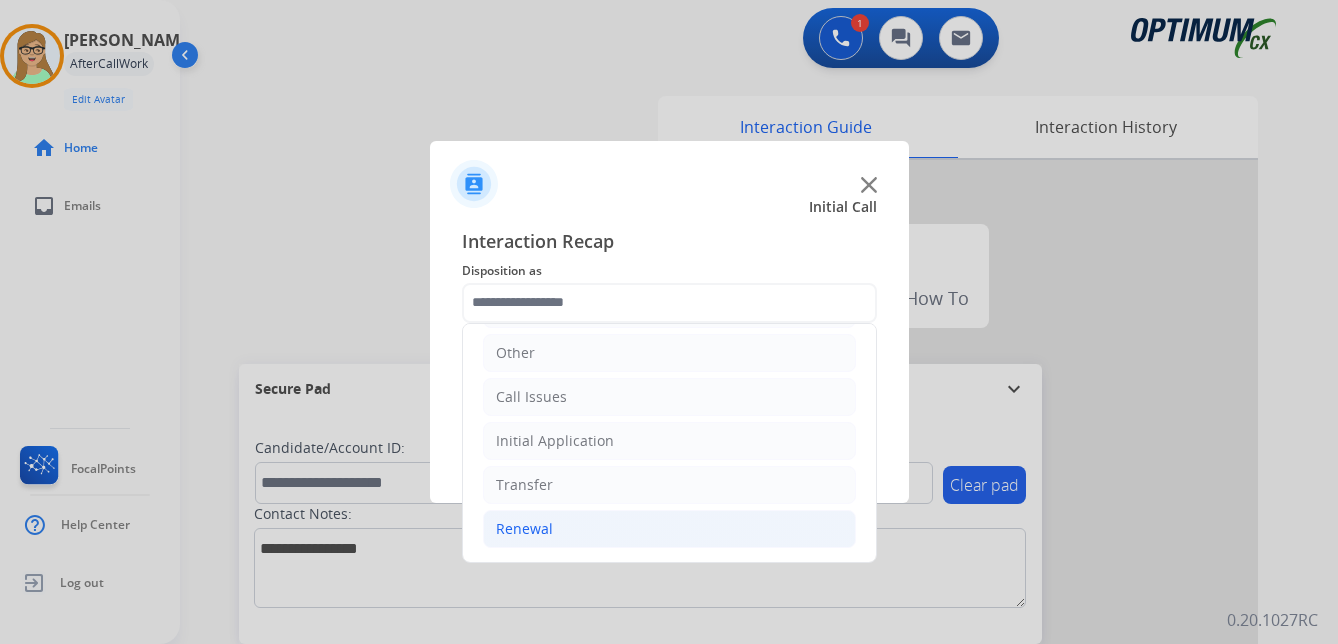 click on "Renewal" 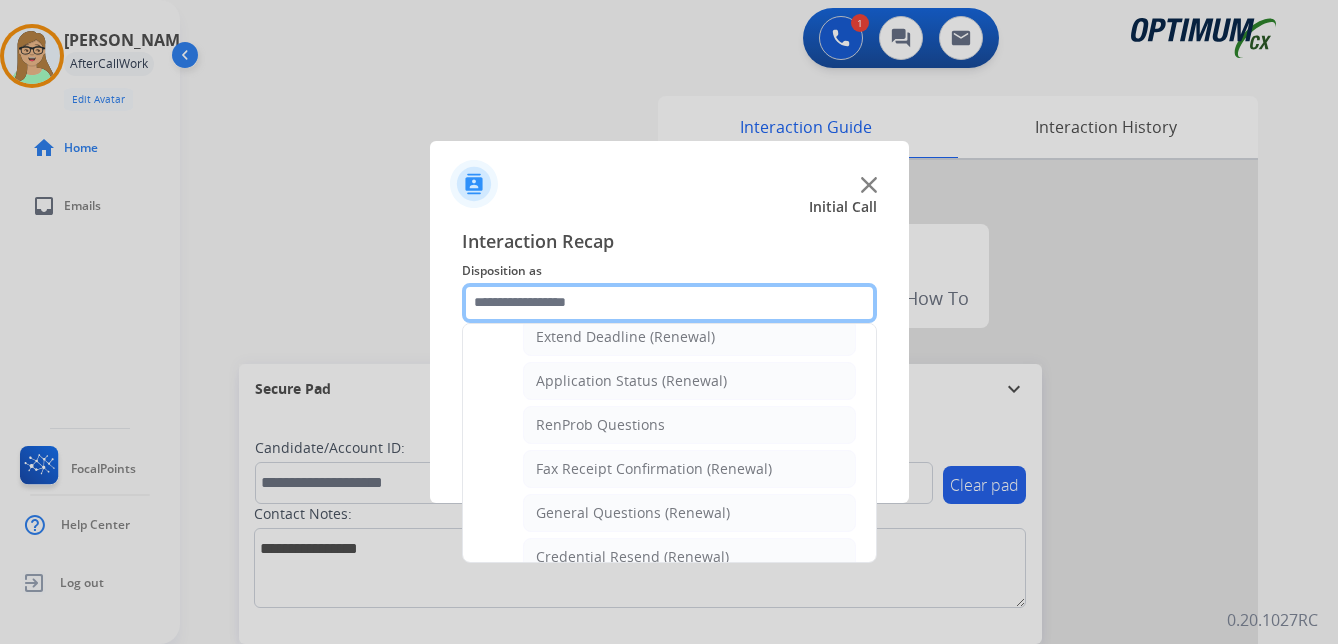 scroll, scrollTop: 536, scrollLeft: 0, axis: vertical 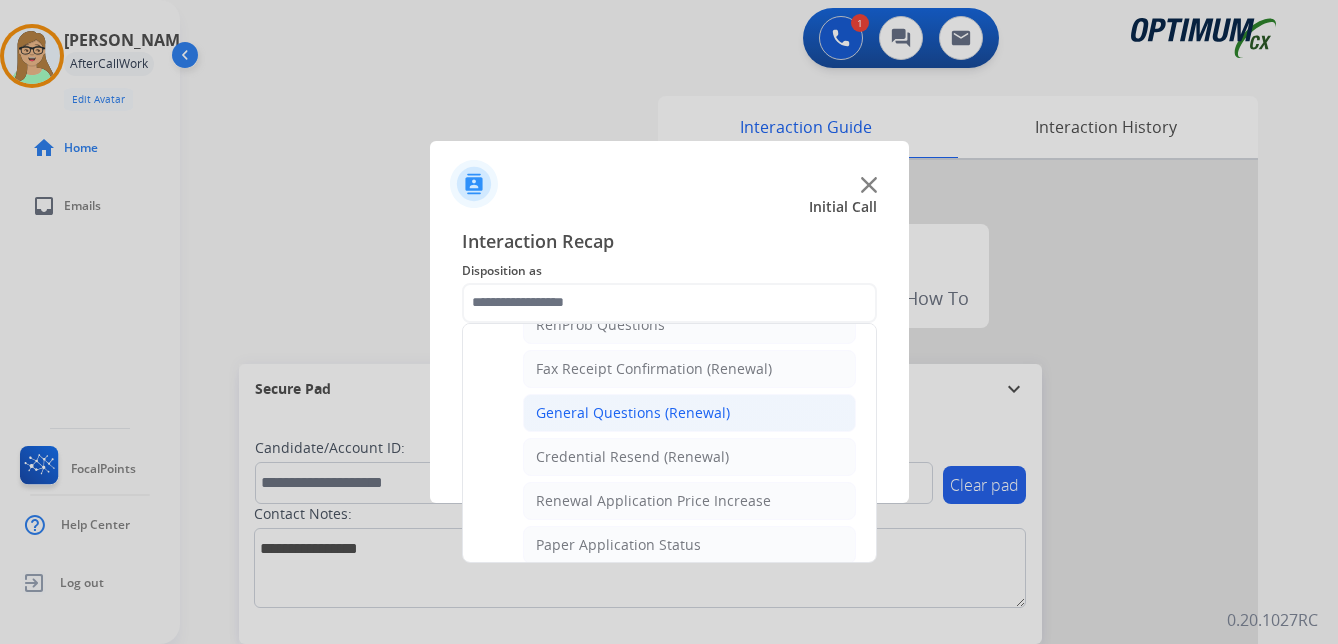 click on "General Questions (Renewal)" 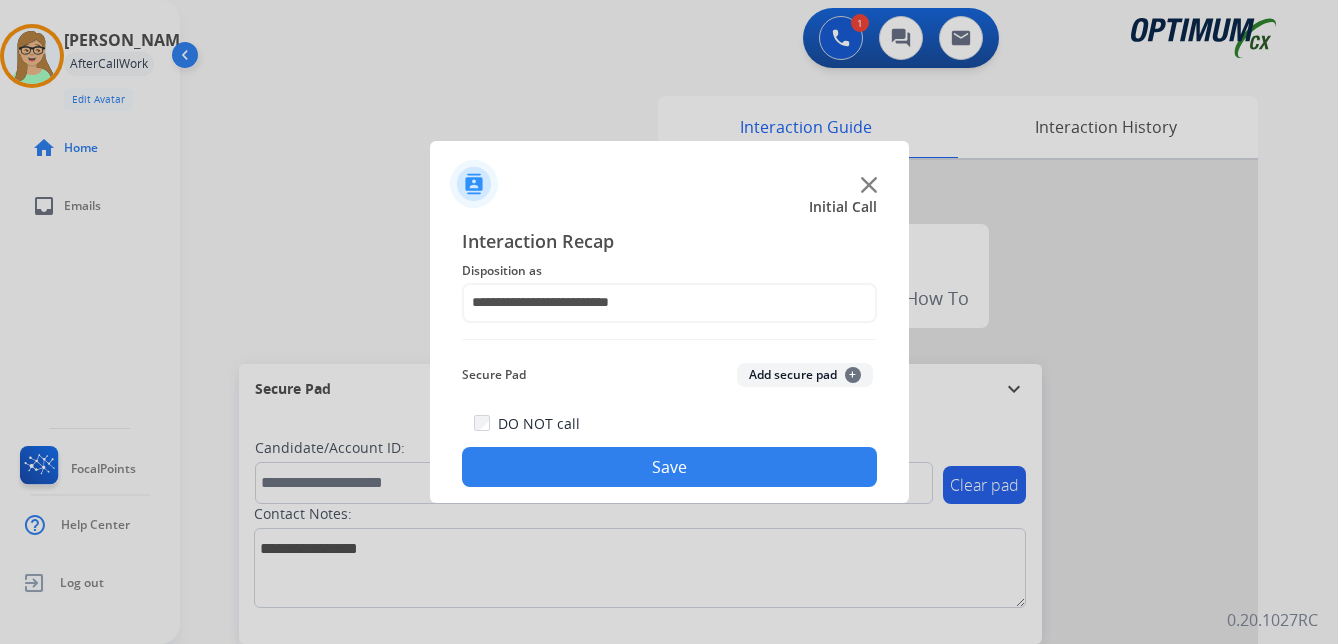 click on "Save" 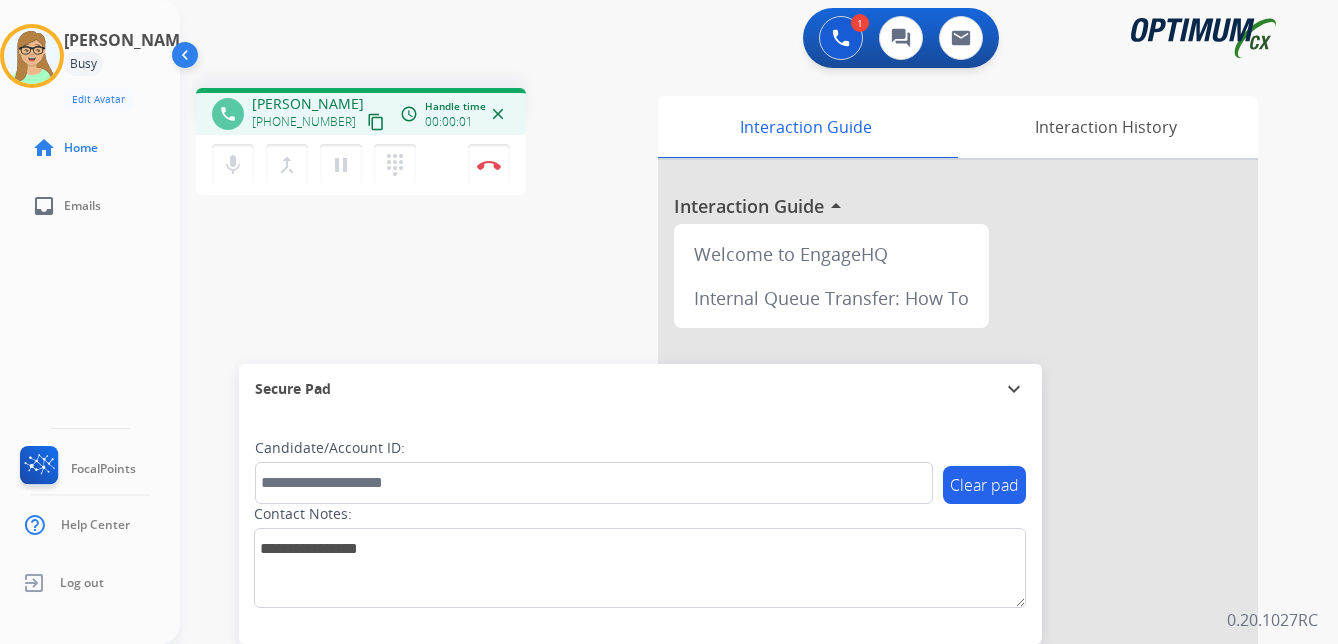 drag, startPoint x: 352, startPoint y: 121, endPoint x: 337, endPoint y: 127, distance: 16.155495 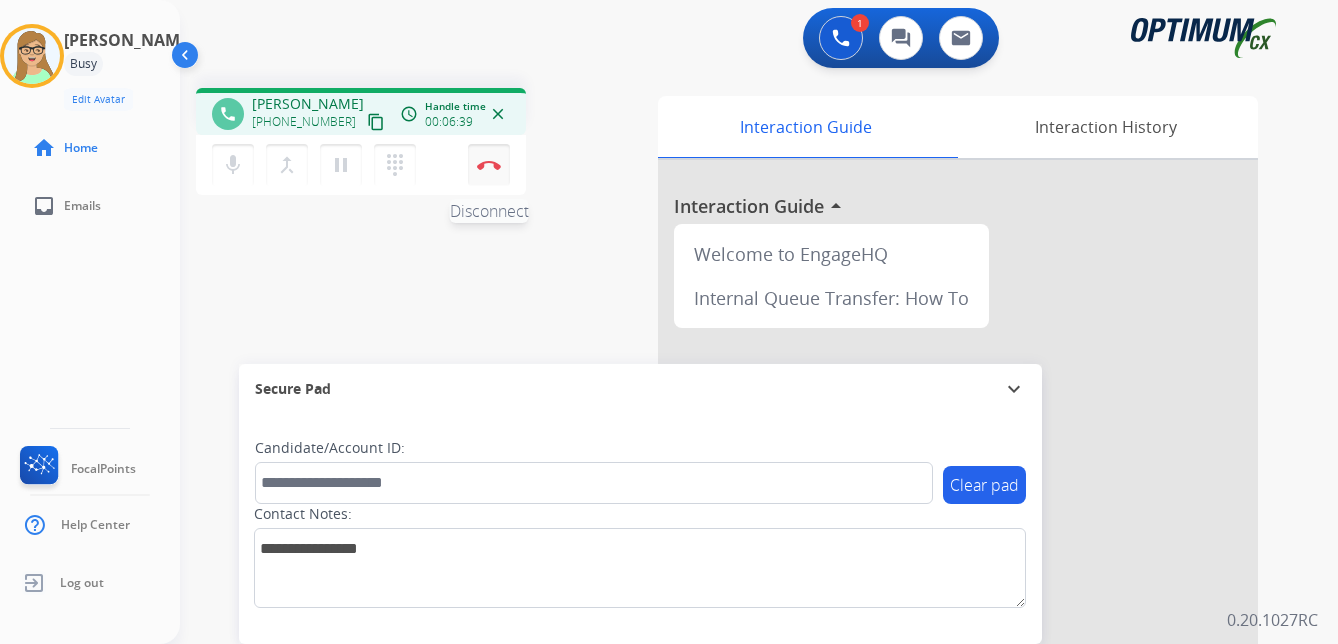 click at bounding box center [489, 165] 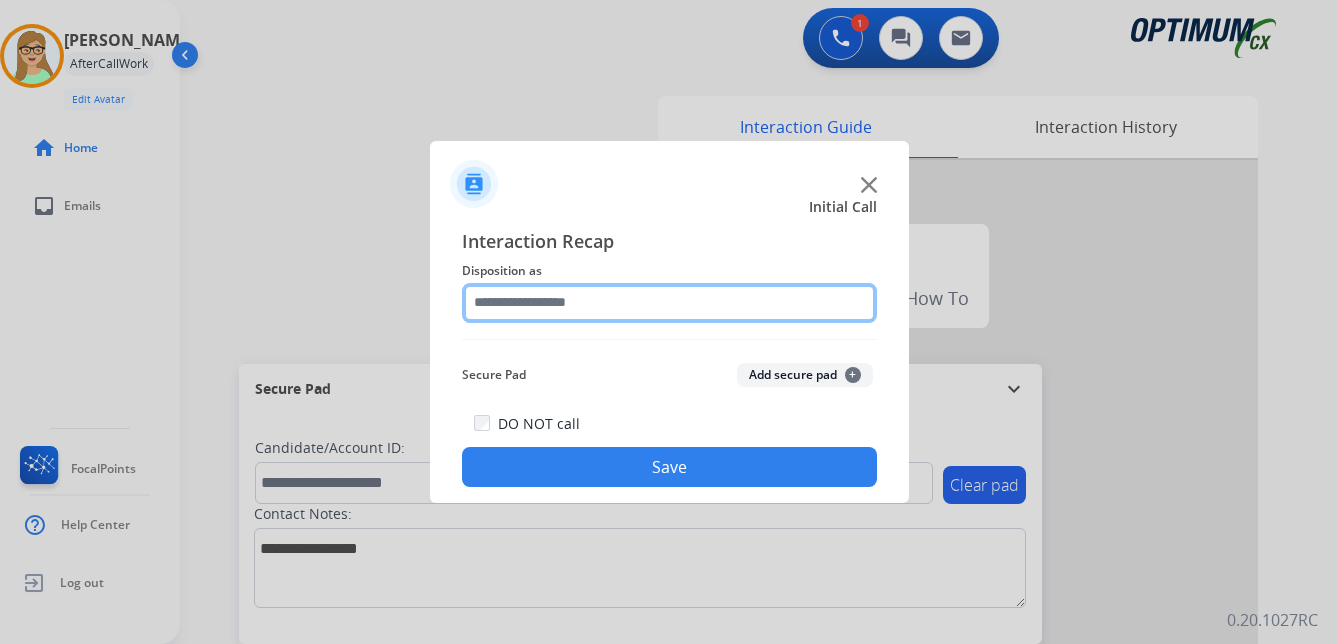 click 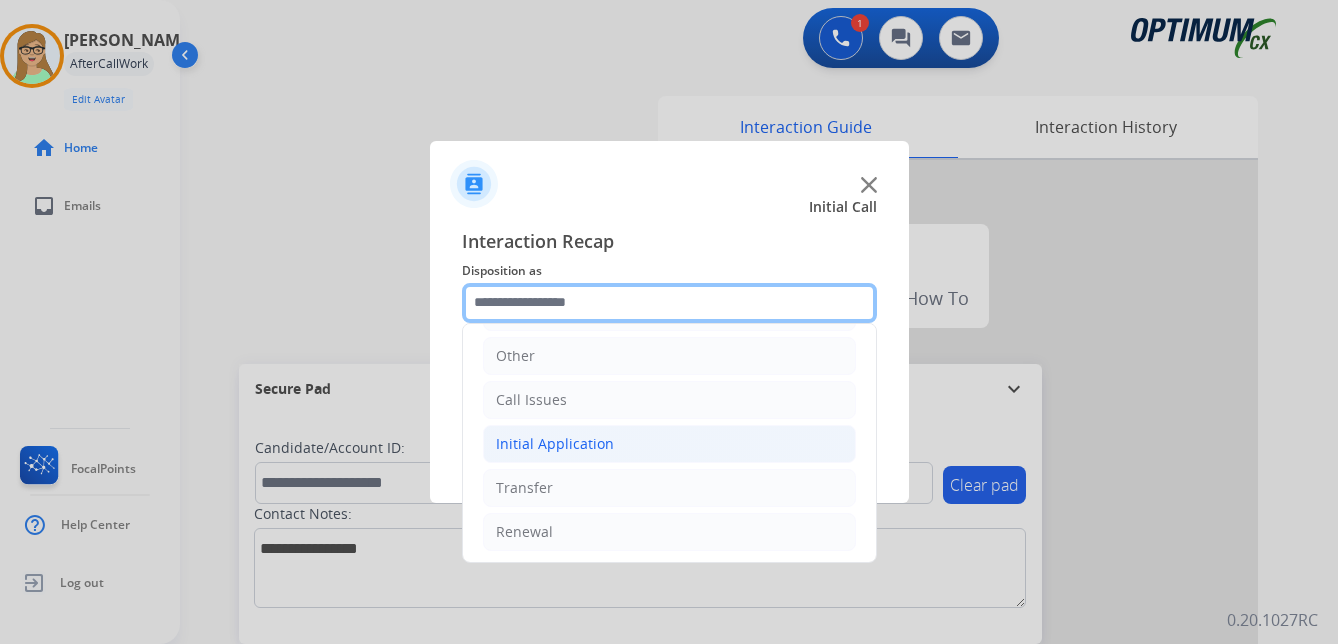 scroll, scrollTop: 136, scrollLeft: 0, axis: vertical 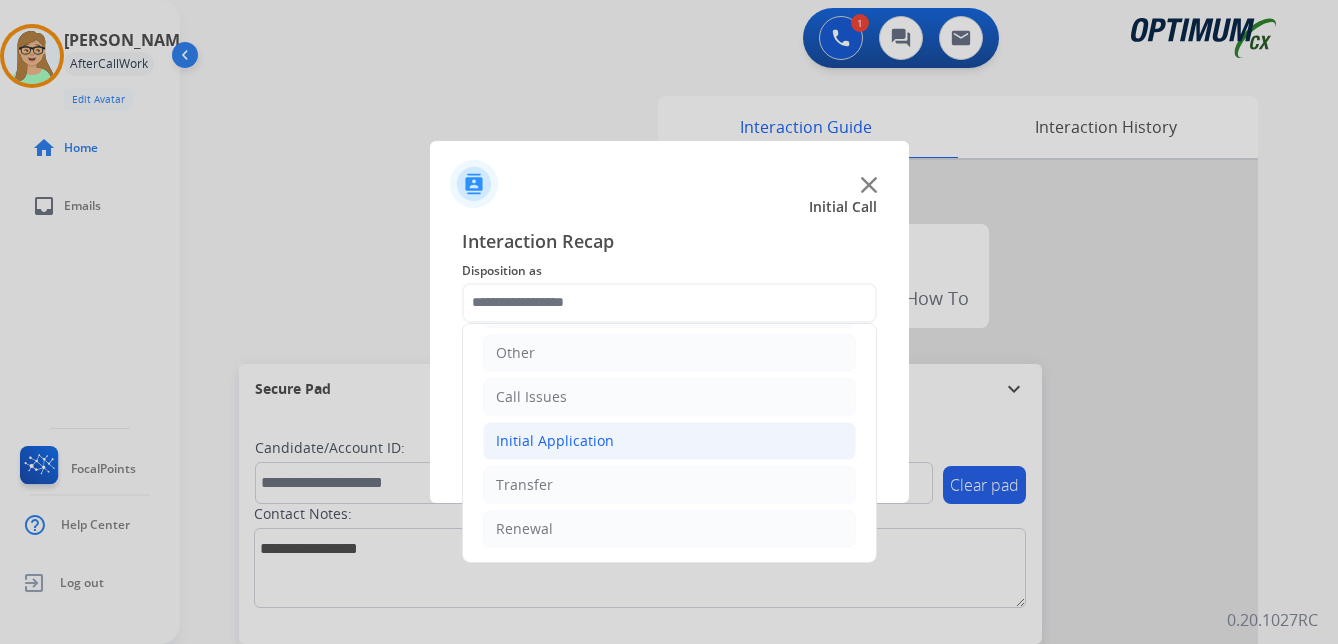 click on "Initial Application" 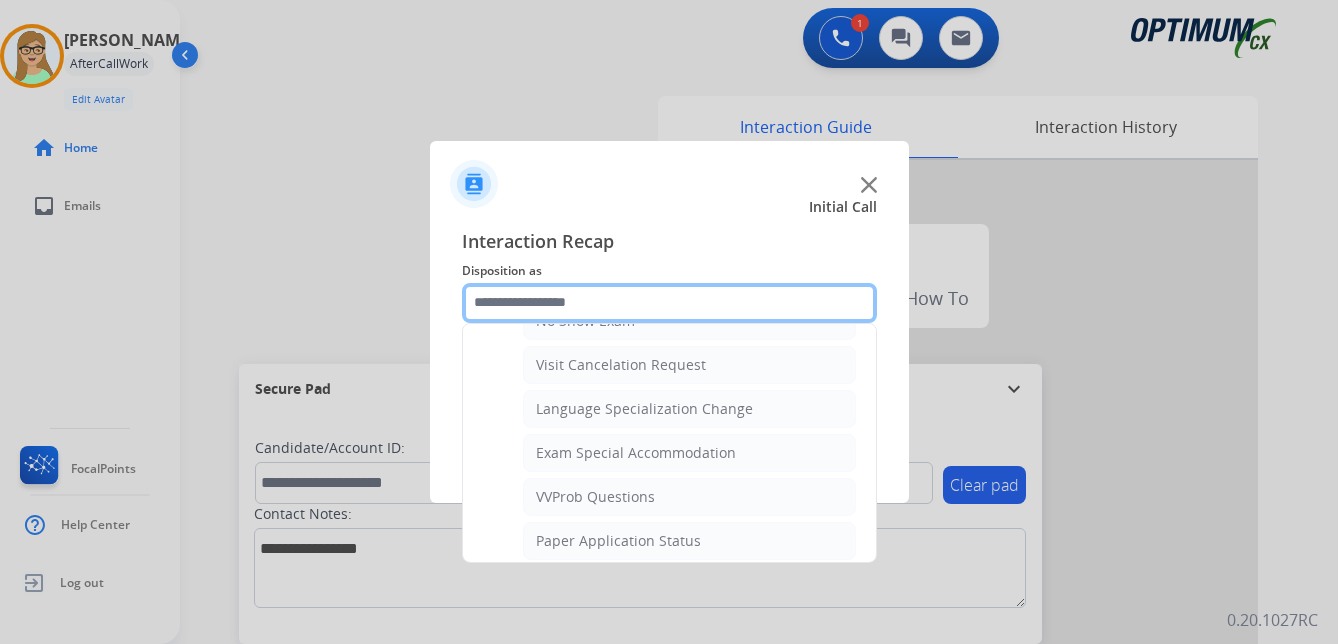 scroll, scrollTop: 1036, scrollLeft: 0, axis: vertical 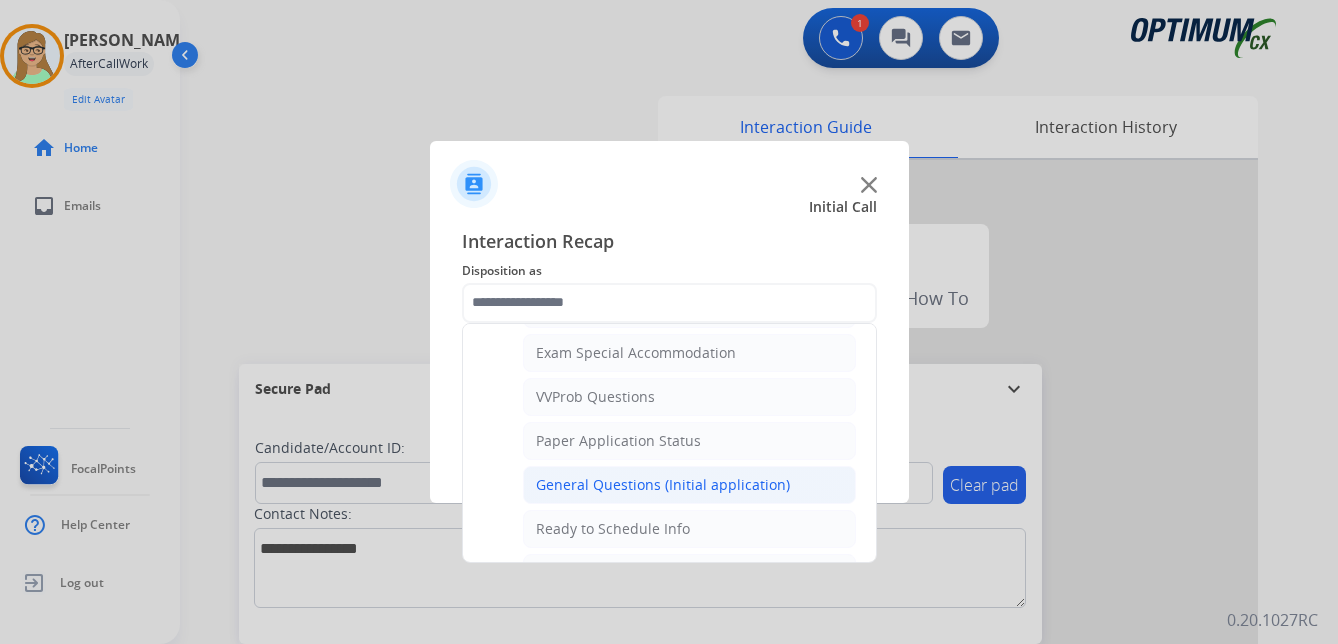 click on "General Questions (Initial application)" 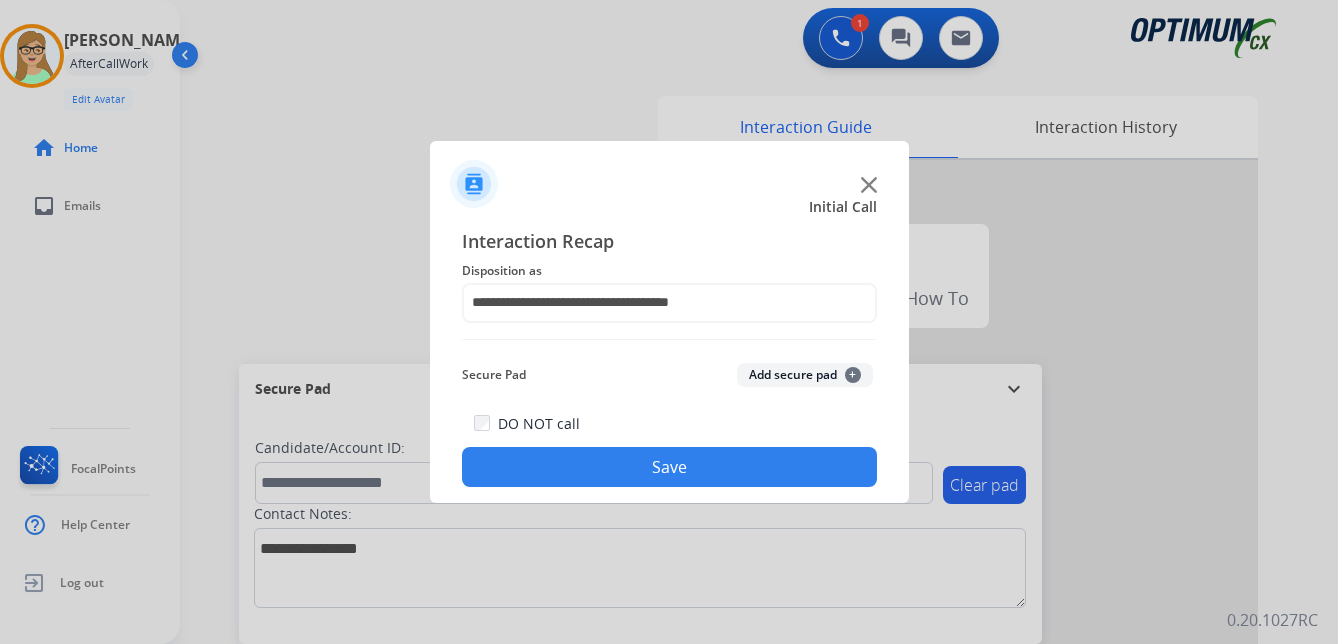 drag, startPoint x: 609, startPoint y: 463, endPoint x: 119, endPoint y: 430, distance: 491.10995 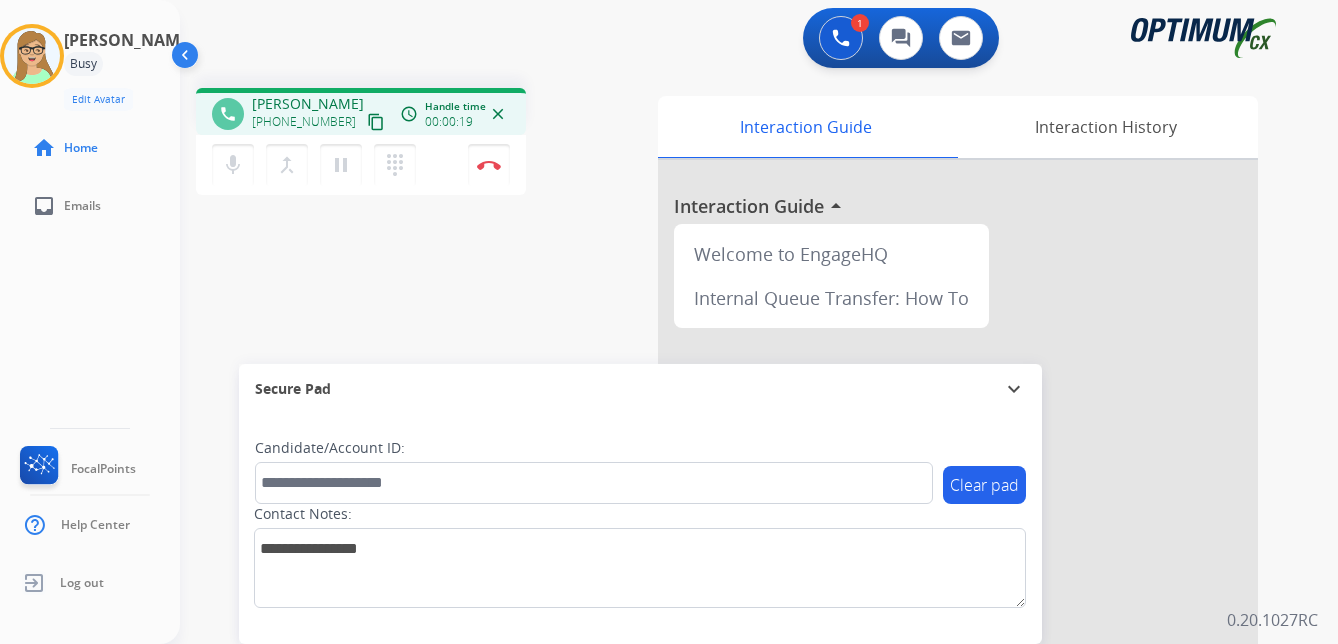 click on "content_copy" at bounding box center [376, 122] 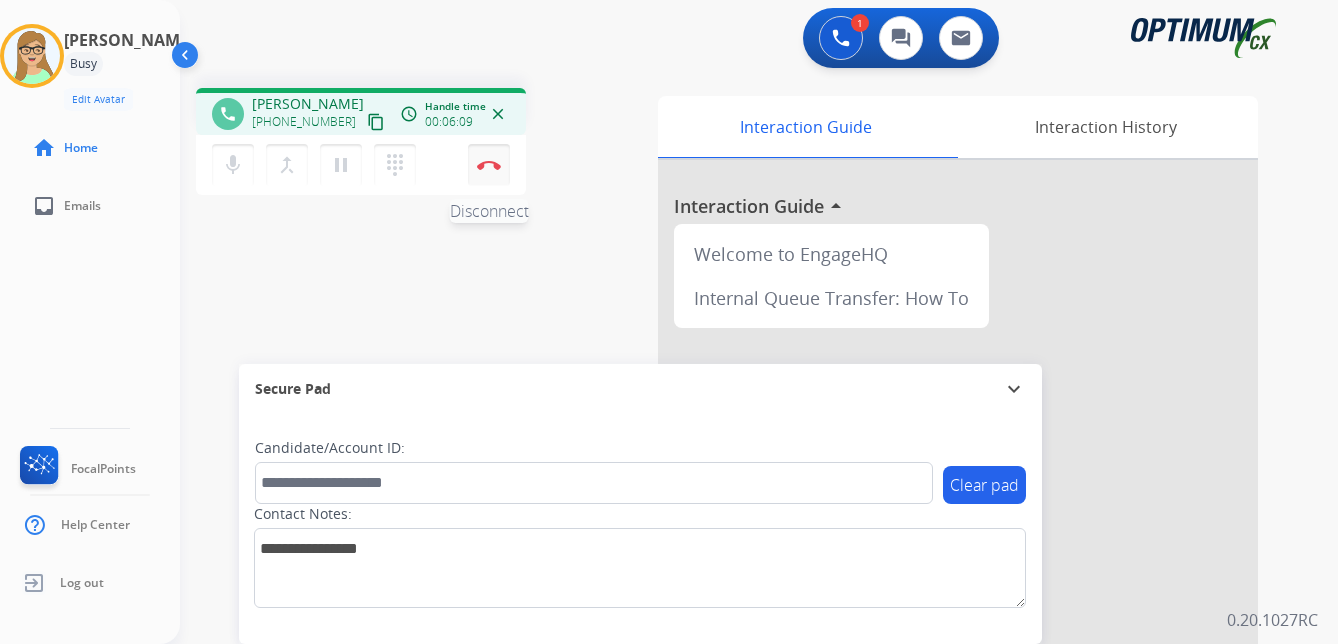 click at bounding box center (489, 165) 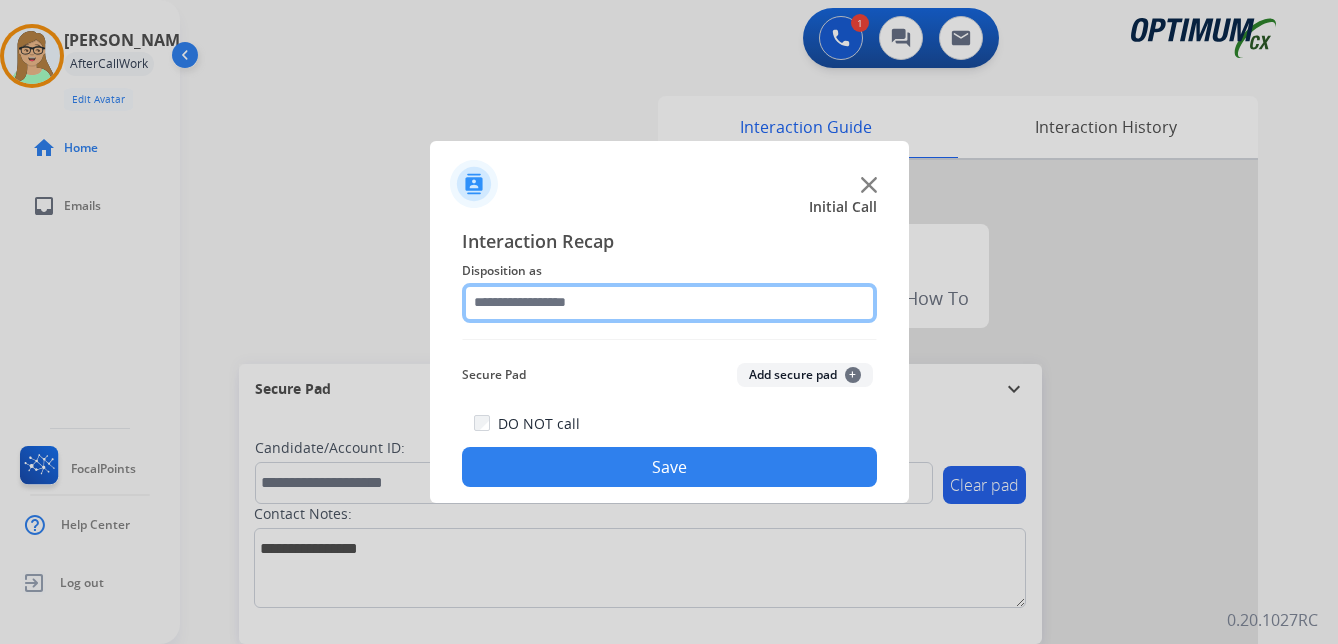 click 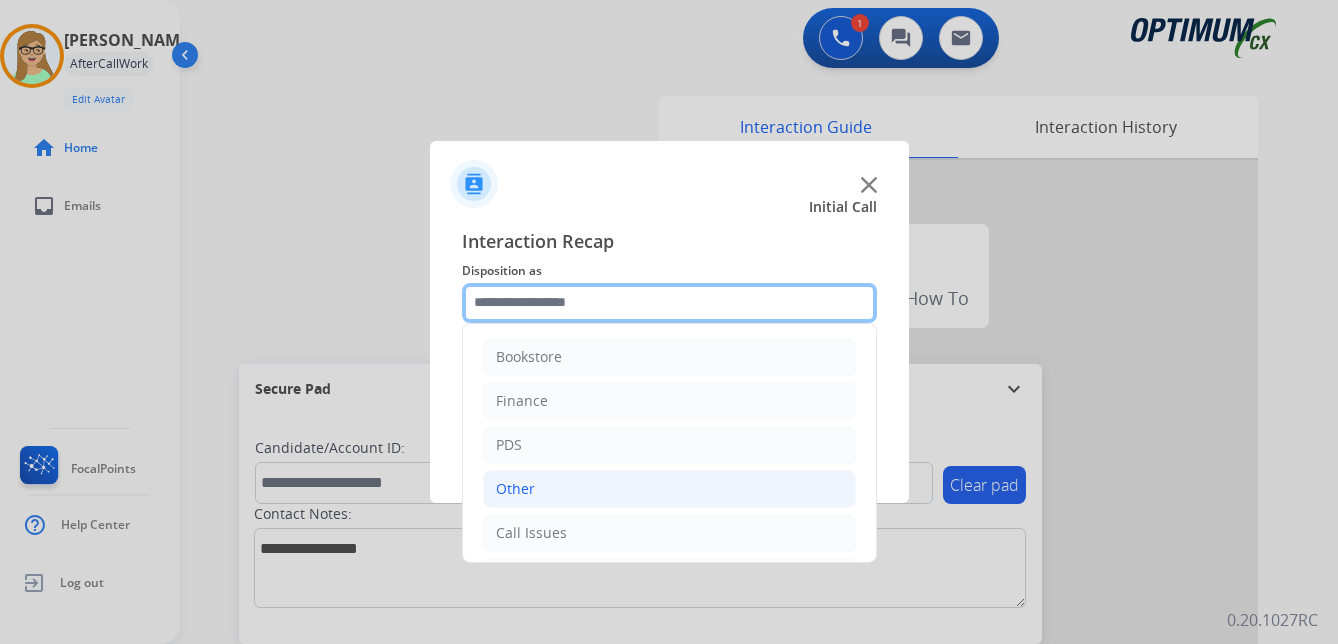 scroll, scrollTop: 136, scrollLeft: 0, axis: vertical 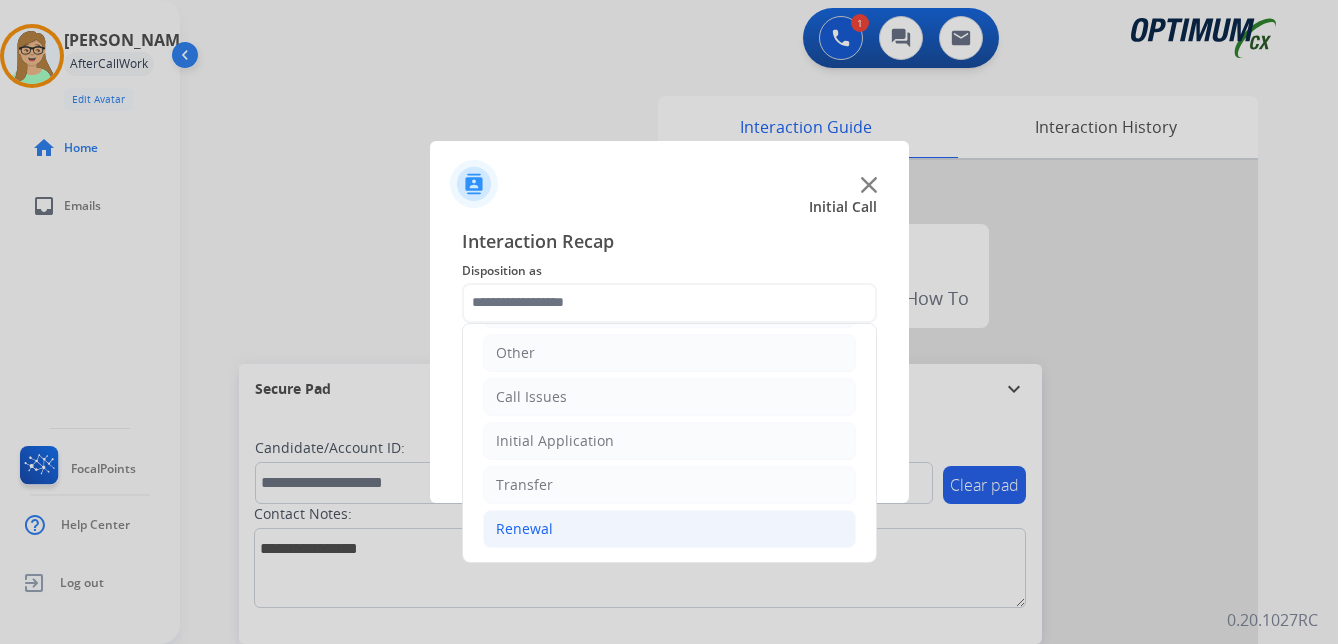 click on "Renewal" 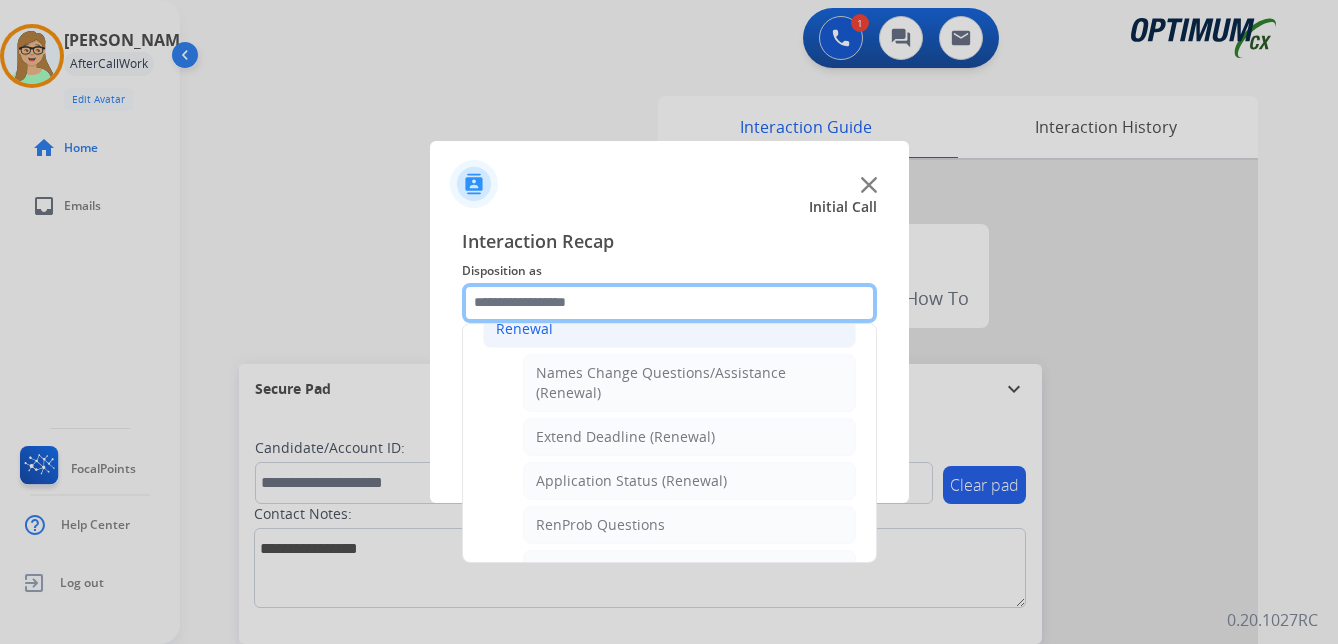scroll, scrollTop: 436, scrollLeft: 0, axis: vertical 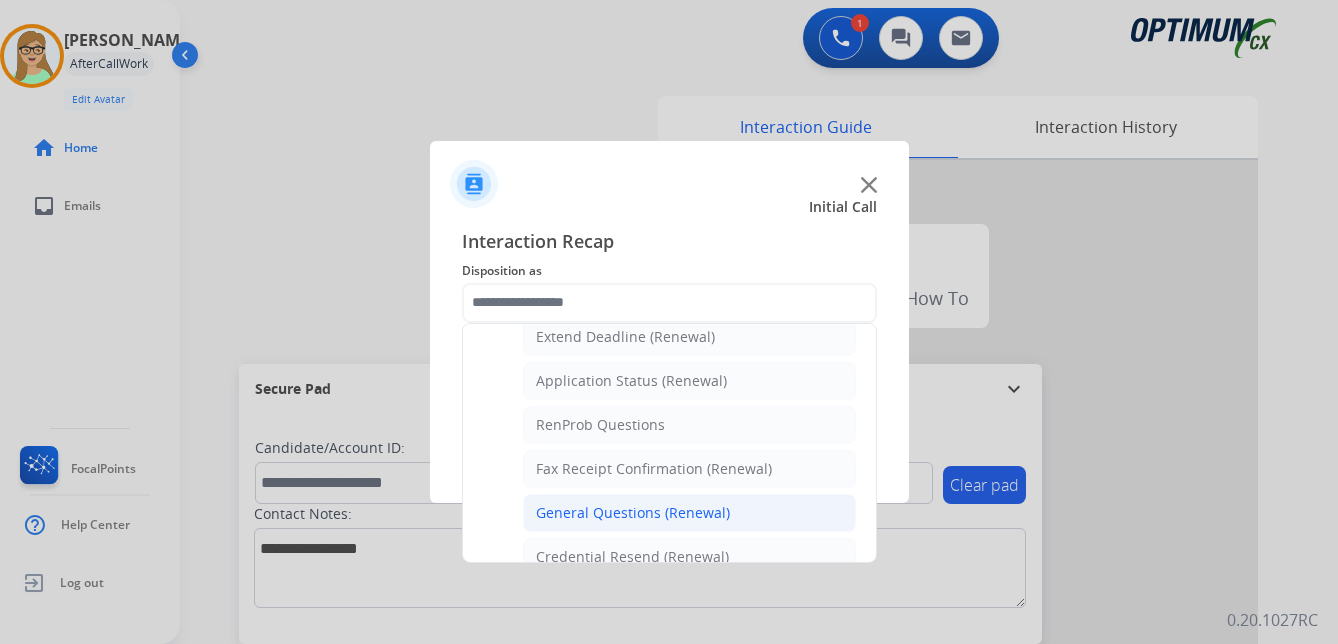 click on "General Questions (Renewal)" 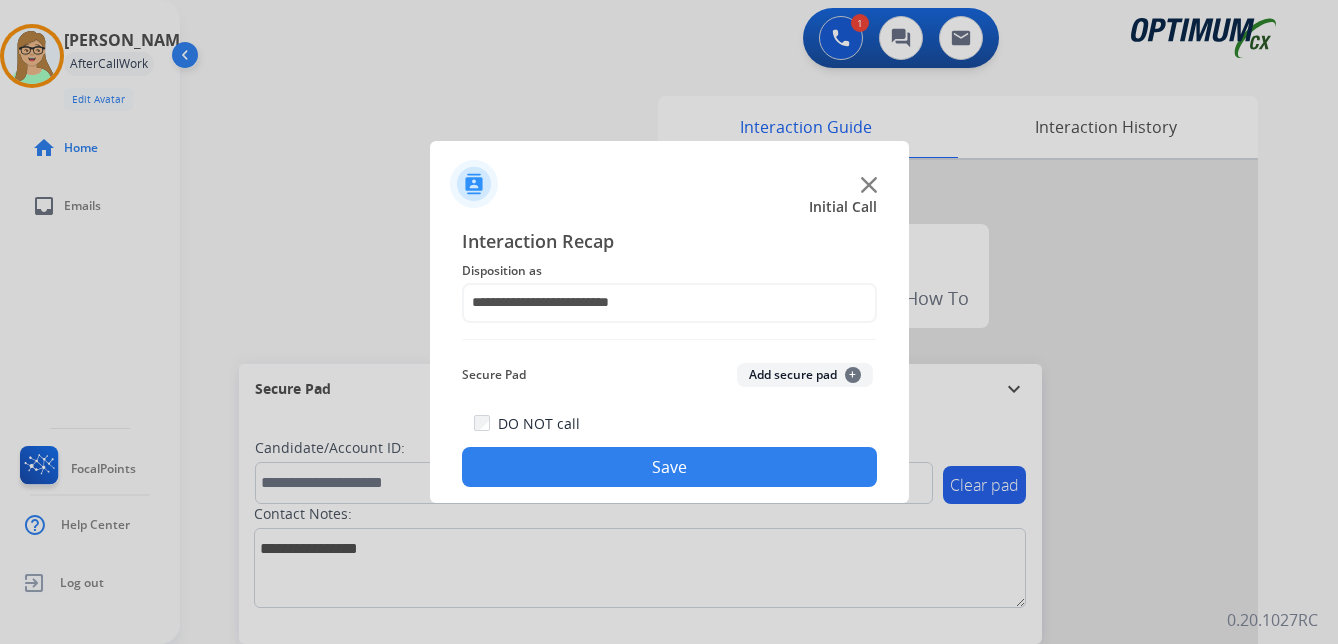 click on "Save" 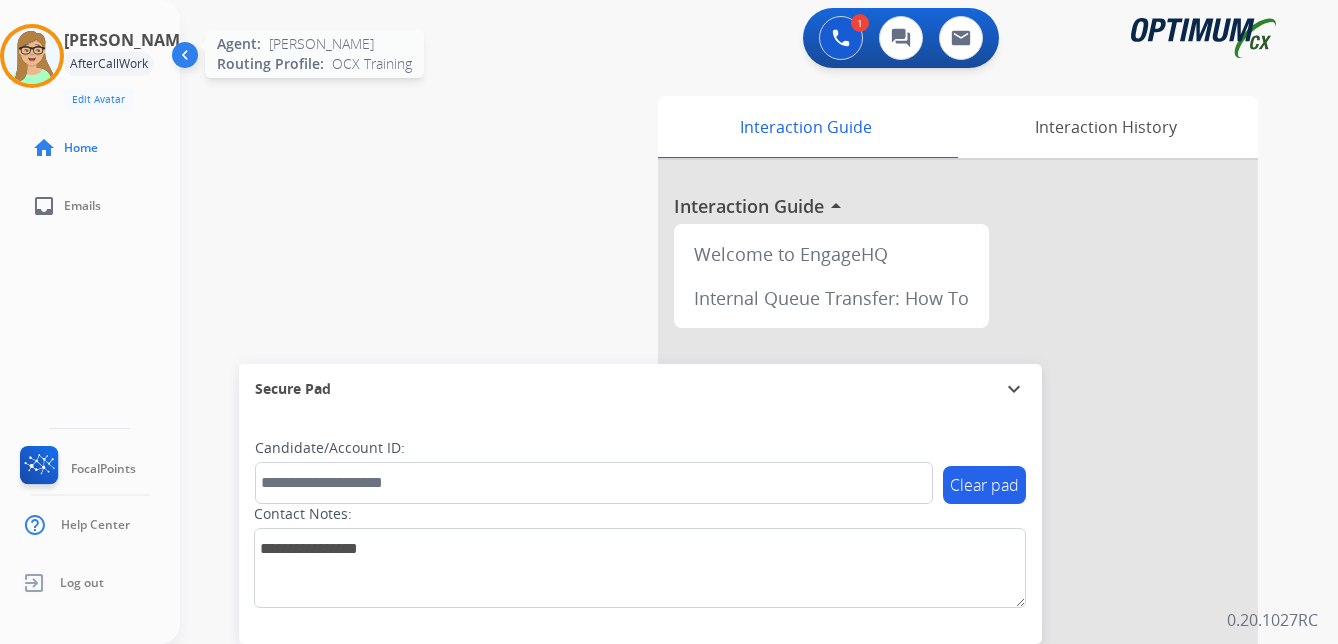 click at bounding box center [32, 56] 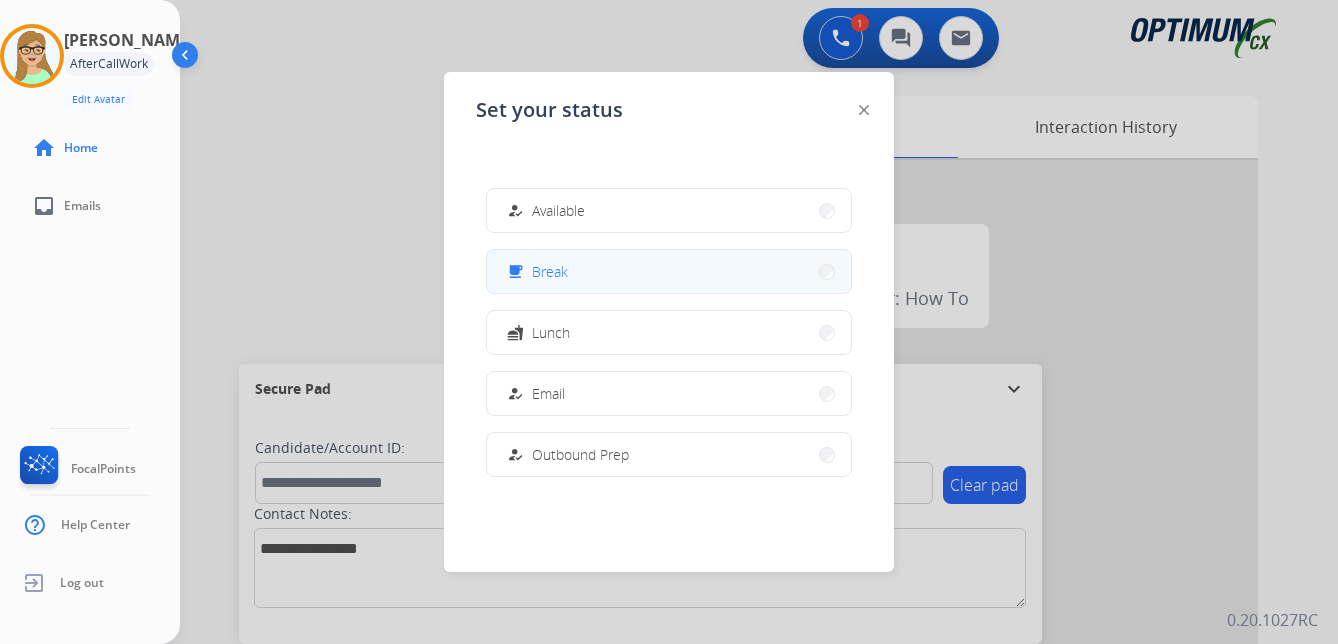 click on "Break" at bounding box center (550, 271) 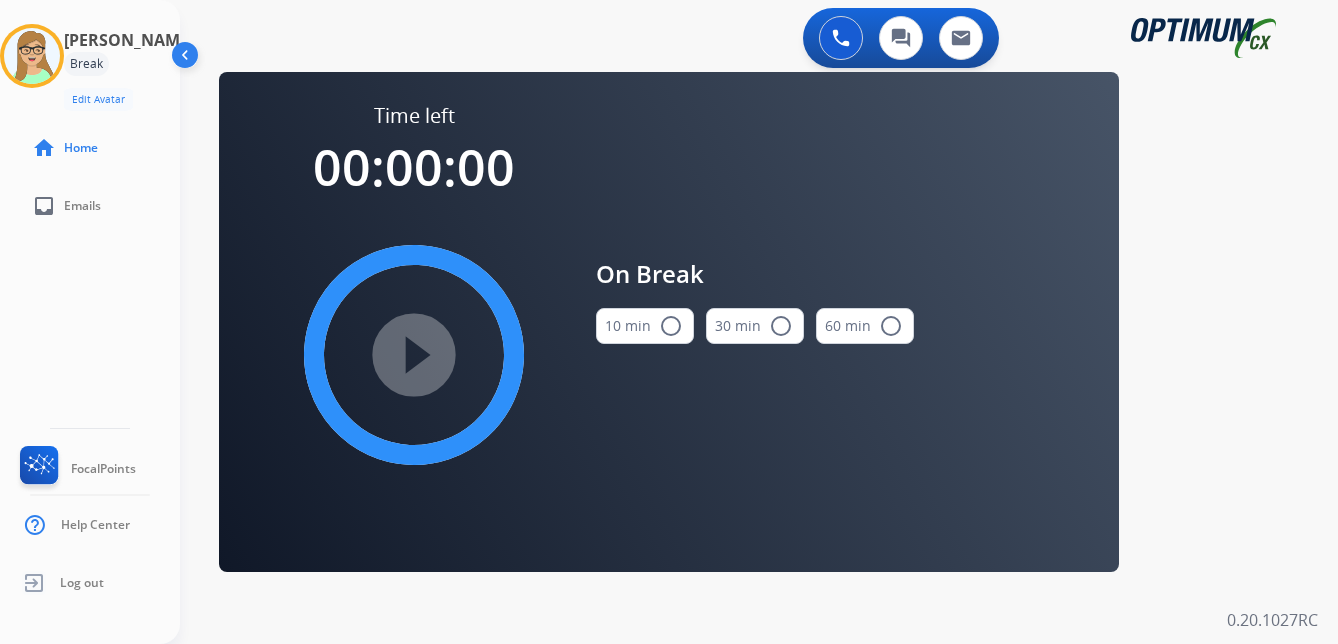 click on "radio_button_unchecked" at bounding box center (671, 326) 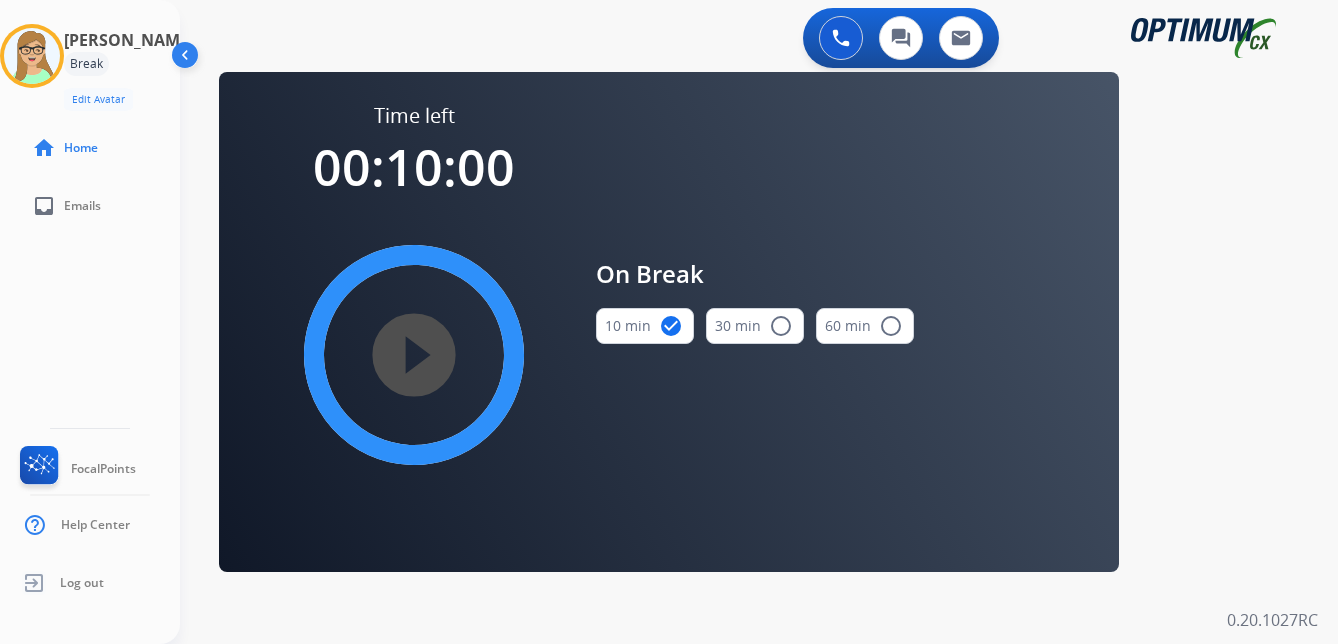 click on "play_circle_filled" at bounding box center (414, 355) 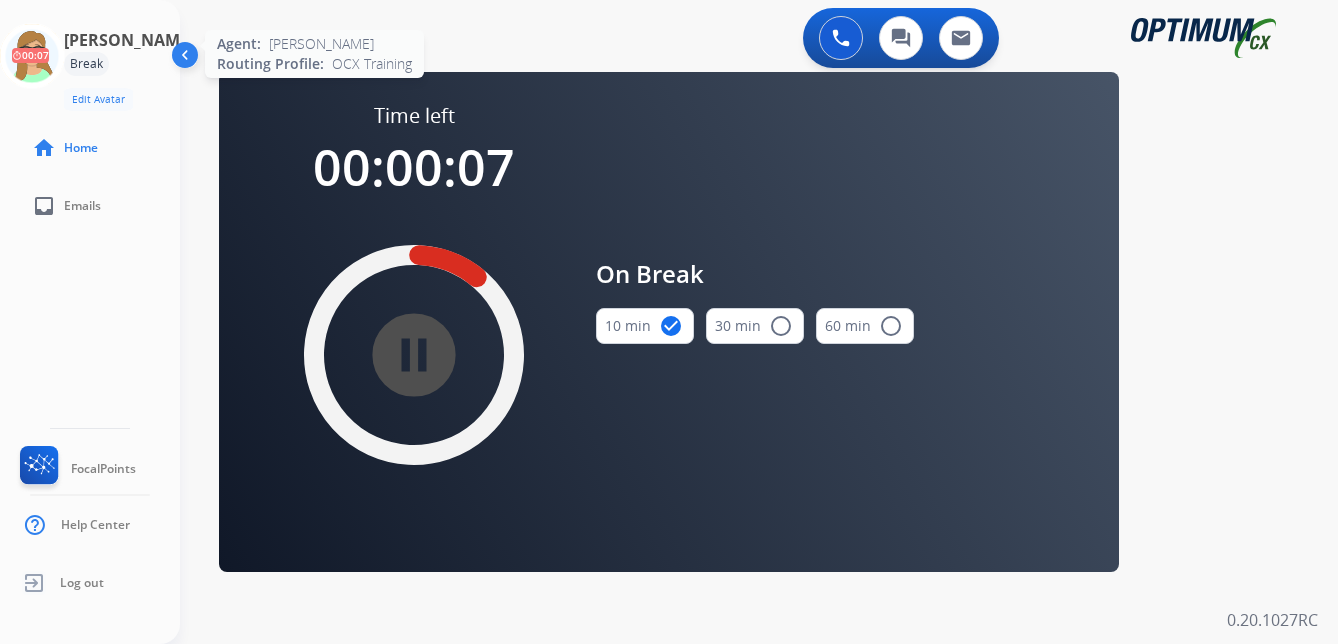 click 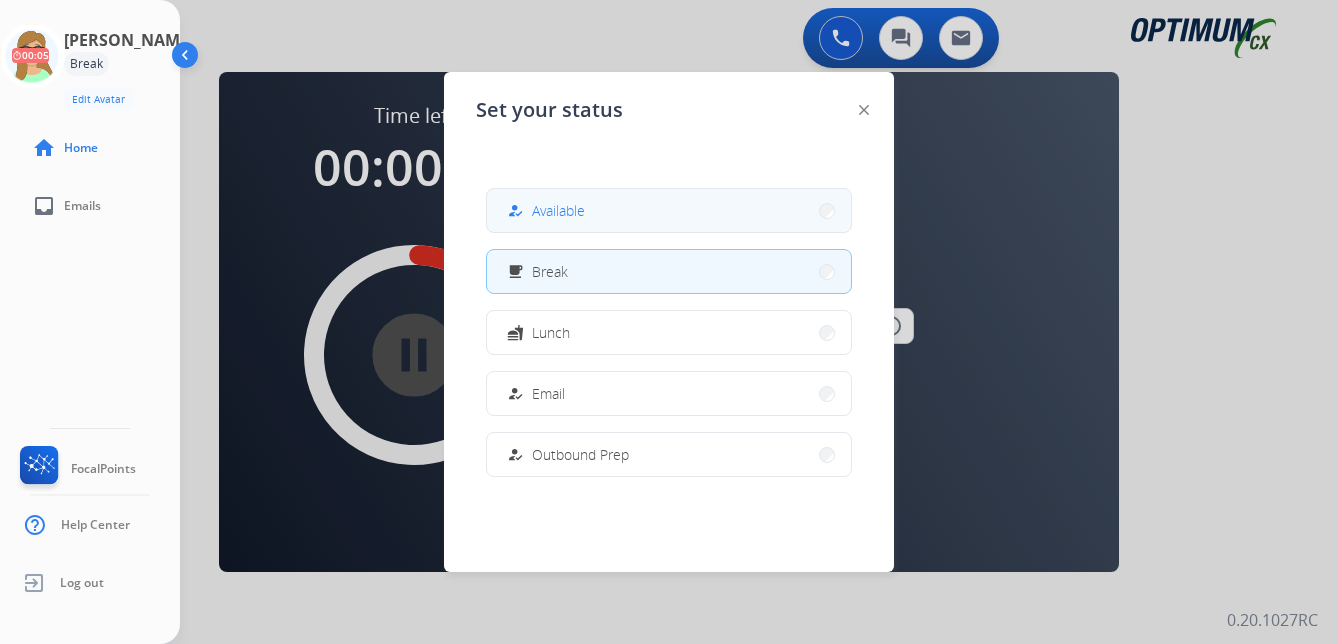 click on "Available" at bounding box center [558, 210] 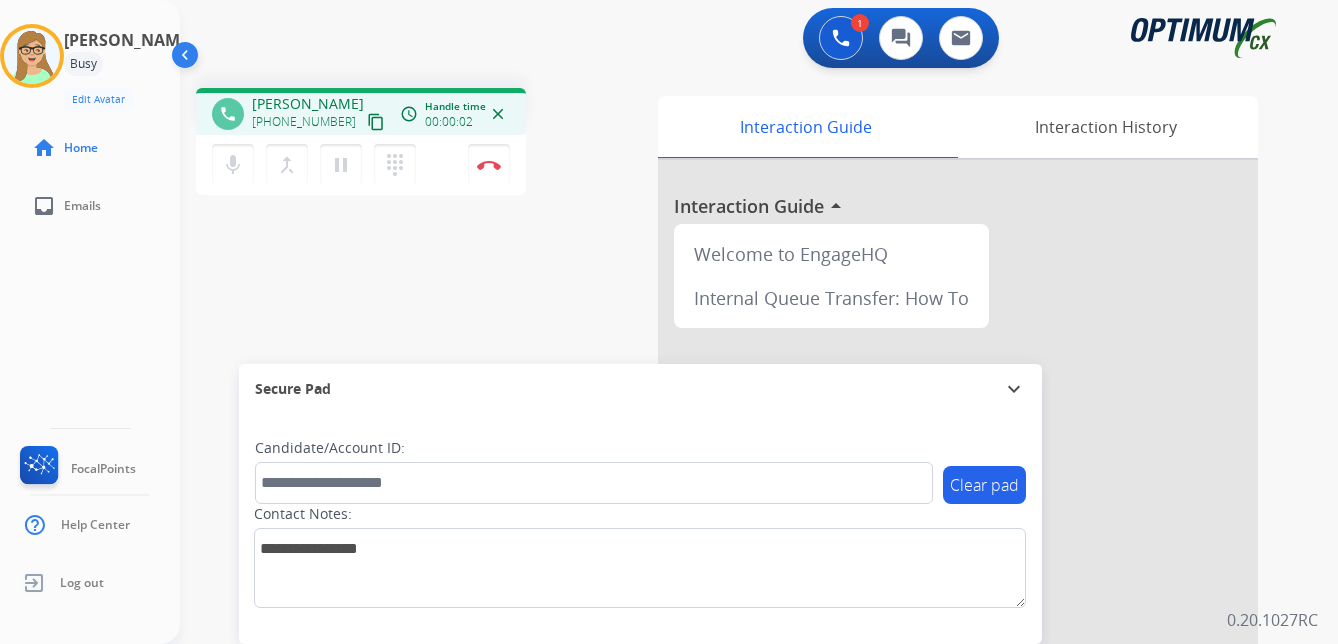 click on "content_copy" at bounding box center (376, 122) 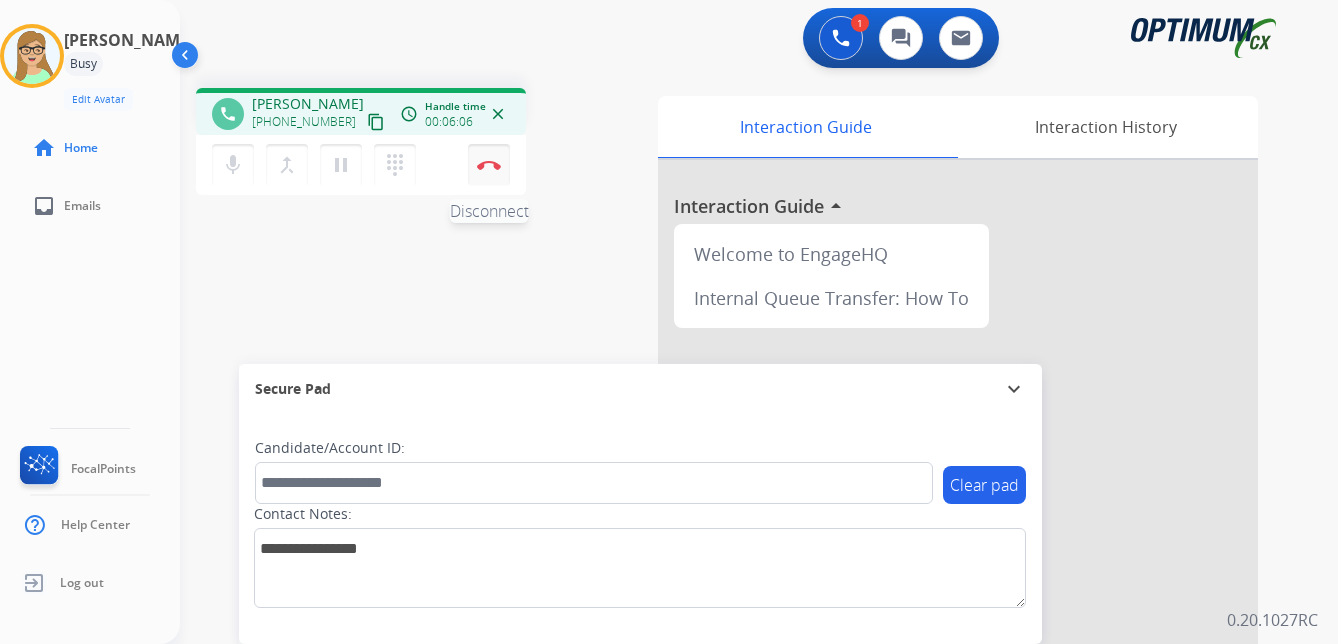 click at bounding box center [489, 165] 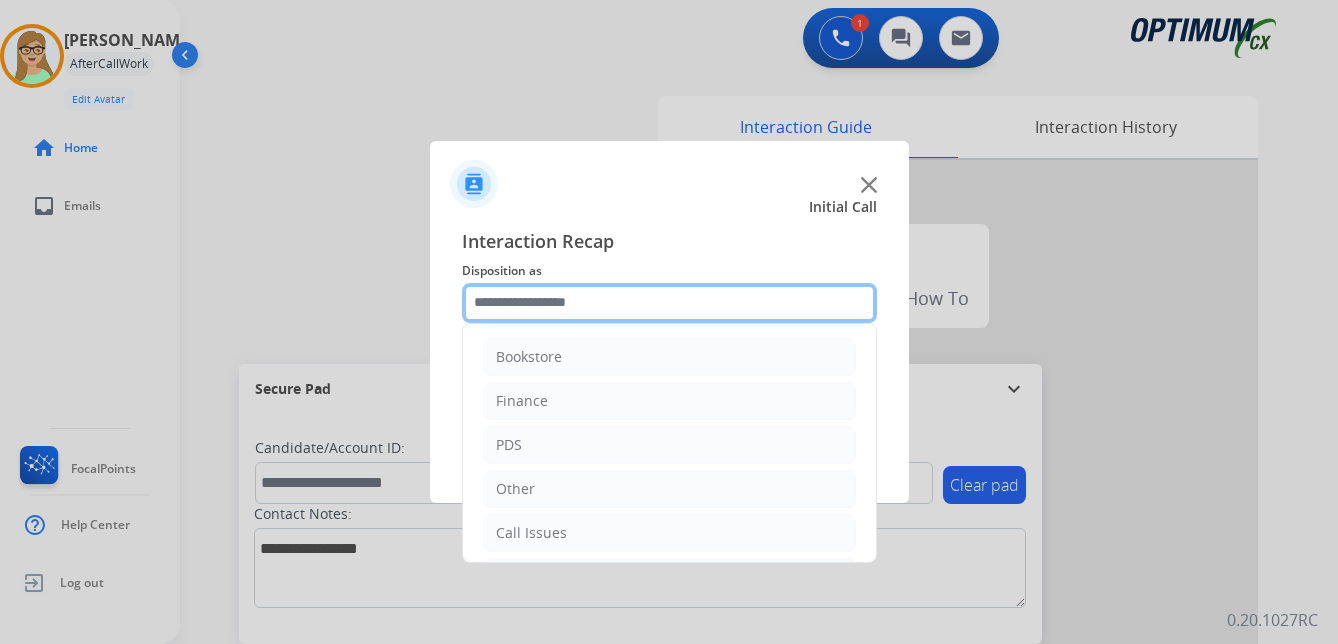 click 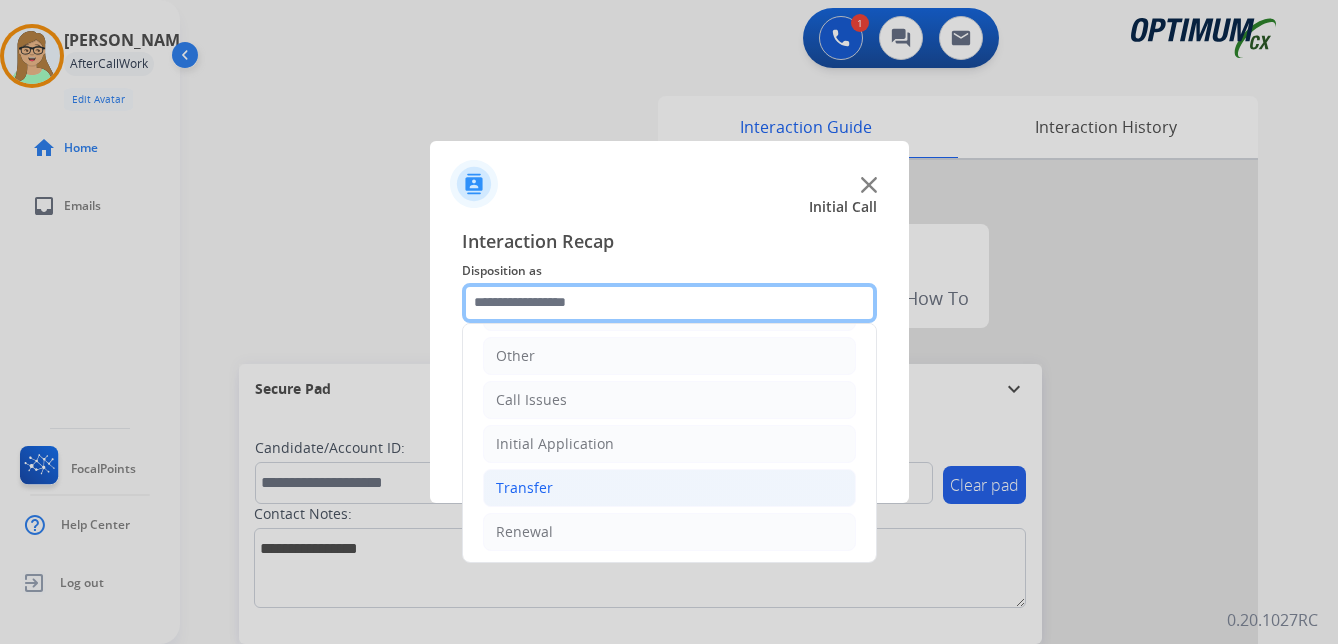 scroll, scrollTop: 136, scrollLeft: 0, axis: vertical 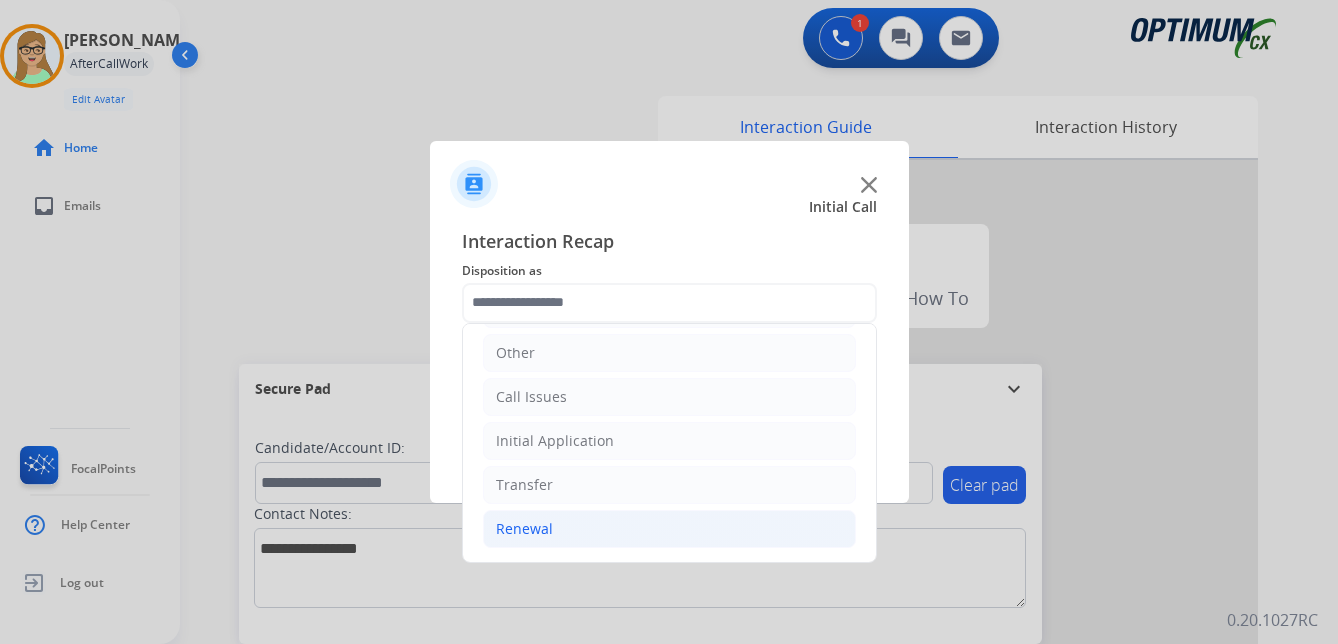 click on "Renewal" 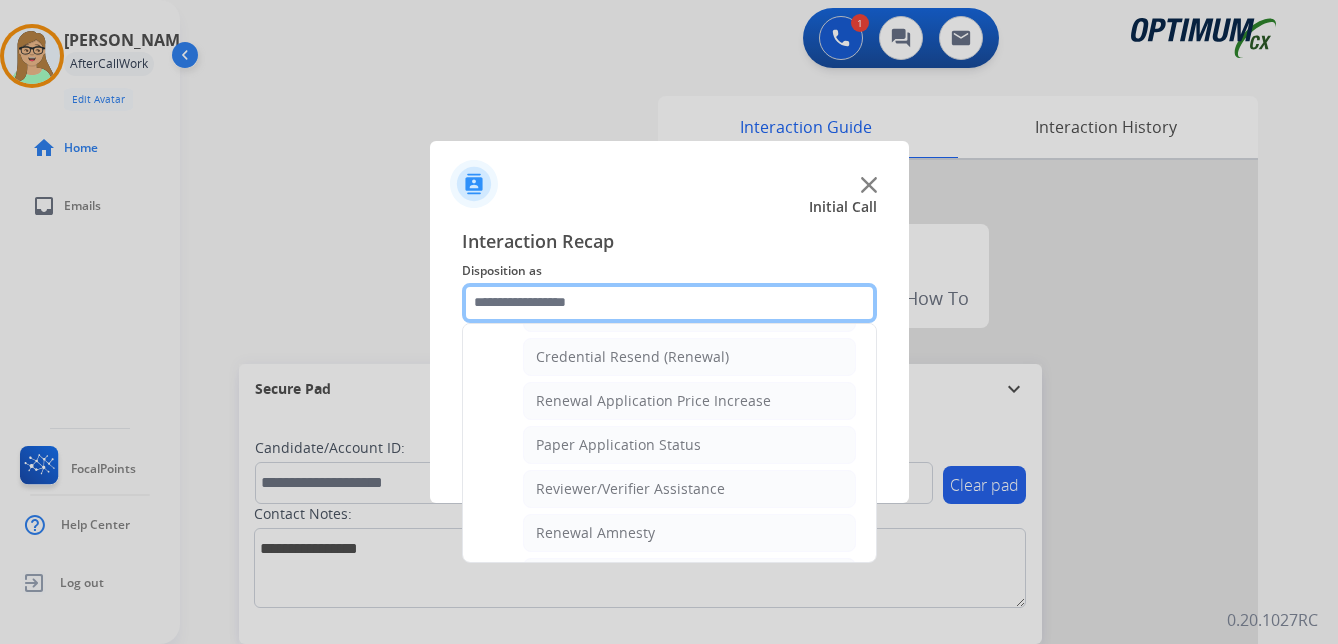 scroll, scrollTop: 736, scrollLeft: 0, axis: vertical 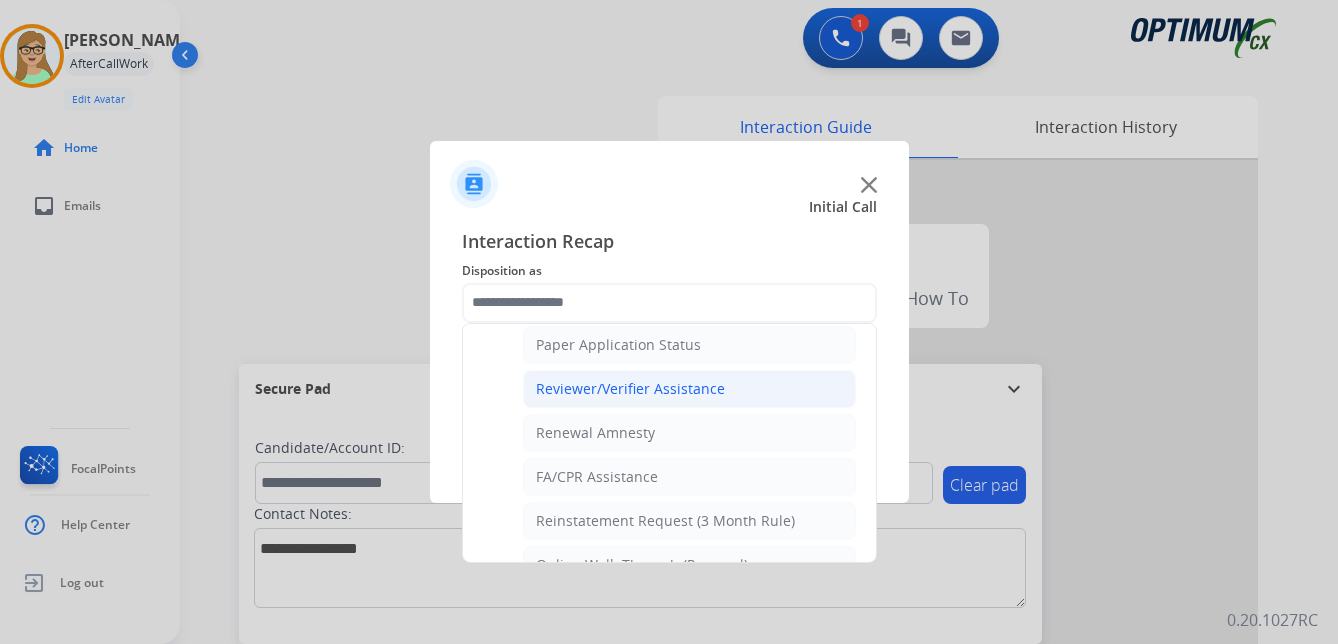 click on "Reviewer/Verifier Assistance" 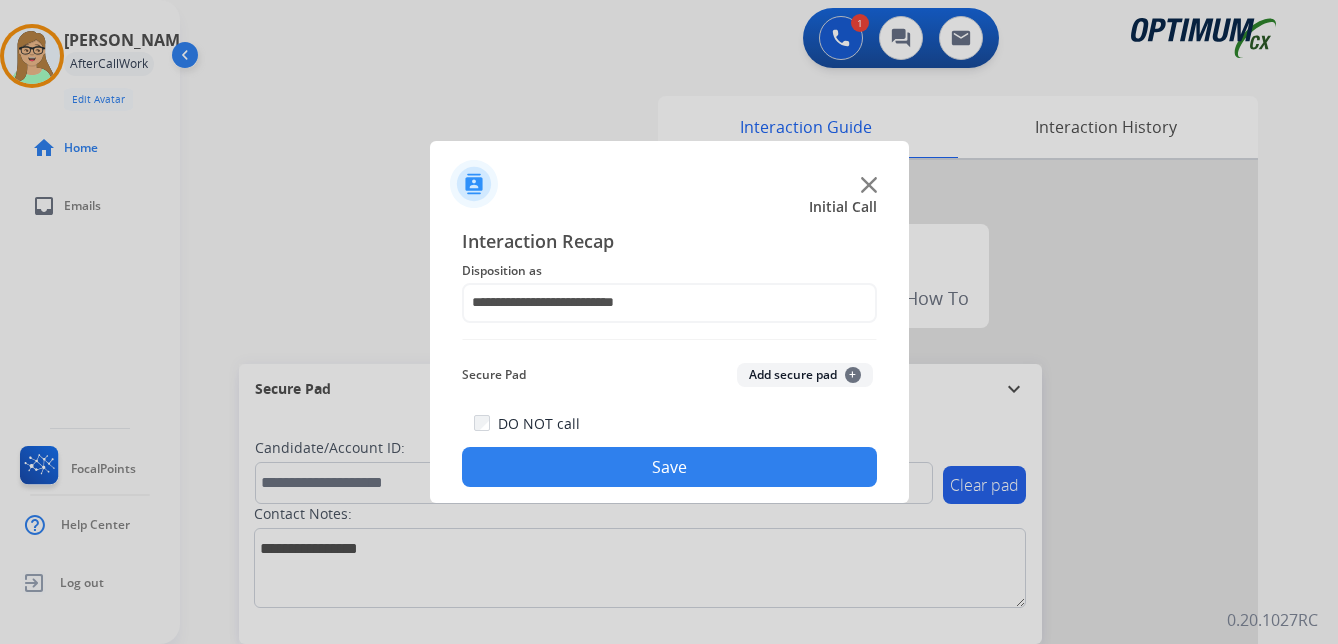 click on "Save" 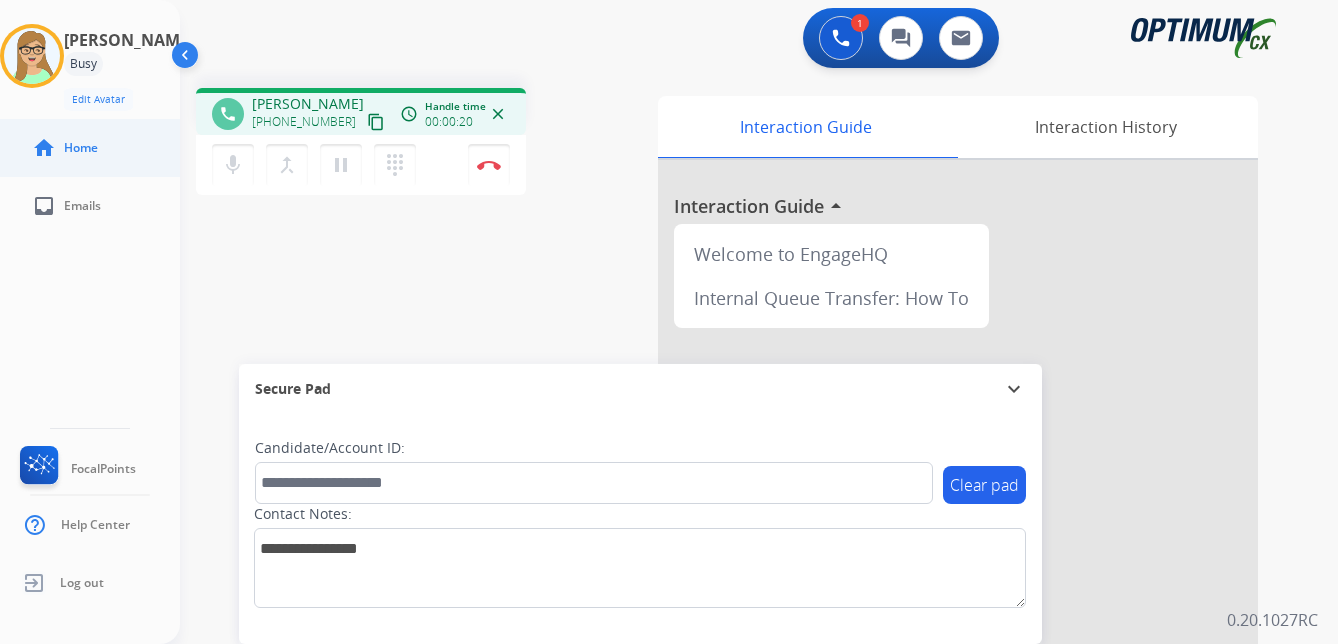 drag, startPoint x: 358, startPoint y: 124, endPoint x: 187, endPoint y: 155, distance: 173.78723 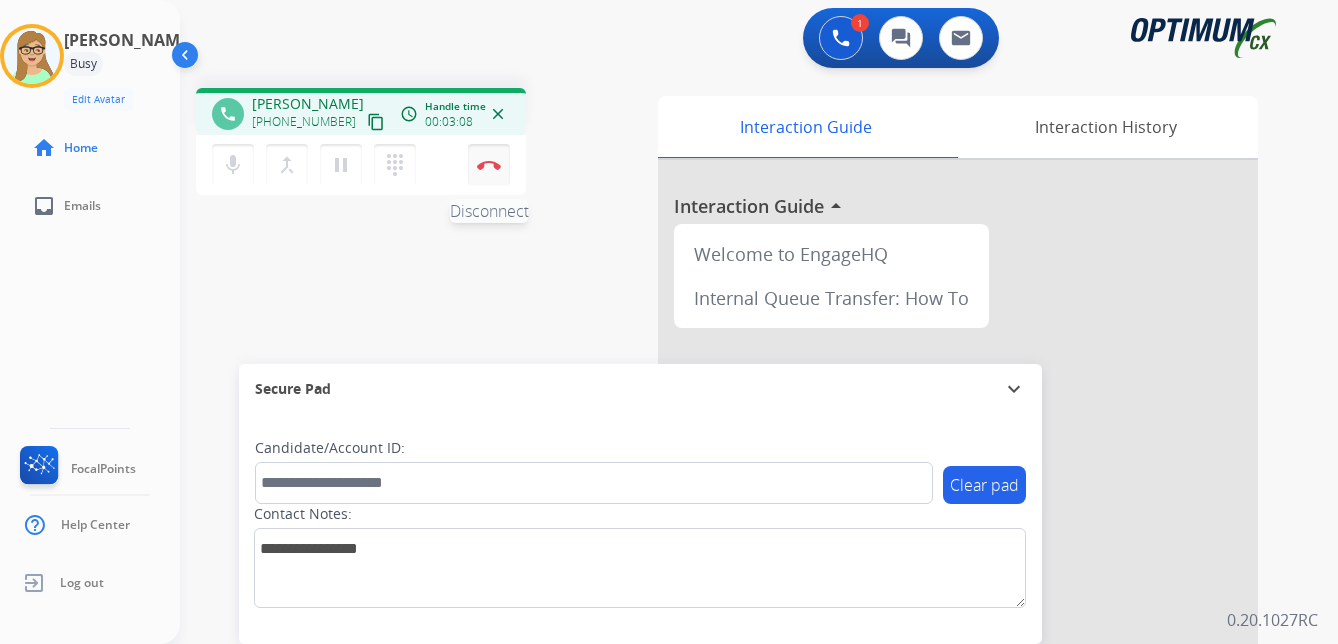 click at bounding box center [489, 165] 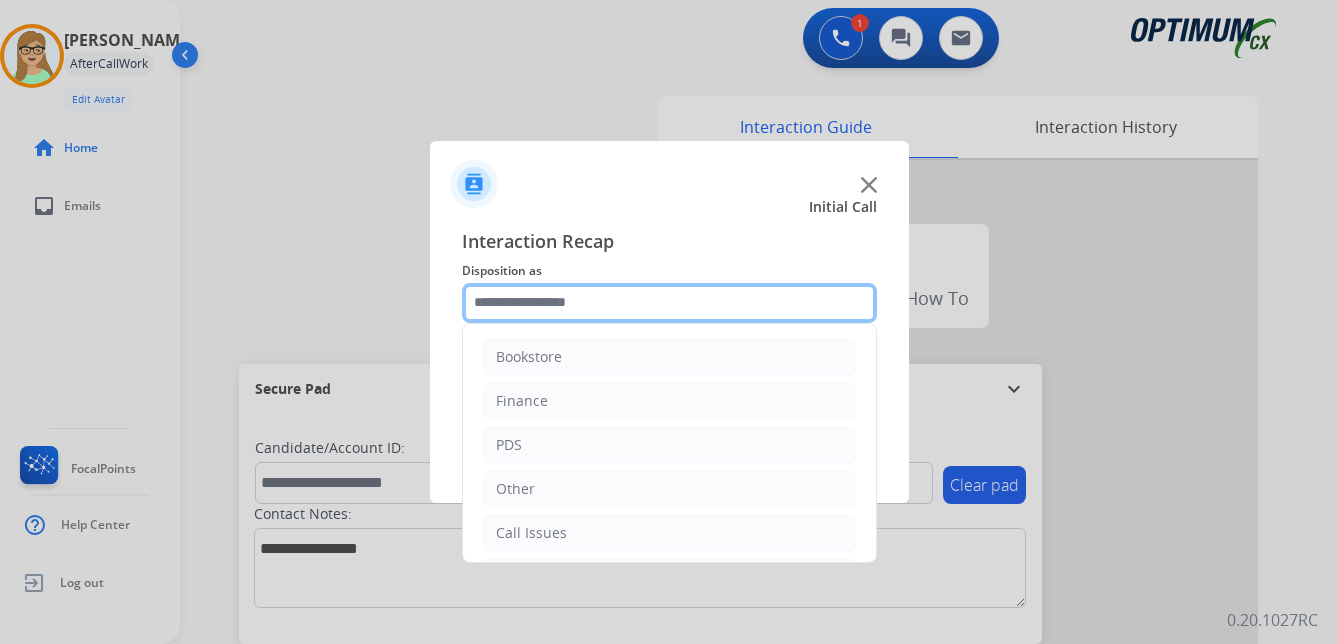 click 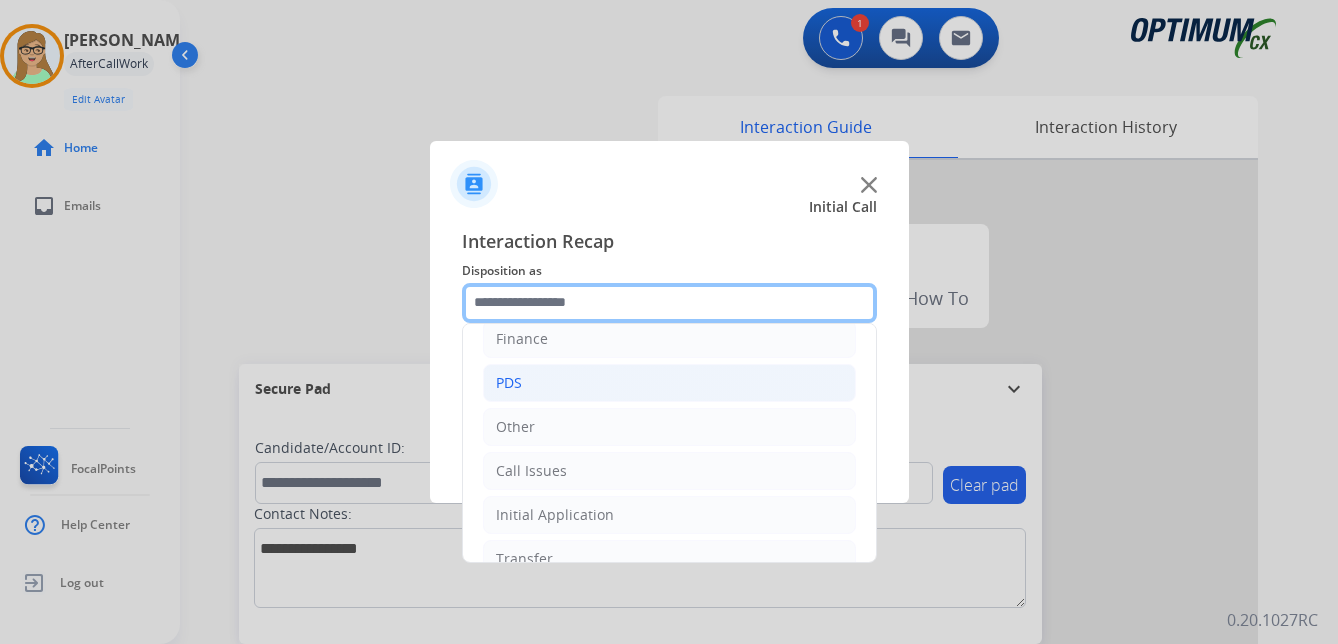 scroll, scrollTop: 136, scrollLeft: 0, axis: vertical 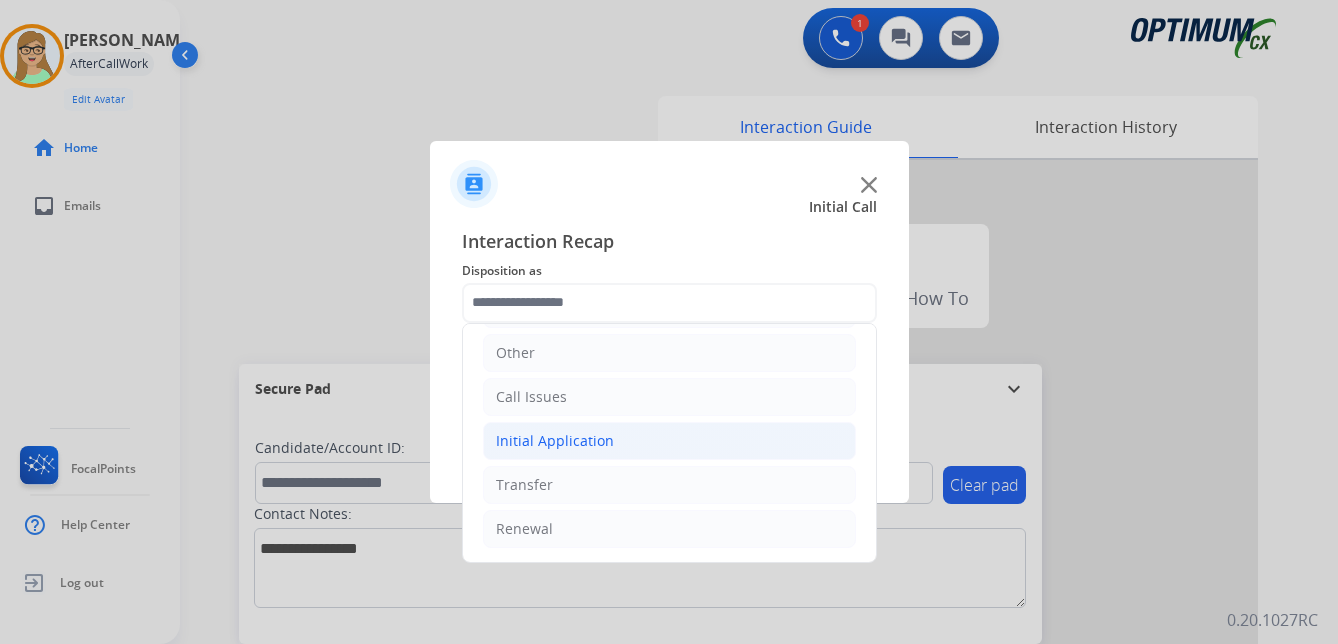 click on "Initial Application" 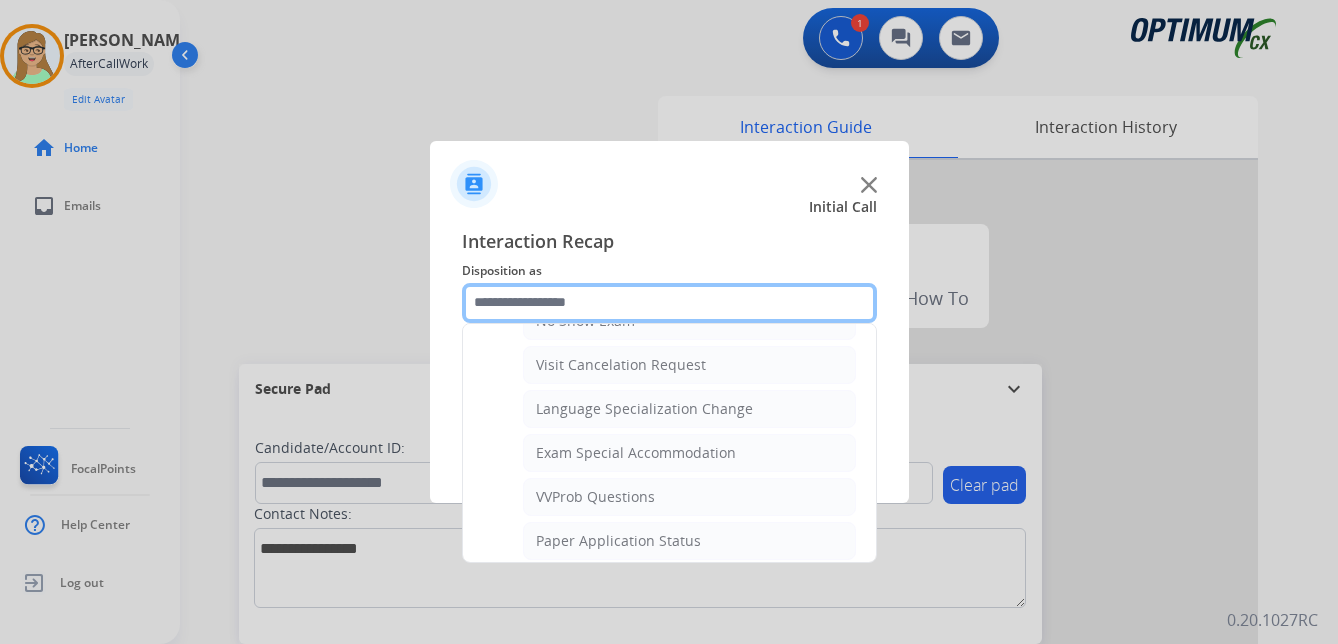 scroll, scrollTop: 1036, scrollLeft: 0, axis: vertical 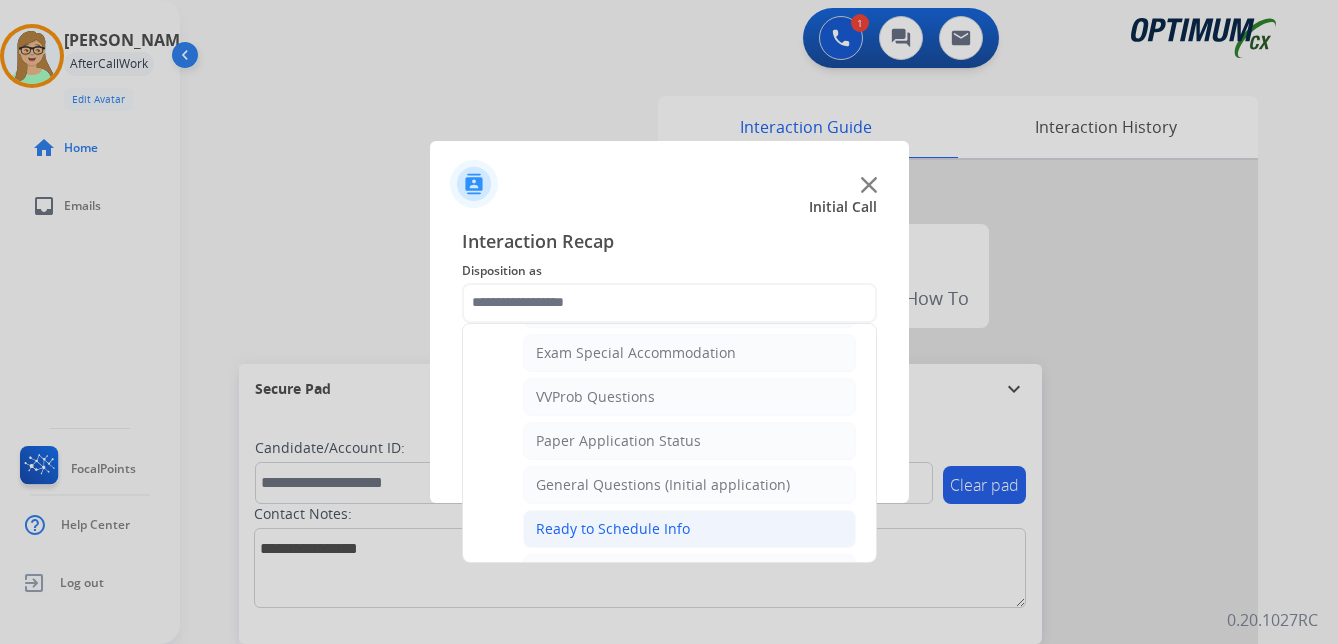 click on "Ready to Schedule Info" 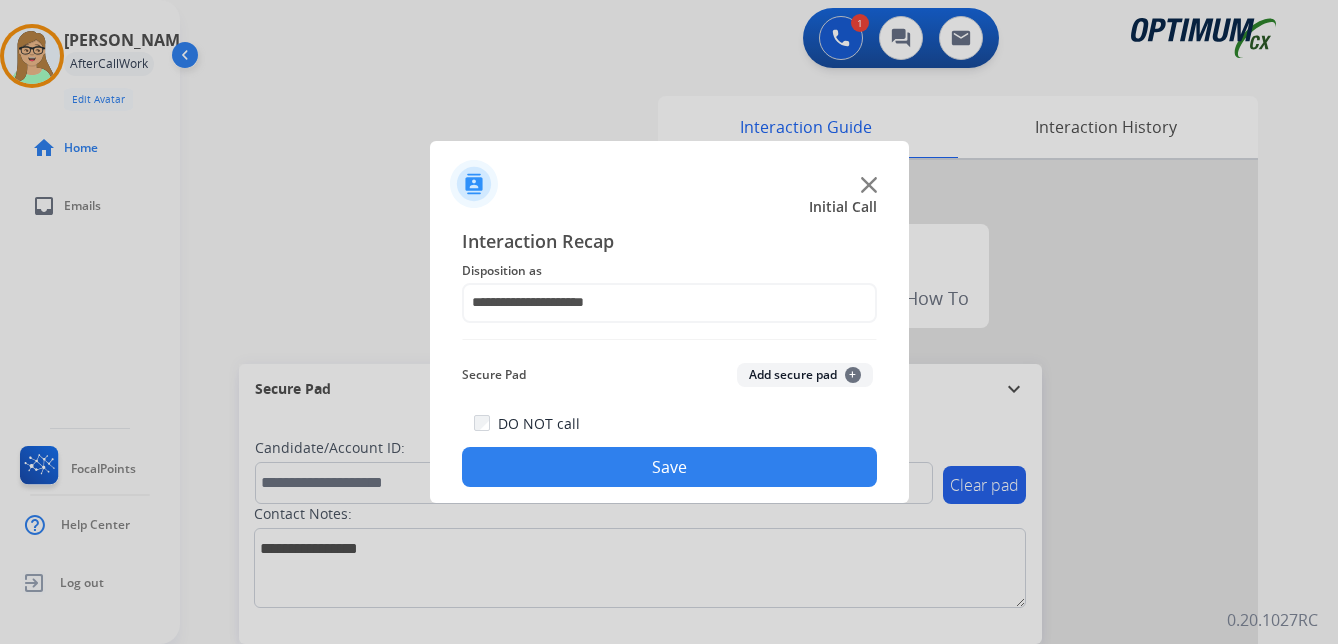 click on "Save" 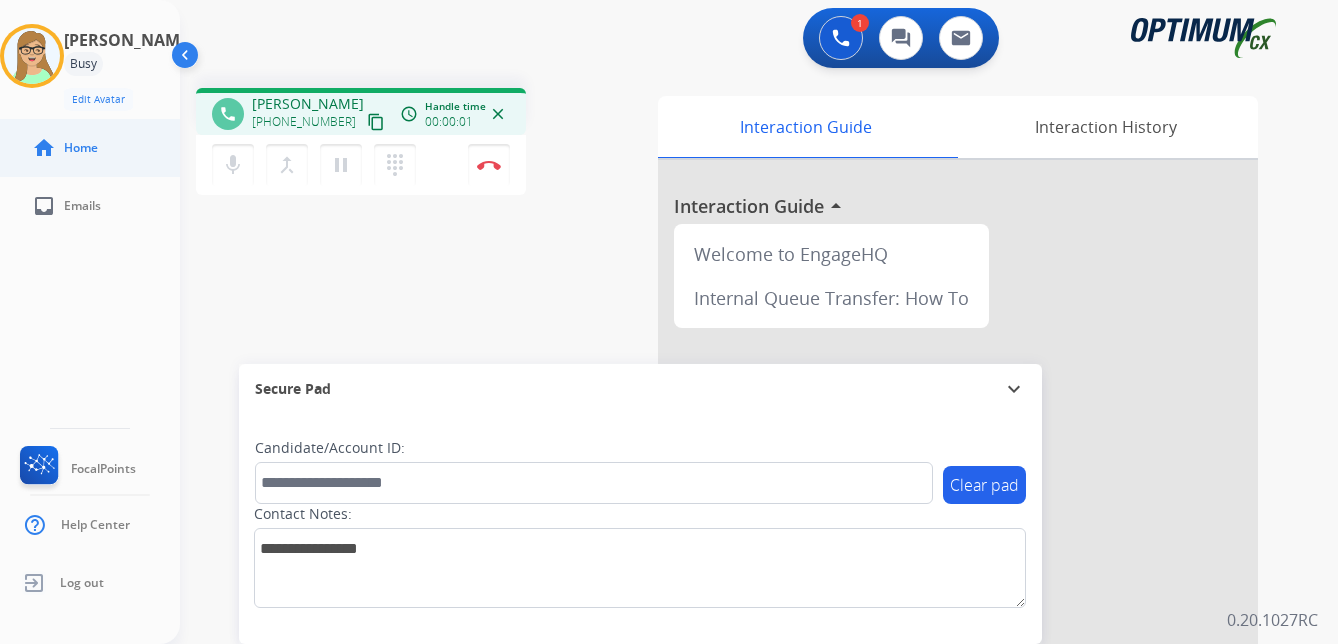 drag, startPoint x: 353, startPoint y: 125, endPoint x: 6, endPoint y: 121, distance: 347.02304 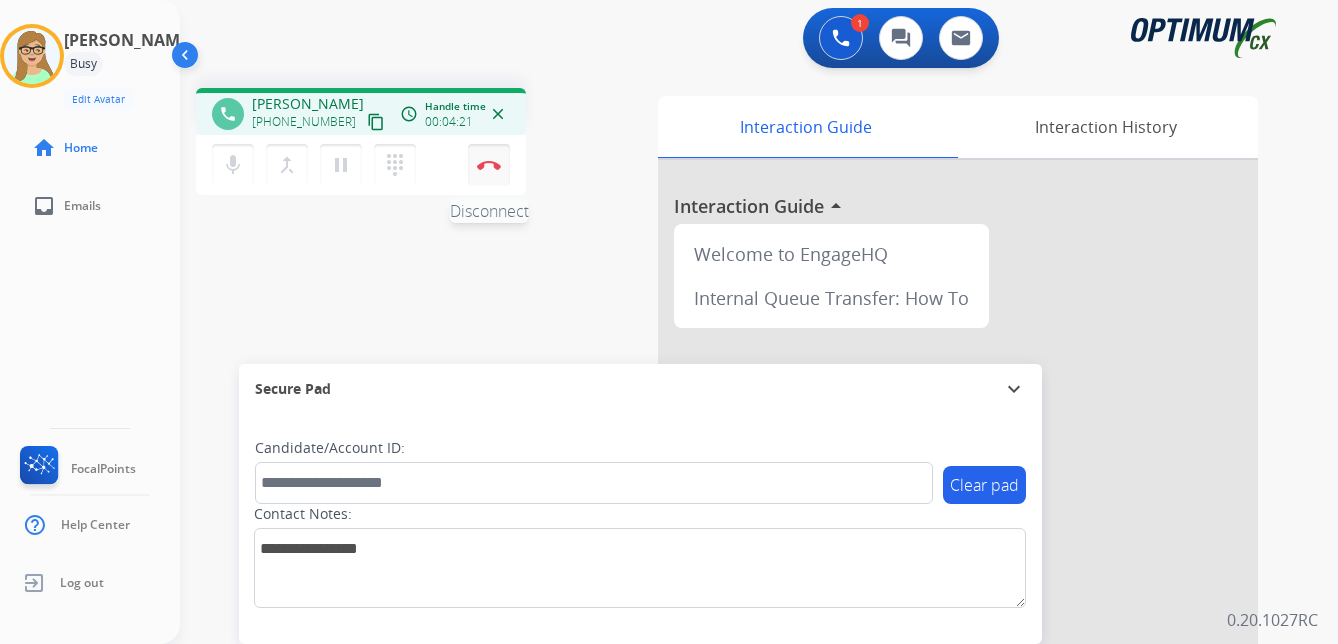 click at bounding box center [489, 165] 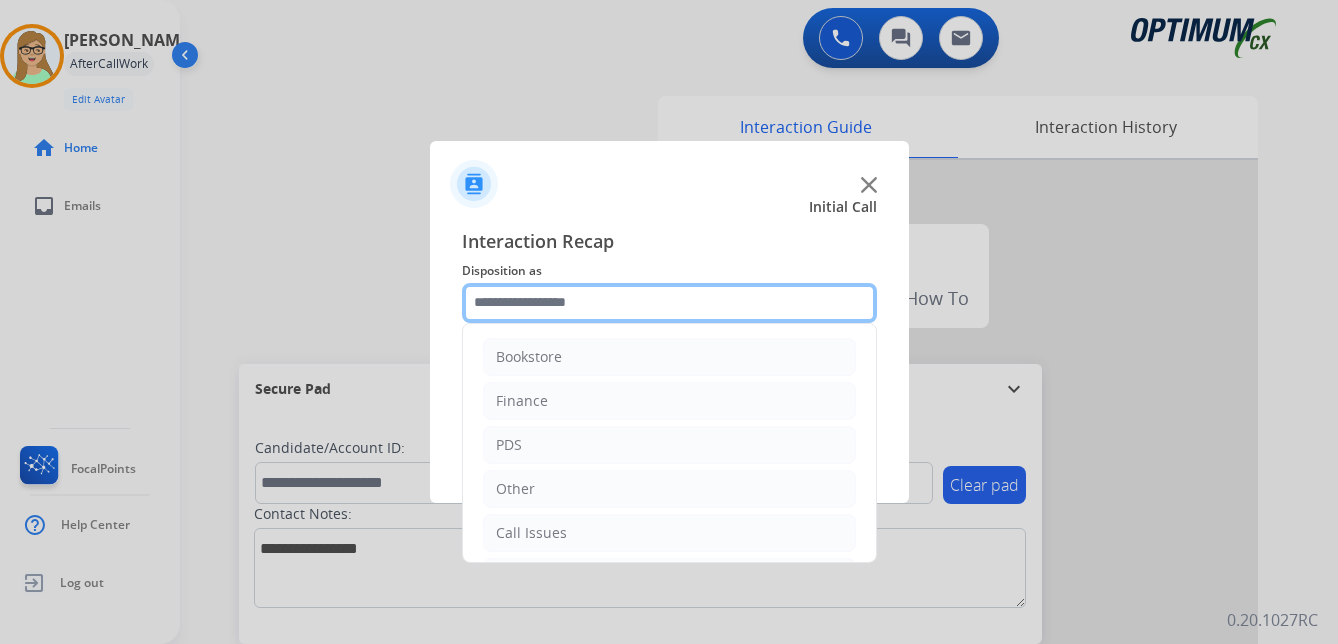 click 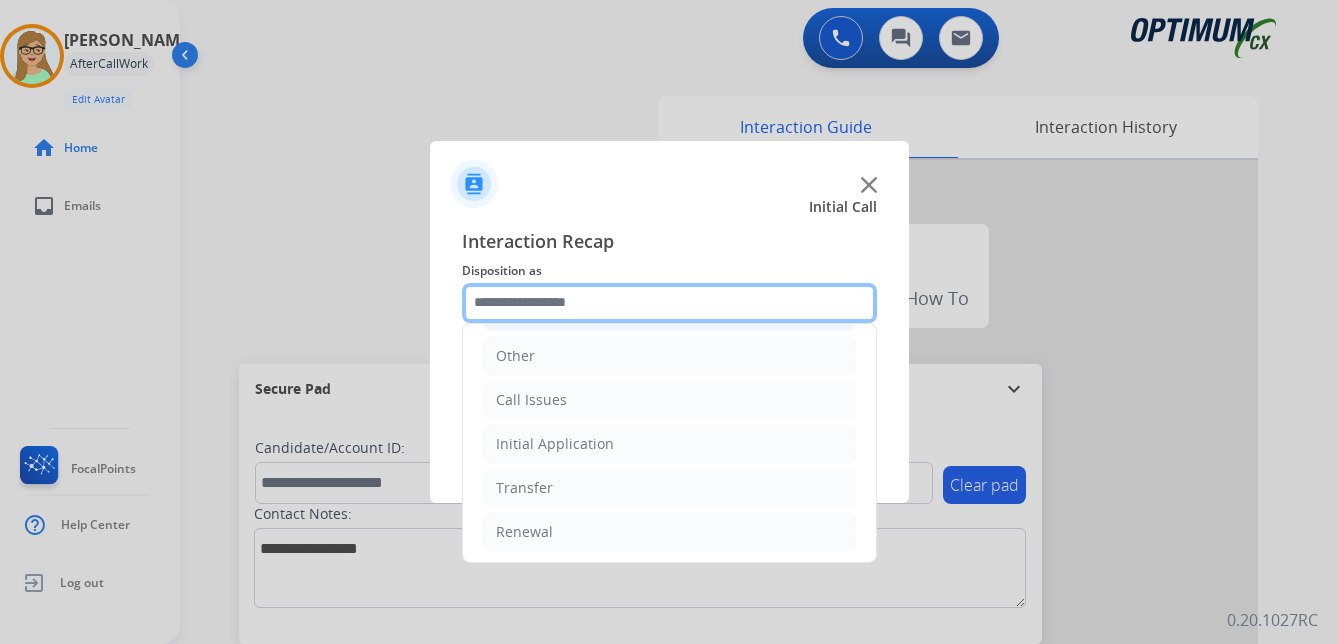 scroll, scrollTop: 136, scrollLeft: 0, axis: vertical 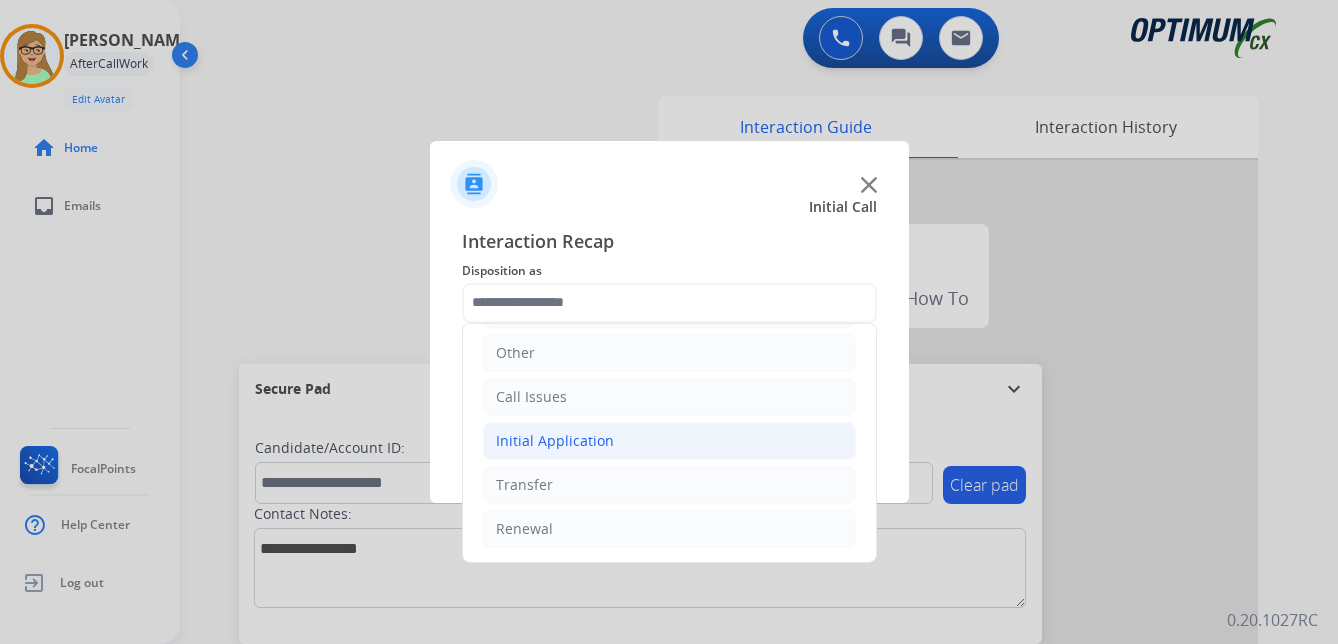 click on "Initial Application" 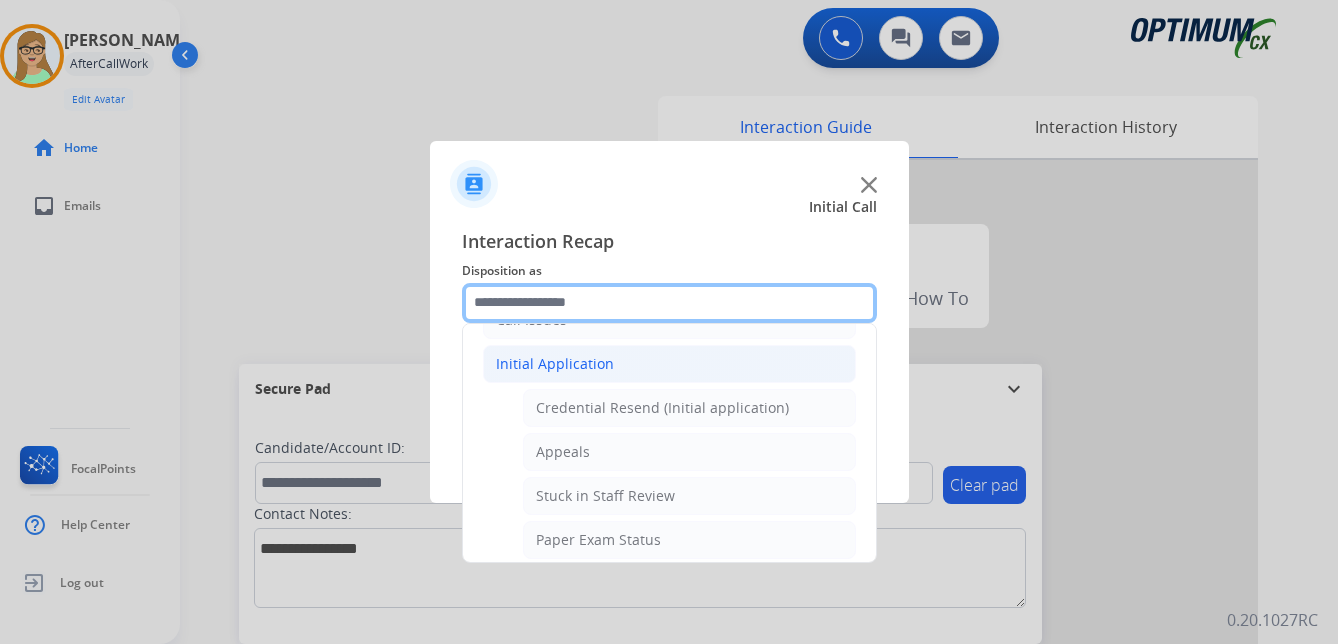 scroll, scrollTop: 236, scrollLeft: 0, axis: vertical 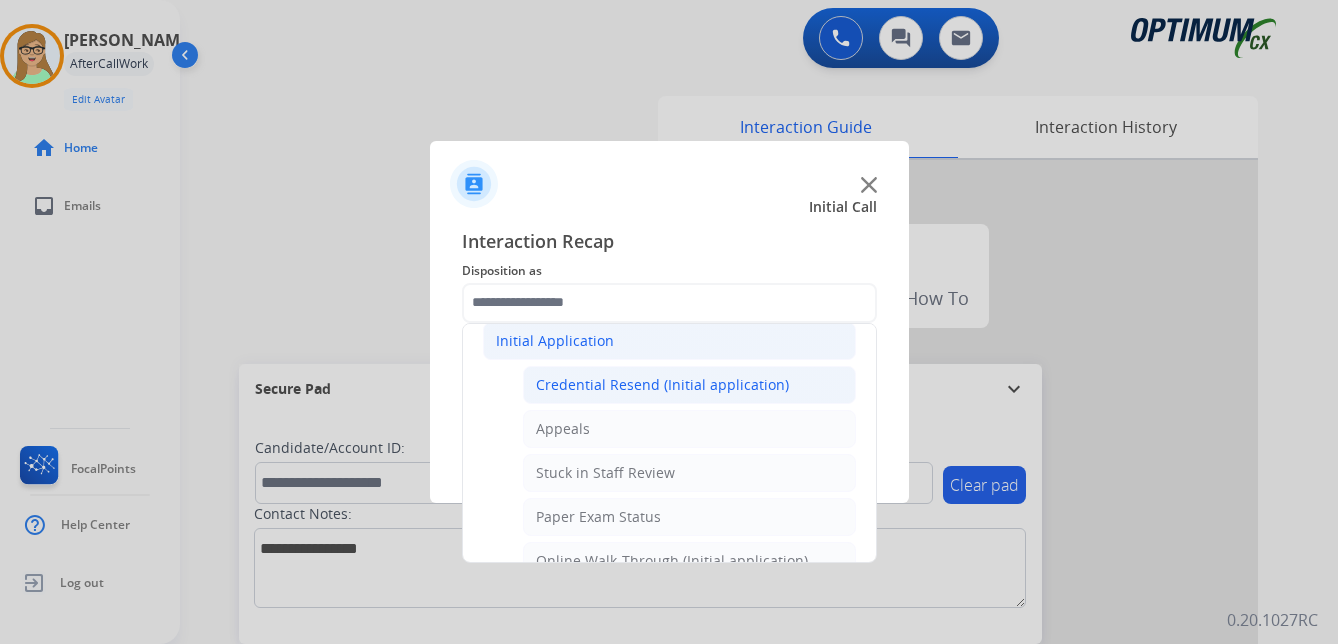 click on "Credential Resend (Initial application)" 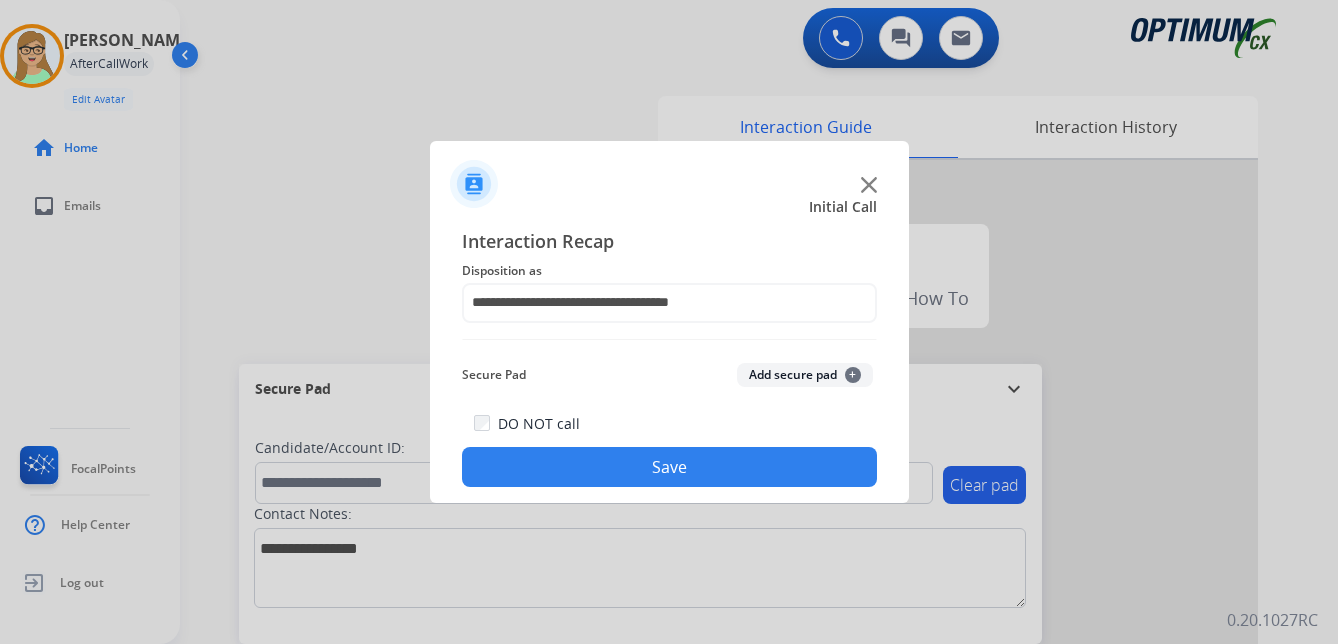 click on "Save" 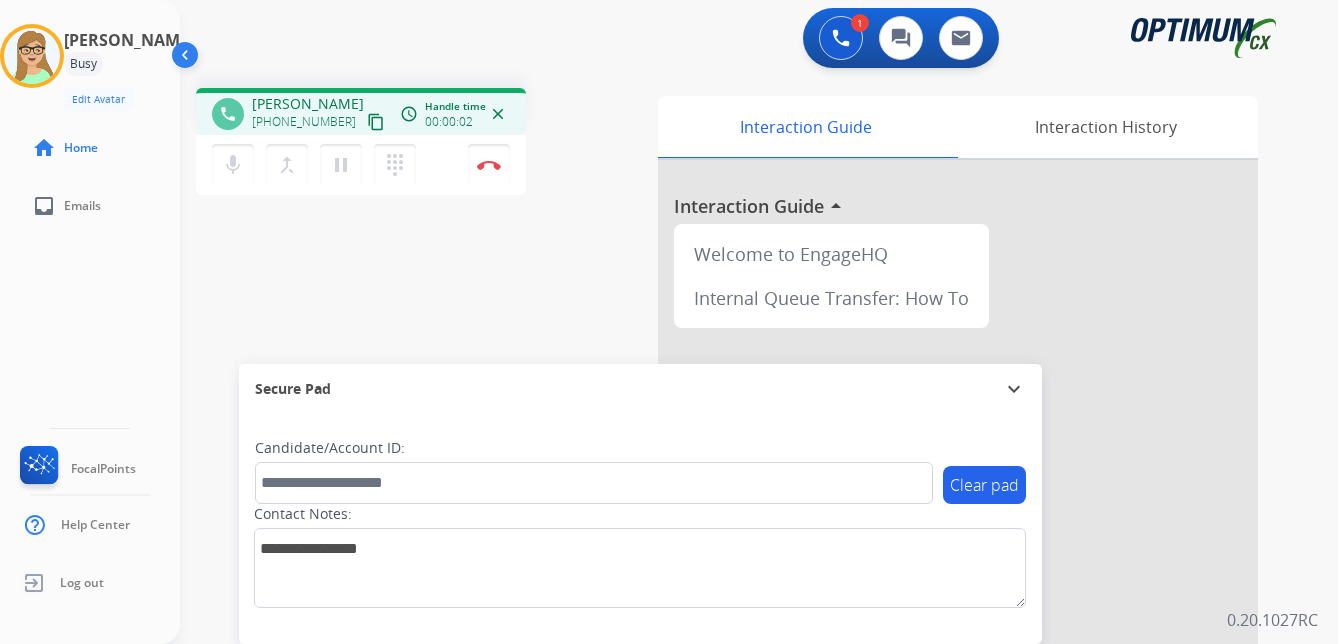 click on "content_copy" at bounding box center [376, 122] 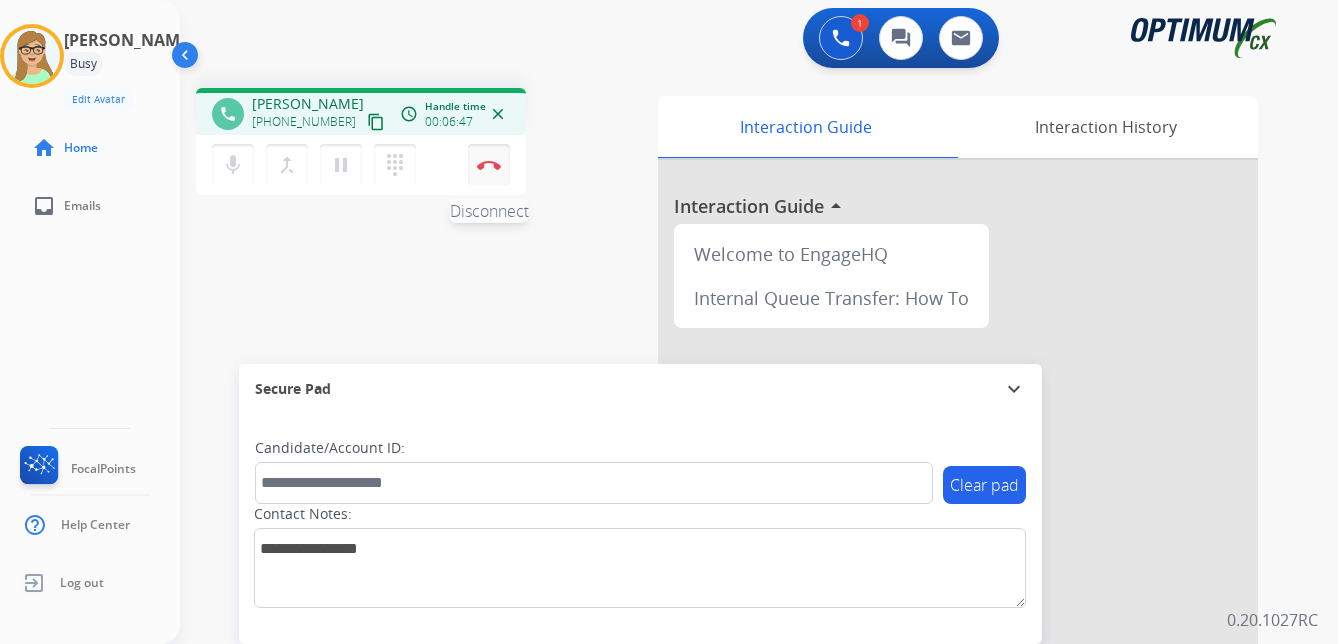 click at bounding box center [489, 165] 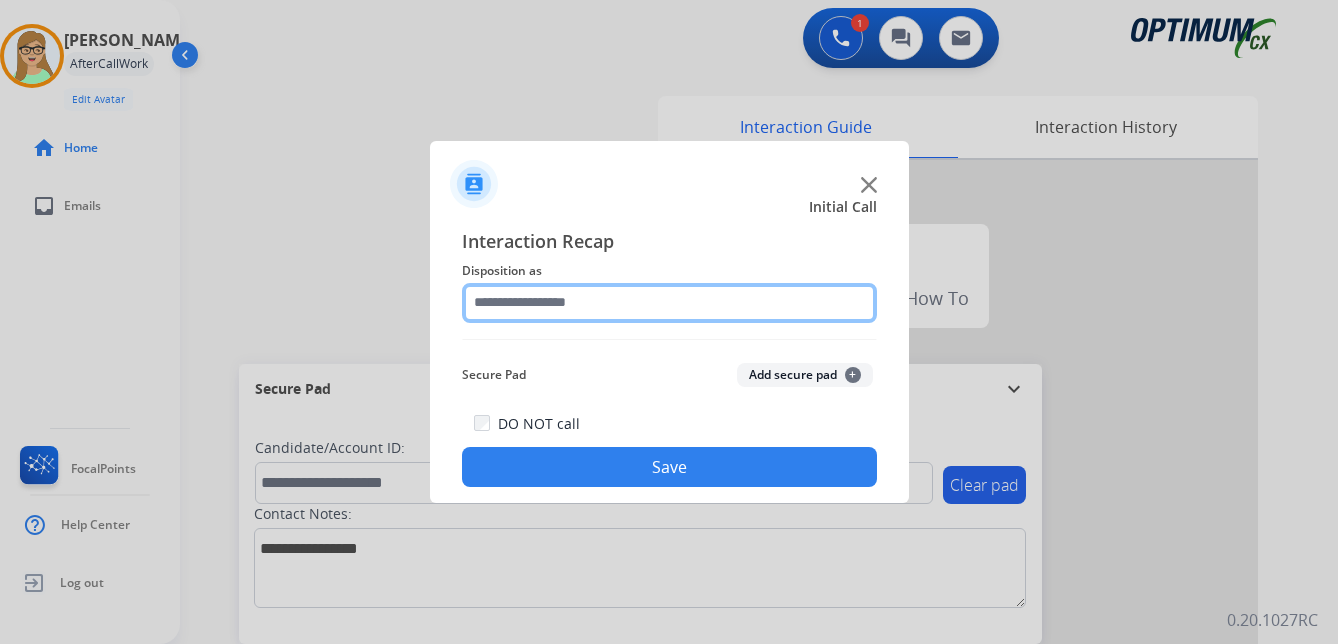 click 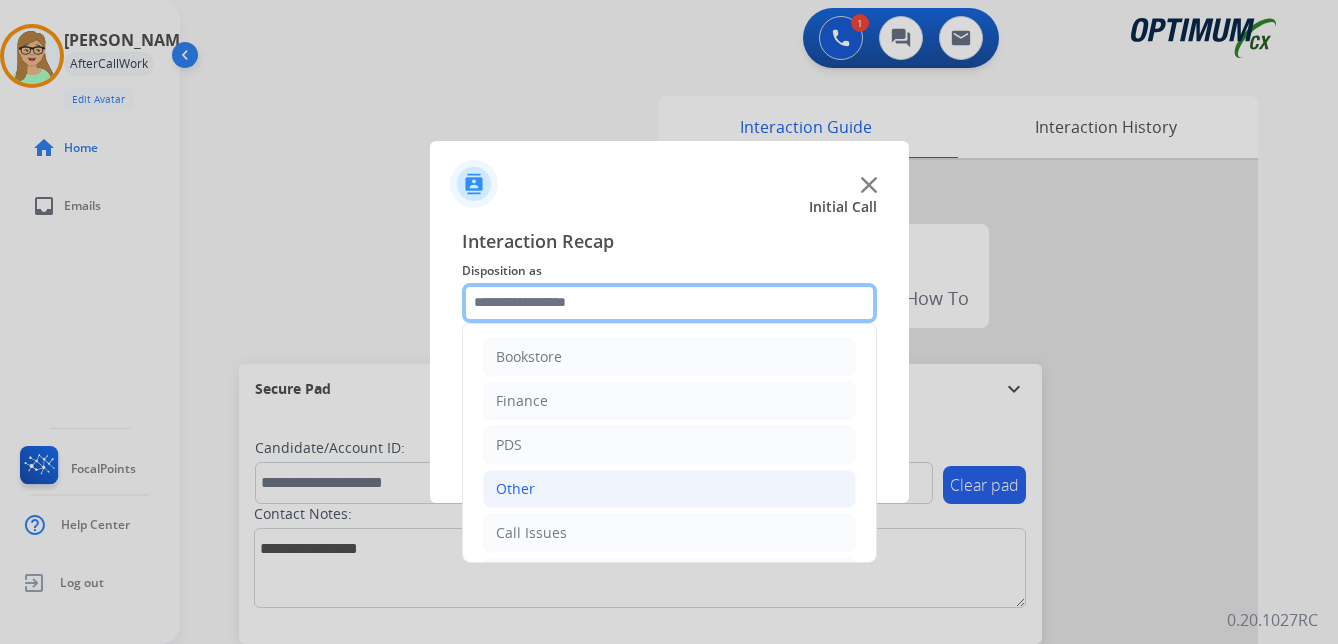 scroll, scrollTop: 136, scrollLeft: 0, axis: vertical 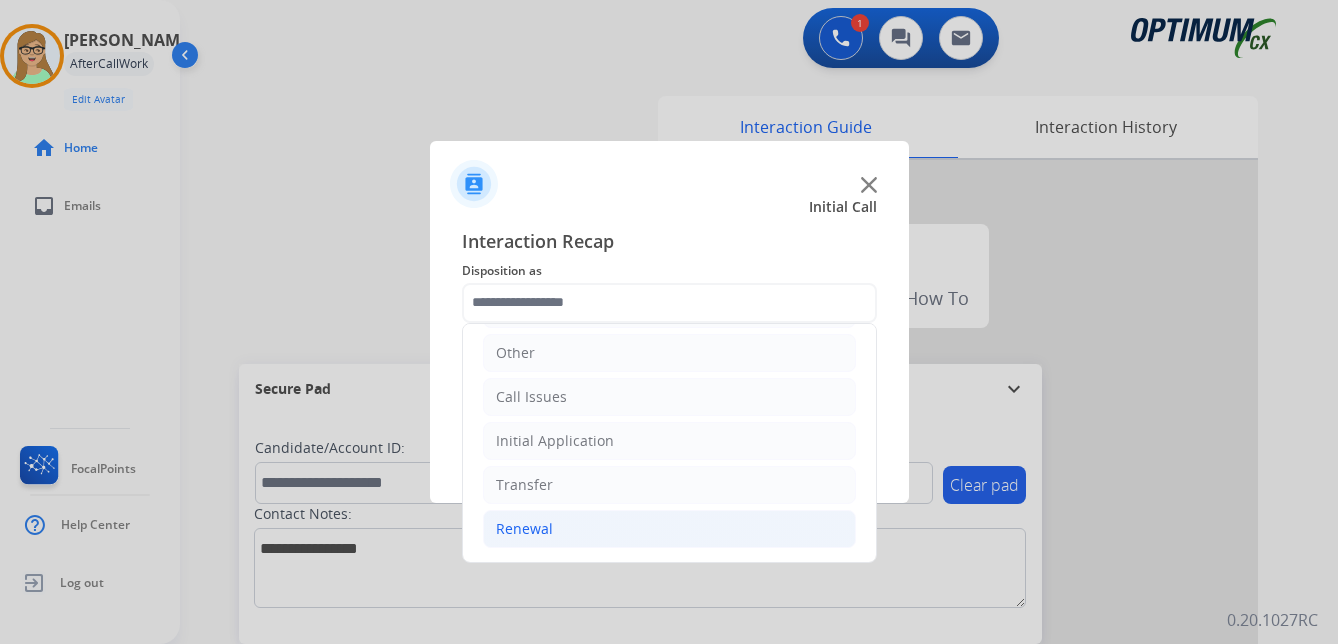 click on "Renewal" 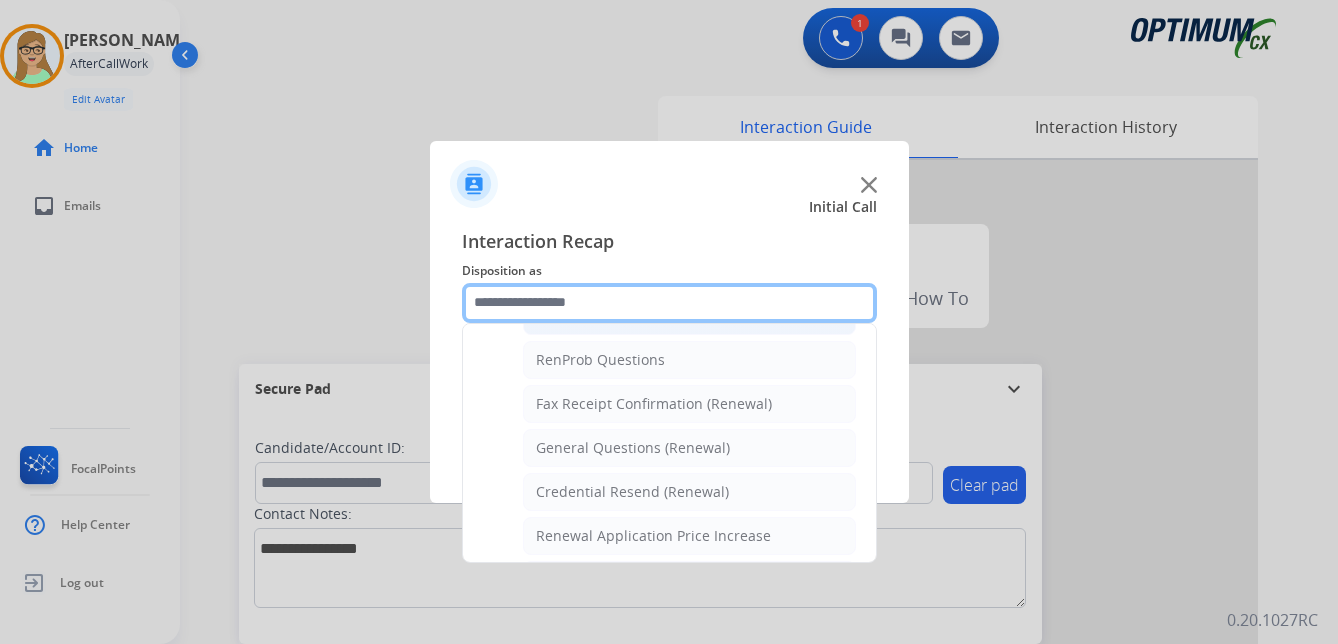 scroll, scrollTop: 536, scrollLeft: 0, axis: vertical 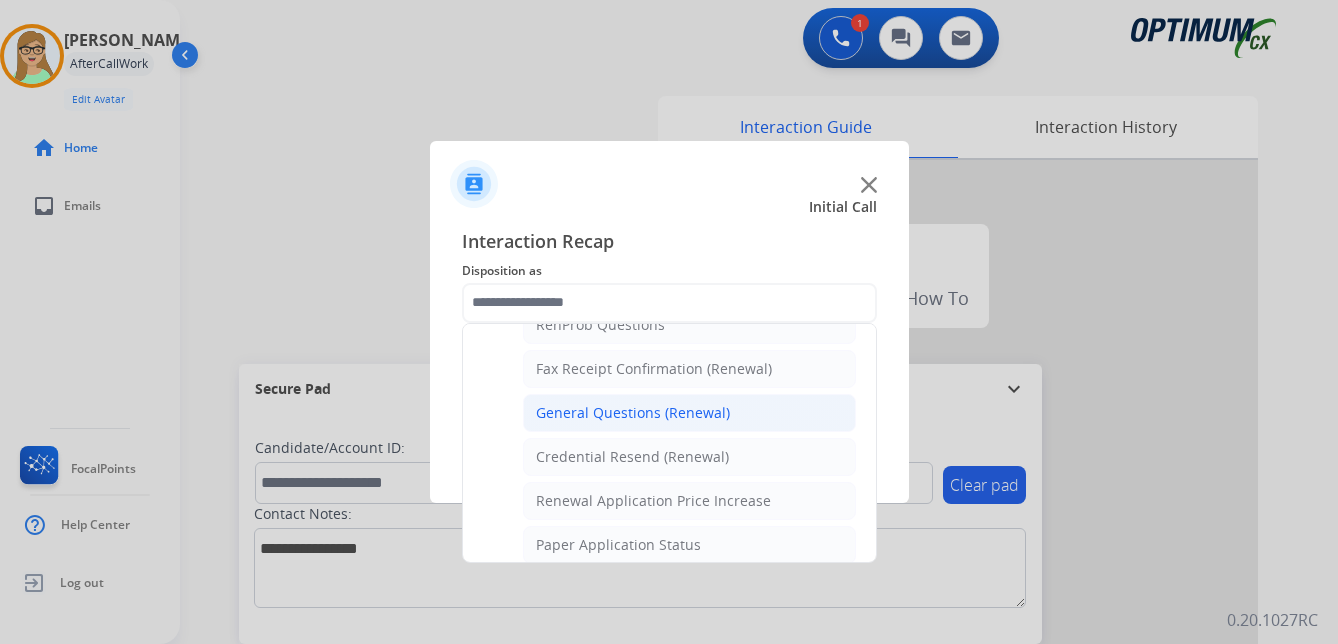 click on "General Questions (Renewal)" 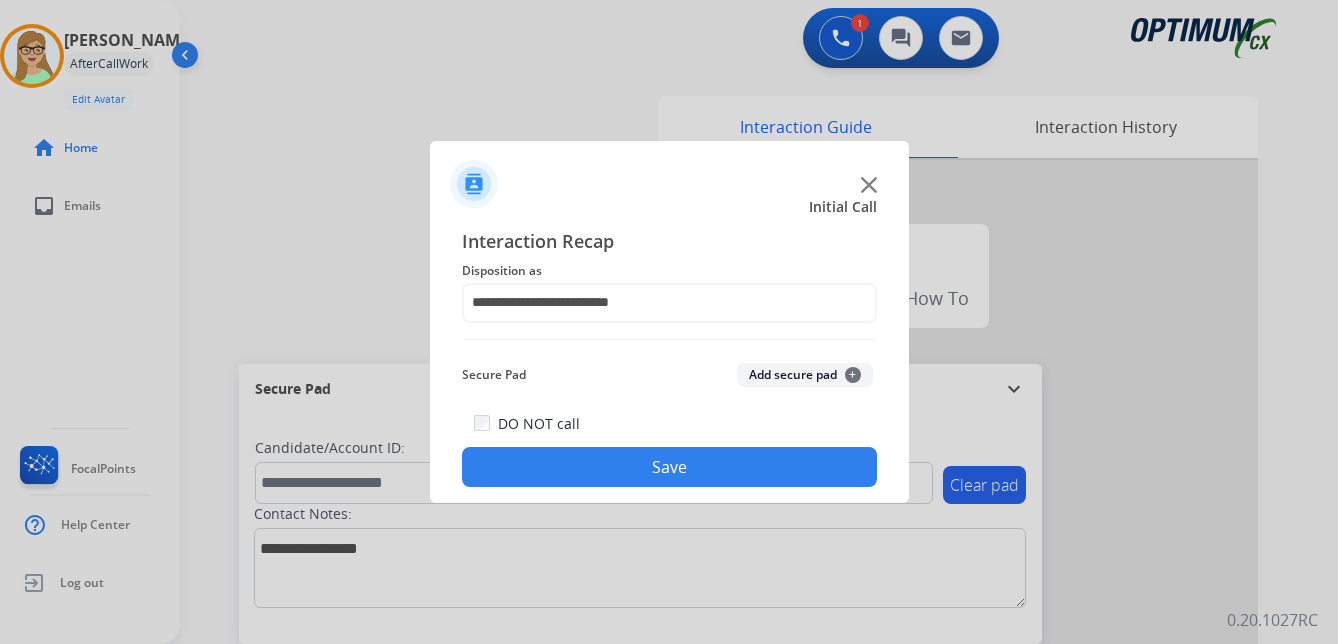click on "Save" 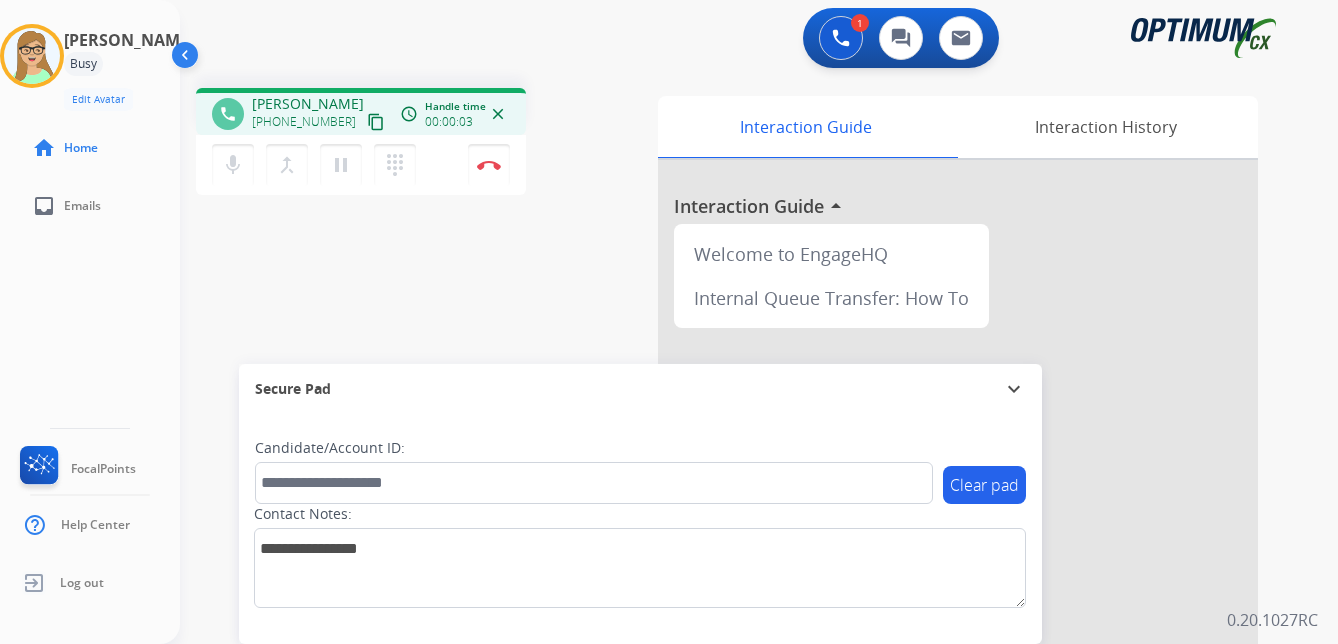 click on "content_copy" at bounding box center [376, 122] 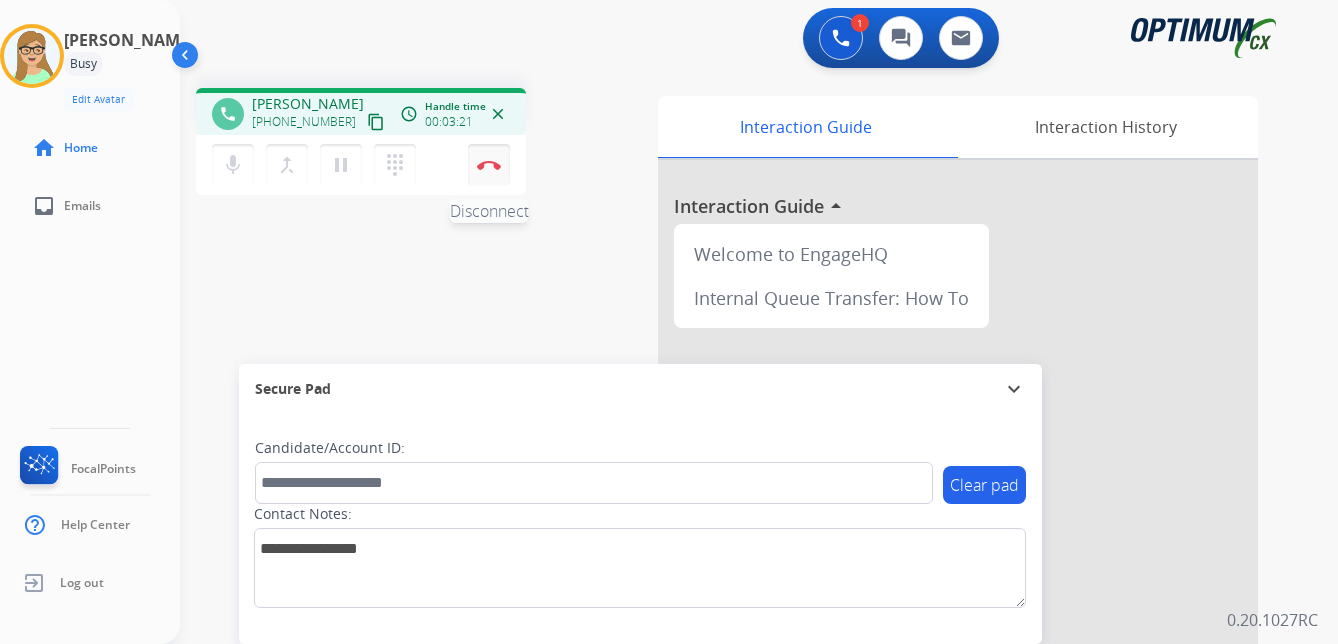 click at bounding box center [489, 165] 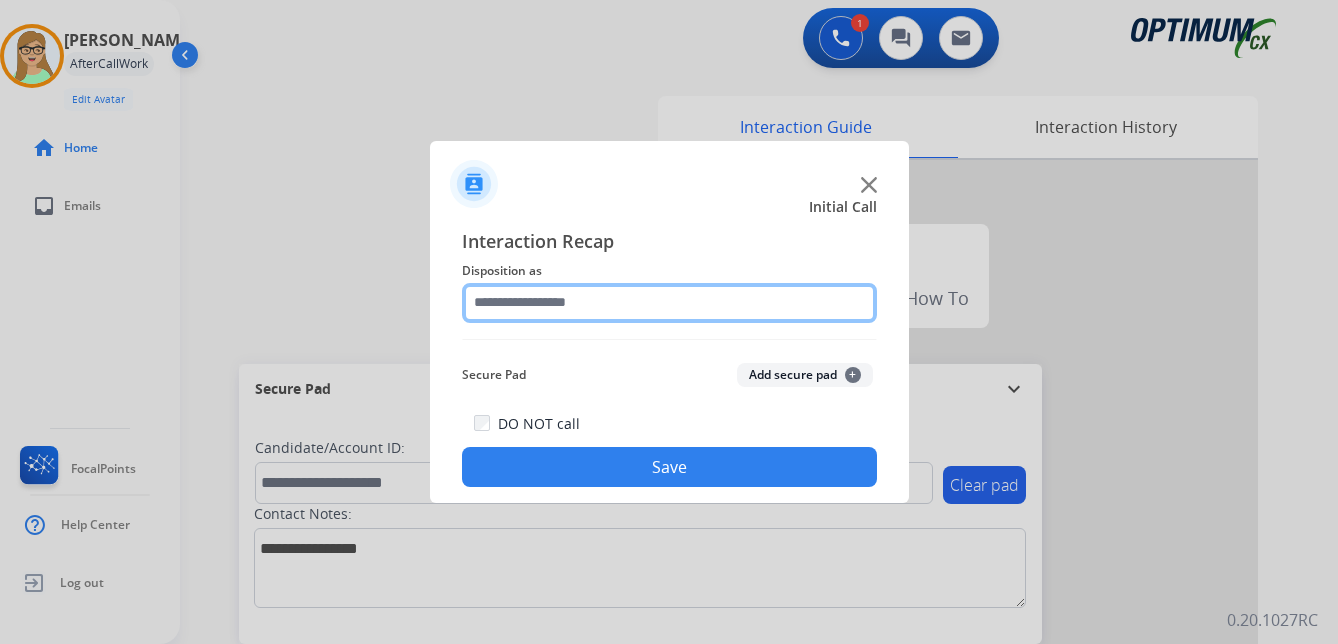 click 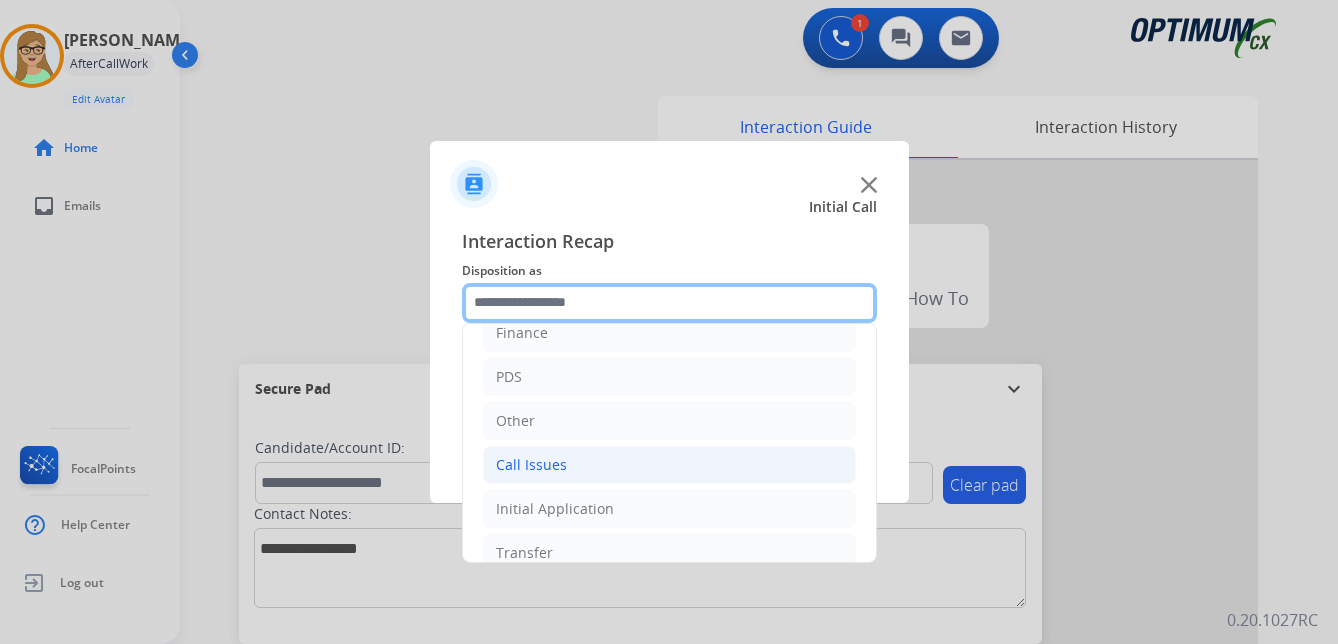 scroll, scrollTop: 136, scrollLeft: 0, axis: vertical 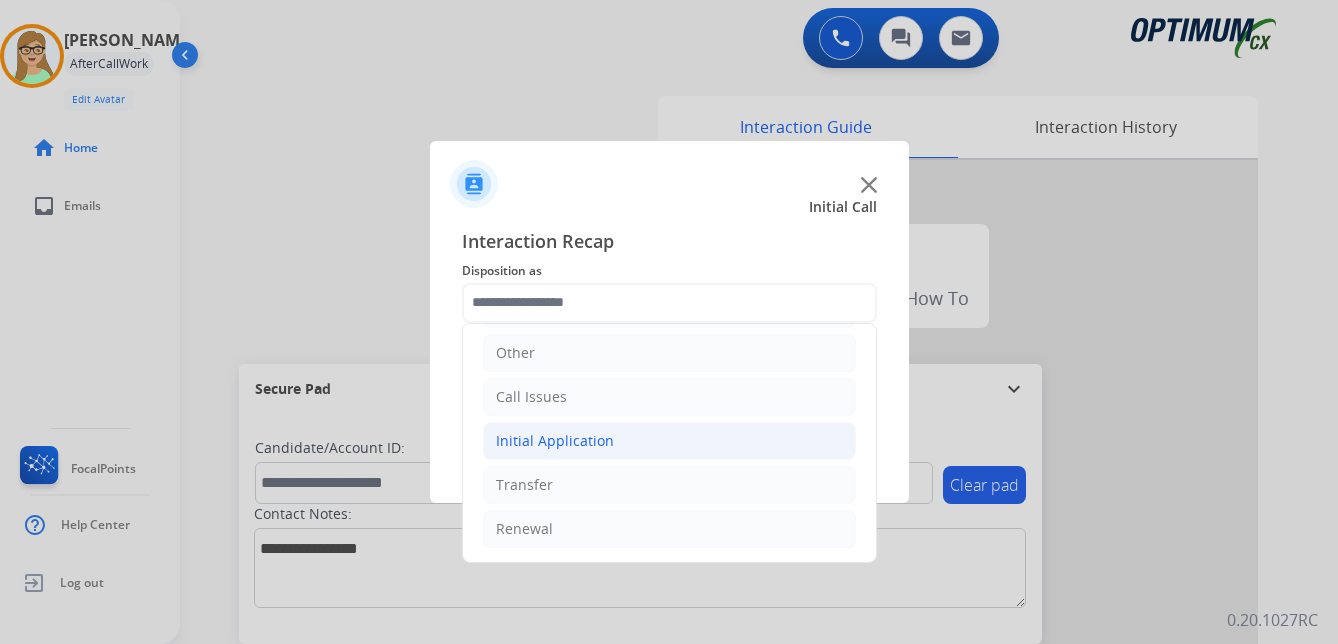 click on "Initial Application" 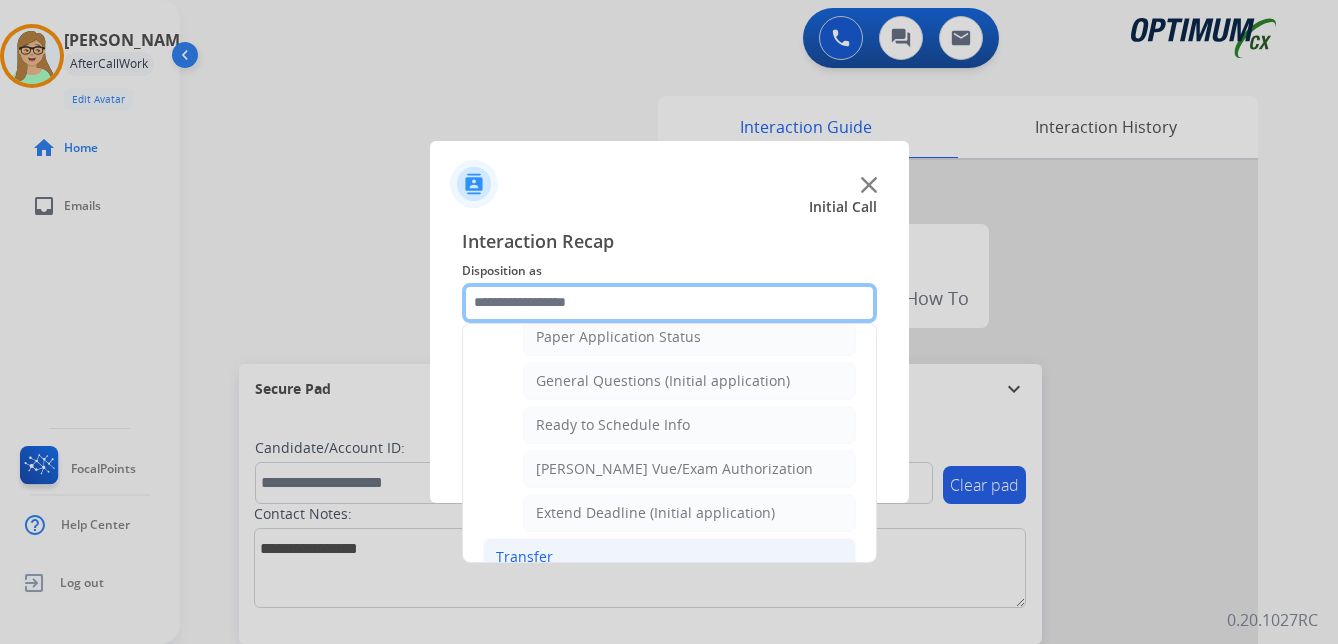 scroll, scrollTop: 1012, scrollLeft: 0, axis: vertical 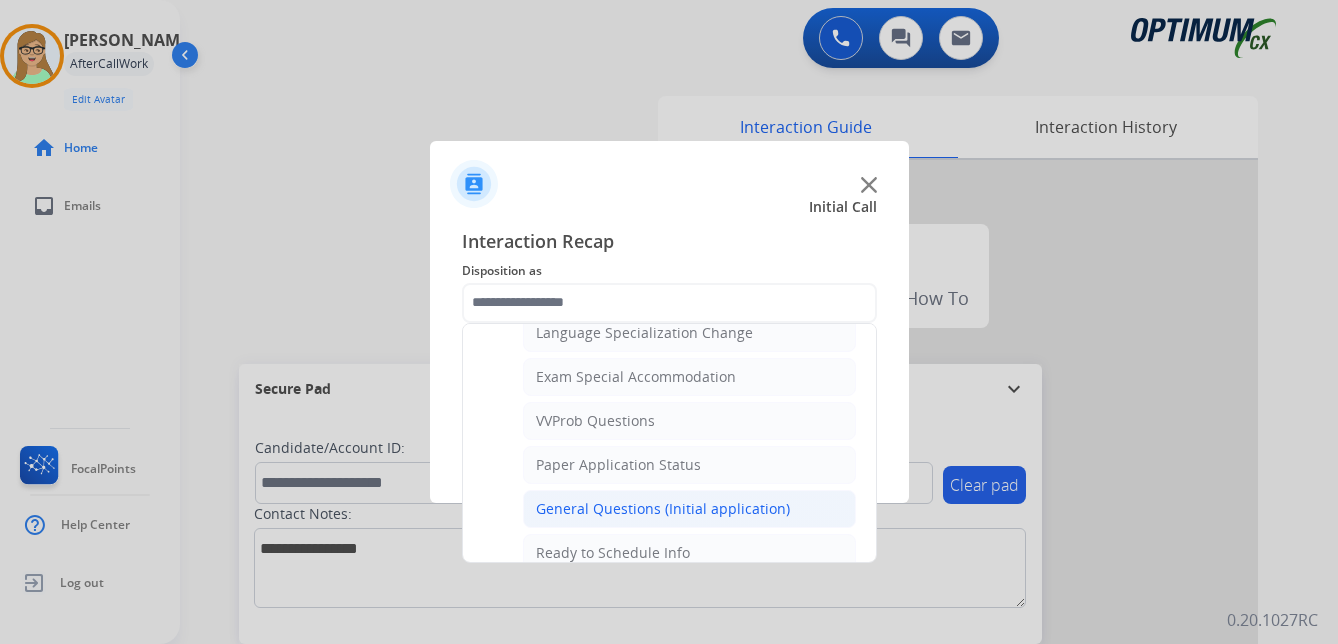 click on "General Questions (Initial application)" 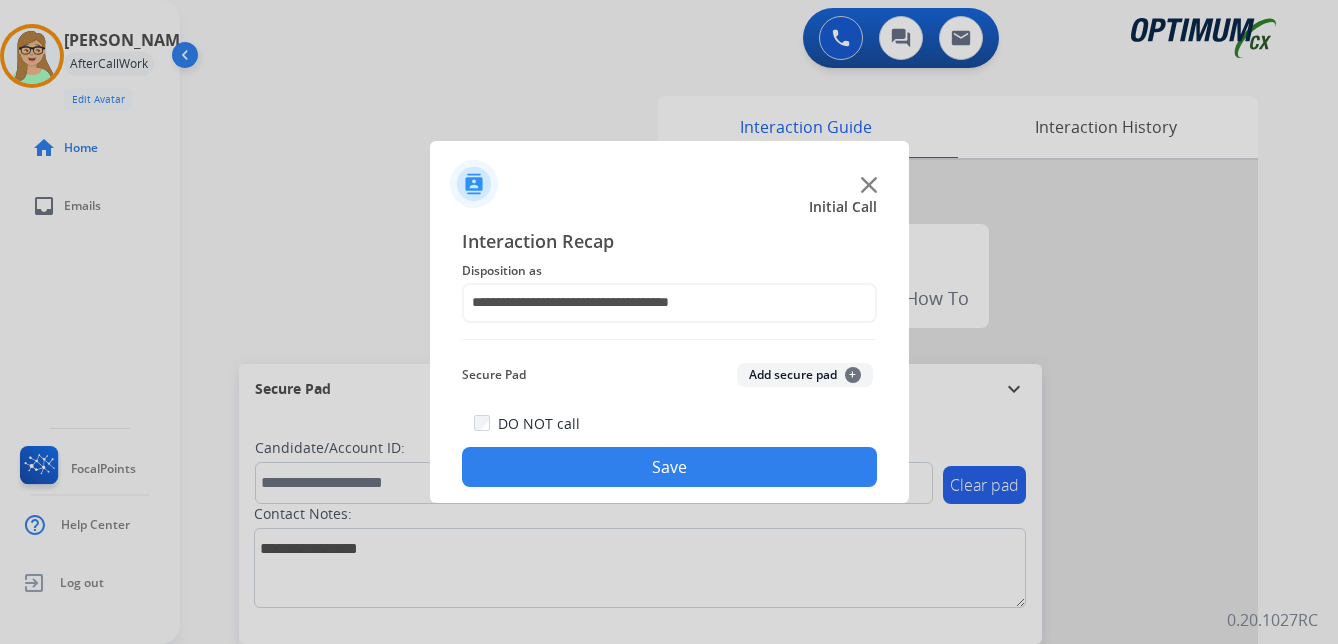 drag, startPoint x: 596, startPoint y: 466, endPoint x: 570, endPoint y: 467, distance: 26.019224 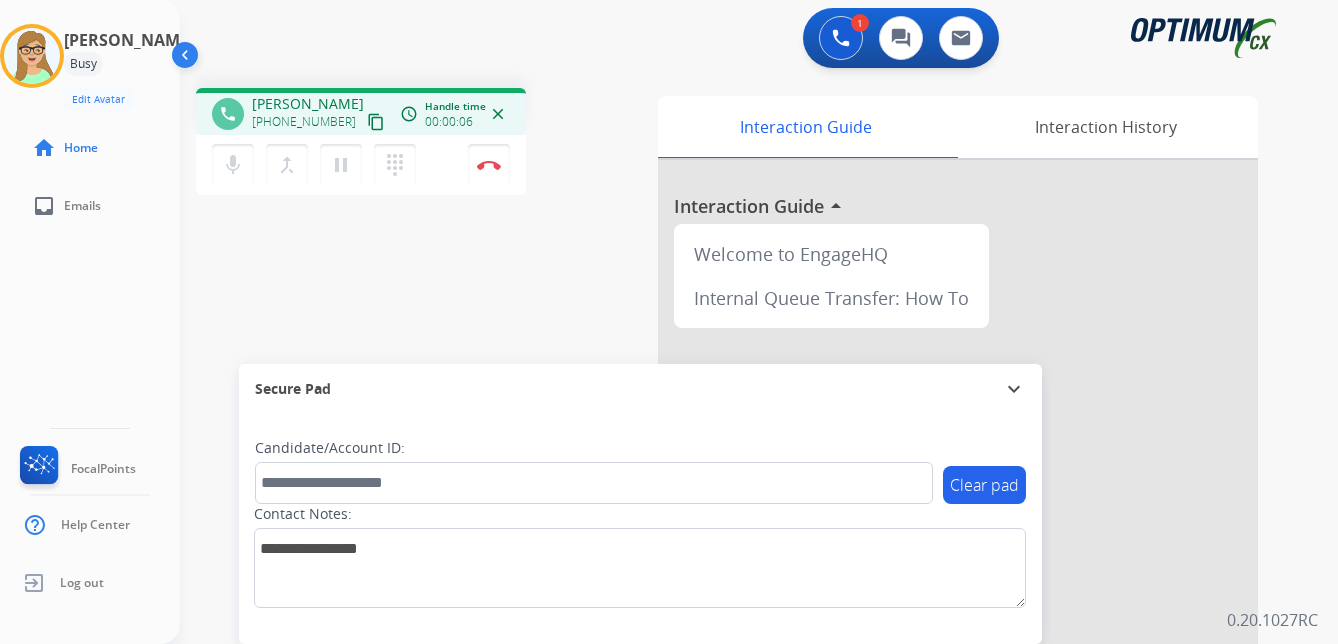 click on "content_copy" at bounding box center [376, 122] 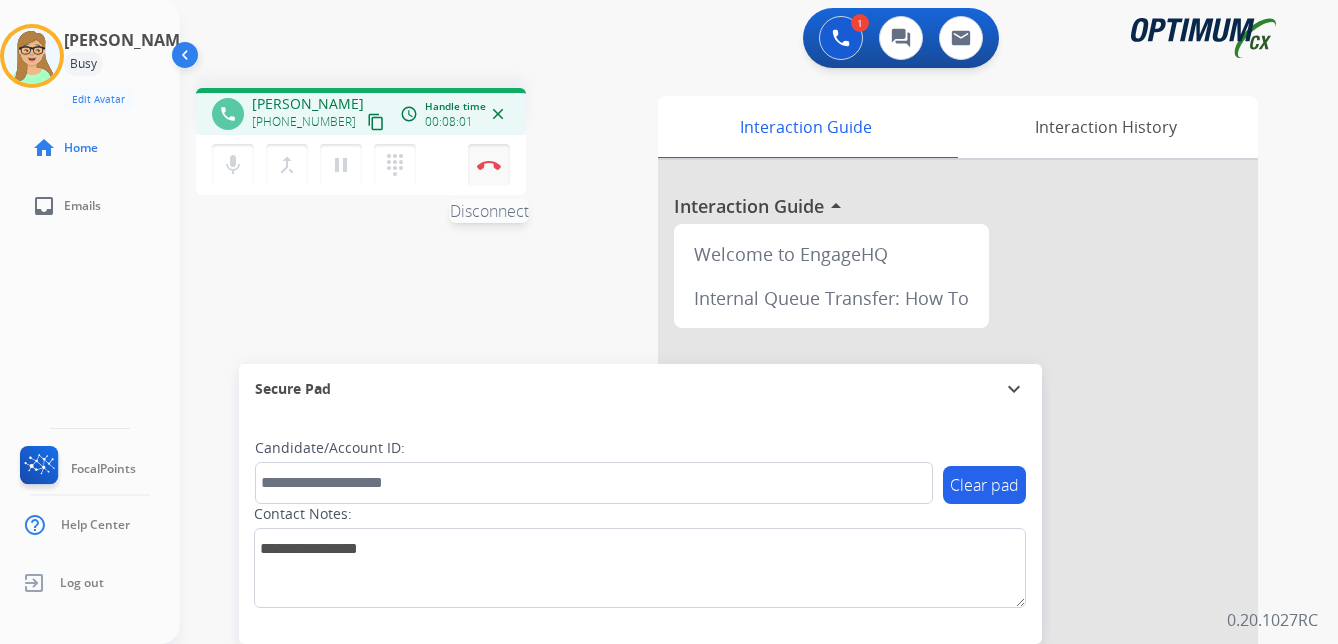 click at bounding box center (489, 165) 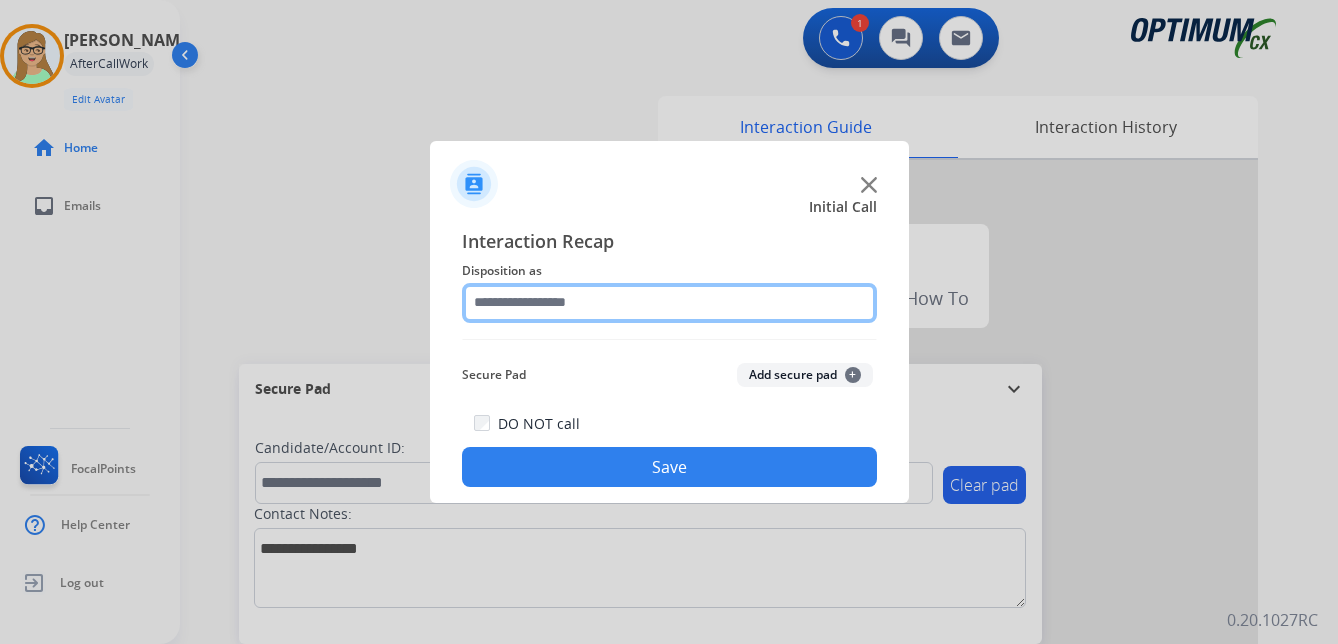 click 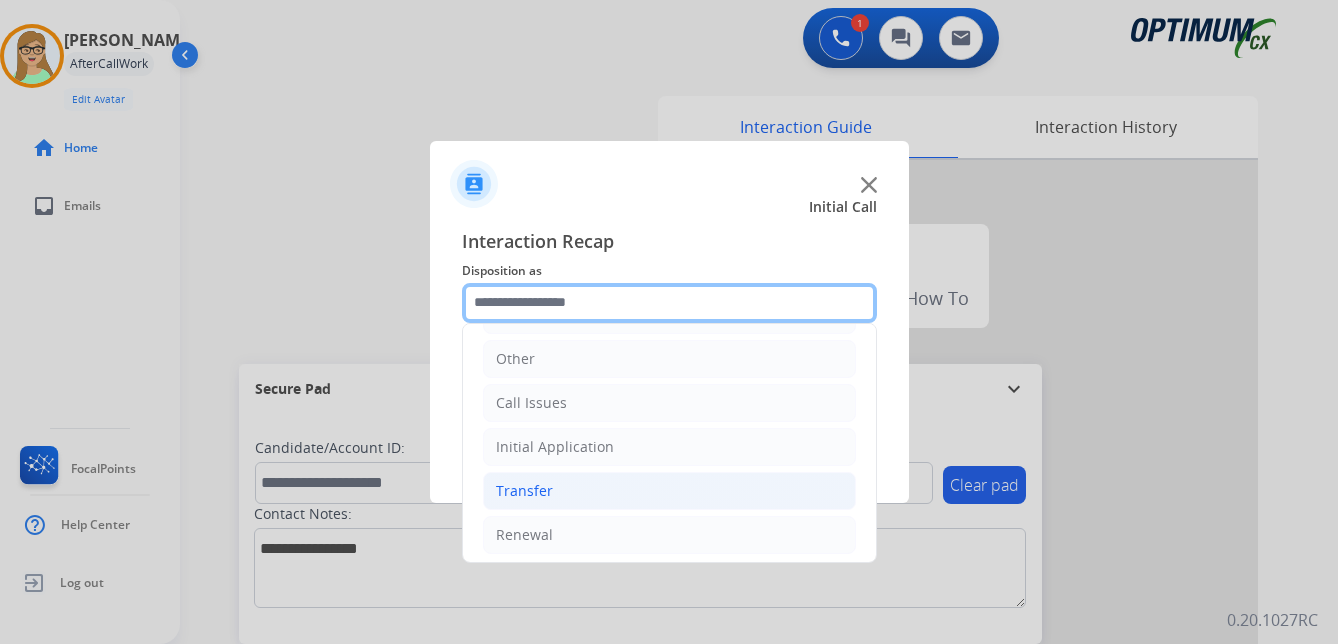 scroll, scrollTop: 136, scrollLeft: 0, axis: vertical 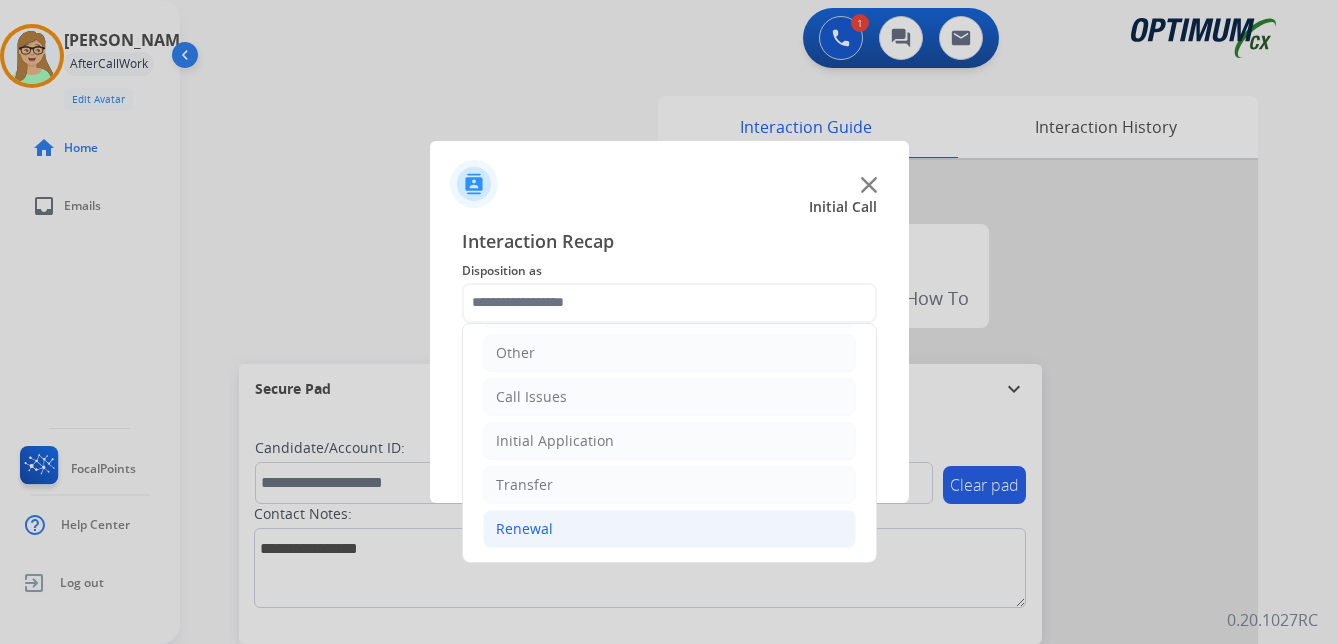 click on "Renewal" 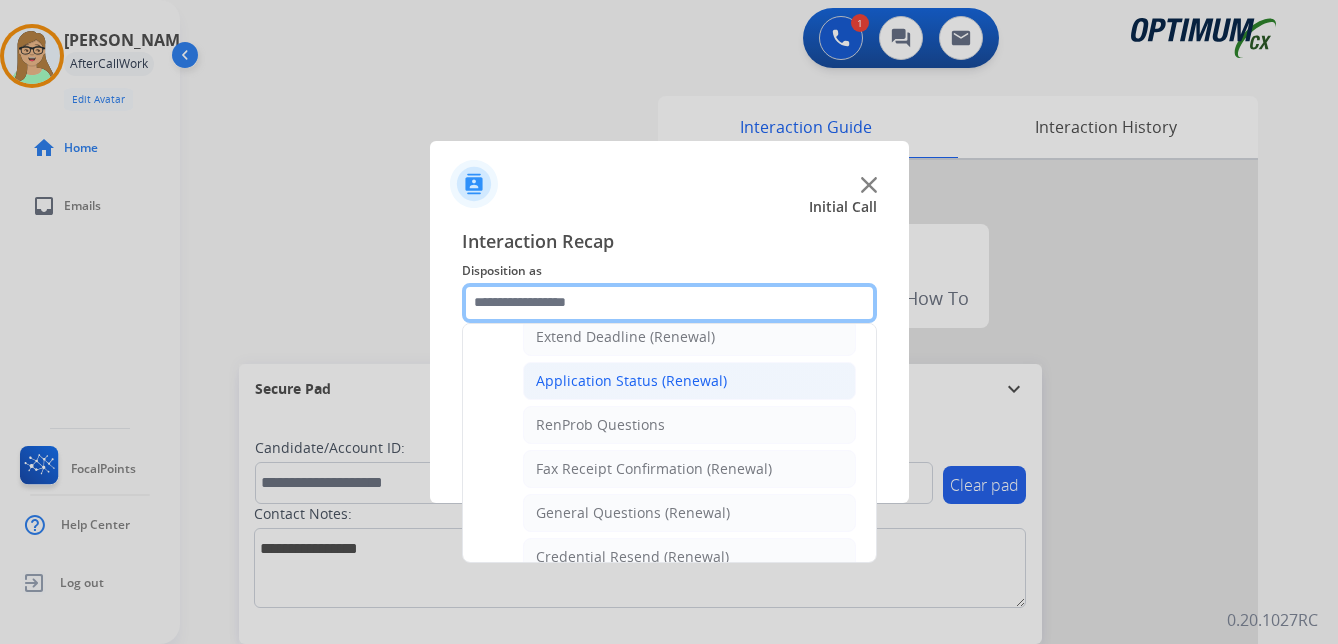 scroll, scrollTop: 536, scrollLeft: 0, axis: vertical 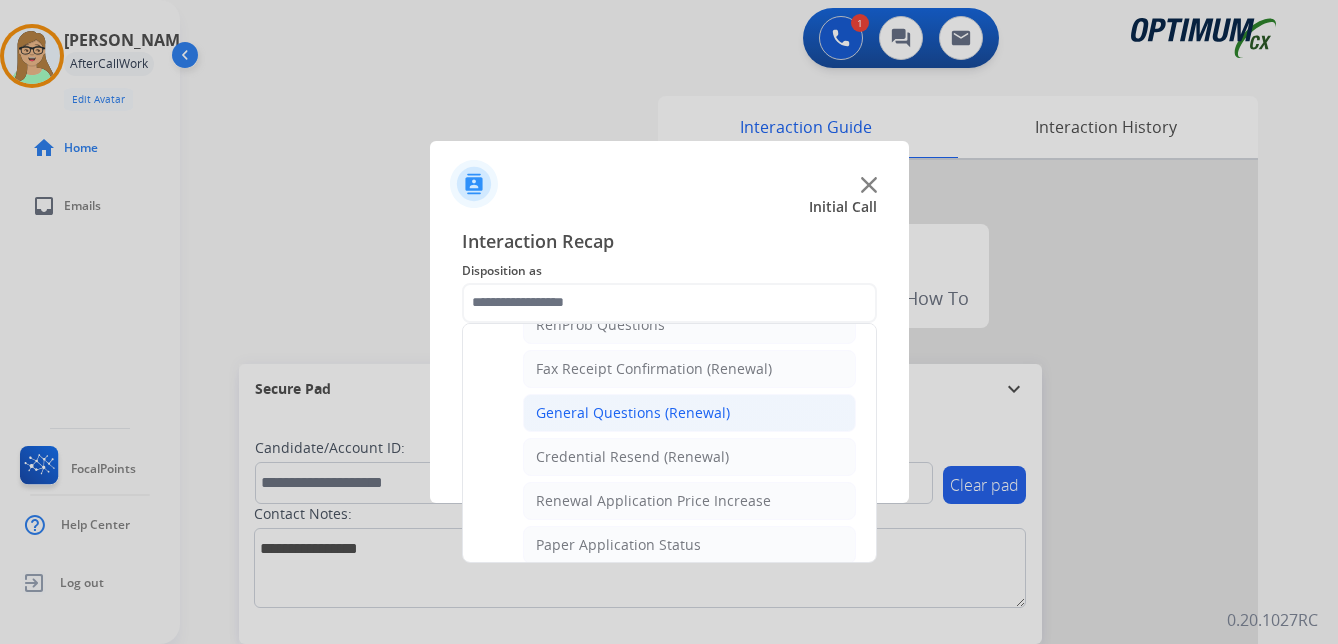 click on "General Questions (Renewal)" 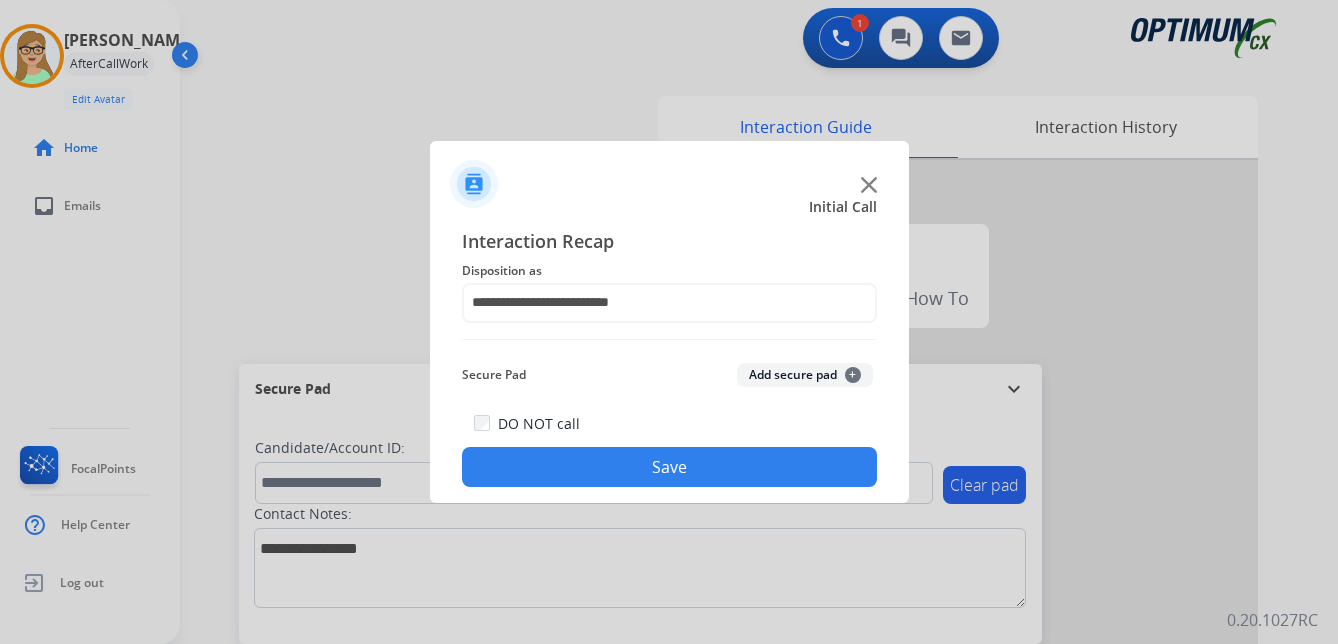 drag, startPoint x: 533, startPoint y: 480, endPoint x: 44, endPoint y: 381, distance: 498.92084 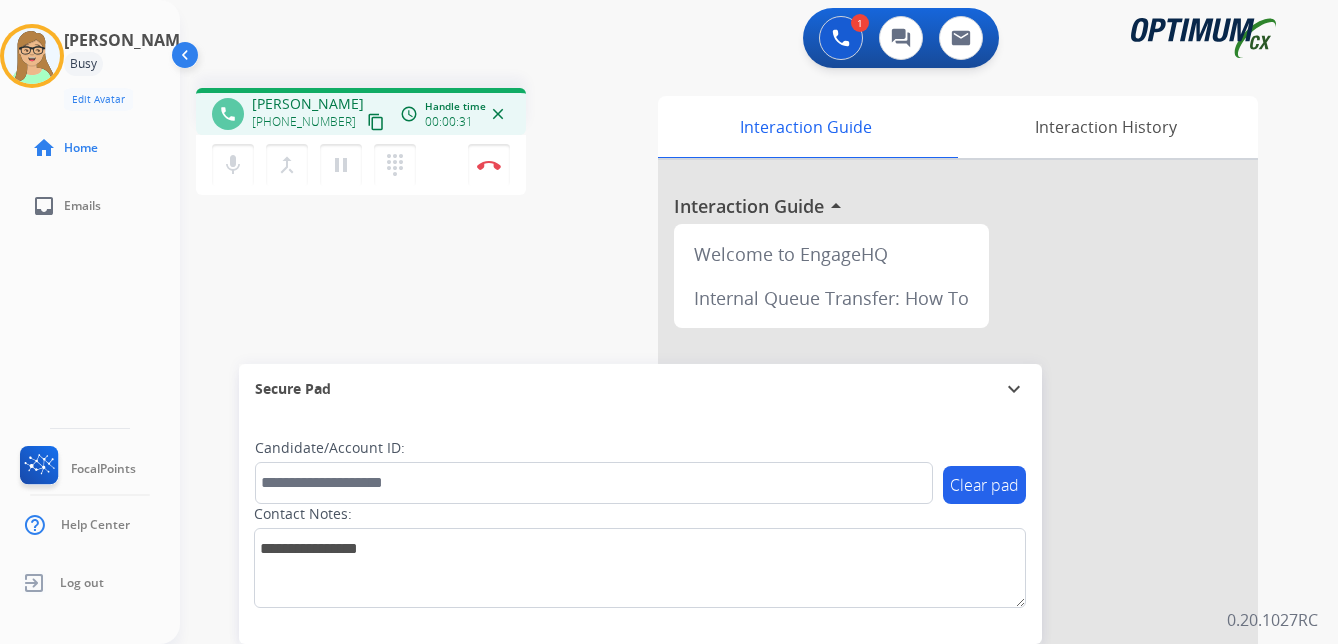 click on "content_copy" at bounding box center [376, 122] 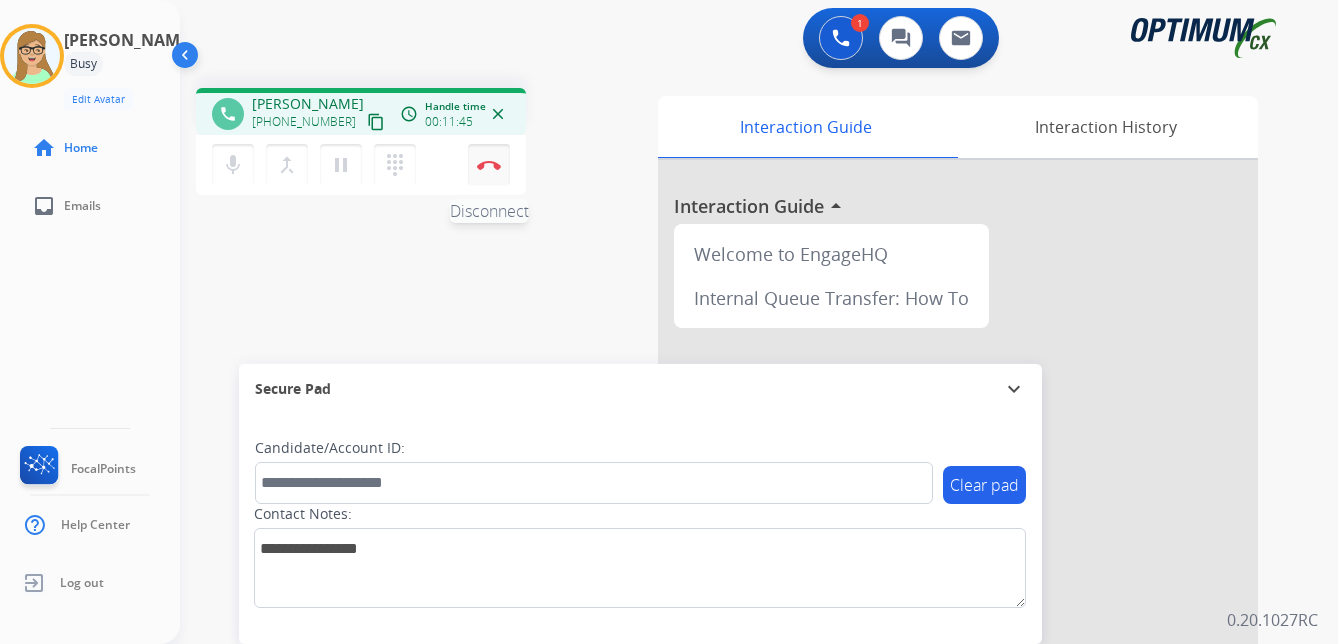 click at bounding box center [489, 165] 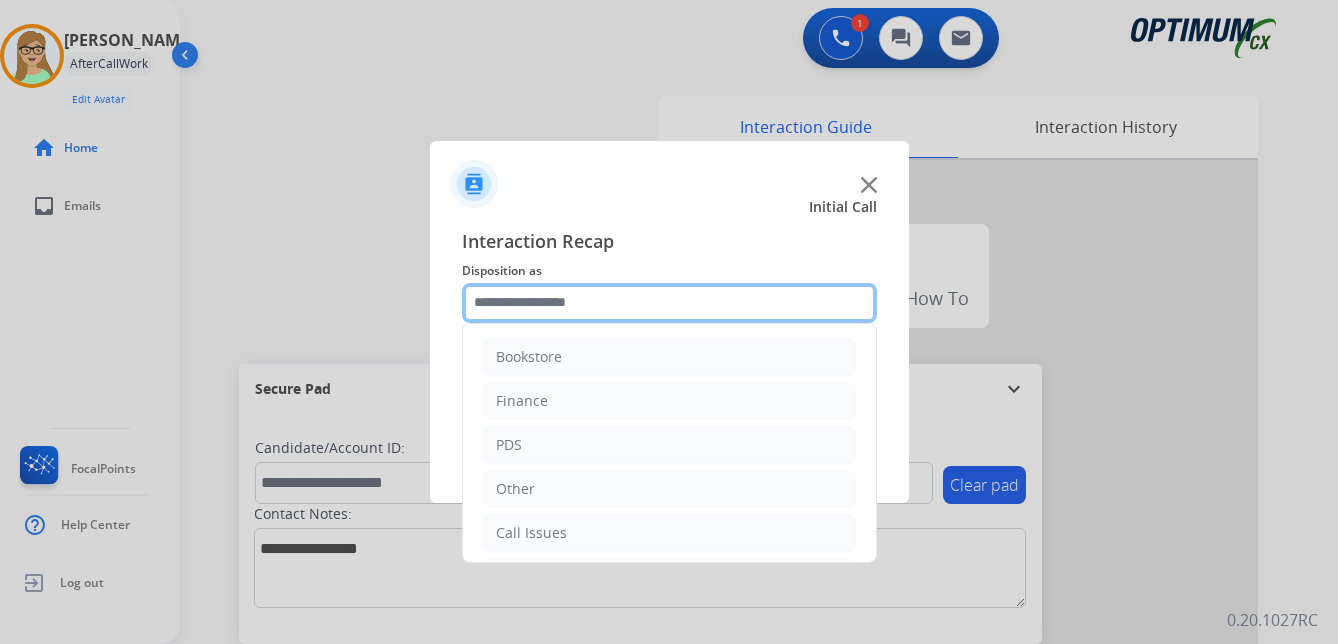 click 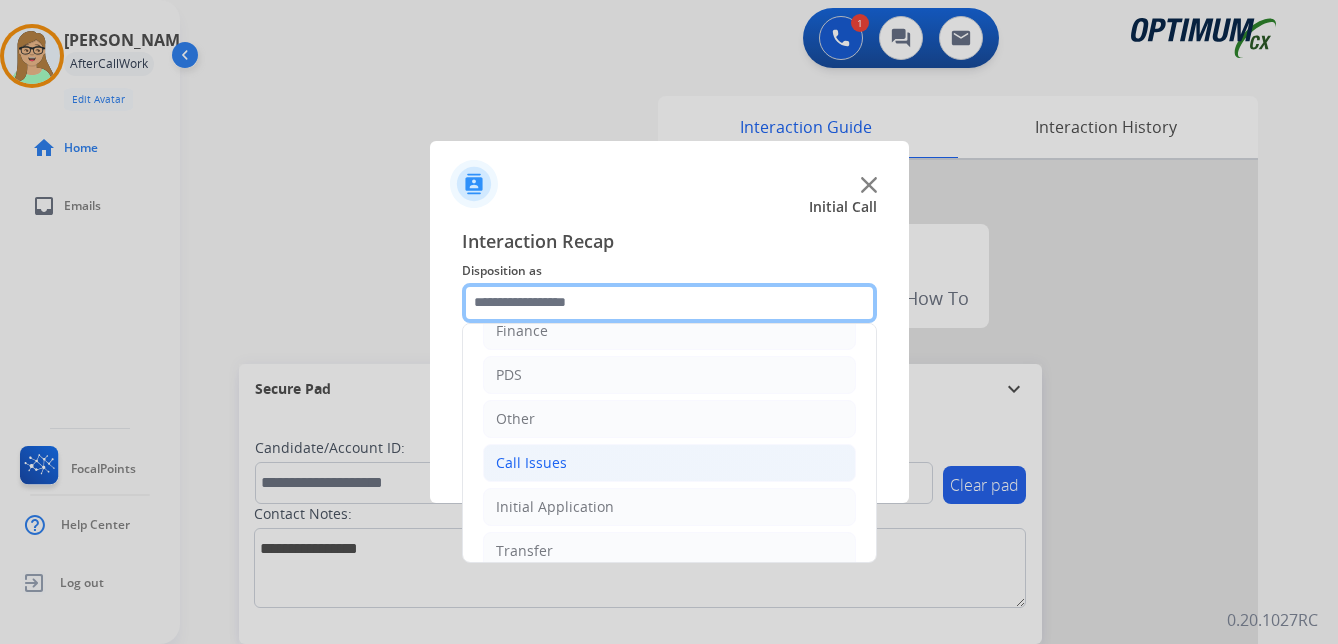 scroll, scrollTop: 136, scrollLeft: 0, axis: vertical 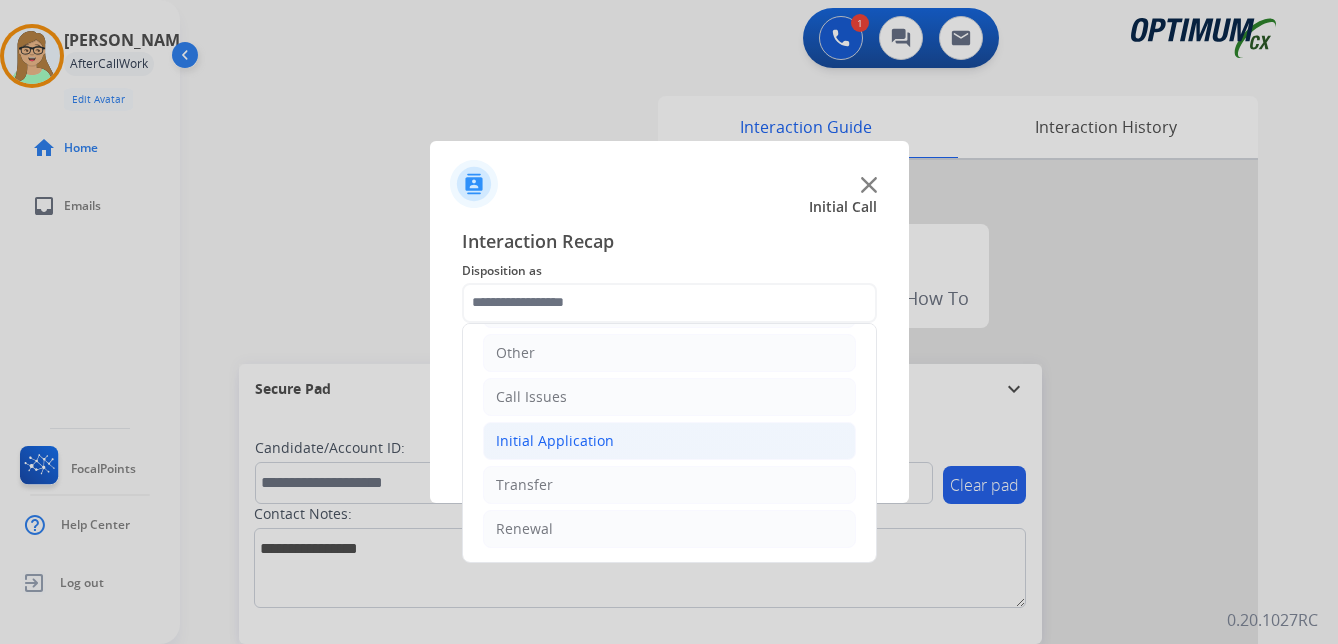 click on "Initial Application" 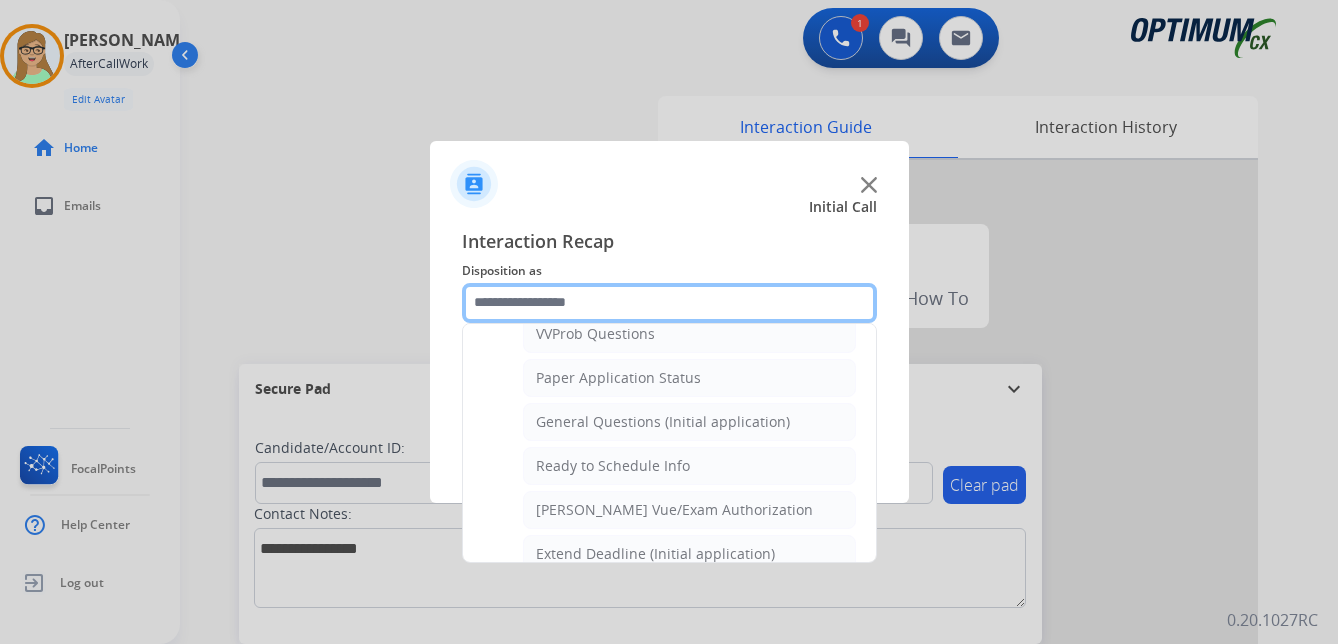 scroll, scrollTop: 1136, scrollLeft: 0, axis: vertical 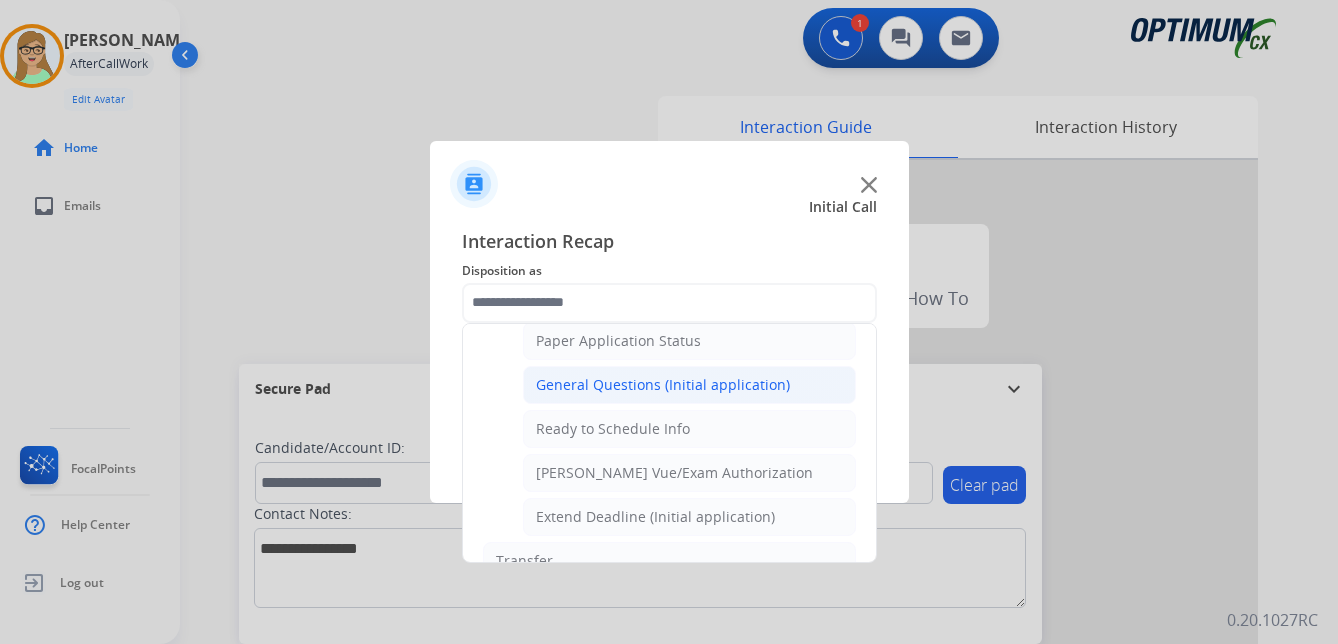 click on "General Questions (Initial application)" 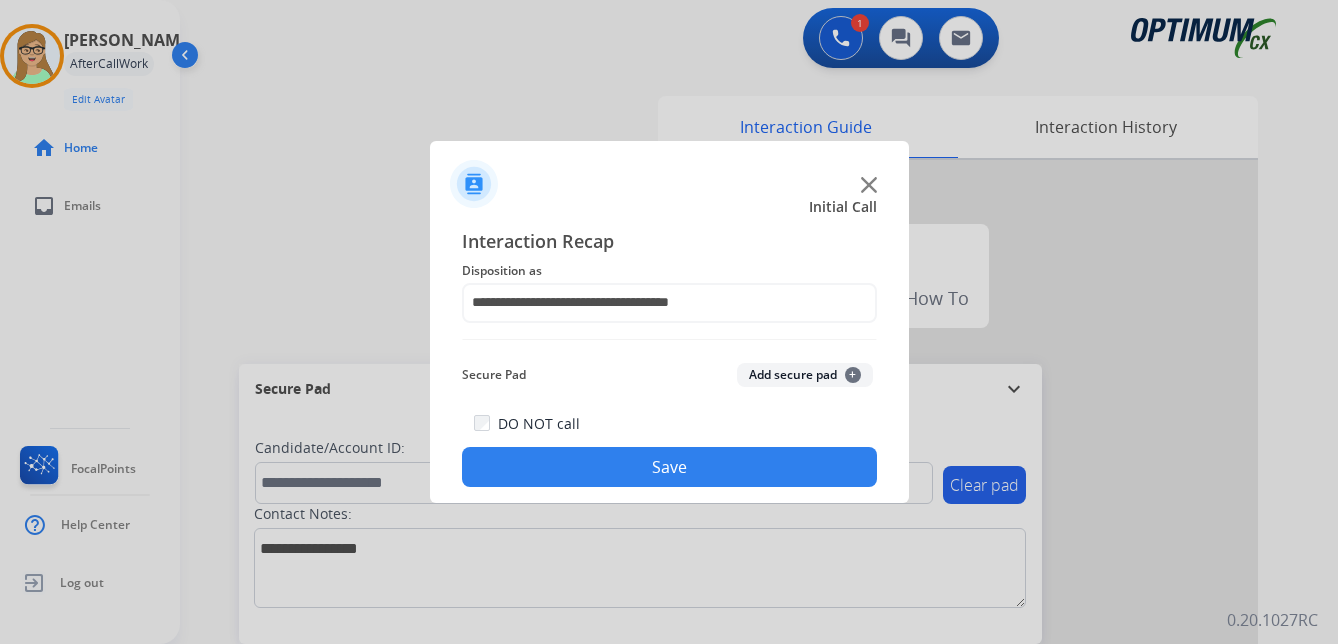drag, startPoint x: 578, startPoint y: 462, endPoint x: 553, endPoint y: 463, distance: 25.019993 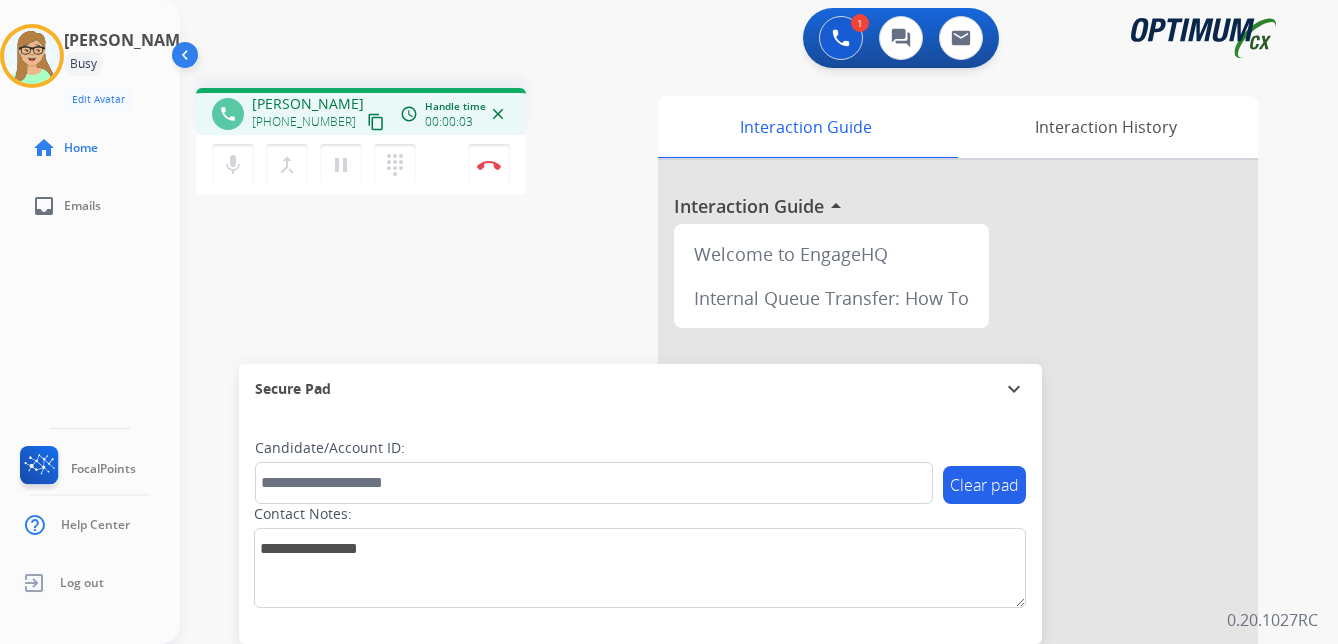 drag, startPoint x: 354, startPoint y: 117, endPoint x: 296, endPoint y: 131, distance: 59.665737 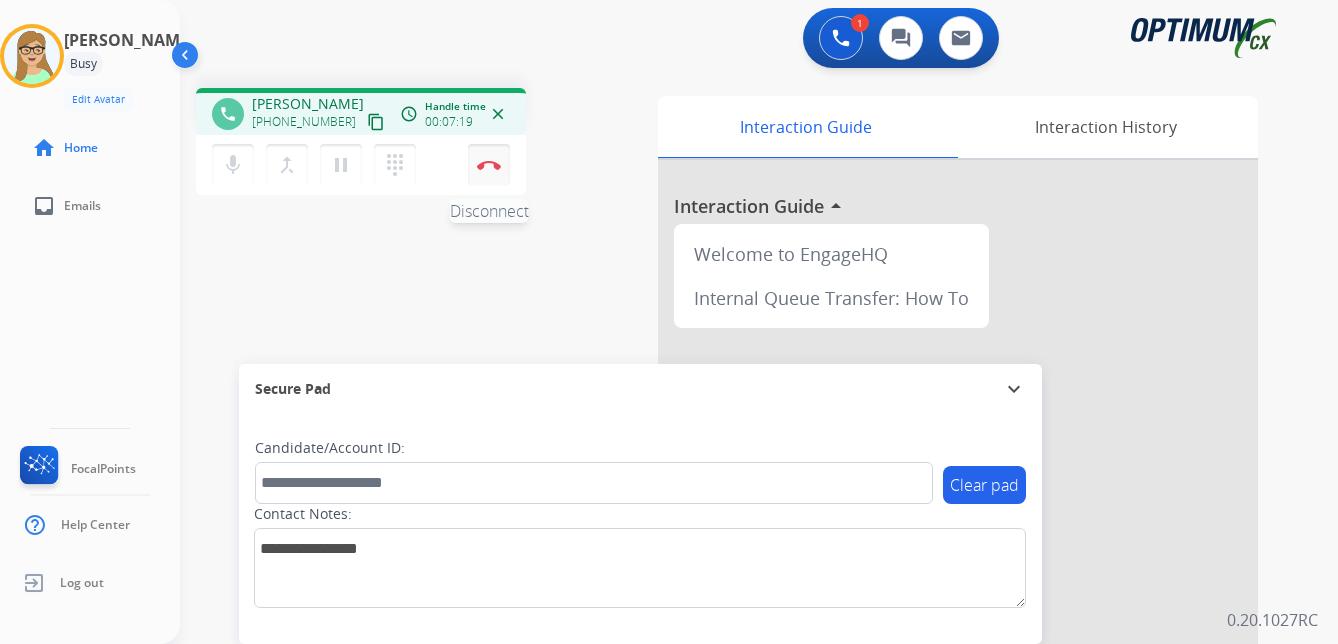 click at bounding box center (489, 165) 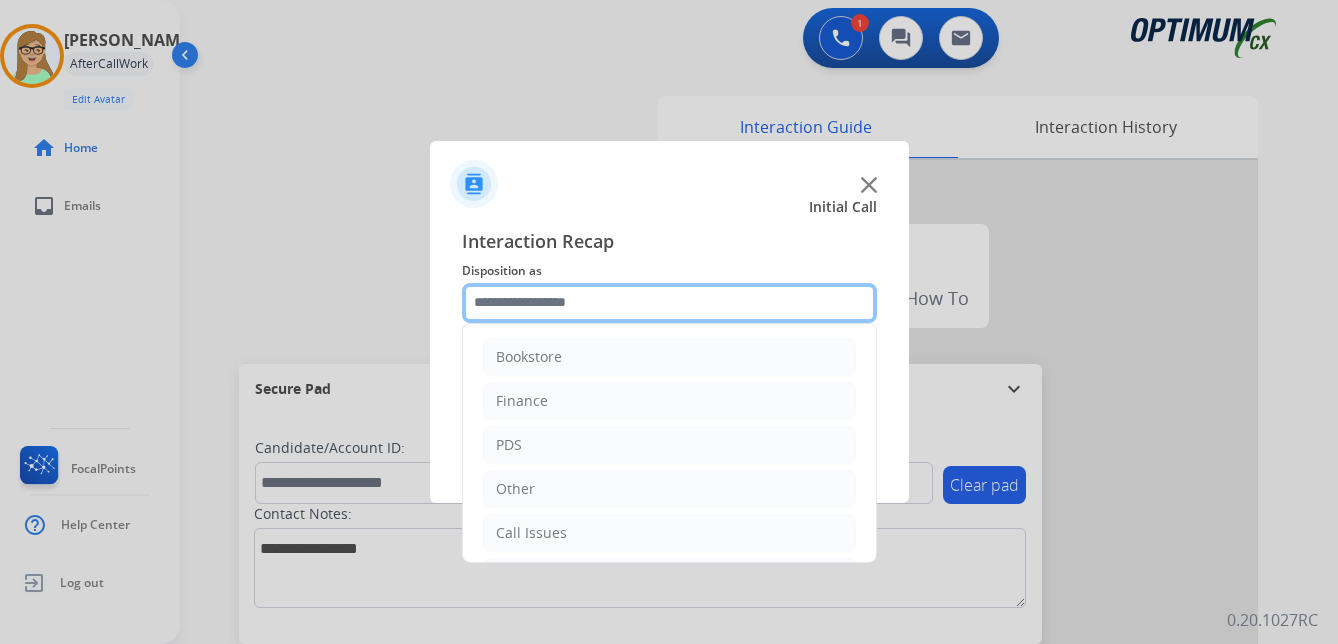 click 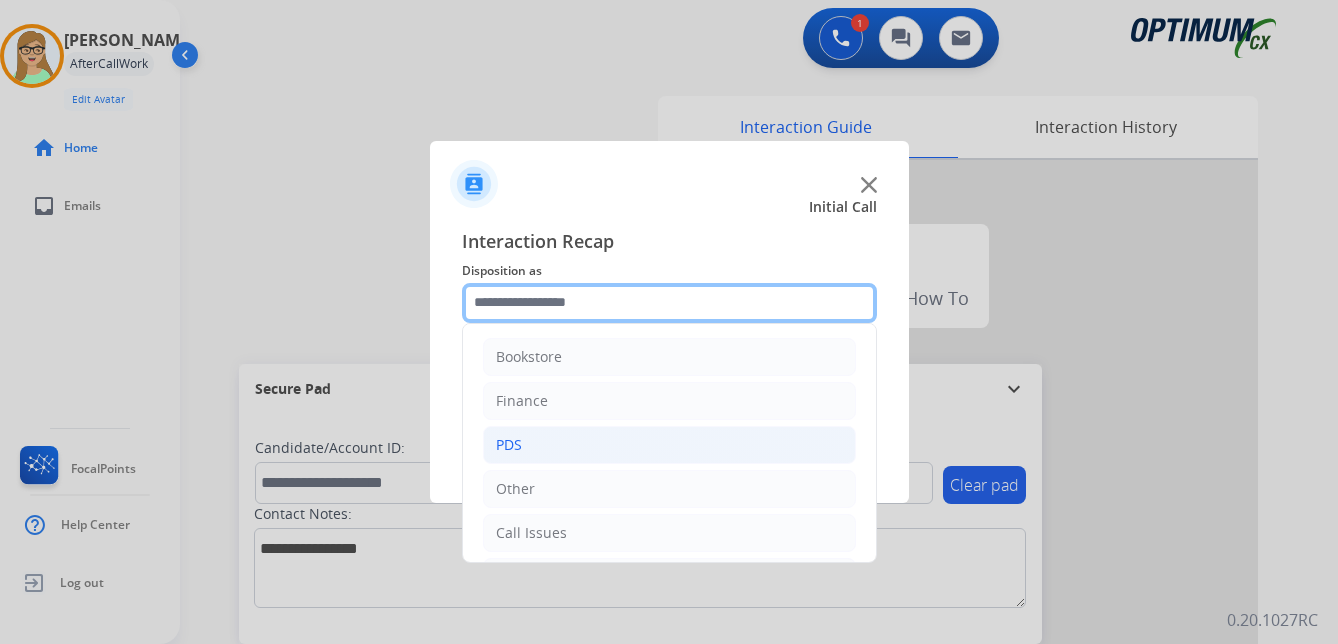 scroll, scrollTop: 136, scrollLeft: 0, axis: vertical 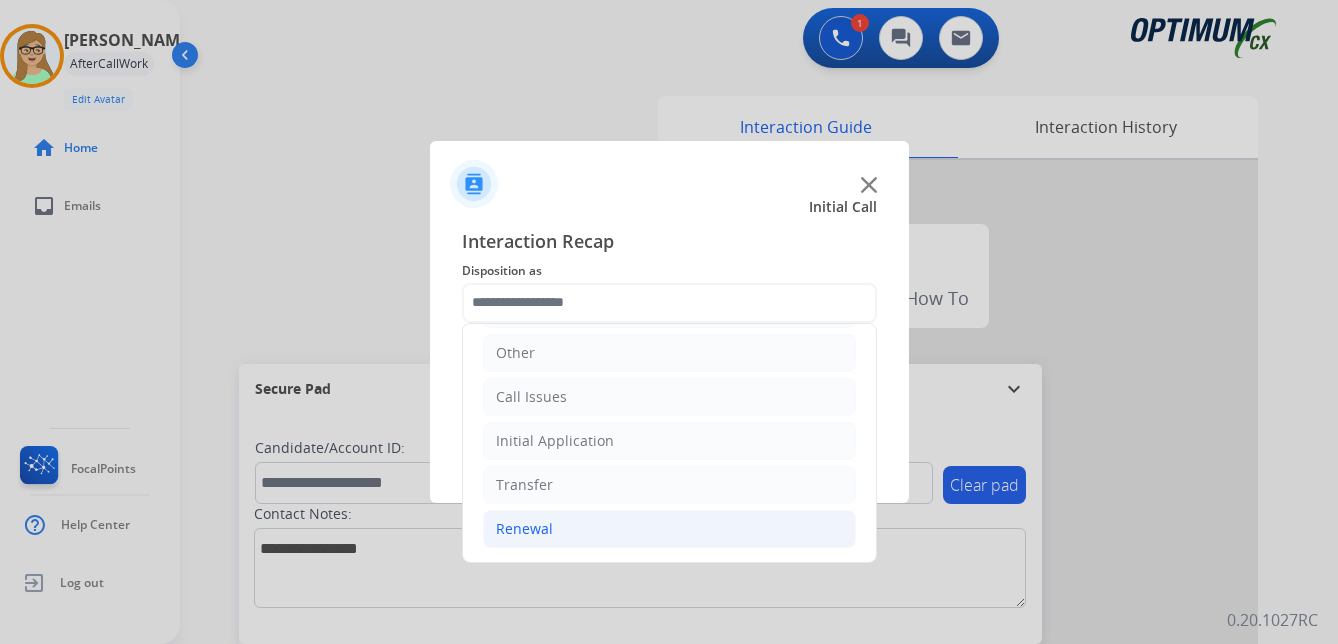 click on "Renewal" 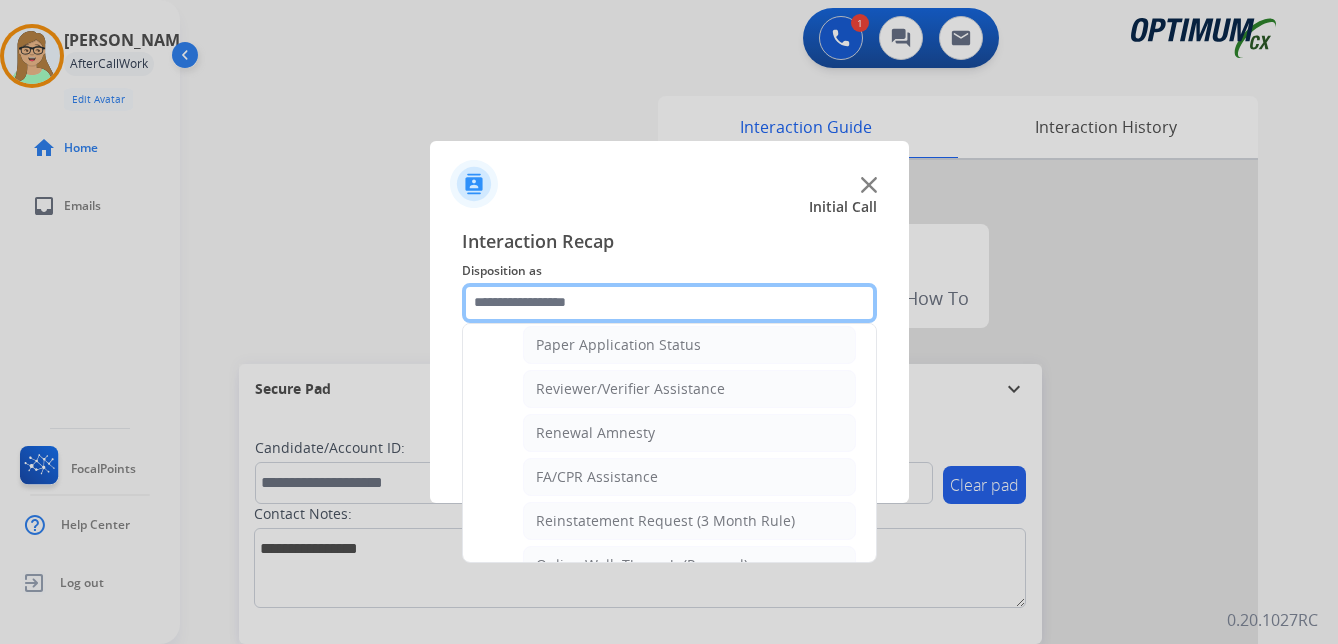 scroll, scrollTop: 772, scrollLeft: 0, axis: vertical 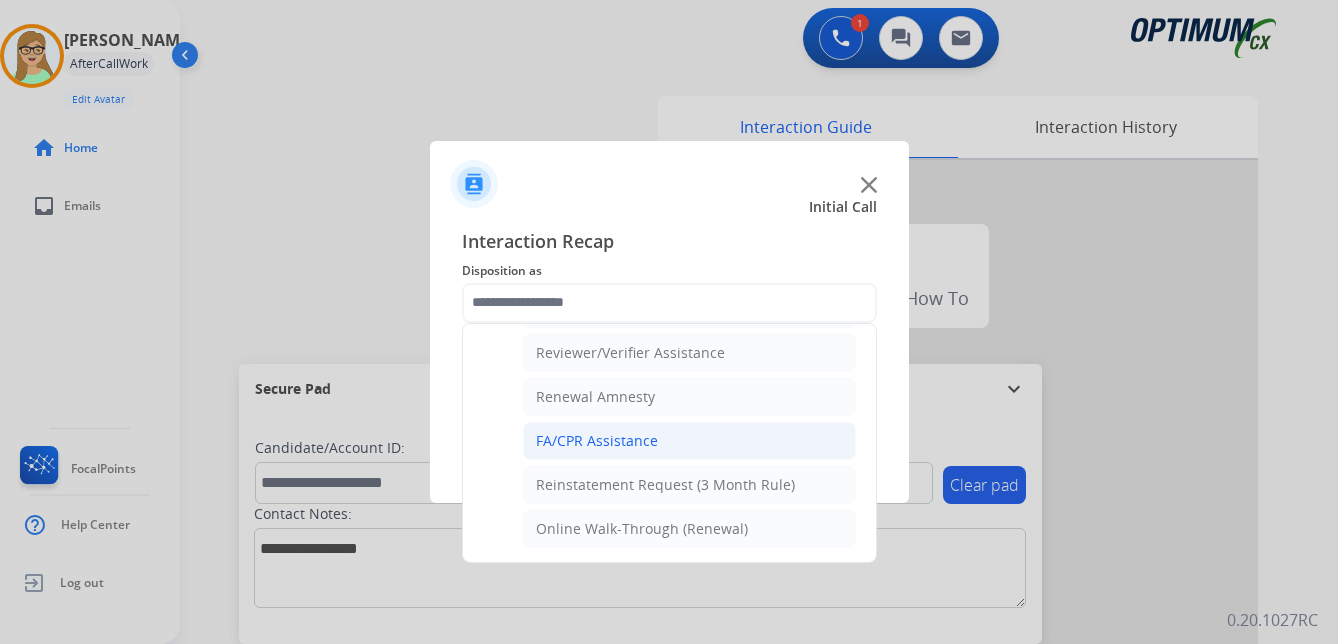 click on "FA/CPR Assistance" 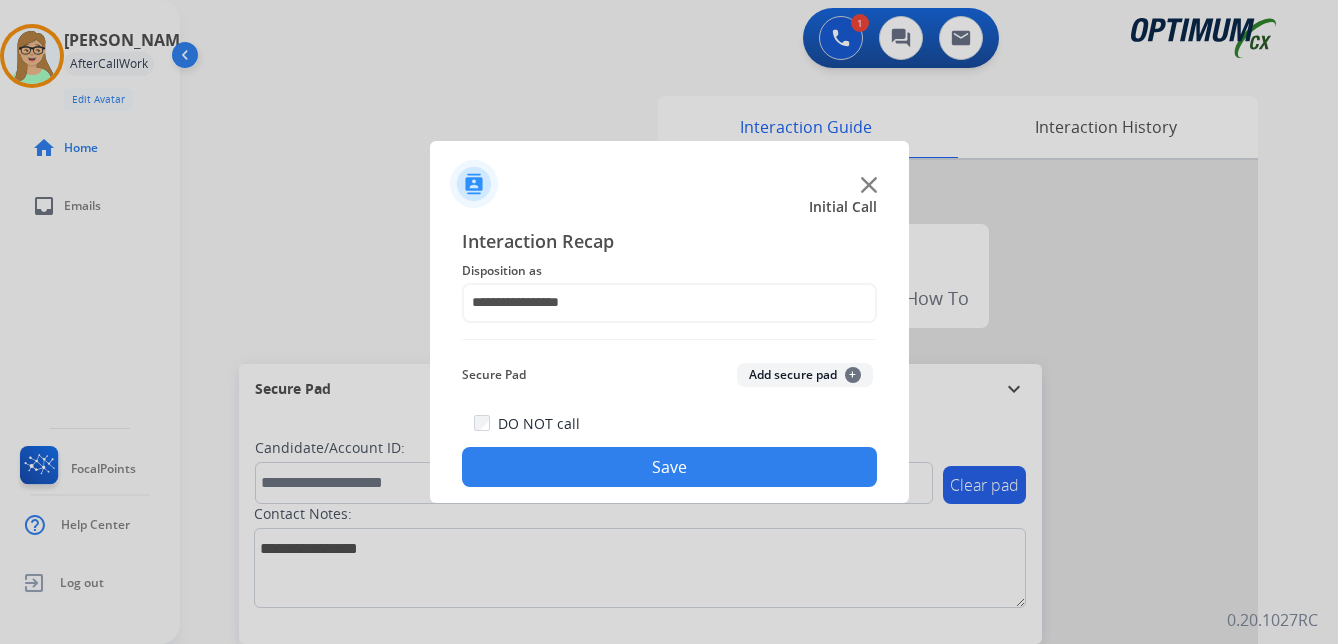 click on "Save" 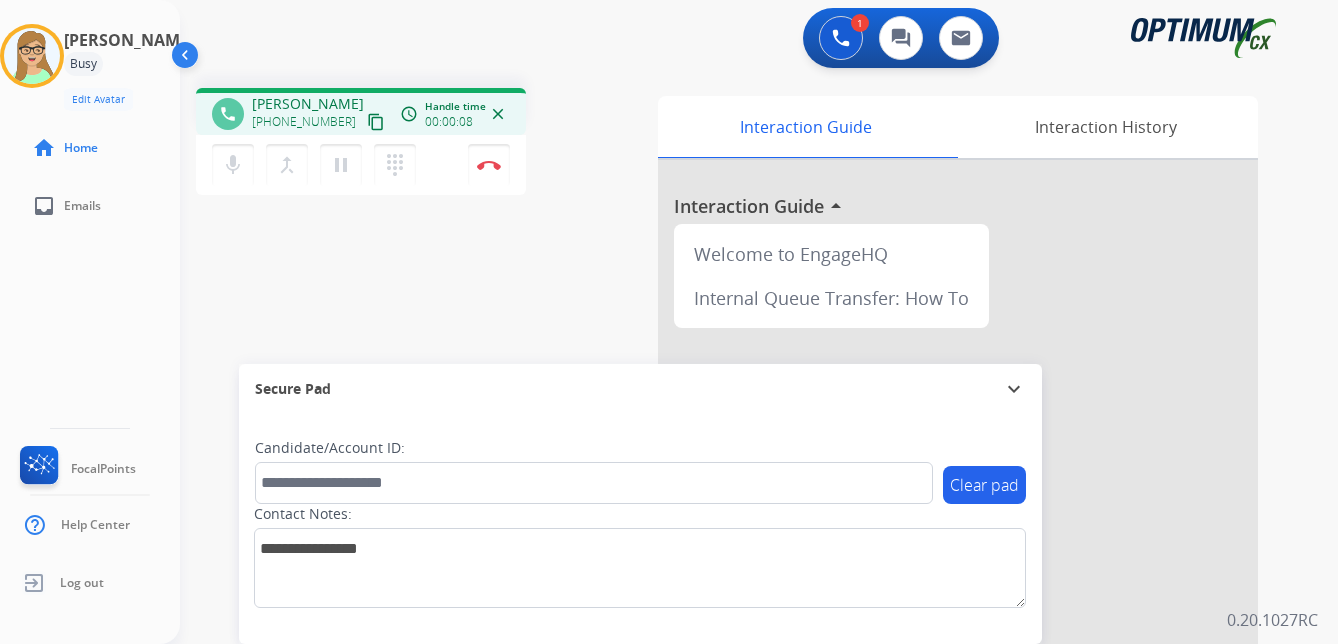 click on "content_copy" at bounding box center [376, 122] 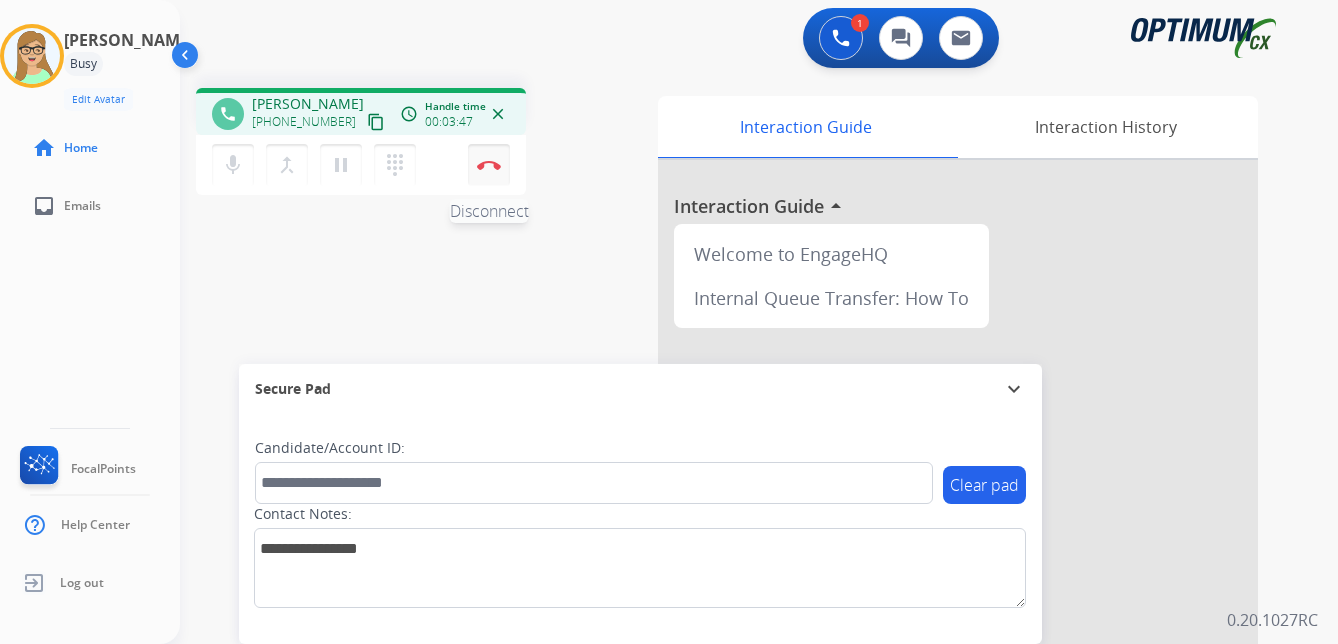 click at bounding box center [489, 165] 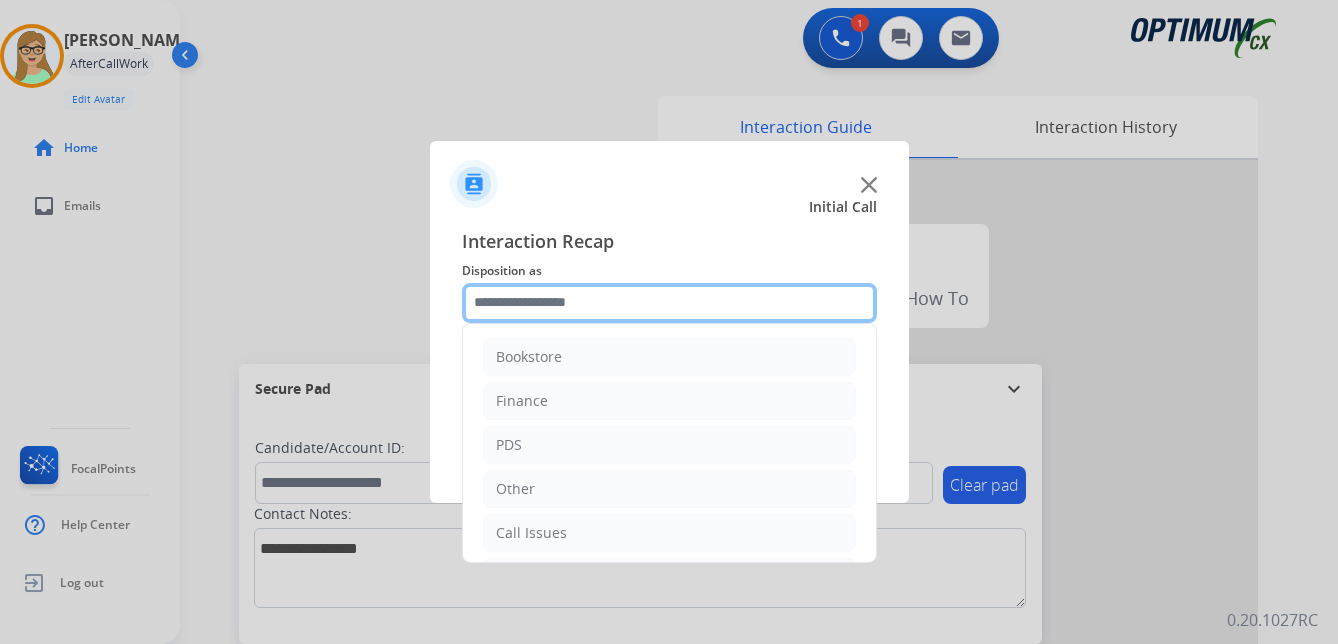 click 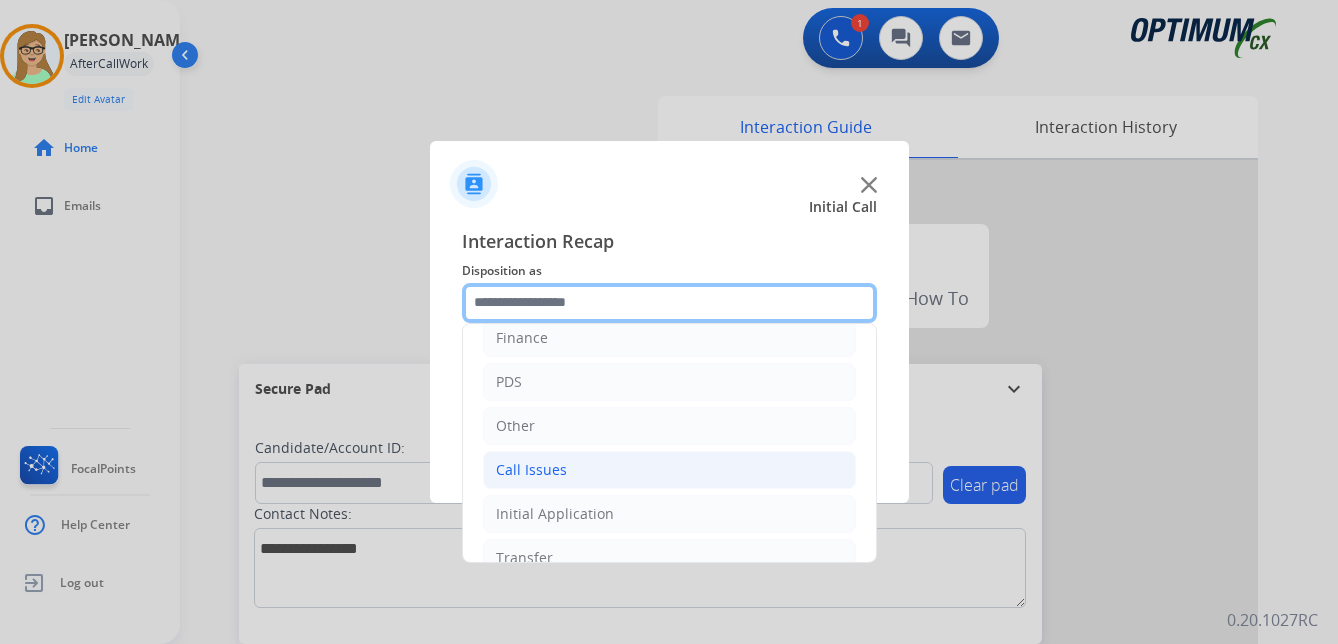 scroll, scrollTop: 136, scrollLeft: 0, axis: vertical 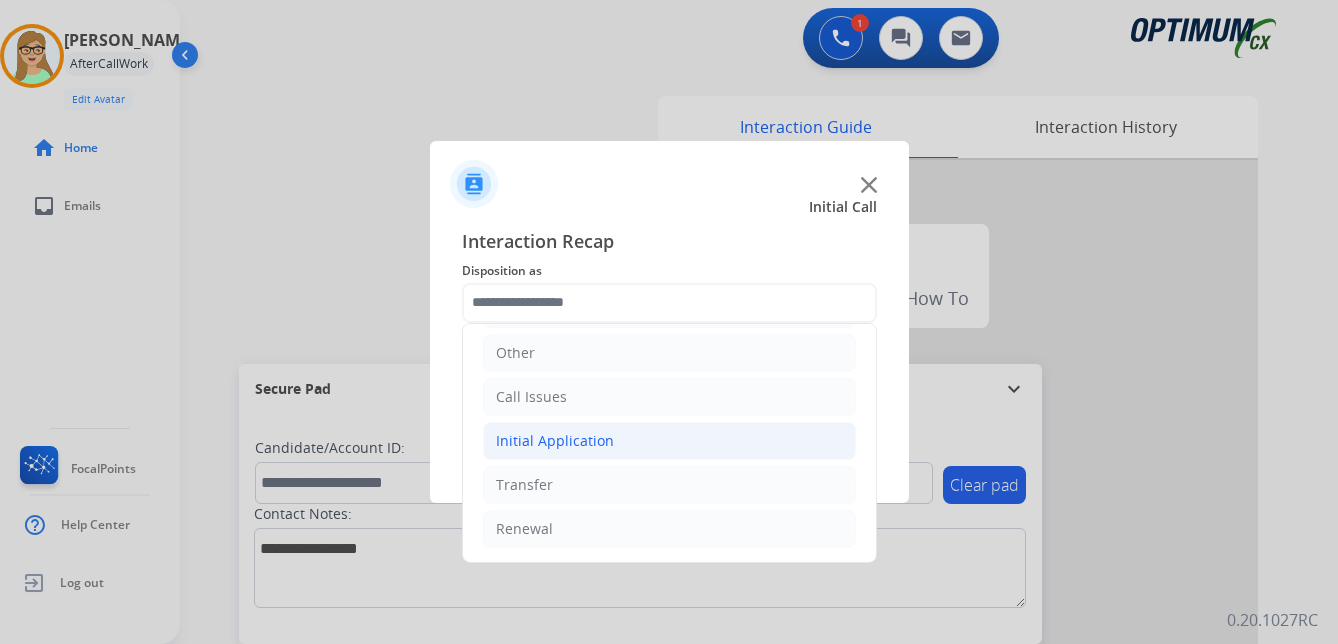 click on "Initial Application" 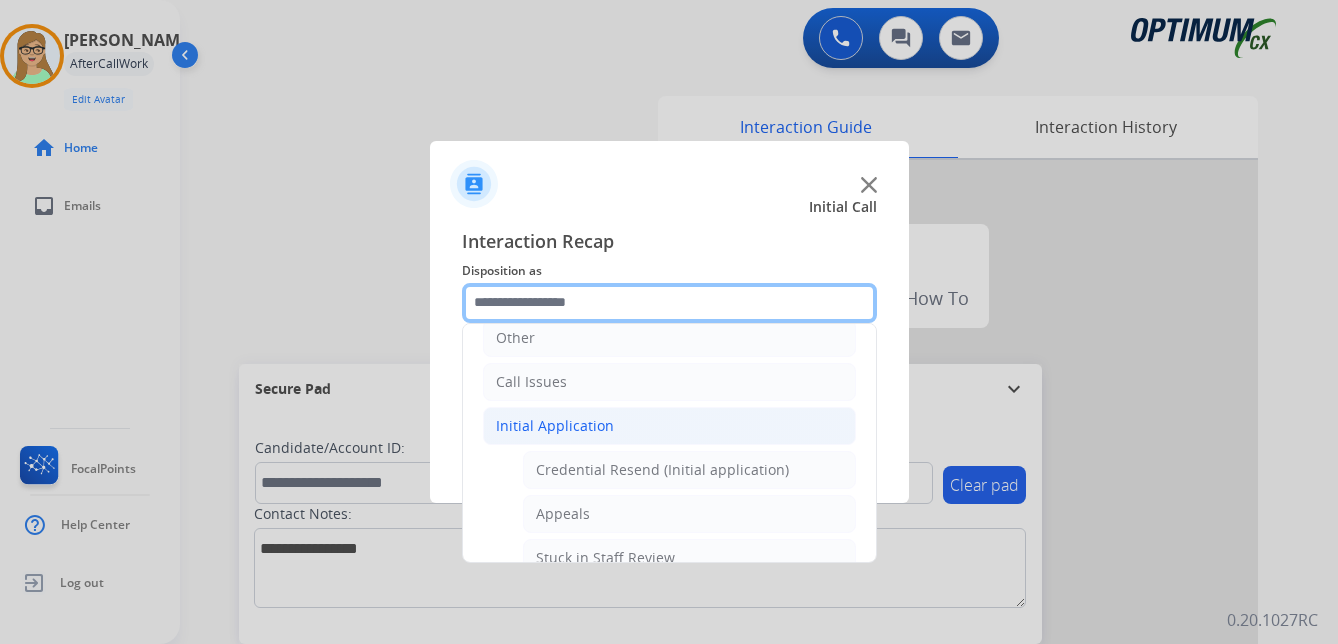 scroll, scrollTop: 136, scrollLeft: 0, axis: vertical 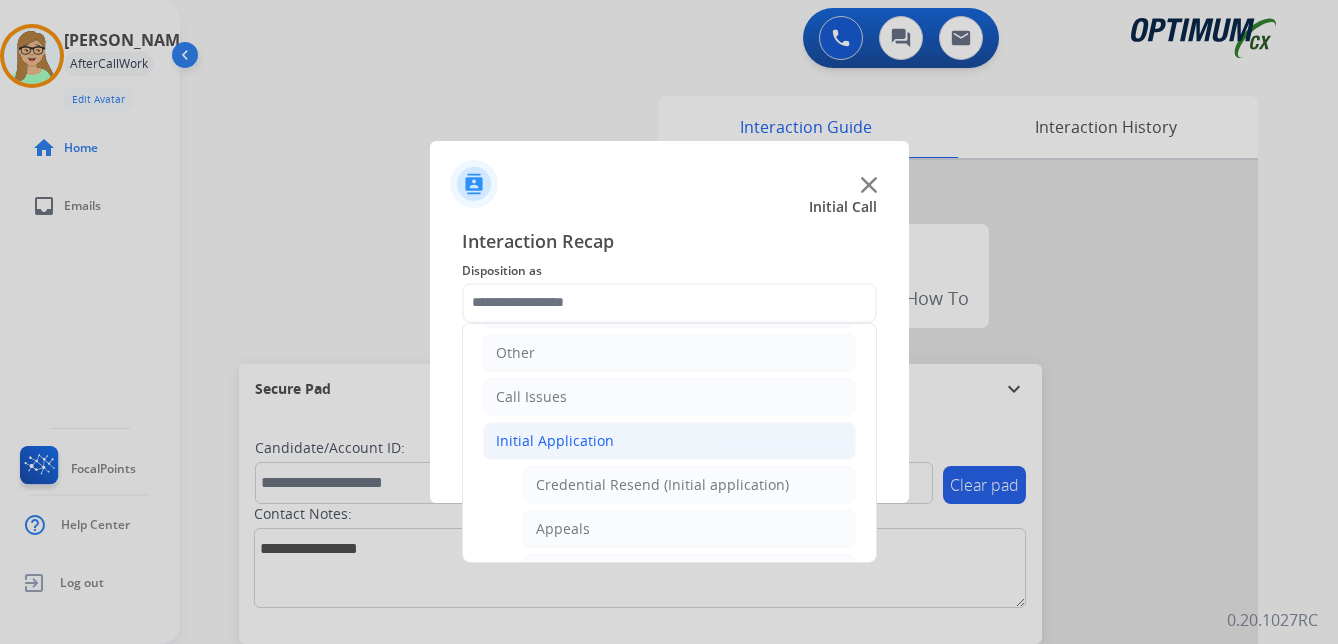 click on "Initial Application" 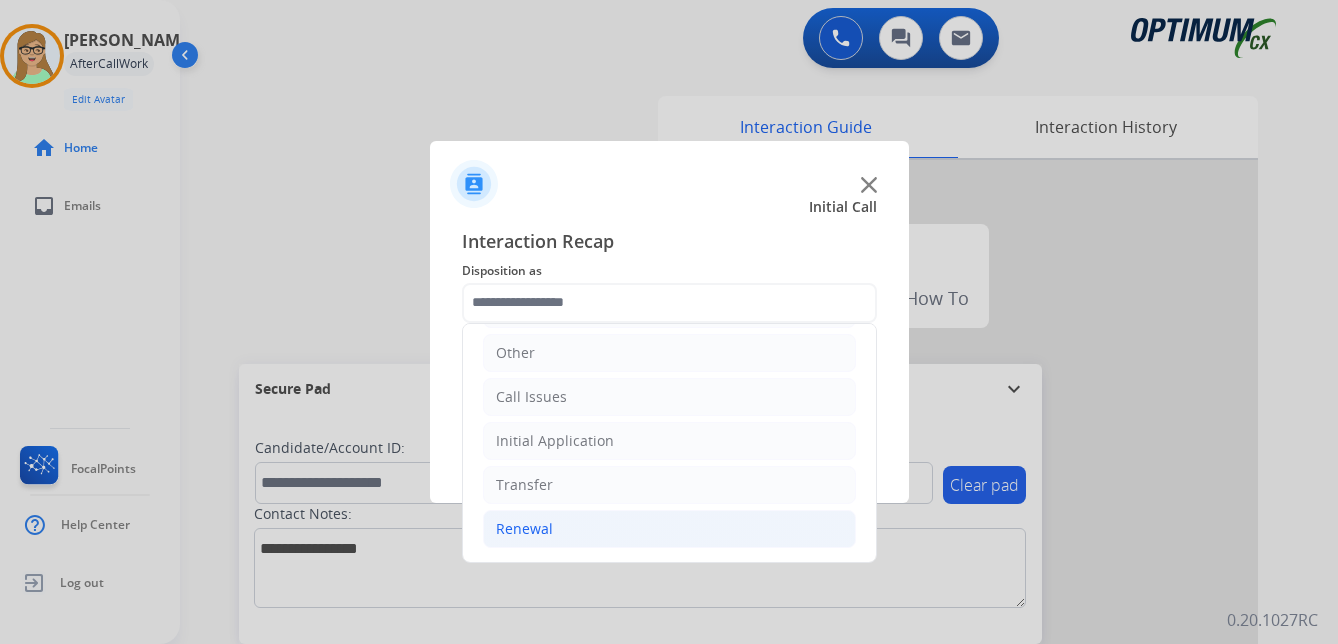 click on "Renewal" 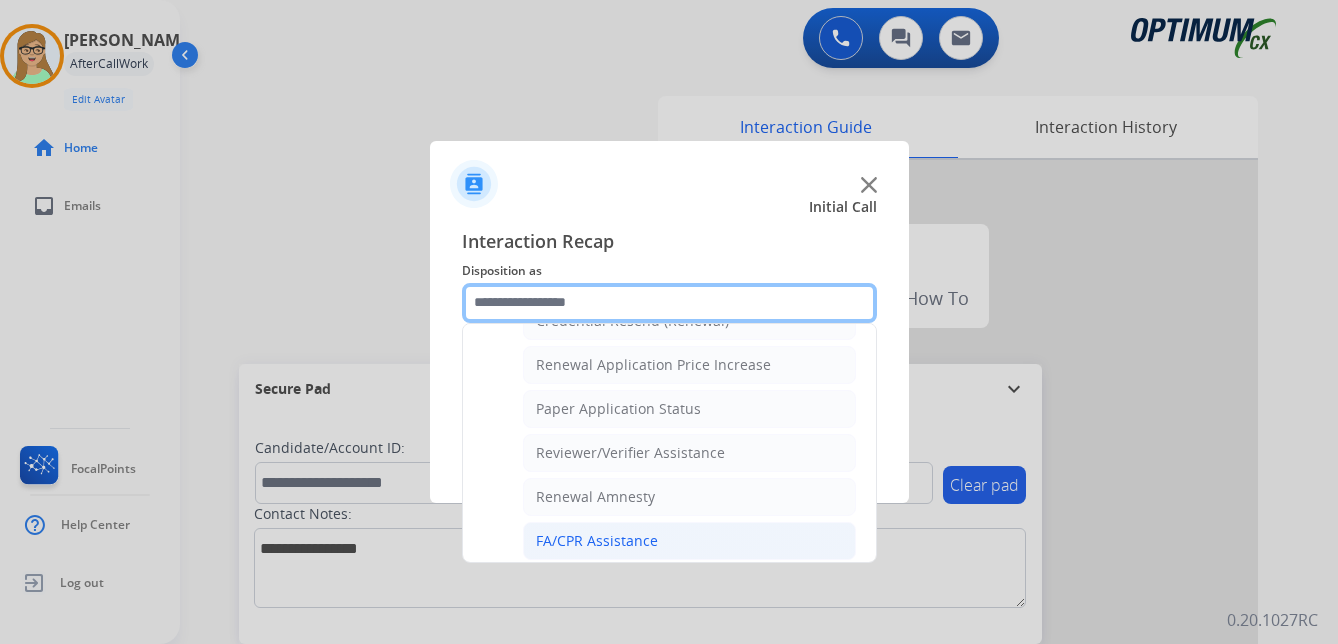 scroll, scrollTop: 572, scrollLeft: 0, axis: vertical 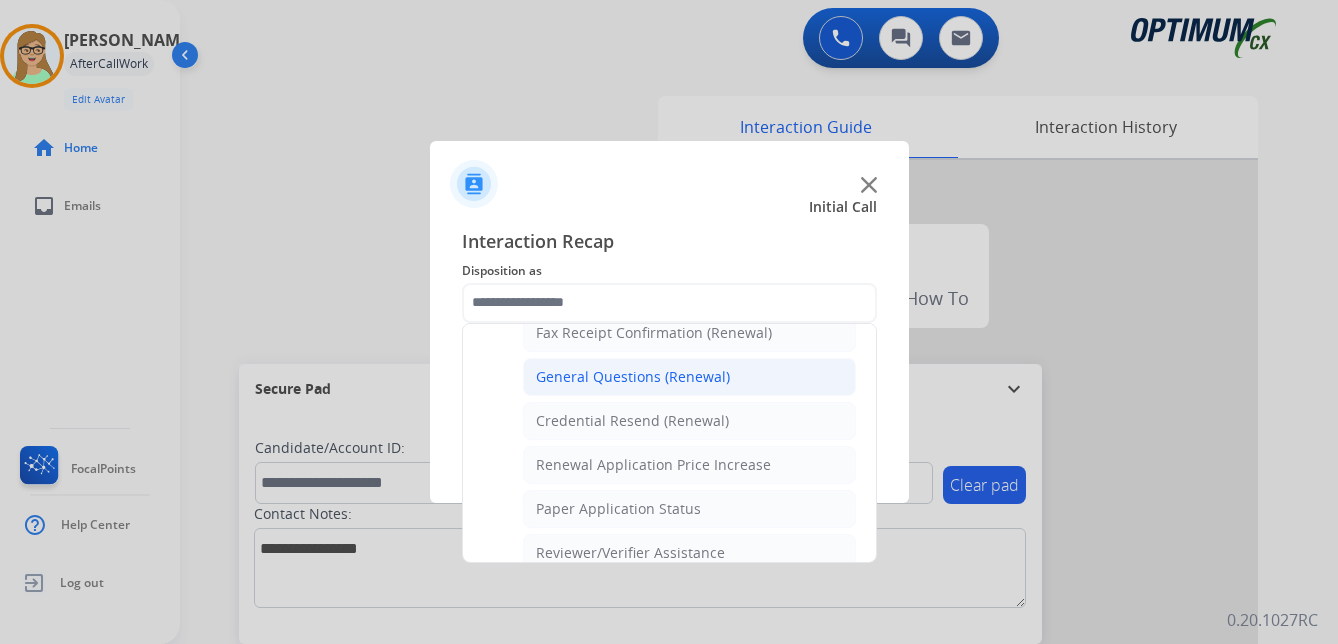 click on "General Questions (Renewal)" 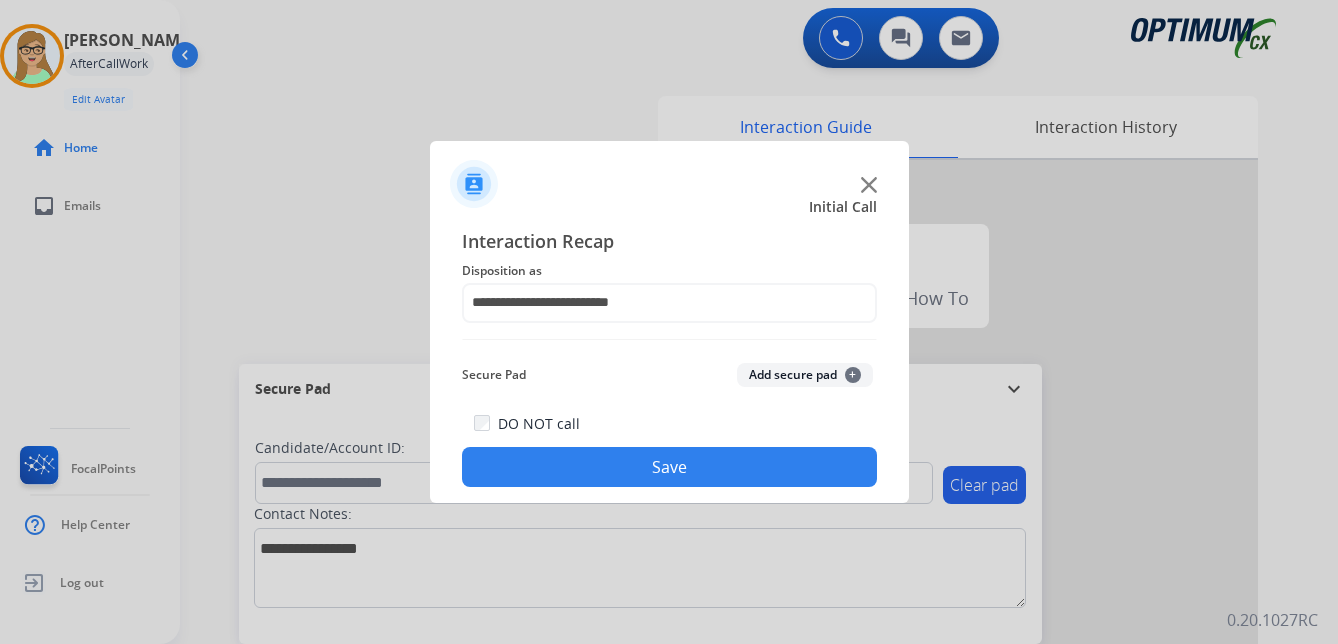 drag, startPoint x: 603, startPoint y: 465, endPoint x: 1, endPoint y: 287, distance: 627.7643 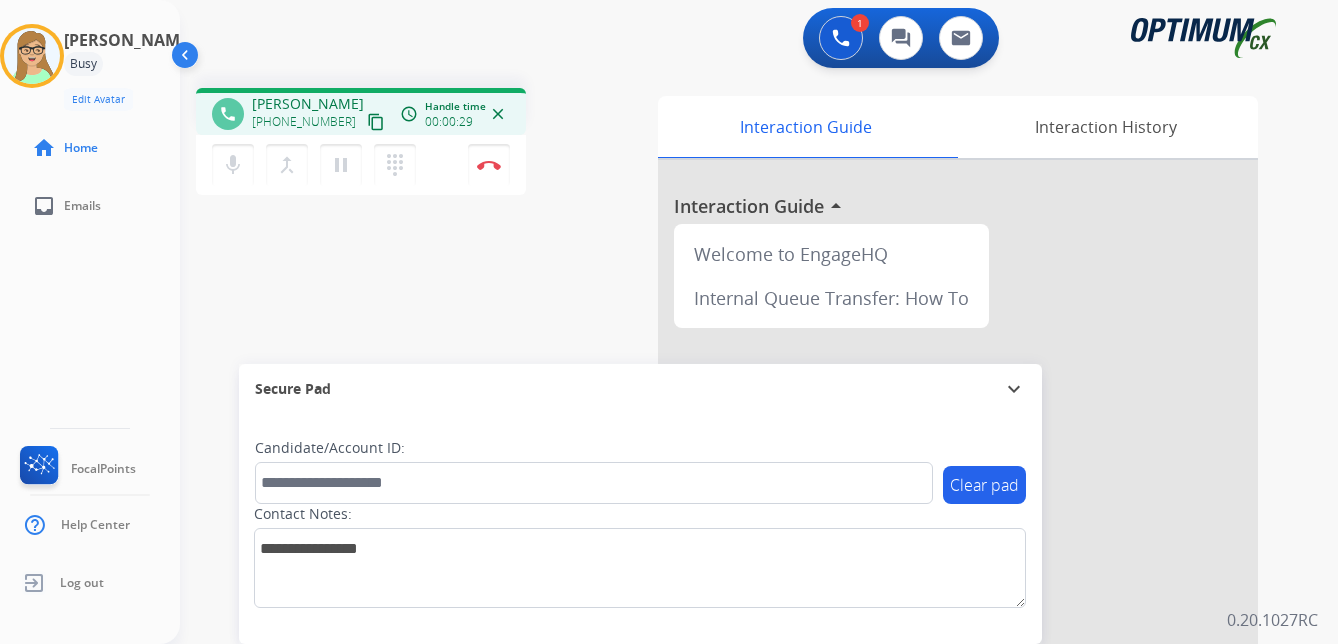 click on "Clear pad Candidate/Account ID: Contact Notes:" at bounding box center [640, 529] 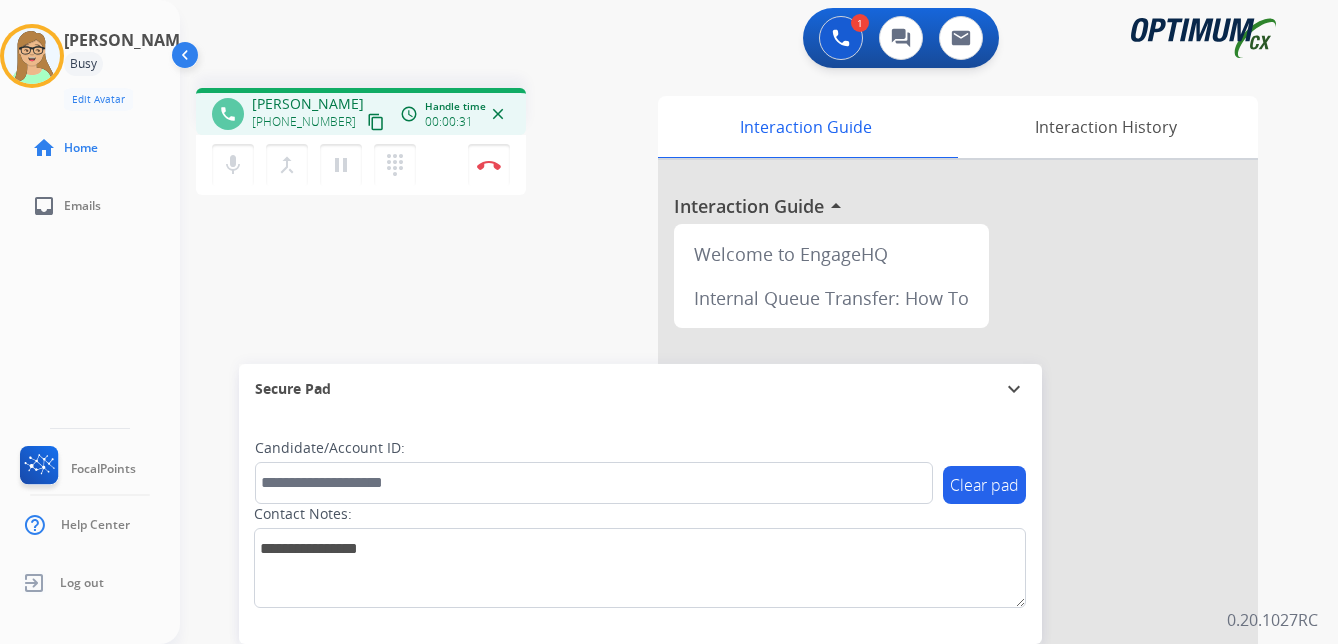 click on "content_copy" at bounding box center (376, 122) 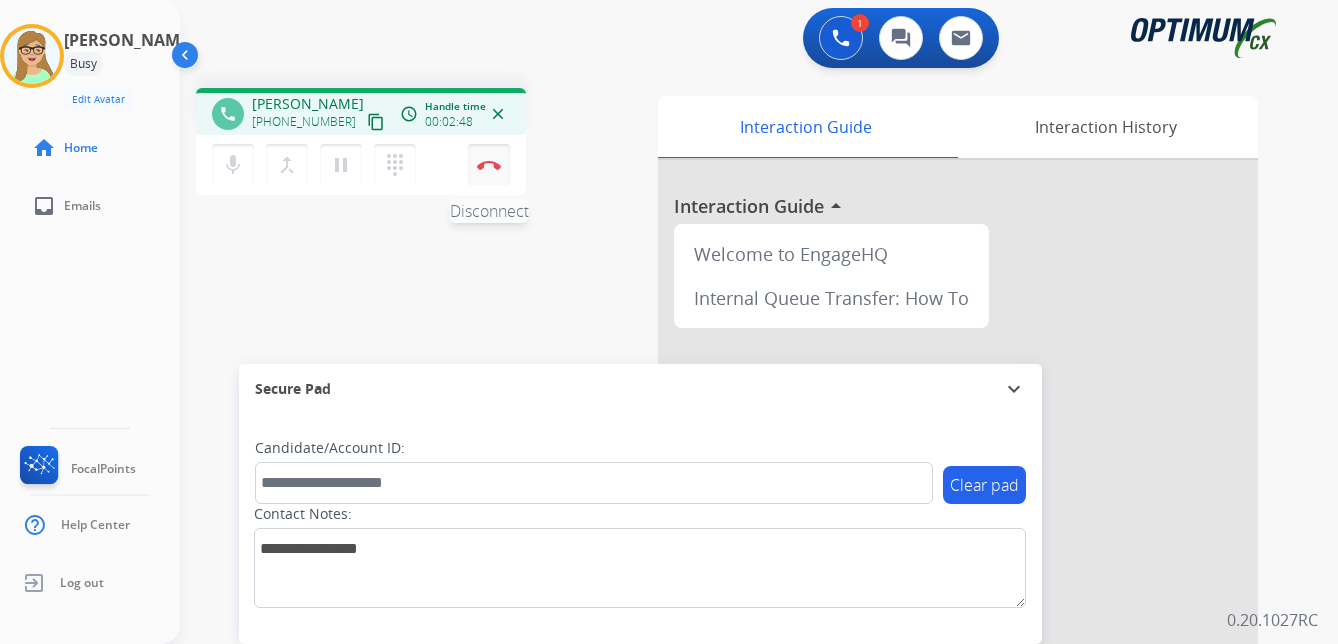 click at bounding box center (489, 165) 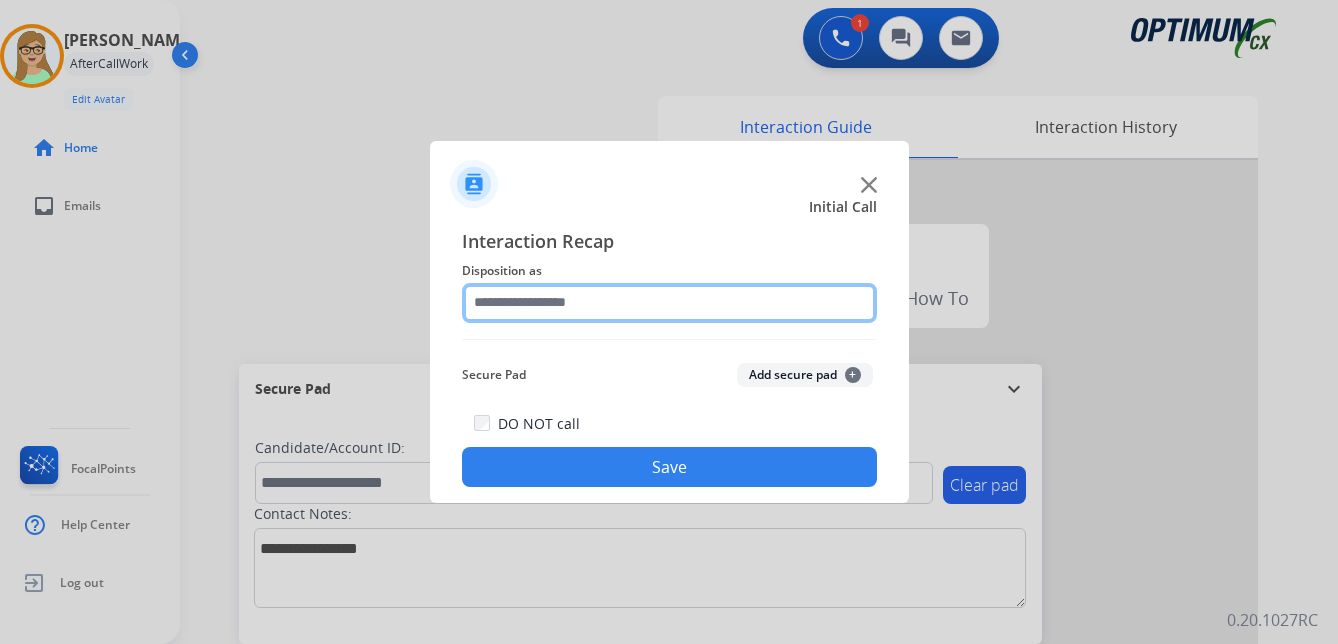 click 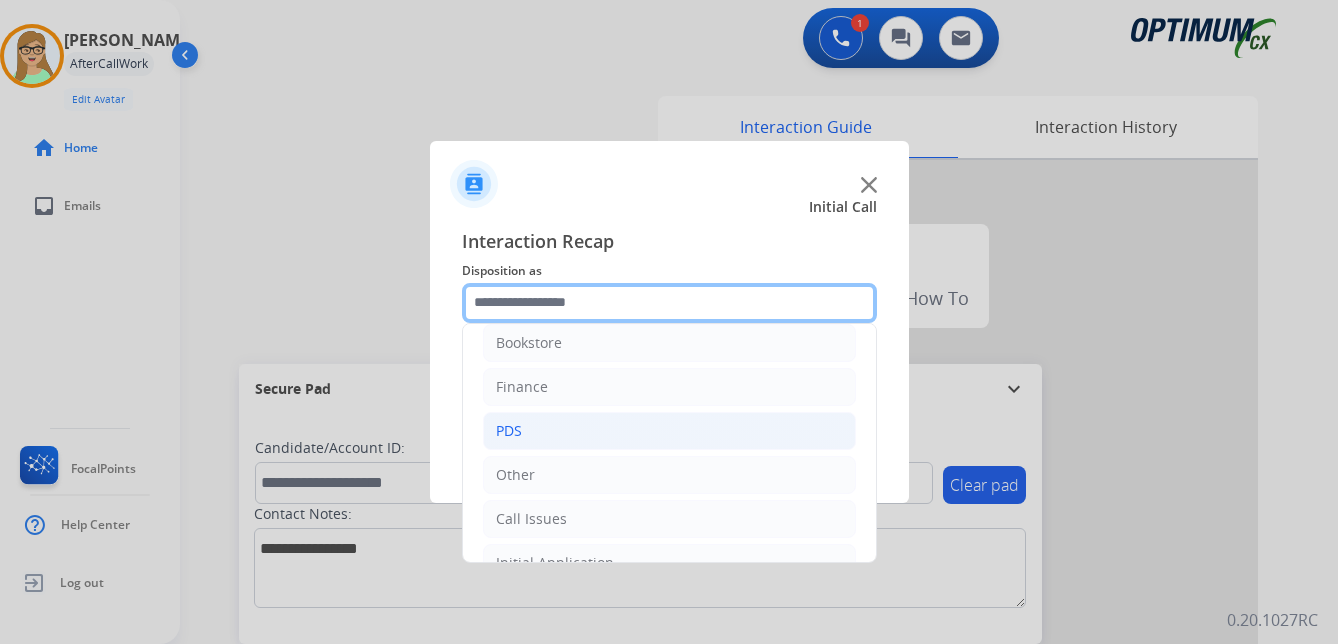 scroll, scrollTop: 0, scrollLeft: 0, axis: both 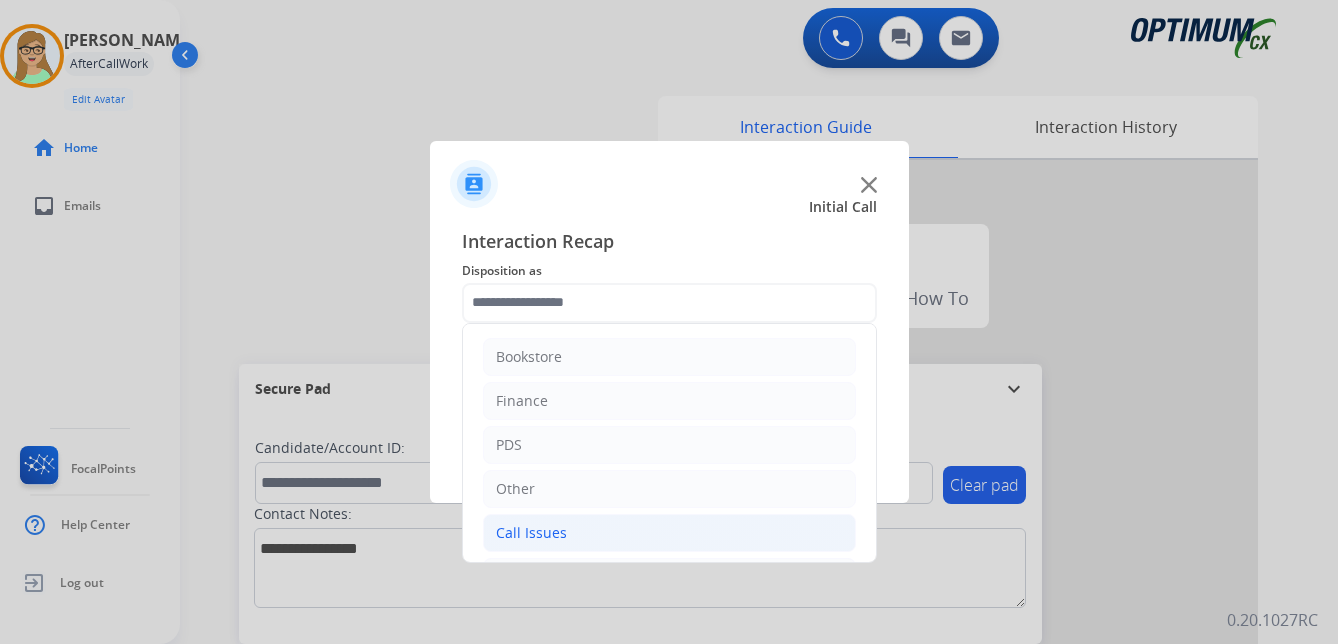 click on "Call Issues" 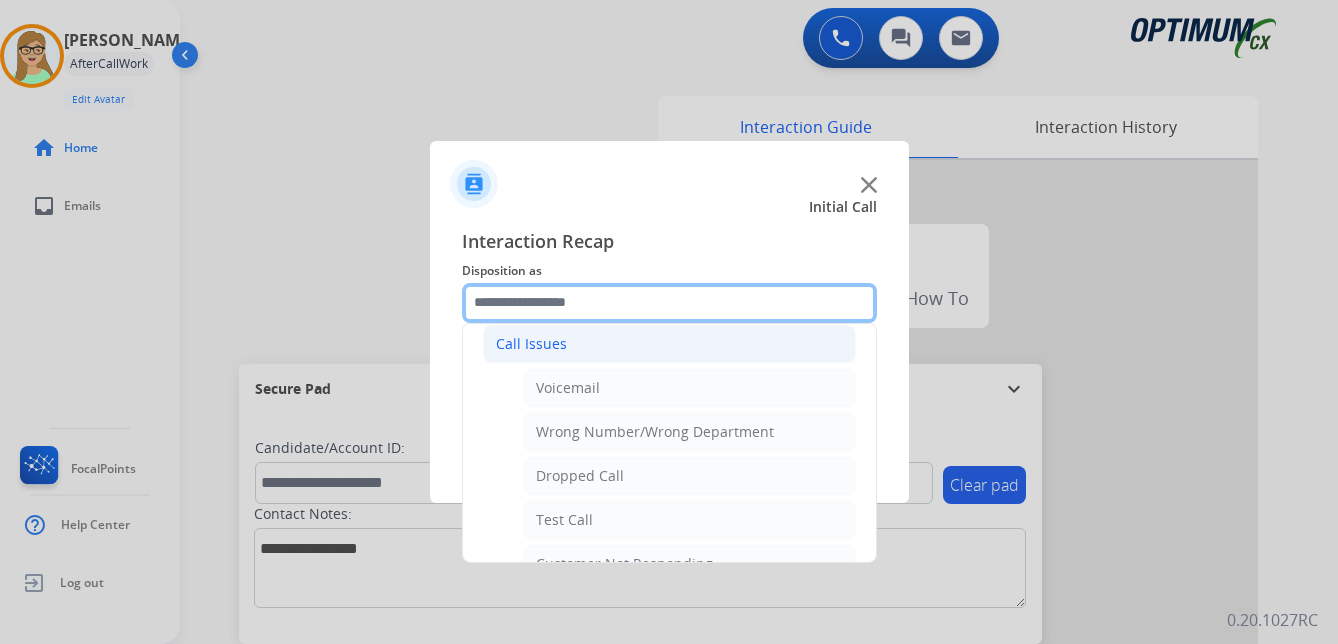 scroll, scrollTop: 200, scrollLeft: 0, axis: vertical 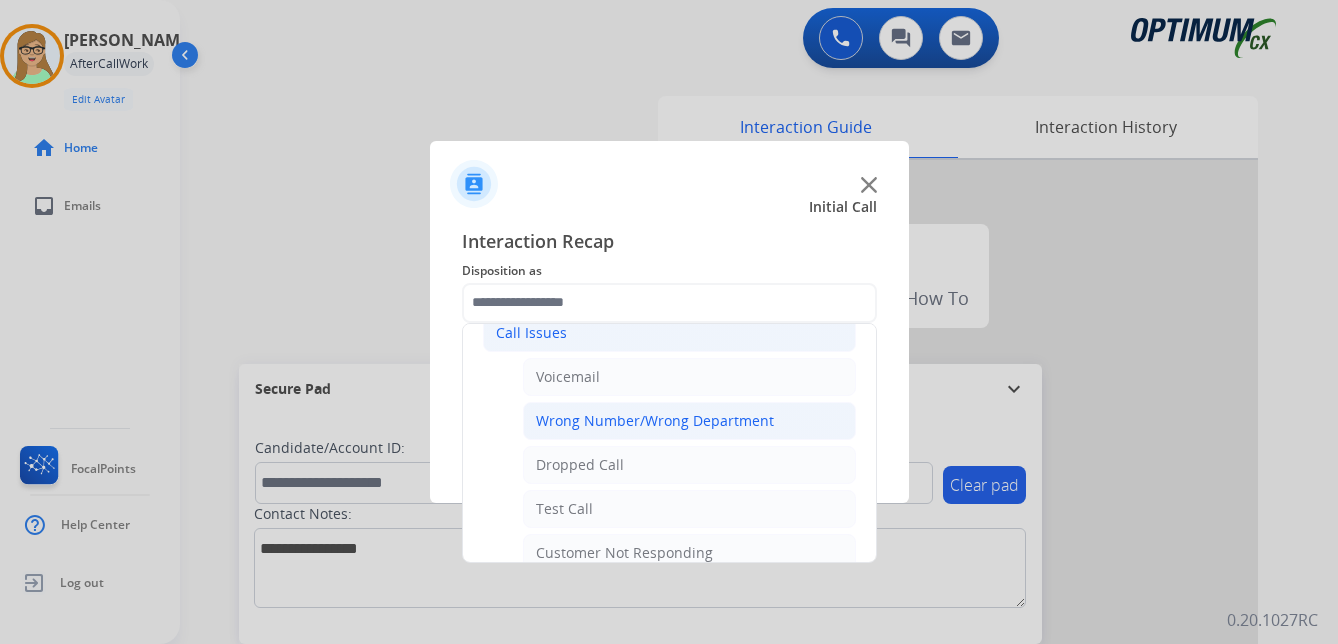 click on "Wrong Number/Wrong Department" 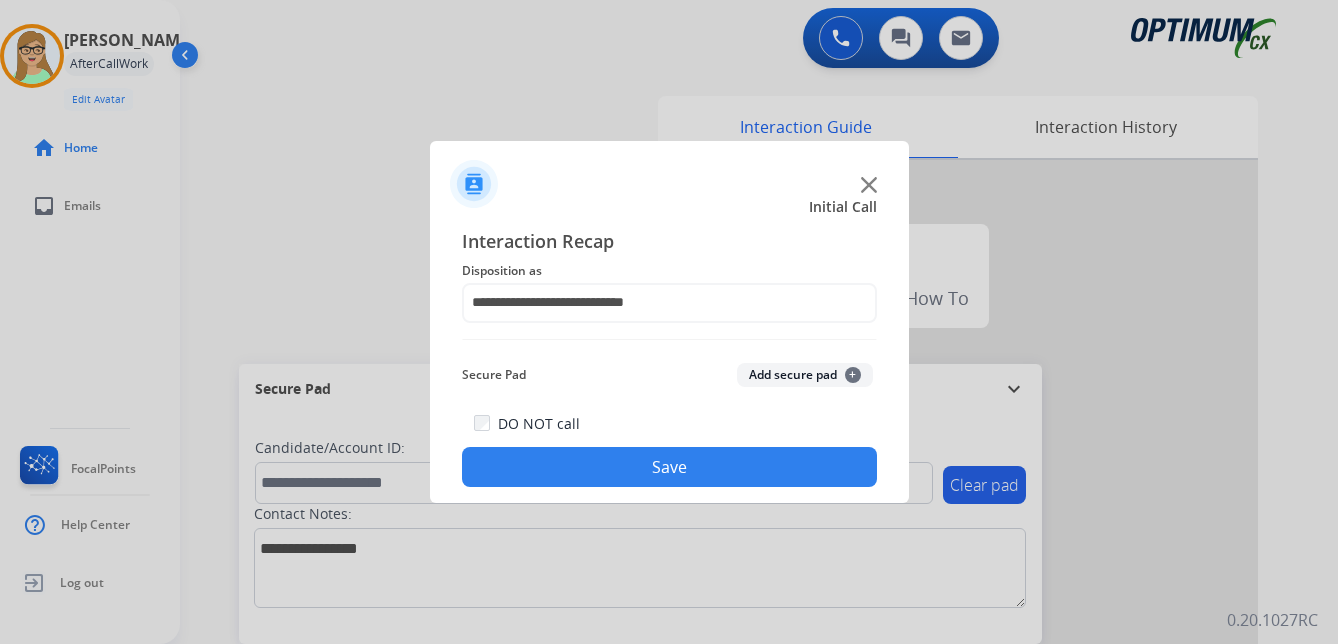 click on "Save" 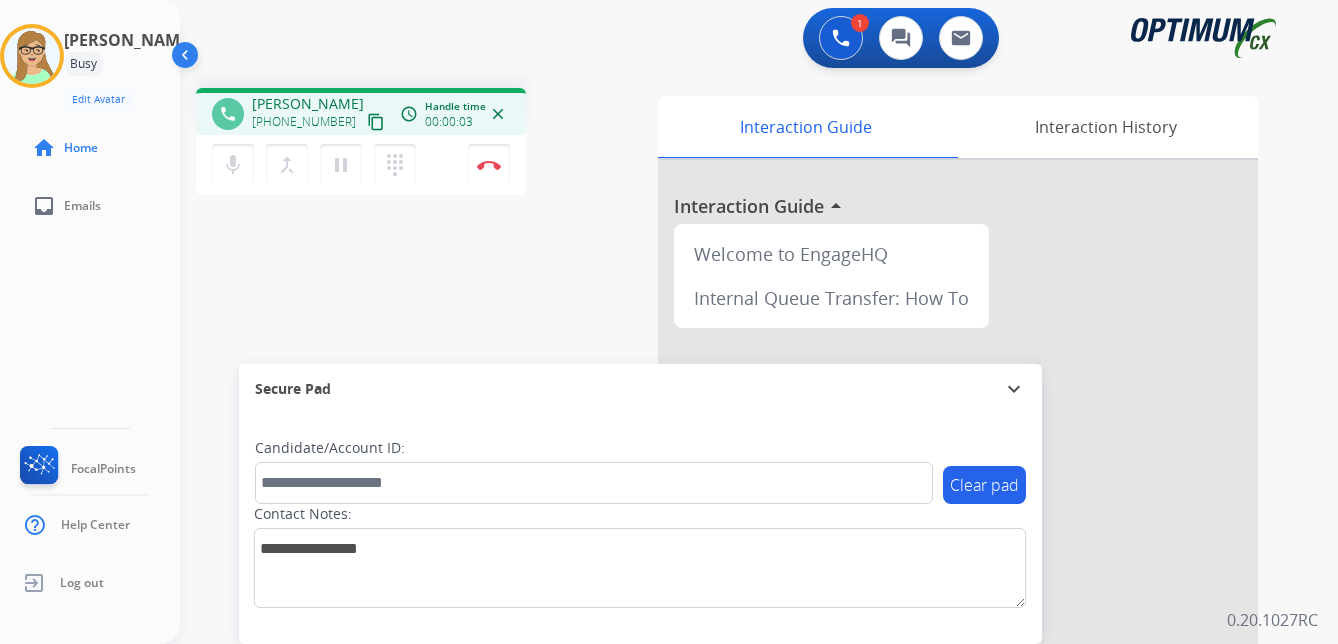 click on "content_copy" at bounding box center [376, 122] 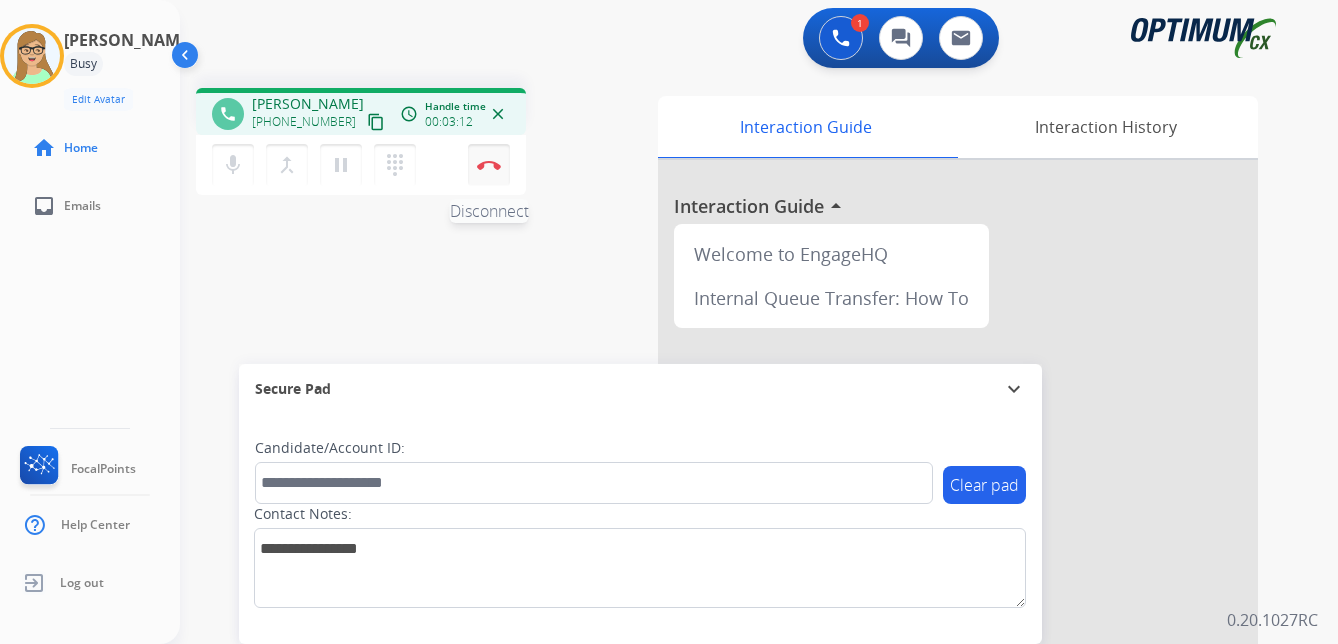 click at bounding box center [489, 165] 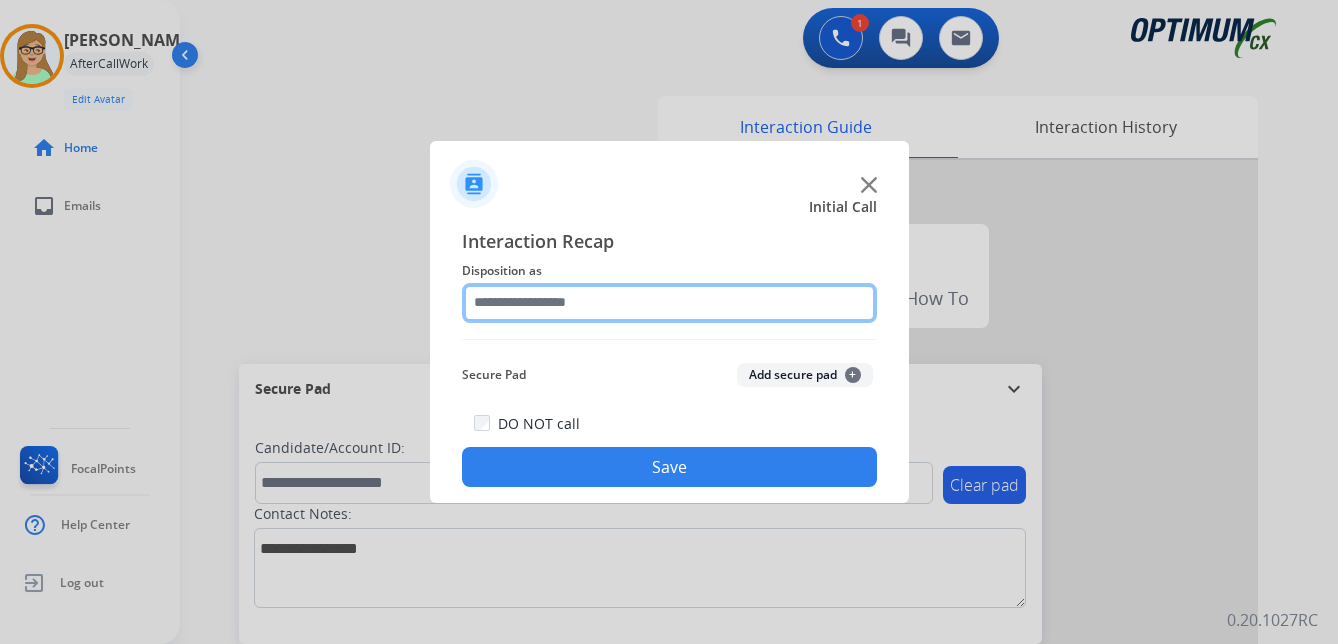 click 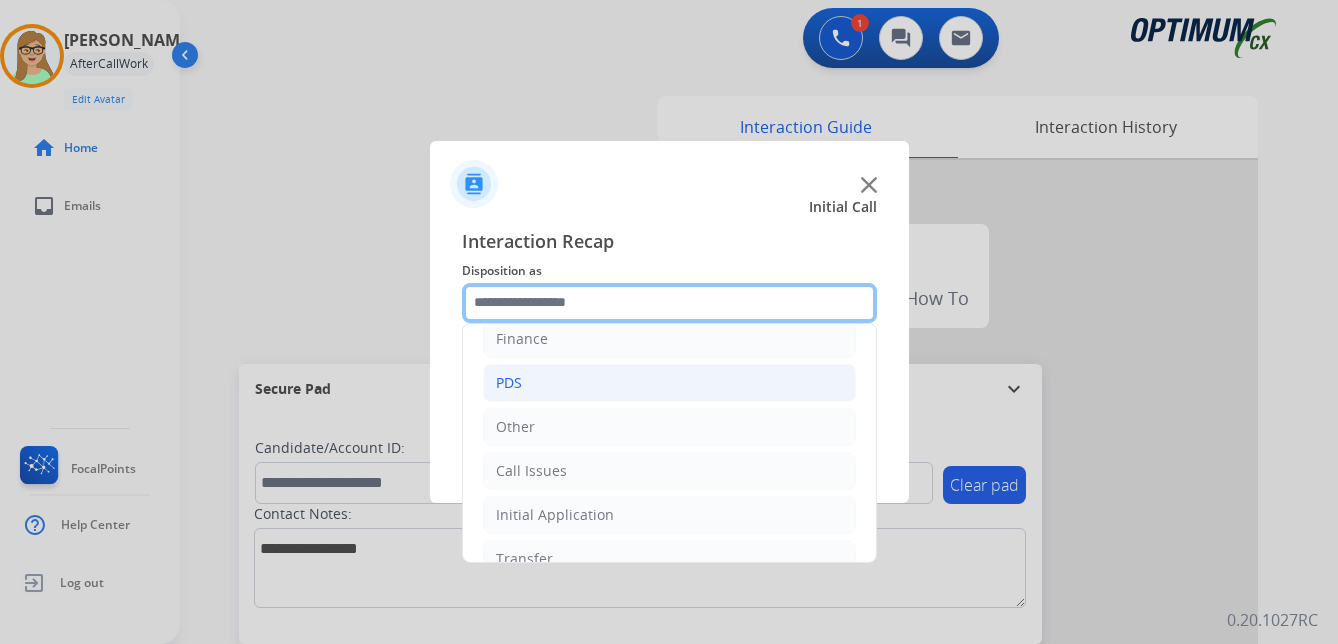 scroll, scrollTop: 136, scrollLeft: 0, axis: vertical 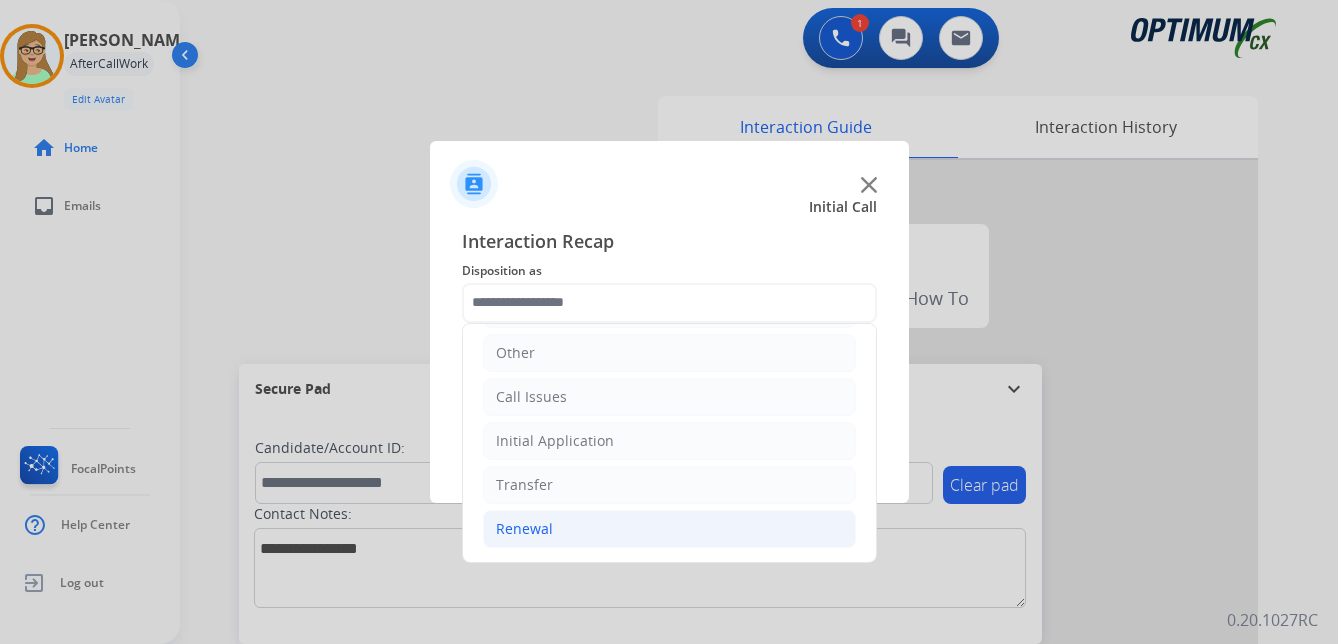 click on "Renewal" 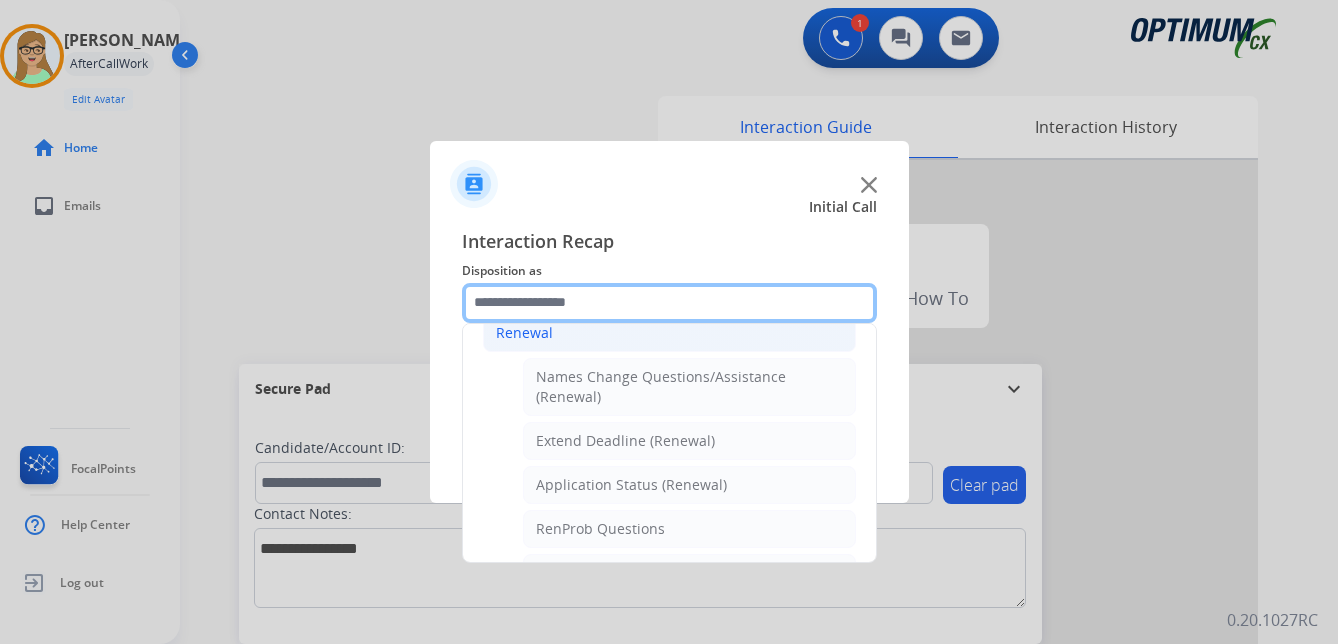 scroll, scrollTop: 336, scrollLeft: 0, axis: vertical 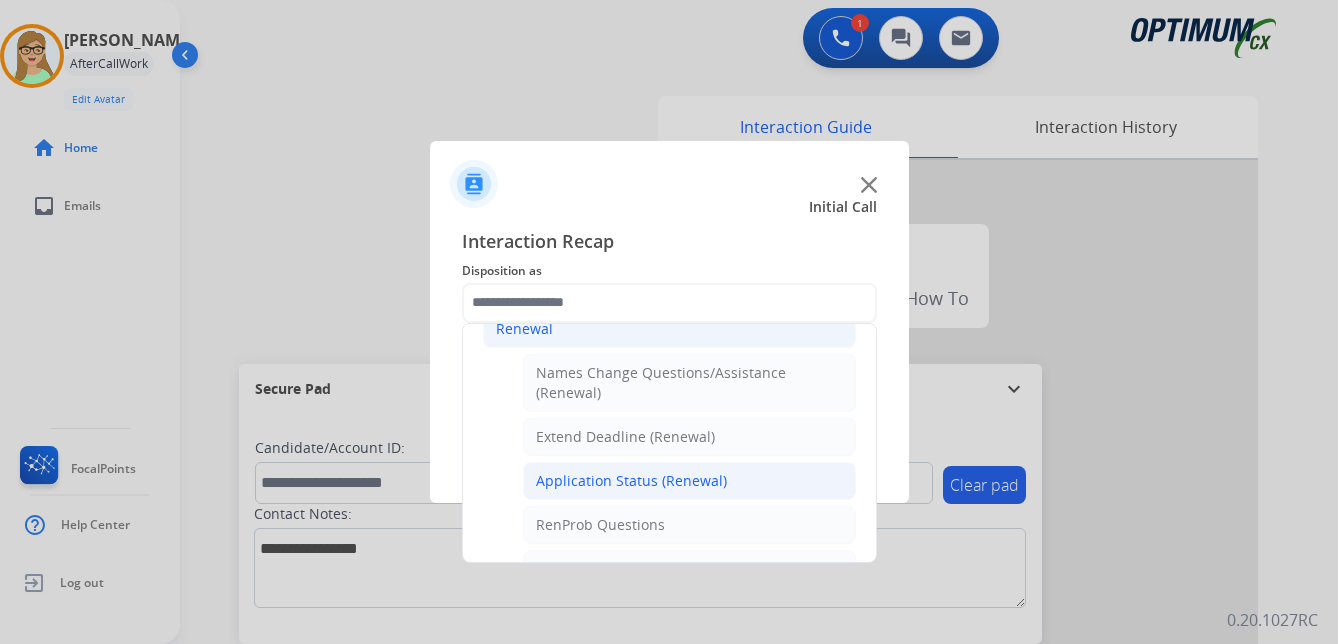 click on "Application Status (Renewal)" 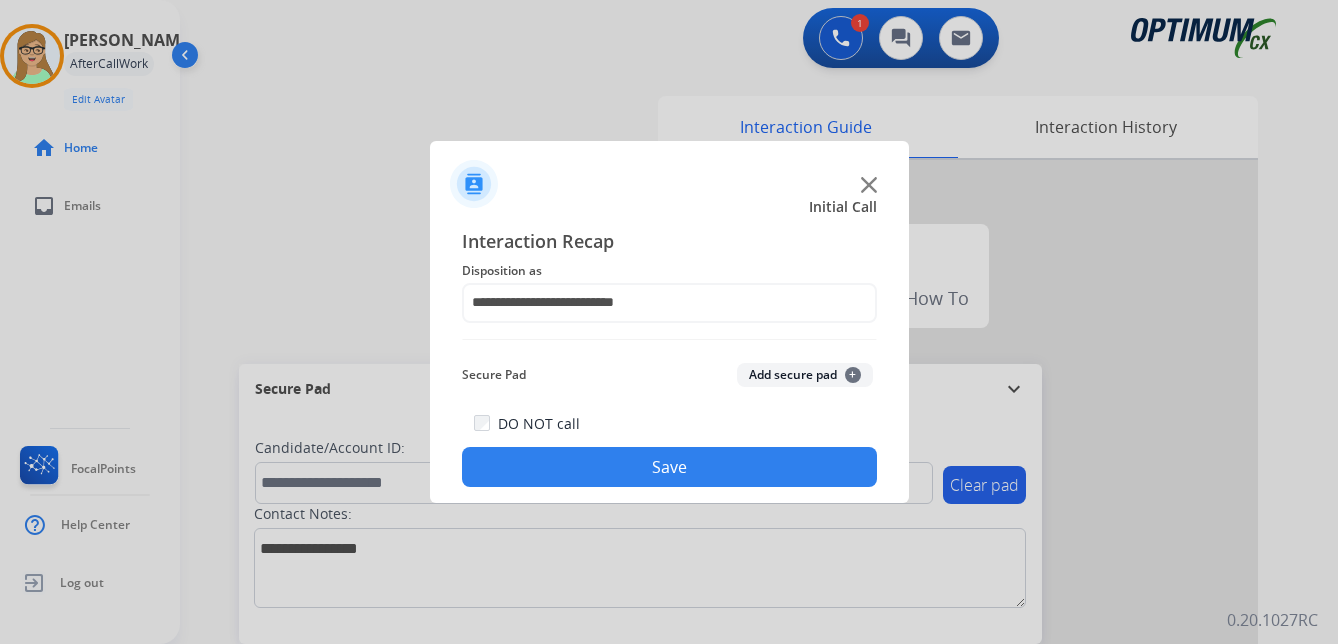 click on "Save" 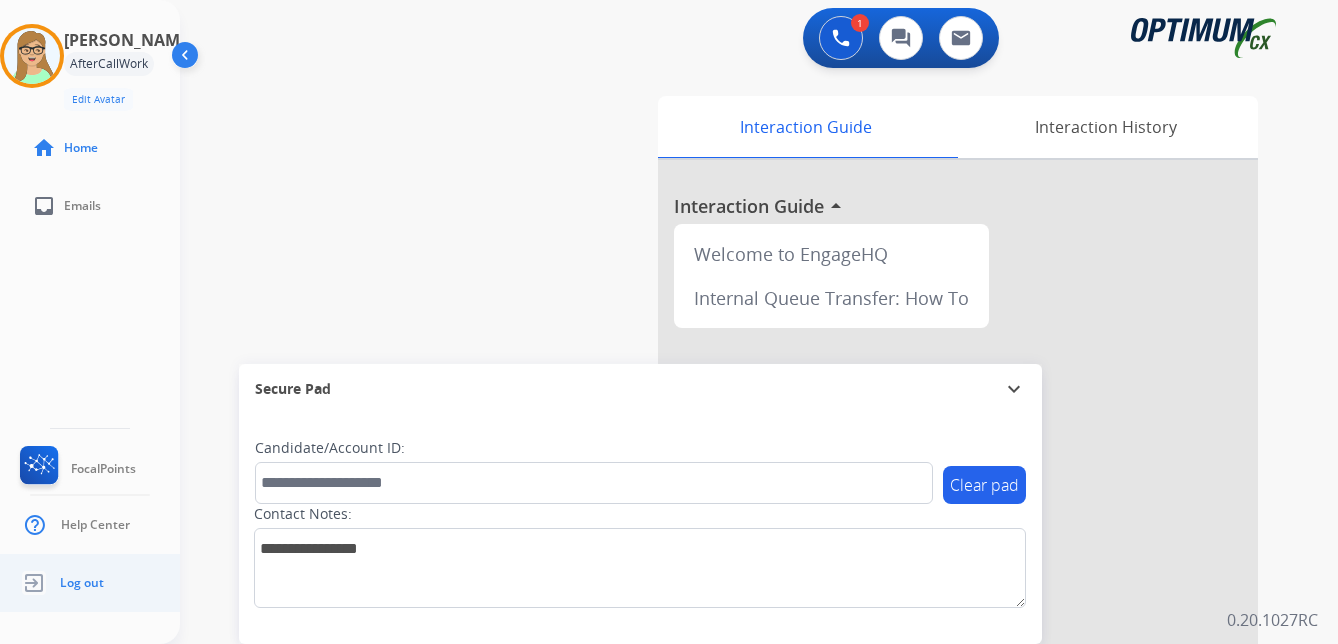 click on "Log out" 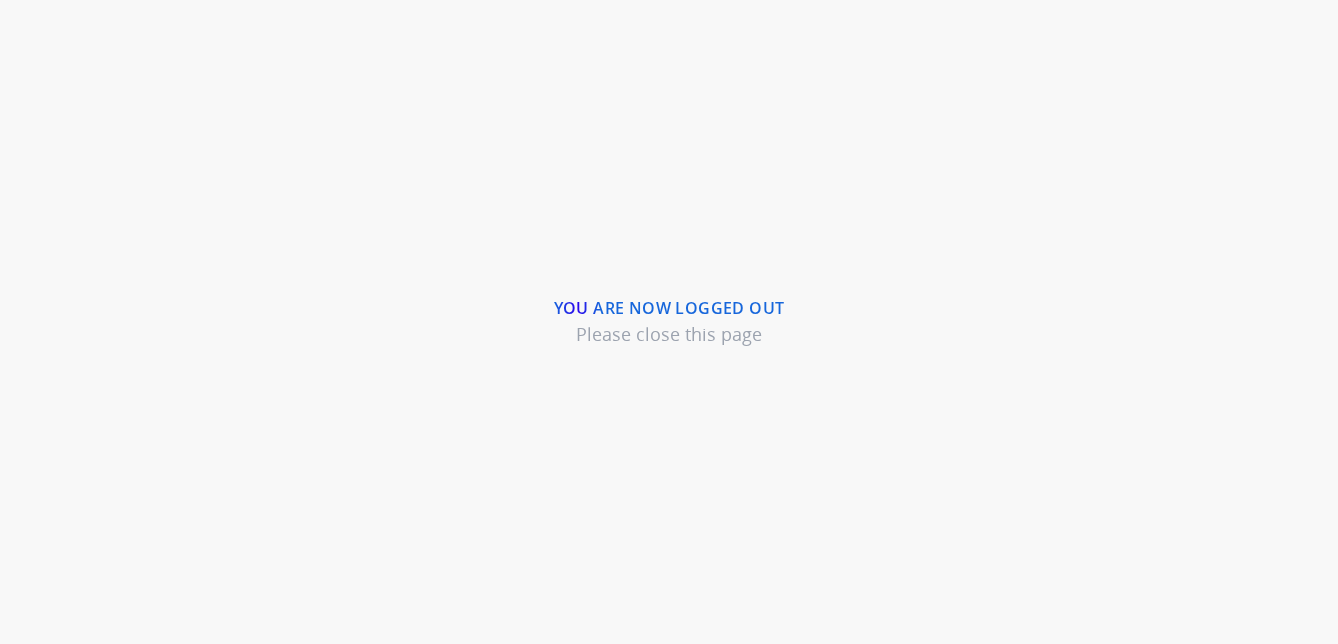 scroll, scrollTop: 0, scrollLeft: 0, axis: both 